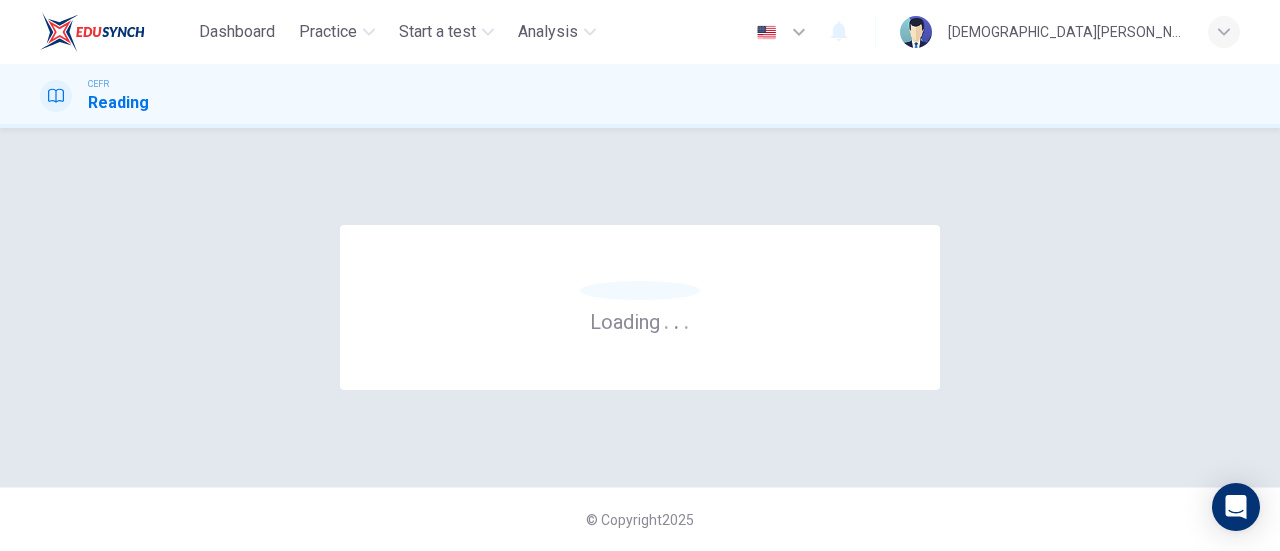 scroll, scrollTop: 0, scrollLeft: 0, axis: both 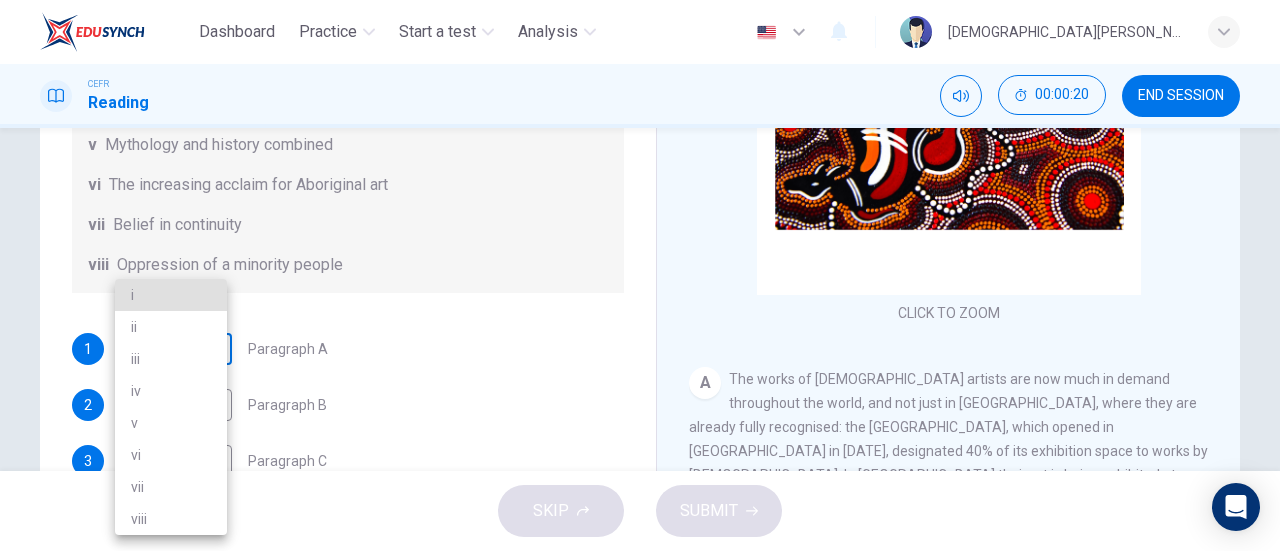 click on "Dashboard Practice Start a test Analysis English en ​ [PERSON_NAME] CEFR Reading 00:00:20 END SESSION Questions 1 - 6 The Reading Passage has eight paragraphs  A-H .
Choose the most suitable heading for paragraphs  A-F  from the list of headings below.
Write the correct number (i-viii) in the boxes below. List of Headings i Amazing results from a project ii New religious ceremonies iii Community art centres iv Early painting techniques and marketing systems v Mythology and history combined vi The increasing acclaim for Aboriginal art vii Belief in continuity viii Oppression of a minority people 1 ​ ​ Paragraph A 2 ​ ​ Paragraph B 3 ​ ​ Paragraph C 4 ​ ​ Paragraph D 5 ​ ​ Paragraph E 6 ​ ​ Paragraph F Painters of Time CLICK TO ZOOM Click to Zoom A B C D E F G H  [DATE], Aboriginal painting has become a great success. Some works sell for more than $25,000, and exceptional items may fetch as much as $180,000 in [GEOGRAPHIC_DATA]. SKIP SUBMIT Dashboard Practice Start a test 2025" at bounding box center (640, 275) 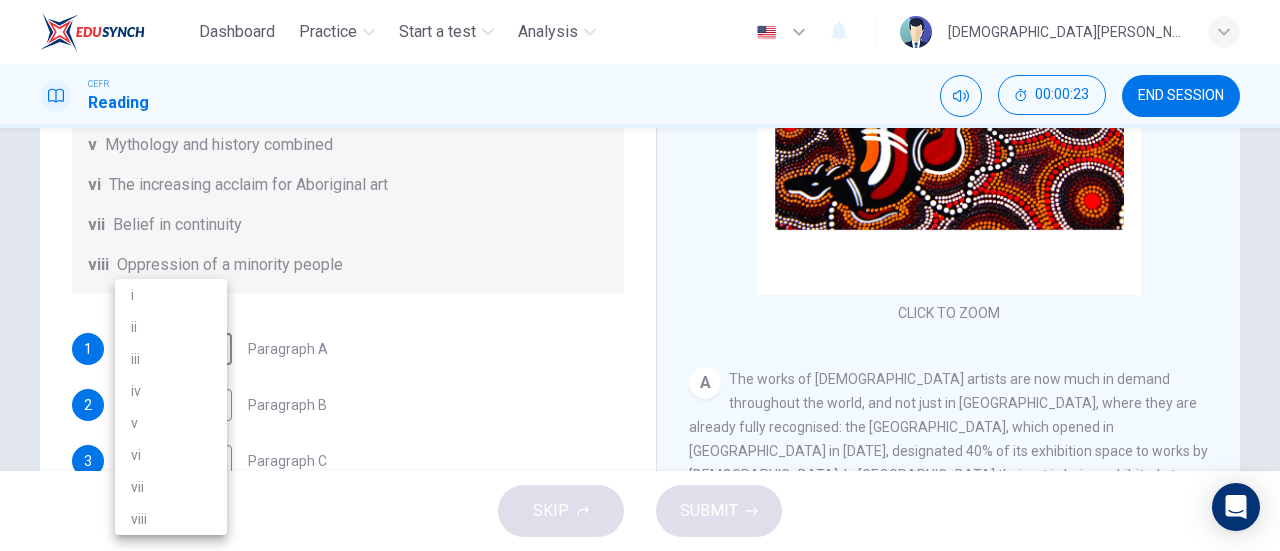 click at bounding box center [640, 275] 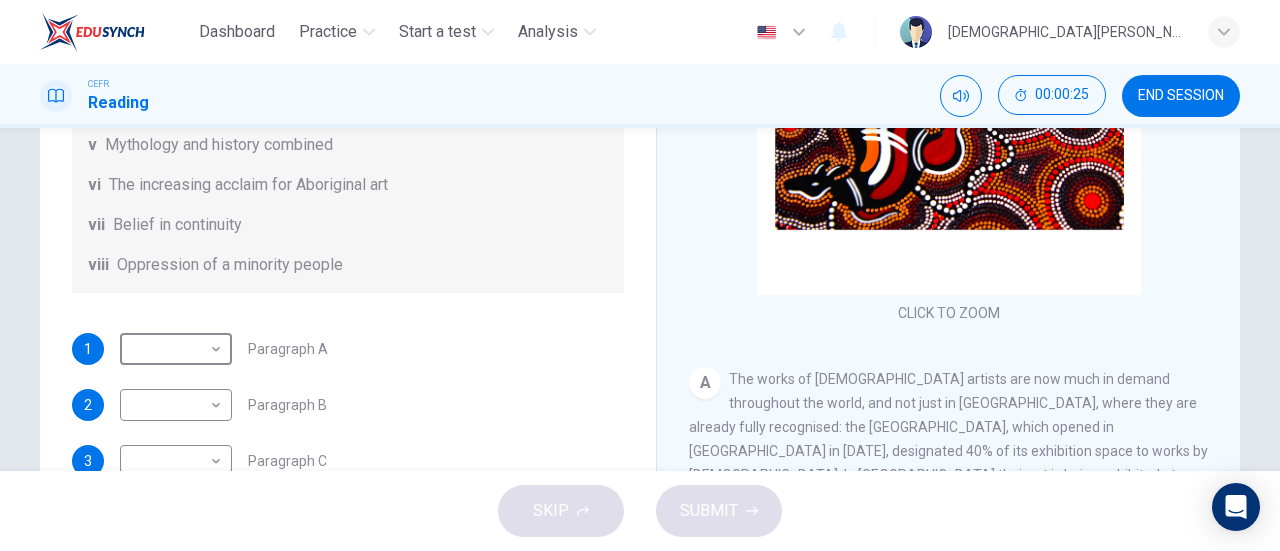 scroll, scrollTop: 0, scrollLeft: 0, axis: both 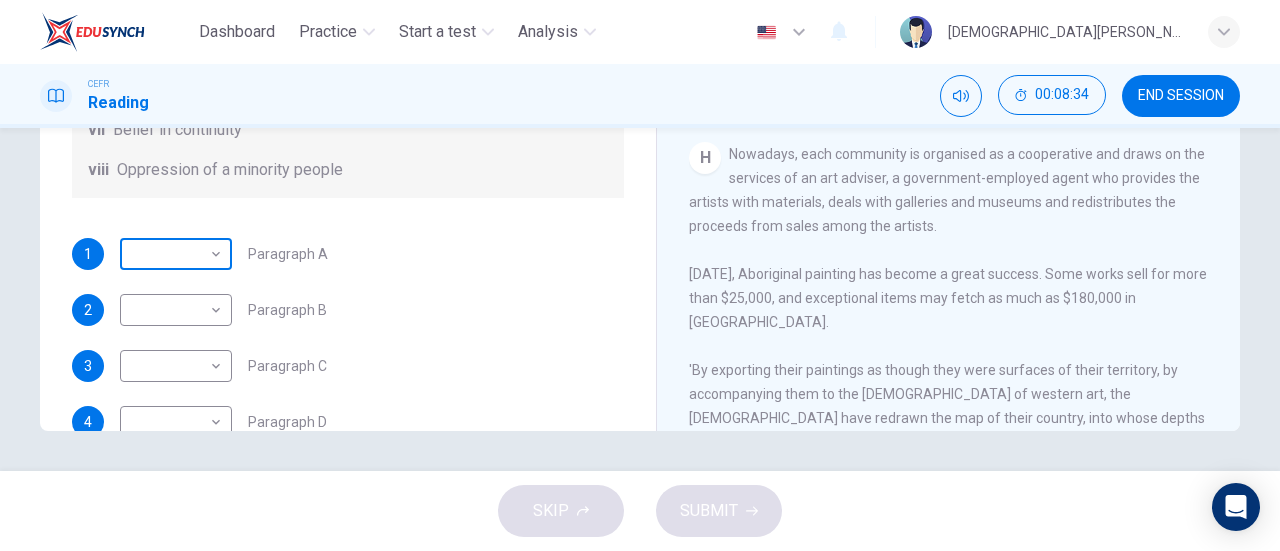 click on "Dashboard Practice Start a test Analysis English en ​ [PERSON_NAME] CEFR Reading 00:08:34 END SESSION Questions 1 - 6 The Reading Passage has eight paragraphs  A-H .
Choose the most suitable heading for paragraphs  A-F  from the list of headings below.
Write the correct number (i-viii) in the boxes below. List of Headings i Amazing results from a project ii New religious ceremonies iii Community art centres iv Early painting techniques and marketing systems v Mythology and history combined vi The increasing acclaim for Aboriginal art vii Belief in continuity viii Oppression of a minority people 1 ​ ​ Paragraph A 2 ​ ​ Paragraph B 3 ​ ​ Paragraph C 4 ​ ​ Paragraph D 5 ​ ​ Paragraph E 6 ​ ​ Paragraph F Painters of Time CLICK TO ZOOM Click to Zoom A B C D E F G H  [DATE], Aboriginal painting has become a great success. Some works sell for more than $25,000, and exceptional items may fetch as much as $180,000 in [GEOGRAPHIC_DATA]. SKIP SUBMIT Dashboard Practice Start a test 2025" at bounding box center (640, 275) 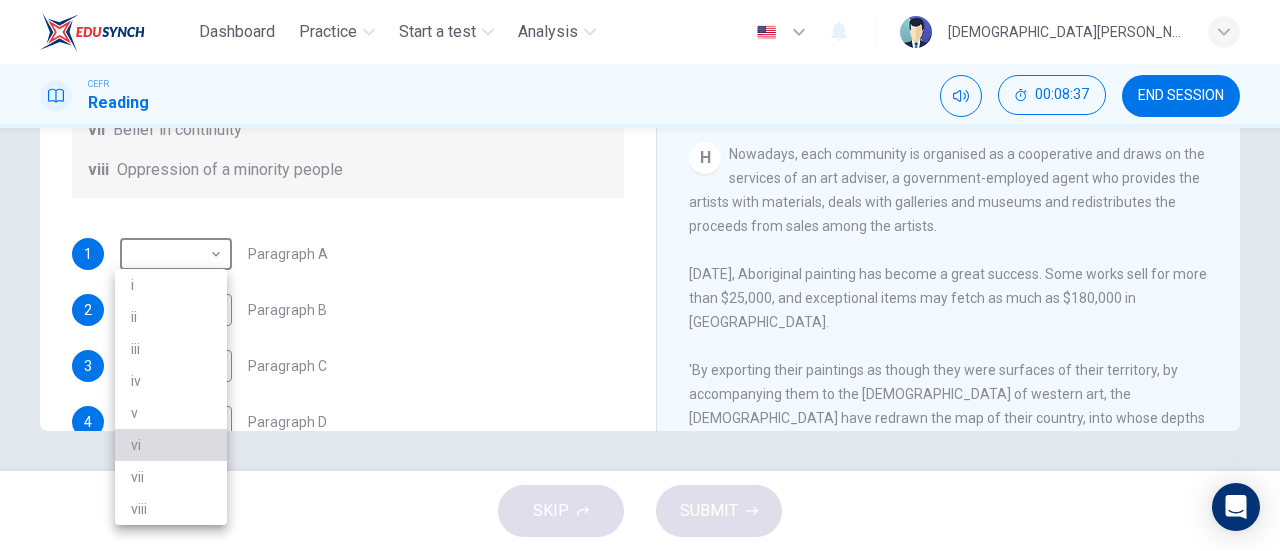 click on "vi" at bounding box center [171, 445] 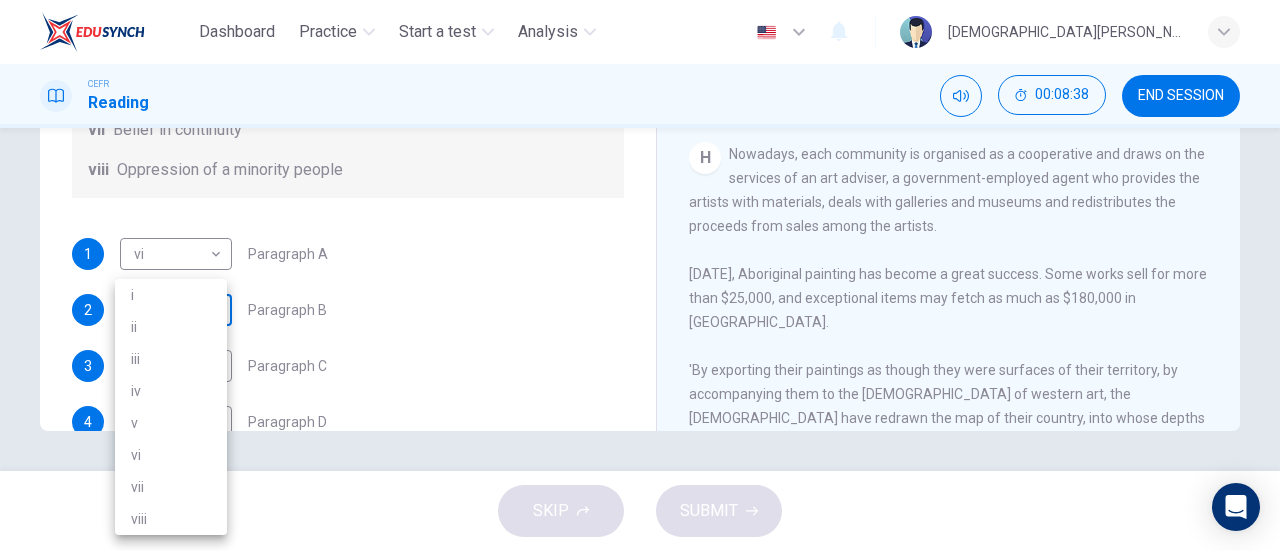 click on "Dashboard Practice Start a test Analysis English en ​ [PERSON_NAME] CEFR Reading 00:08:38 END SESSION Questions 1 - 6 The Reading Passage has eight paragraphs  A-H .
Choose the most suitable heading for paragraphs  A-F  from the list of headings below.
Write the correct number (i-viii) in the boxes below. List of Headings i Amazing results from a project ii New religious ceremonies iii Community art centres iv Early painting techniques and marketing systems v Mythology and history combined vi The increasing acclaim for Aboriginal art vii Belief in continuity viii Oppression of a minority people 1 vi vi ​ Paragraph A 2 ​ ​ Paragraph B 3 ​ ​ Paragraph C 4 ​ ​ Paragraph D 5 ​ ​ Paragraph E 6 ​ ​ Paragraph F Painters of Time CLICK TO ZOOM Click to Zoom A B C D E F G H  [DATE], Aboriginal painting has become a great success. Some works sell for more than $25,000, and exceptional items may fetch as much as $180,000 in [GEOGRAPHIC_DATA]. SKIP SUBMIT Dashboard Practice Start a test" at bounding box center [640, 275] 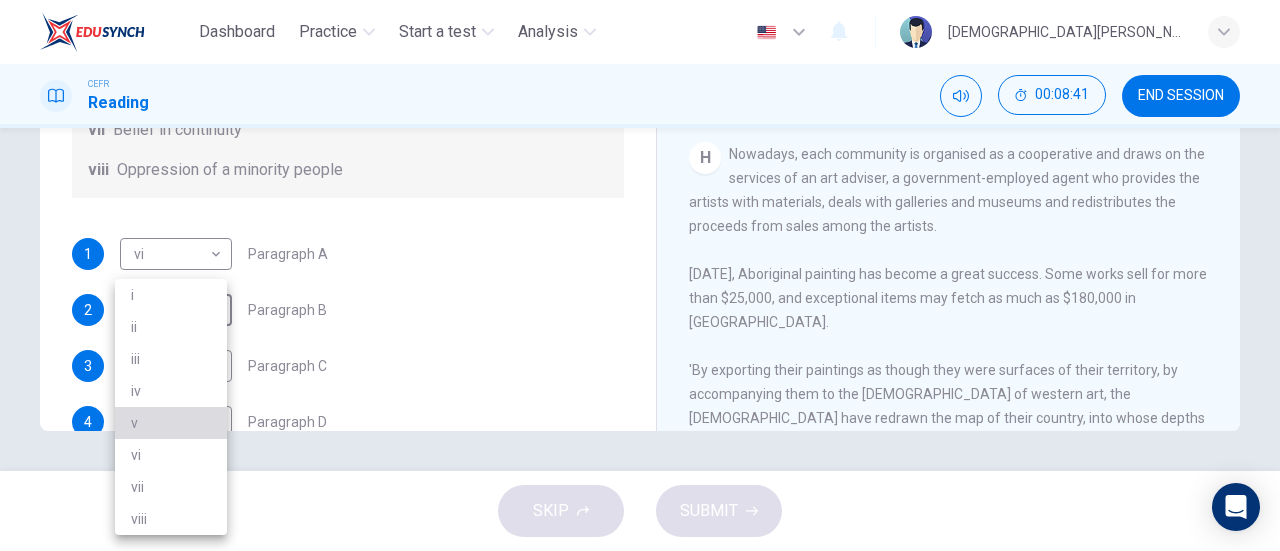 click on "v" at bounding box center (171, 423) 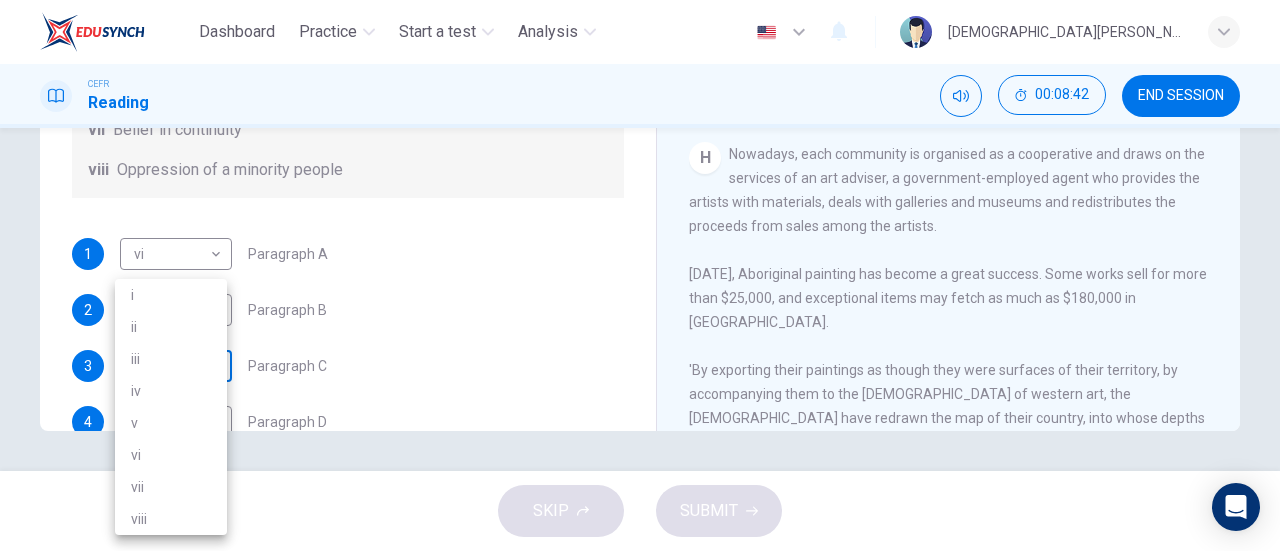 click on "Dashboard Practice Start a test Analysis English en ​ [PERSON_NAME] CEFR Reading 00:08:42 END SESSION Questions 1 - 6 The Reading Passage has eight paragraphs  A-H .
Choose the most suitable heading for paragraphs  A-F  from the list of headings below.
Write the correct number (i-viii) in the boxes below. List of Headings i Amazing results from a project ii New religious ceremonies iii Community art centres iv Early painting techniques and marketing systems v Mythology and history combined vi The increasing acclaim for Aboriginal art vii Belief in continuity viii Oppression of a minority people 1 vi vi ​ Paragraph A 2 v v ​ Paragraph B 3 ​ ​ Paragraph C 4 ​ ​ Paragraph D 5 ​ ​ Paragraph E 6 ​ ​ Paragraph F Painters of Time CLICK TO ZOOM Click to Zoom A B C D E F G H  [DATE], Aboriginal painting has become a great success. Some works sell for more than $25,000, and exceptional items may fetch as much as $180,000 in [GEOGRAPHIC_DATA]. SKIP SUBMIT Dashboard Practice Start a test" at bounding box center (640, 275) 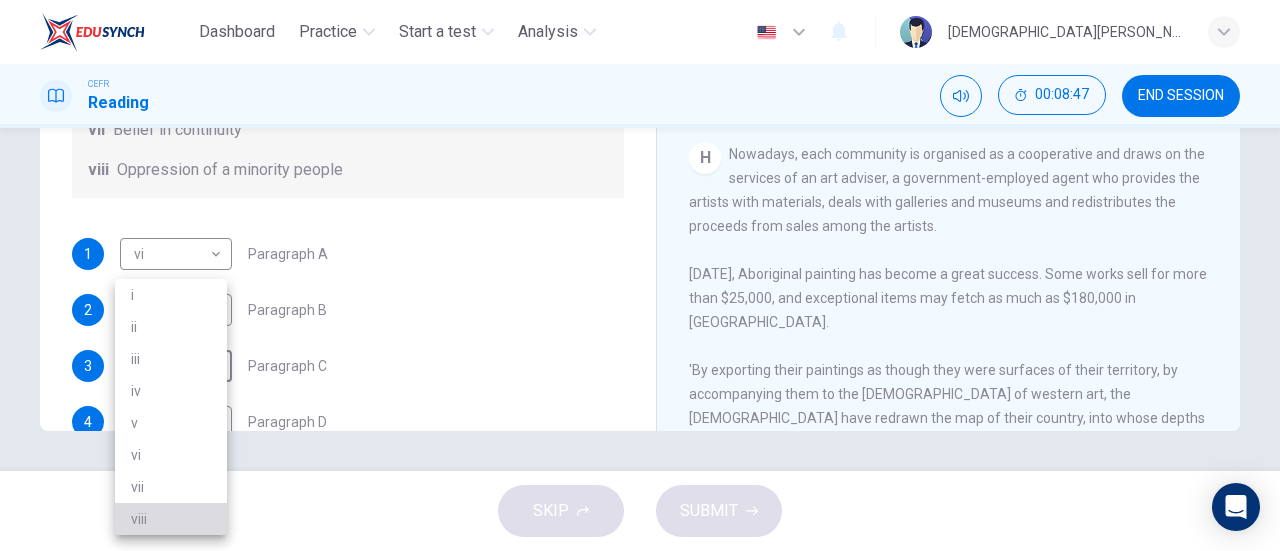 click on "viii" at bounding box center [171, 519] 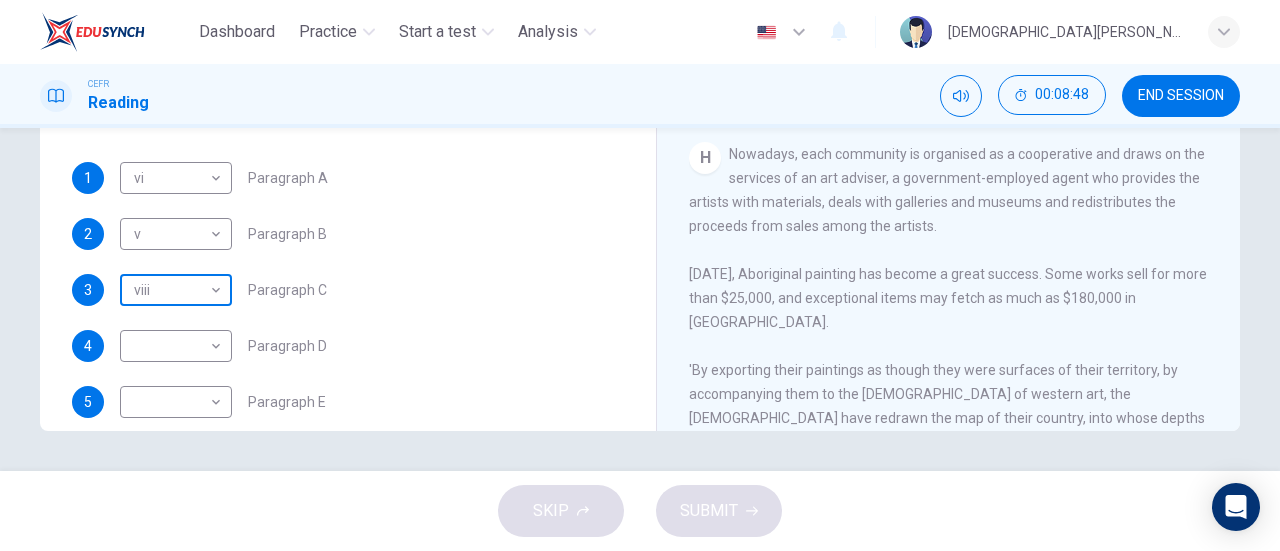 scroll, scrollTop: 272, scrollLeft: 0, axis: vertical 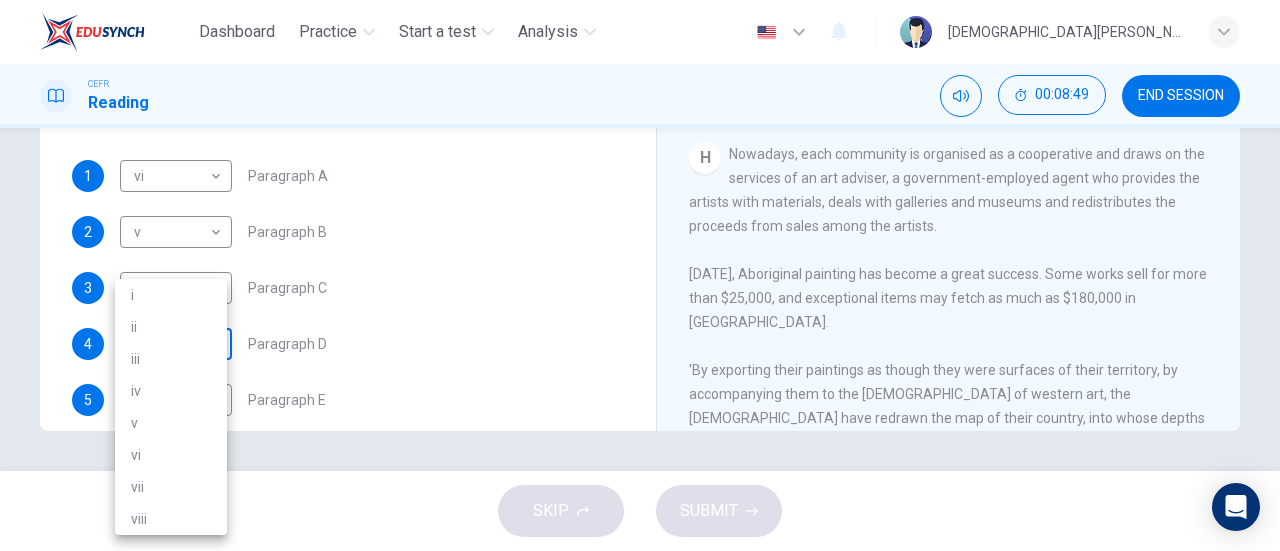 click on "Dashboard Practice Start a test Analysis English en ​ [PERSON_NAME] CEFR Reading 00:08:49 END SESSION Questions 1 - 6 The Reading Passage has eight paragraphs  A-H .
Choose the most suitable heading for paragraphs  A-F  from the list of headings below.
Write the correct number (i-viii) in the boxes below. List of Headings i Amazing results from a project ii New religious ceremonies iii Community art centres iv Early painting techniques and marketing systems v Mythology and history combined vi The increasing acclaim for Aboriginal art vii Belief in continuity viii Oppression of a minority people 1 vi vi ​ Paragraph A 2 v v ​ Paragraph B 3 viii viii ​ Paragraph C 4 ​ ​ Paragraph D 5 ​ ​ Paragraph E 6 ​ ​ Paragraph F Painters of Time CLICK TO ZOOM Click to Zoom A B C D E F G H  [DATE], Aboriginal painting has become a great success. Some works sell for more than $25,000, and exceptional items may fetch as much as $180,000 in [GEOGRAPHIC_DATA]. SKIP SUBMIT Dashboard Practice Analysis" at bounding box center [640, 275] 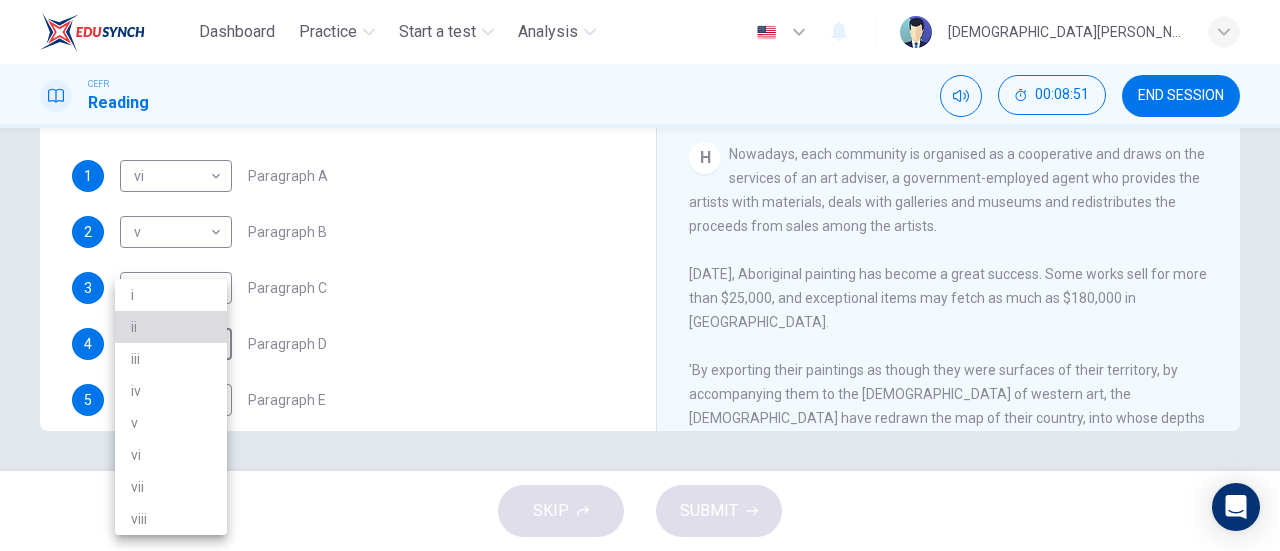 click on "ii" at bounding box center (171, 327) 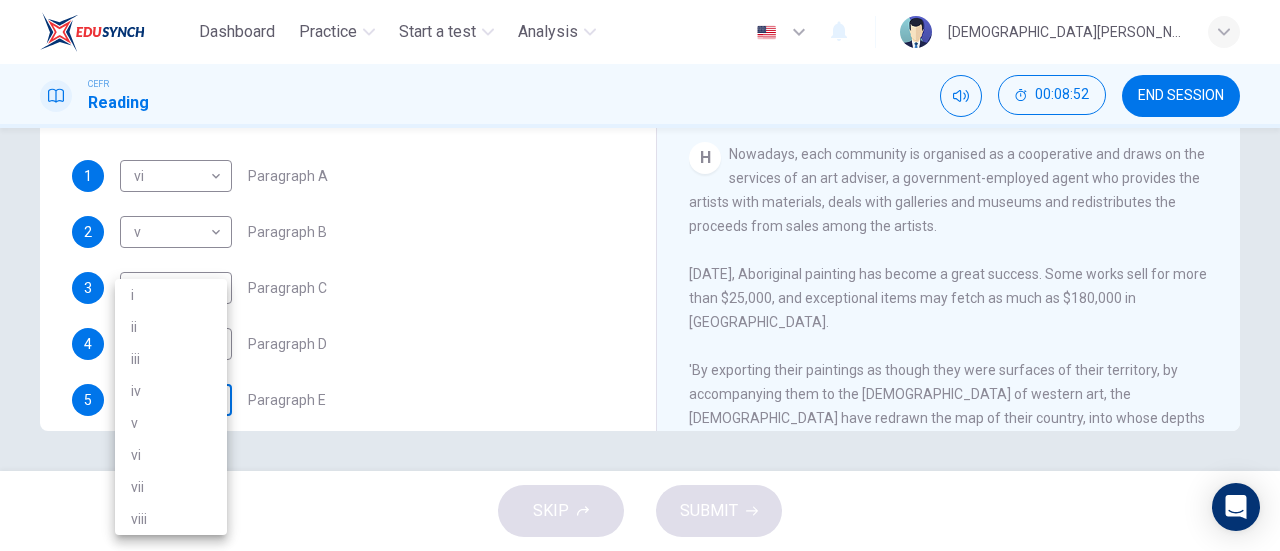 click on "Dashboard Practice Start a test Analysis English en ​ [PERSON_NAME] CEFR Reading 00:08:52 END SESSION Questions 1 - 6 The Reading Passage has eight paragraphs  A-H .
Choose the most suitable heading for paragraphs  A-F  from the list of headings below.
Write the correct number (i-viii) in the boxes below. List of Headings i Amazing results from a project ii New religious ceremonies iii Community art centres iv Early painting techniques and marketing systems v Mythology and history combined vi The increasing acclaim for Aboriginal art vii Belief in continuity viii Oppression of a minority people 1 vi vi ​ Paragraph A 2 v v ​ Paragraph B 3 viii viii ​ Paragraph C 4 ii ii ​ Paragraph D 5 ​ ​ Paragraph E 6 ​ ​ Paragraph F Painters of Time CLICK TO ZOOM Click to Zoom A B C D E F G H  [DATE], Aboriginal painting has become a great success. Some works sell for more than $25,000, and exceptional items may fetch as much as $180,000 in [GEOGRAPHIC_DATA]. SKIP SUBMIT Dashboard Practice 2025" at bounding box center [640, 275] 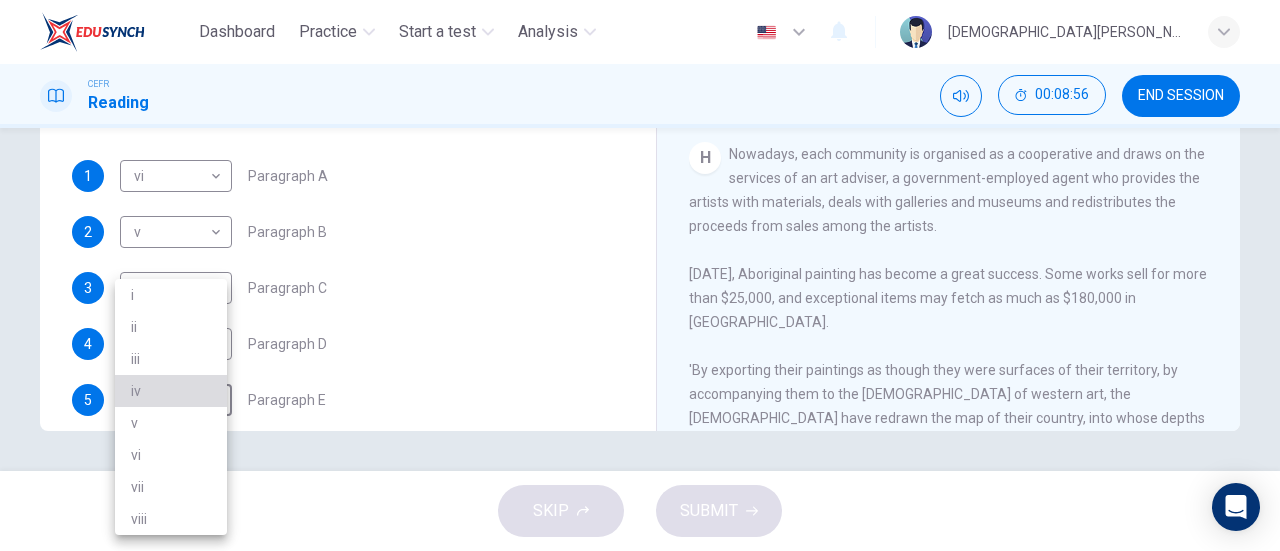 click on "iv" at bounding box center [171, 391] 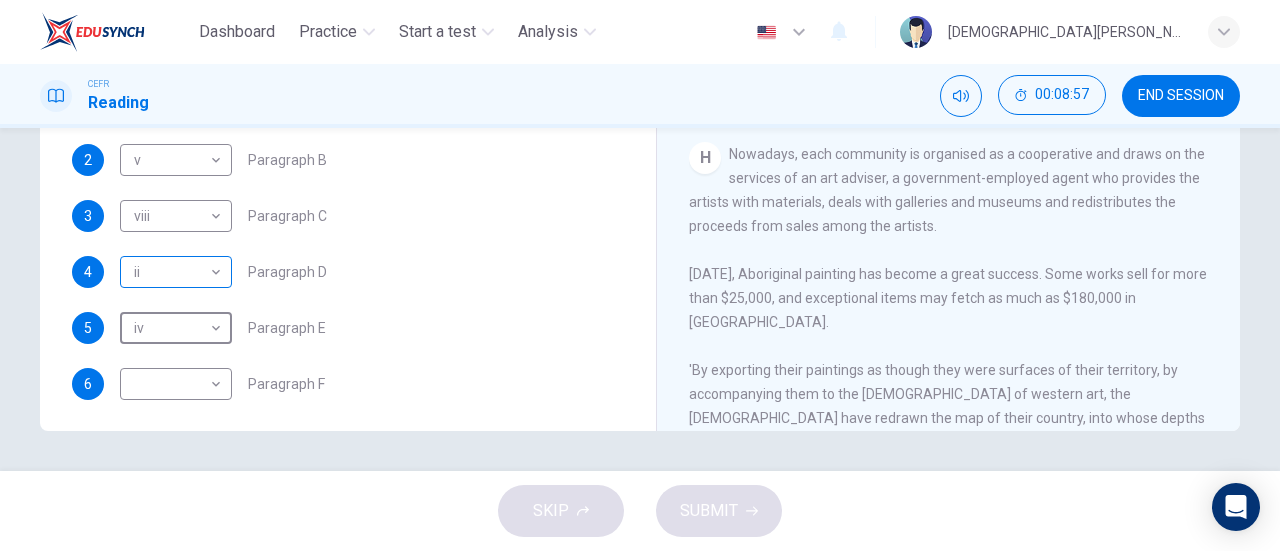 scroll, scrollTop: 352, scrollLeft: 0, axis: vertical 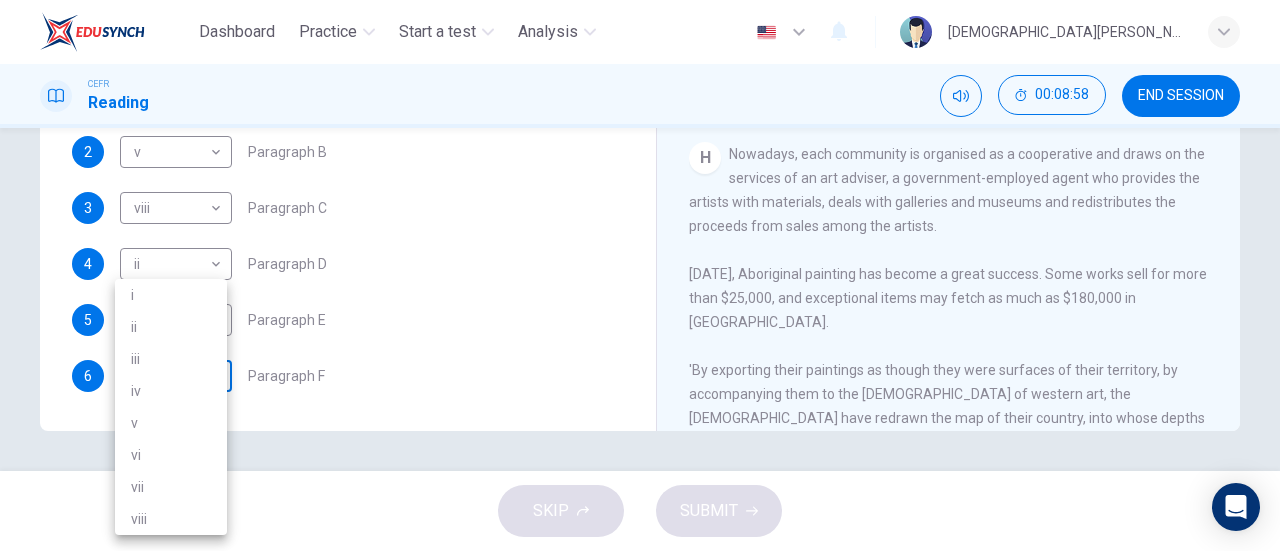 click on "Dashboard Practice Start a test Analysis English en ​ [PERSON_NAME] CEFR Reading 00:08:58 END SESSION Questions 1 - 6 The Reading Passage has eight paragraphs  A-H .
Choose the most suitable heading for paragraphs  A-F  from the list of headings below.
Write the correct number (i-viii) in the boxes below. List of Headings i Amazing results from a project ii New religious ceremonies iii Community art centres iv Early painting techniques and marketing systems v Mythology and history combined vi The increasing acclaim for Aboriginal art vii Belief in continuity viii Oppression of a minority people 1 vi vi ​ Paragraph A 2 v v ​ Paragraph B 3 viii viii ​ Paragraph C 4 ii ii ​ Paragraph D 5 iv iv ​ Paragraph E 6 ​ ​ Paragraph F Painters of Time CLICK TO ZOOM Click to Zoom A B C D E F G H  [DATE], Aboriginal painting has become a great success. Some works sell for more than $25,000, and exceptional items may fetch as much as $180,000 in [GEOGRAPHIC_DATA]. SKIP SUBMIT Dashboard Practice 2025" at bounding box center [640, 275] 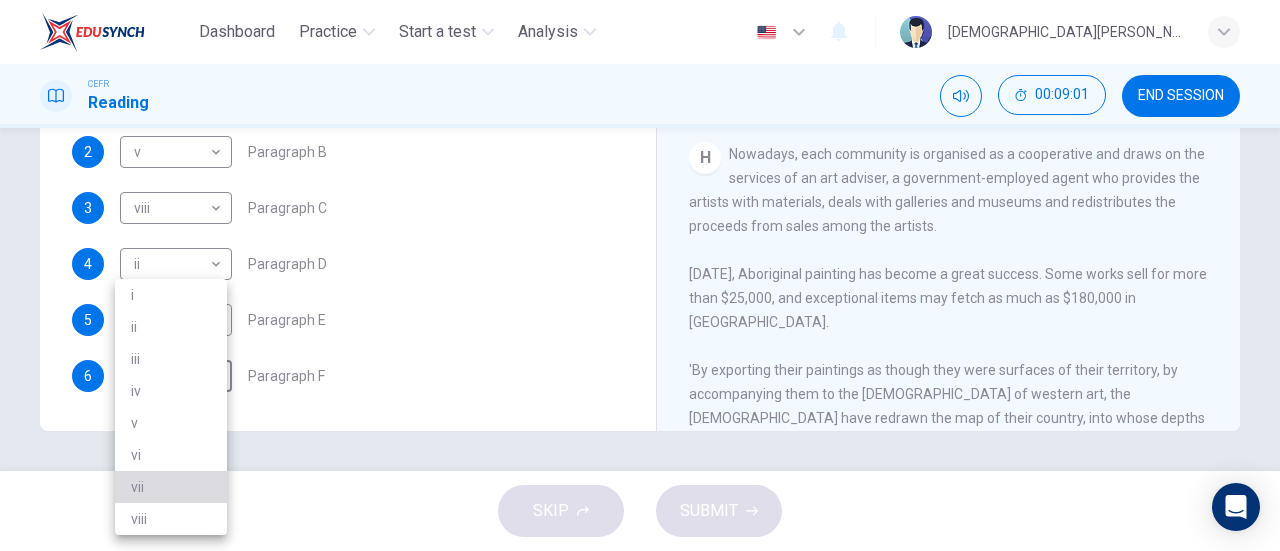 click on "vii" at bounding box center [171, 487] 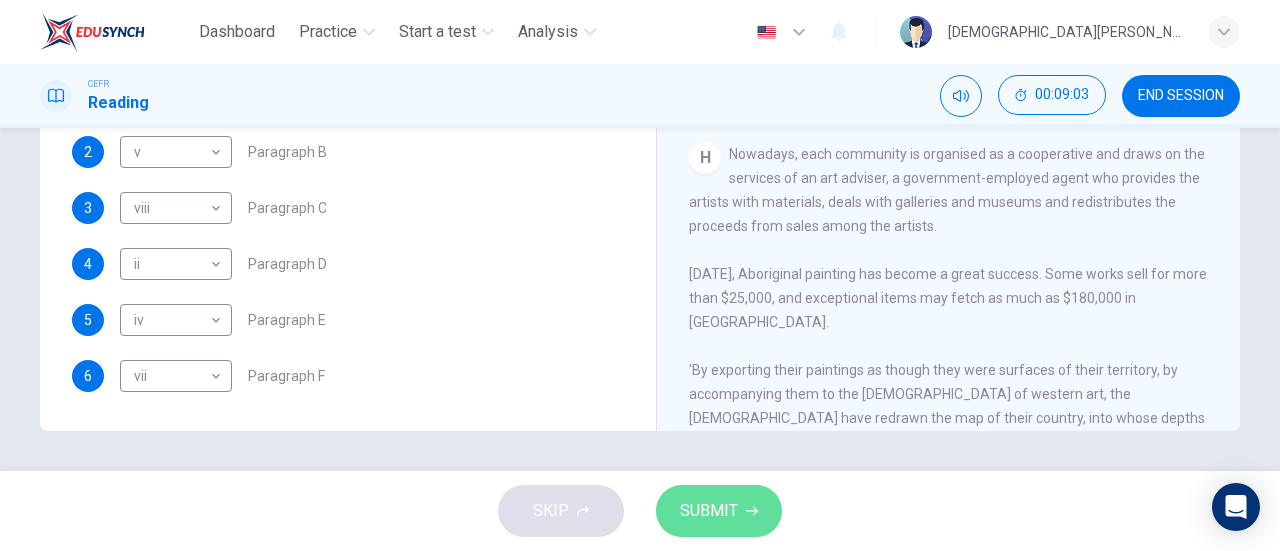 click on "SUBMIT" at bounding box center [719, 511] 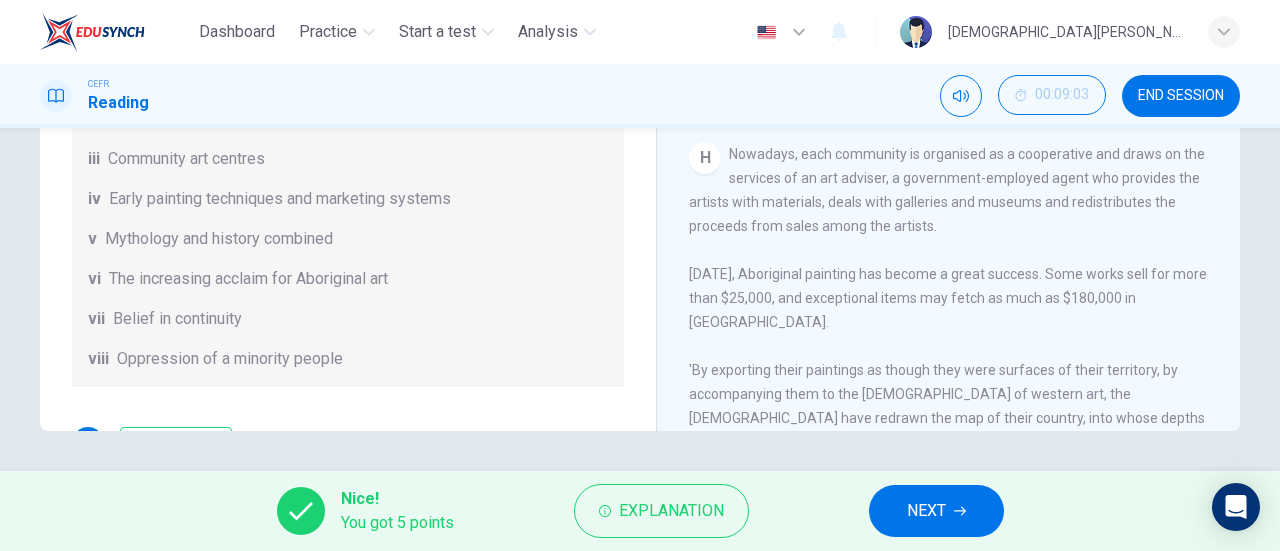 scroll, scrollTop: 0, scrollLeft: 0, axis: both 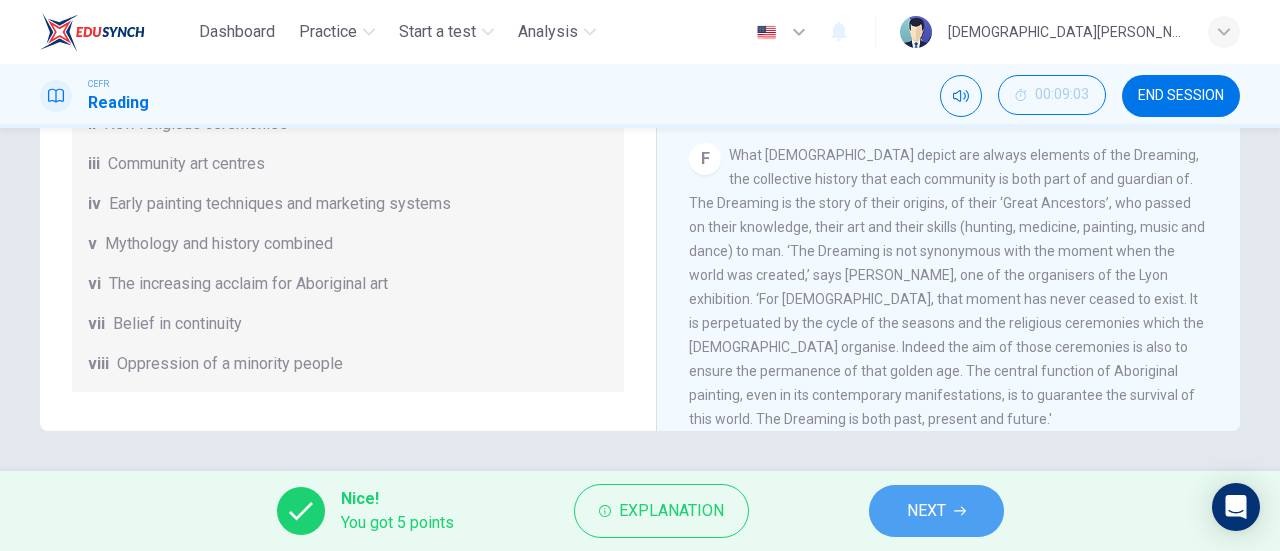 click on "NEXT" at bounding box center [936, 511] 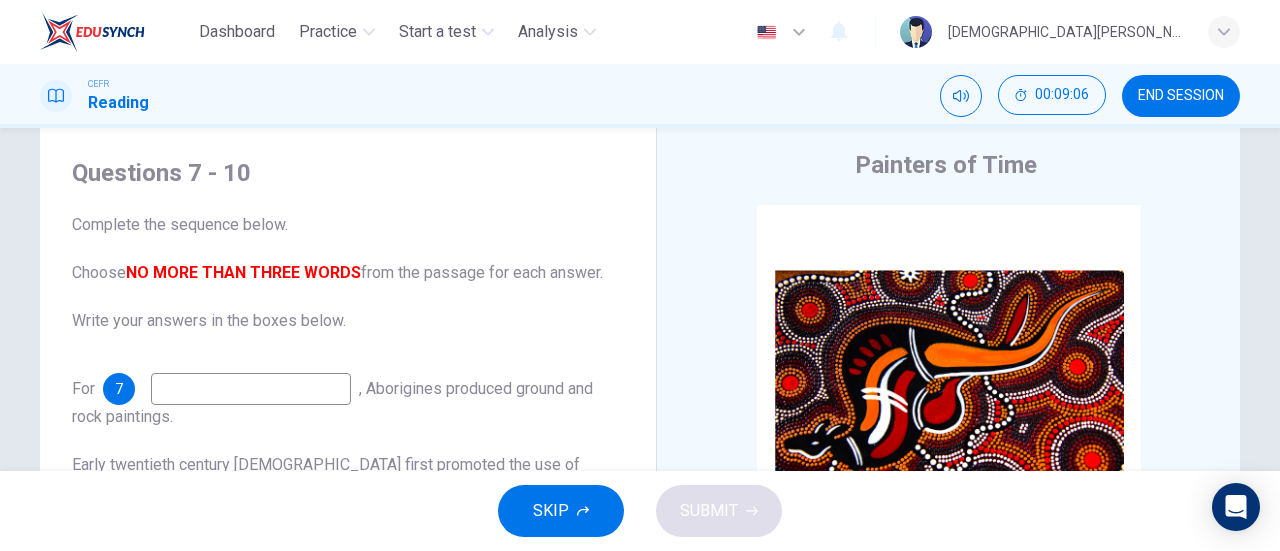 scroll, scrollTop: 52, scrollLeft: 0, axis: vertical 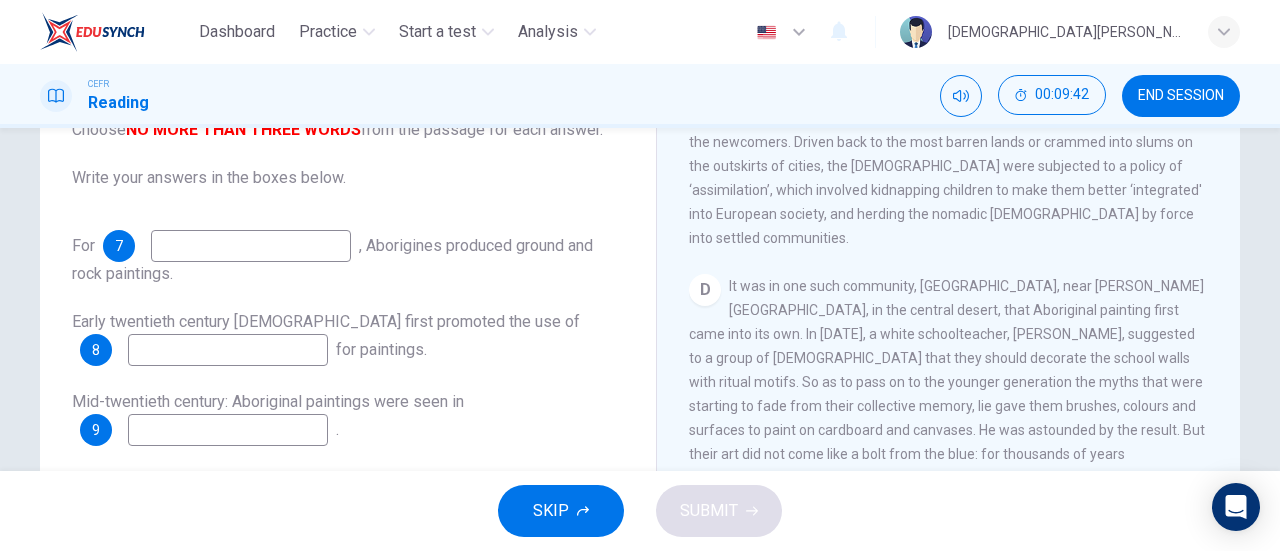 drag, startPoint x: 1001, startPoint y: 279, endPoint x: 1081, endPoint y: 283, distance: 80.09994 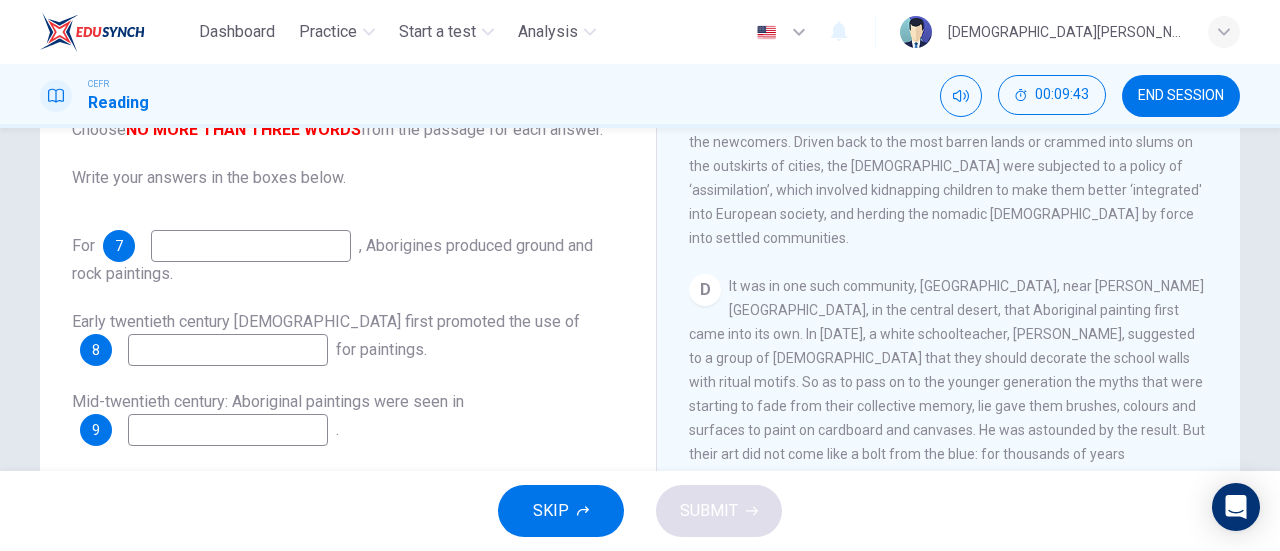 drag, startPoint x: 1081, startPoint y: 283, endPoint x: 1138, endPoint y: 351, distance: 88.72993 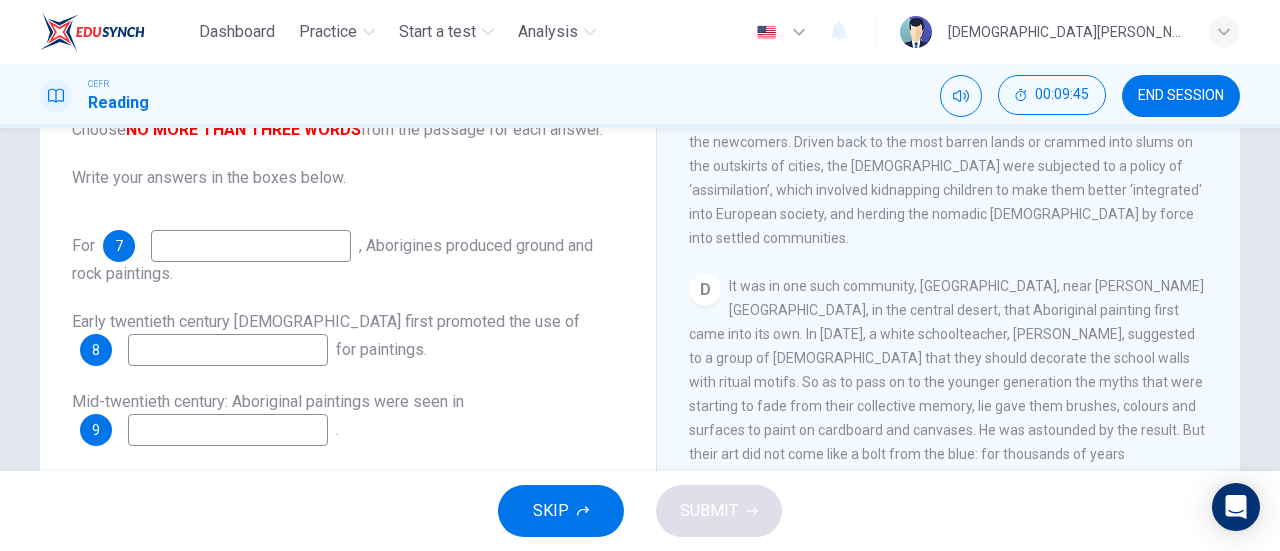 drag, startPoint x: 738, startPoint y: 206, endPoint x: 932, endPoint y: 221, distance: 194.57903 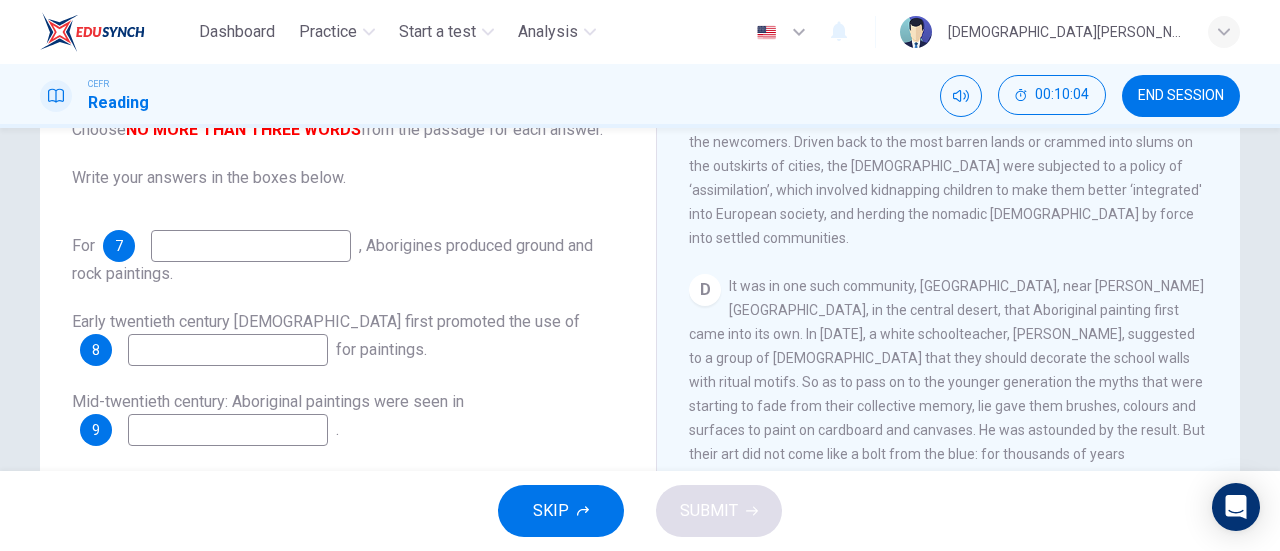 click at bounding box center [251, 246] 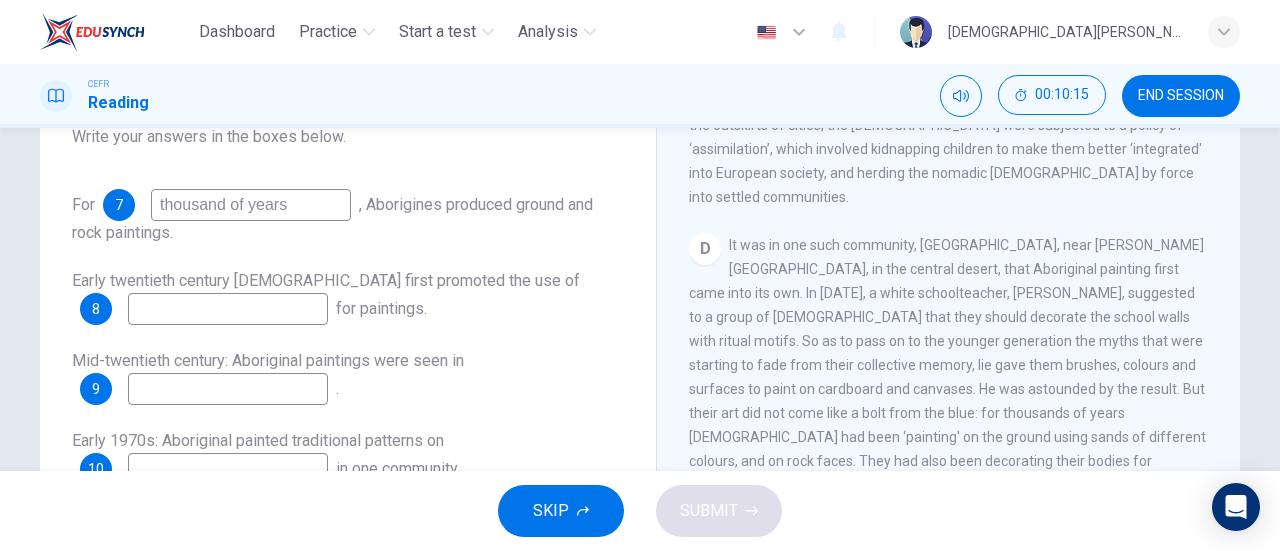 scroll, scrollTop: 236, scrollLeft: 0, axis: vertical 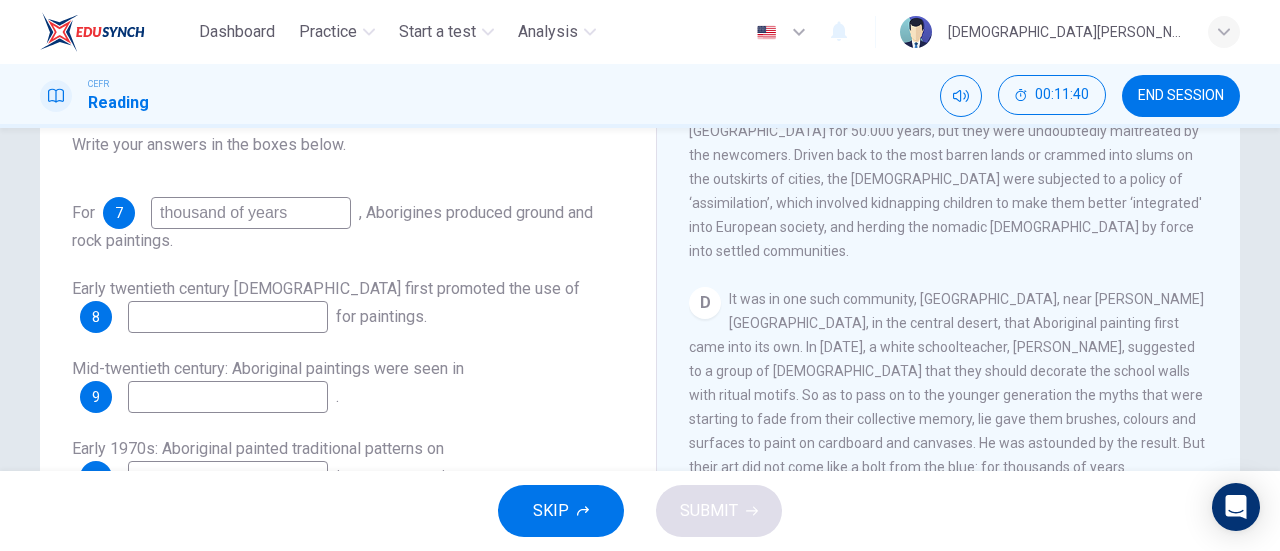 type on "thousand of years" 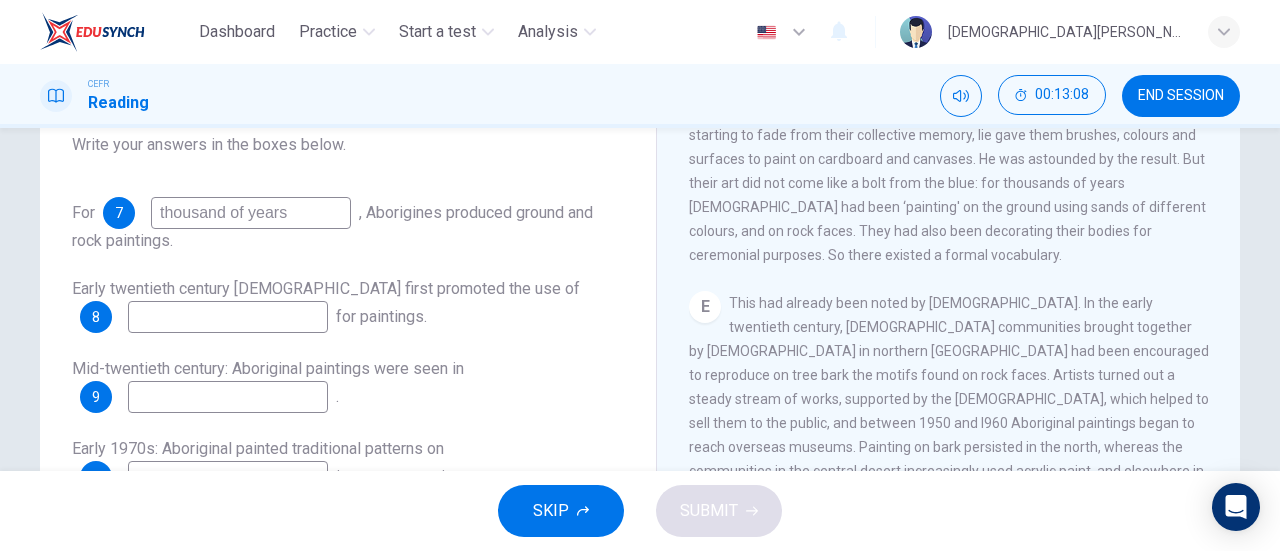 scroll, scrollTop: 1142, scrollLeft: 0, axis: vertical 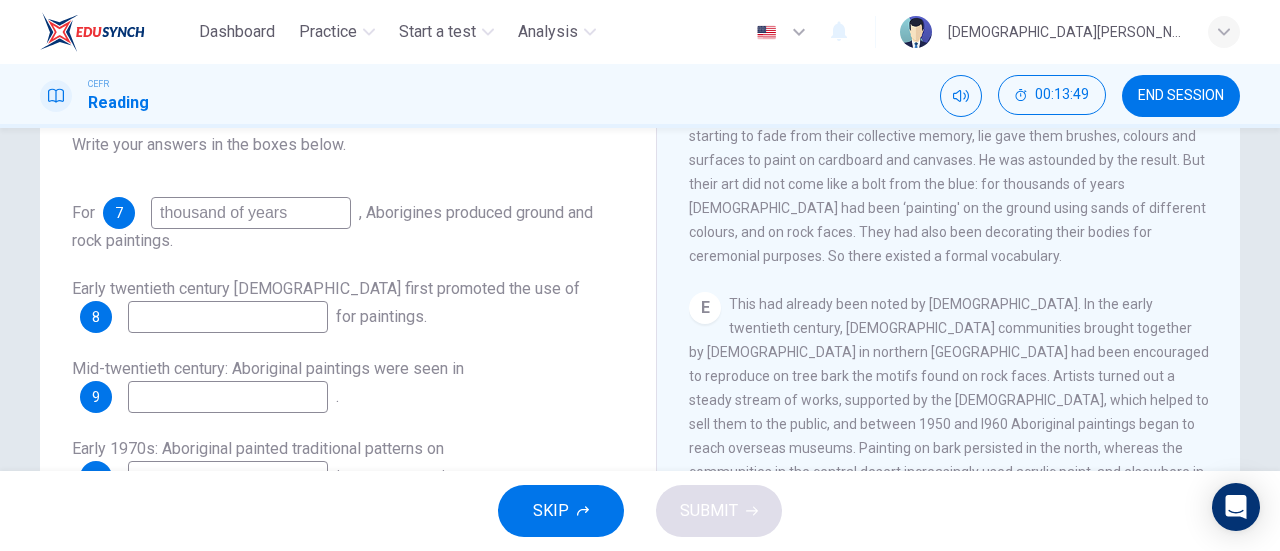 click at bounding box center [228, 317] 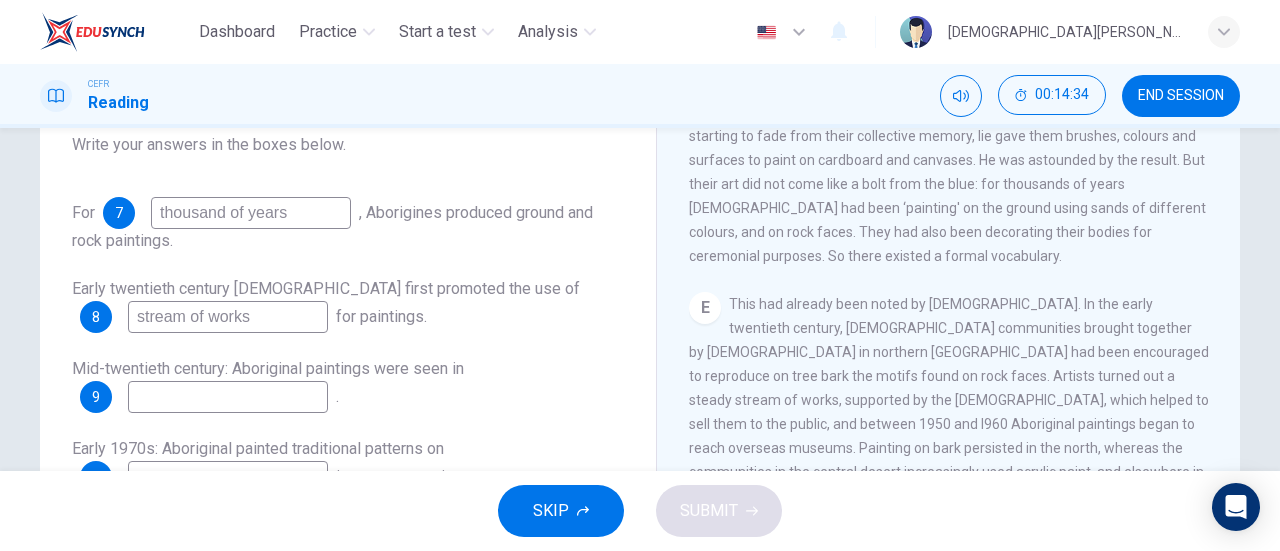type on "stream of works" 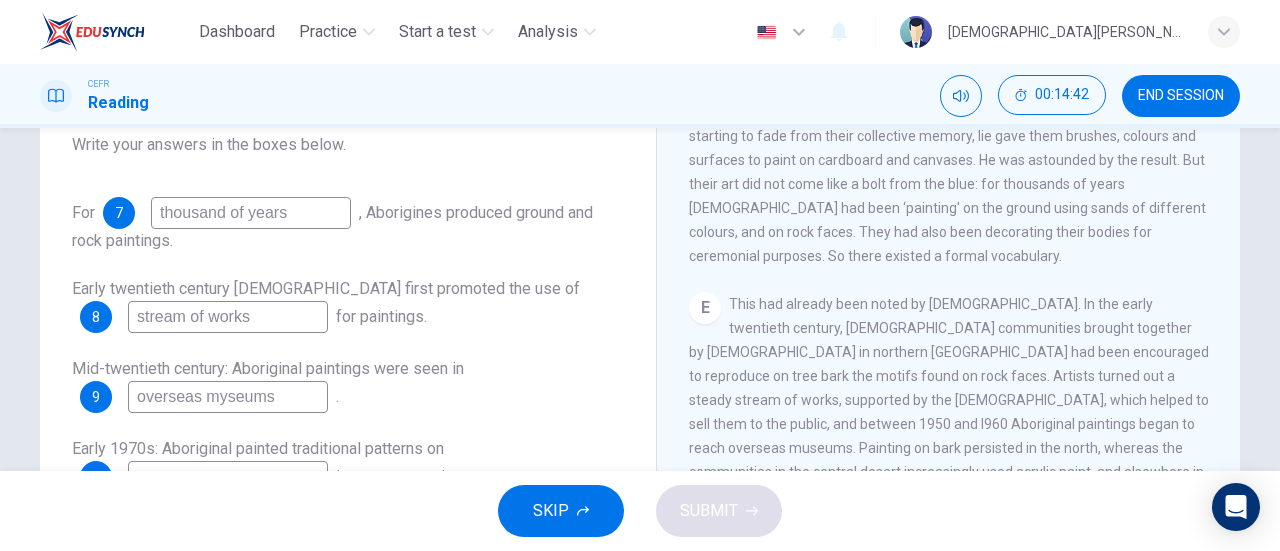 click on "overseas myseums" at bounding box center (228, 397) 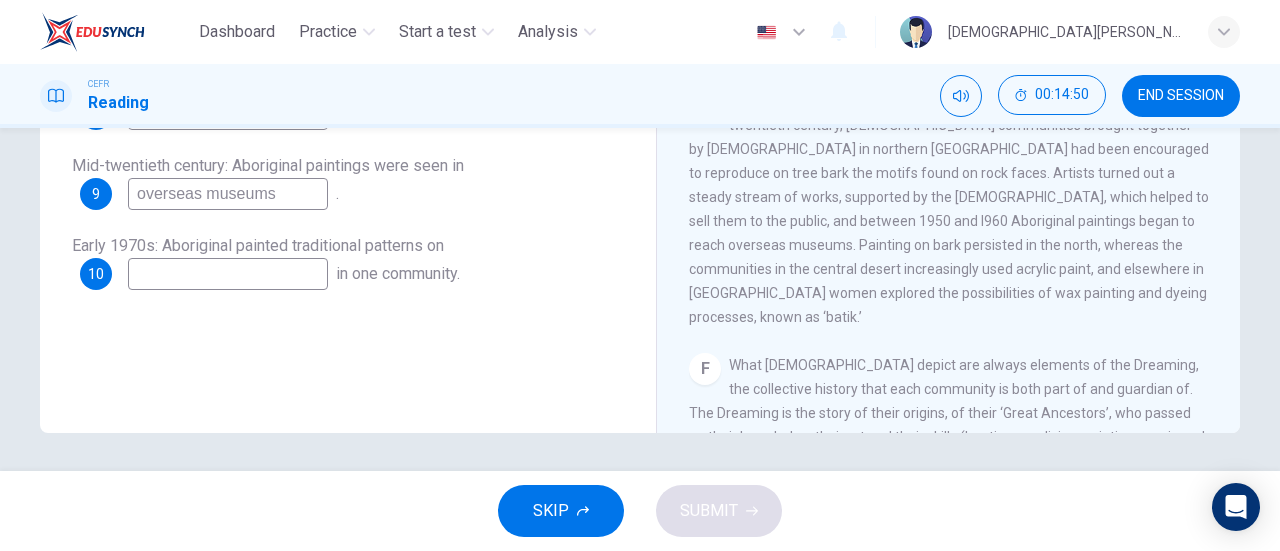 scroll, scrollTop: 432, scrollLeft: 0, axis: vertical 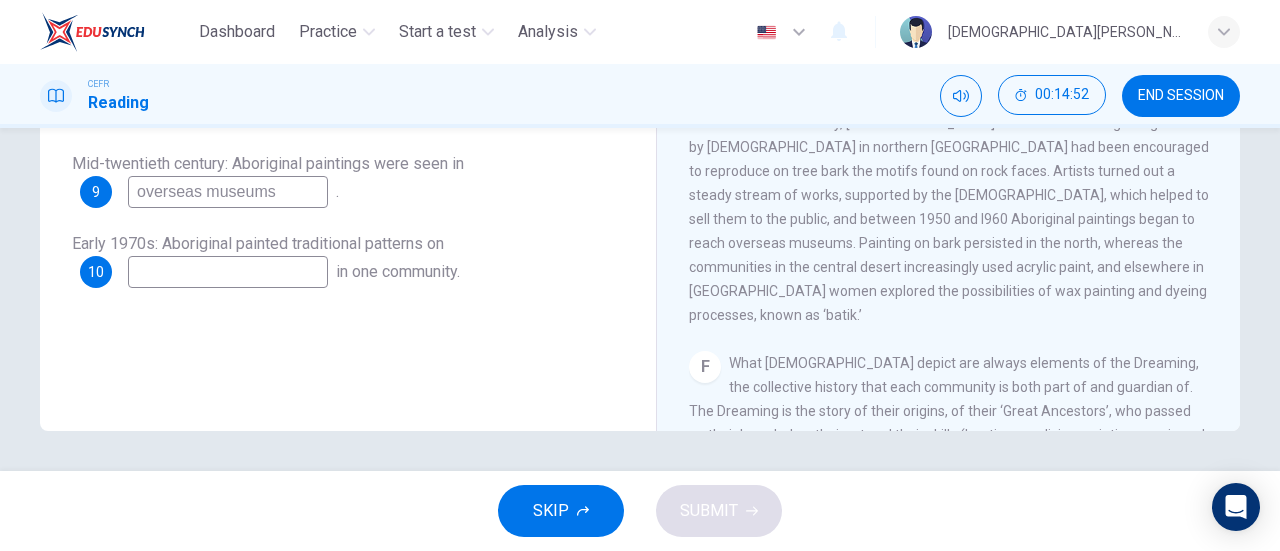 type on "overseas museums" 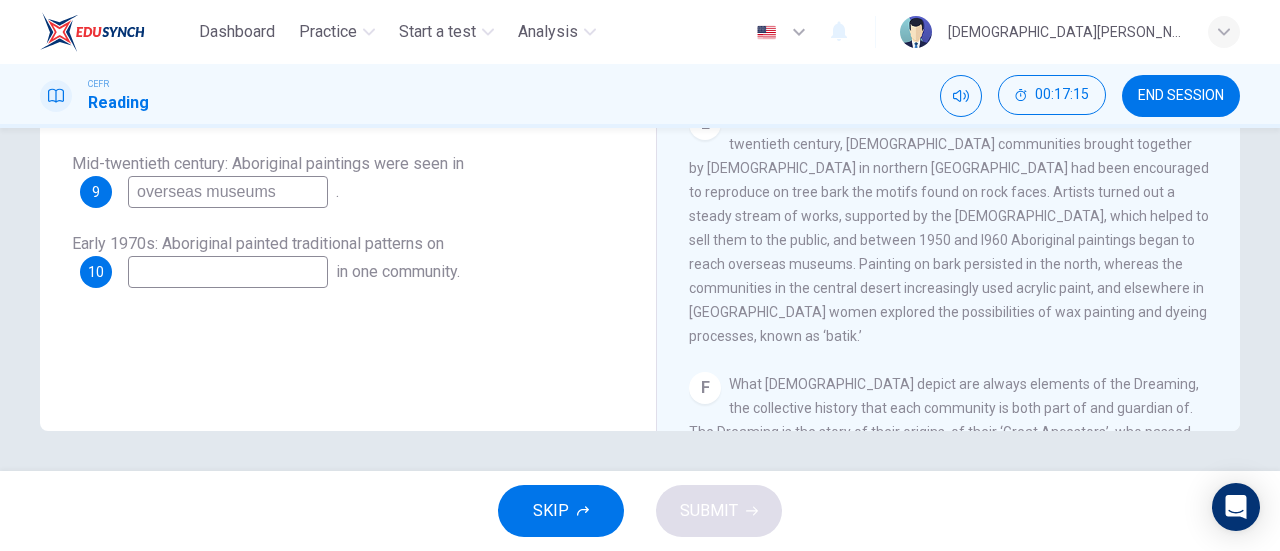 scroll, scrollTop: 1115, scrollLeft: 0, axis: vertical 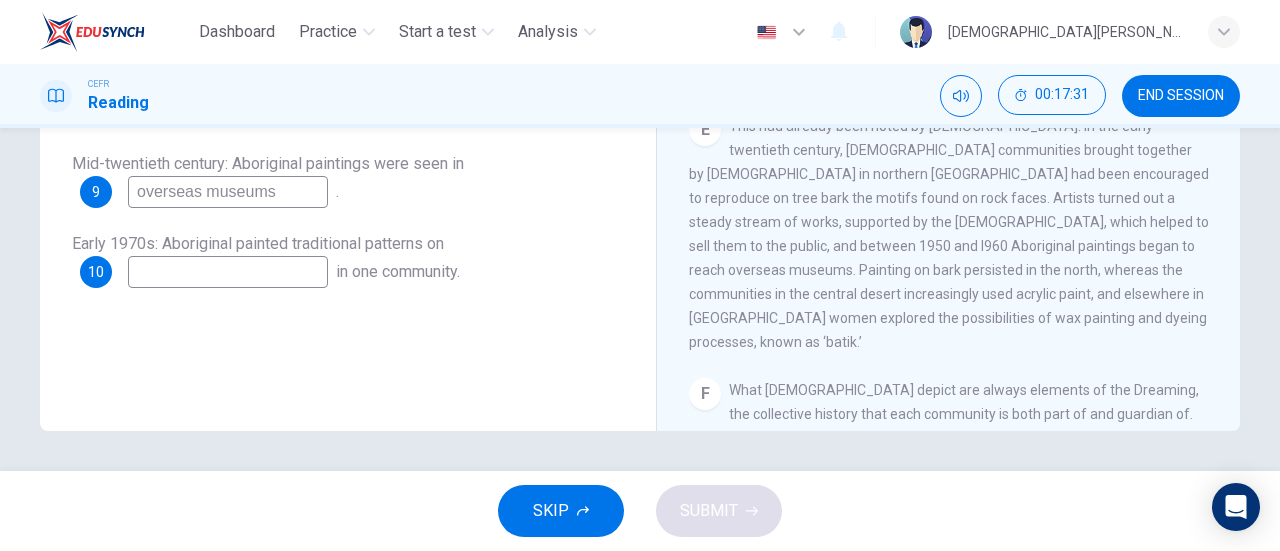 click at bounding box center [228, 272] 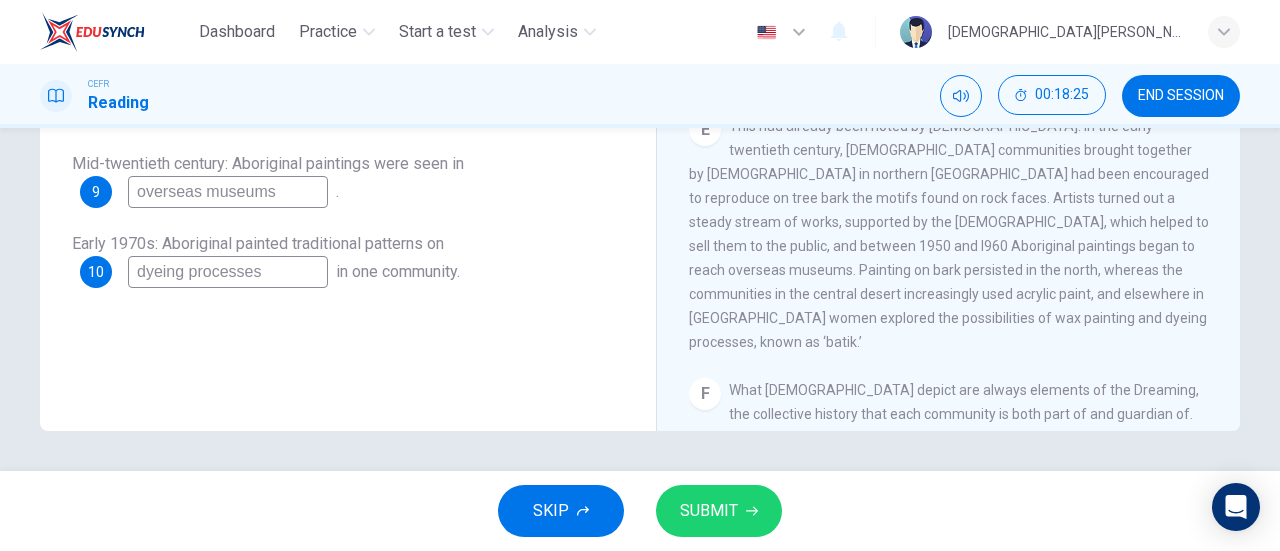 type on "dyeing processes" 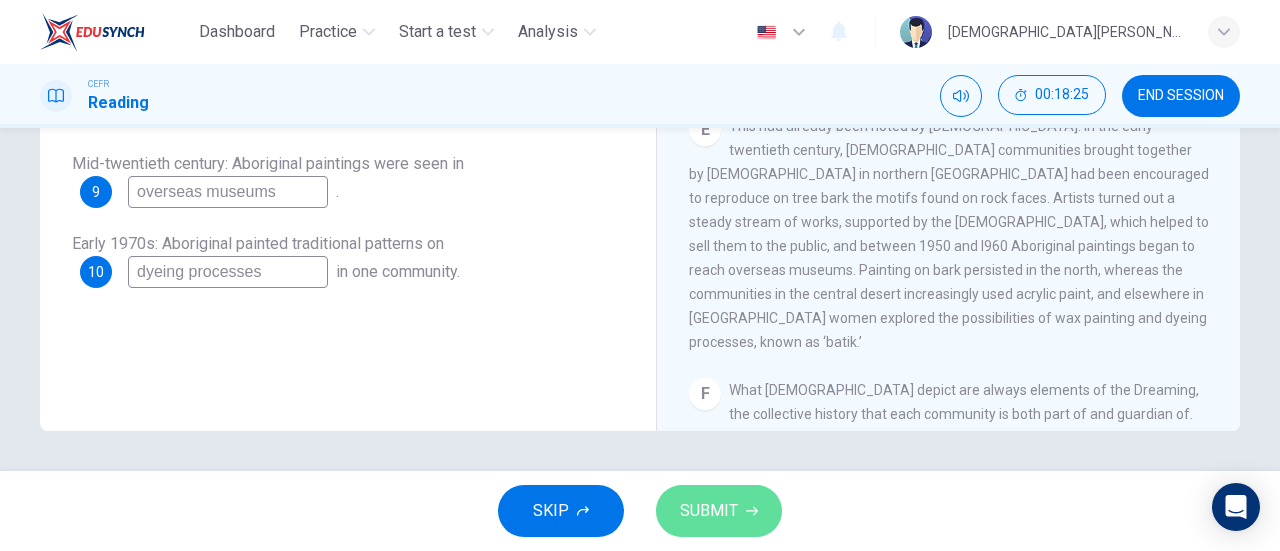 click on "SUBMIT" at bounding box center [709, 511] 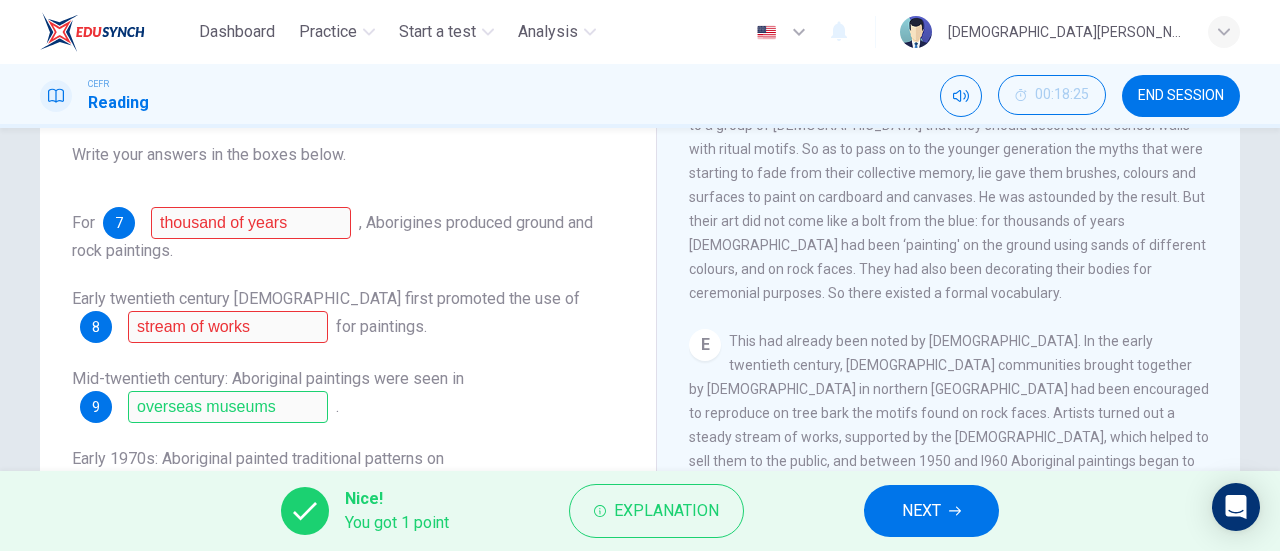 scroll, scrollTop: 238, scrollLeft: 0, axis: vertical 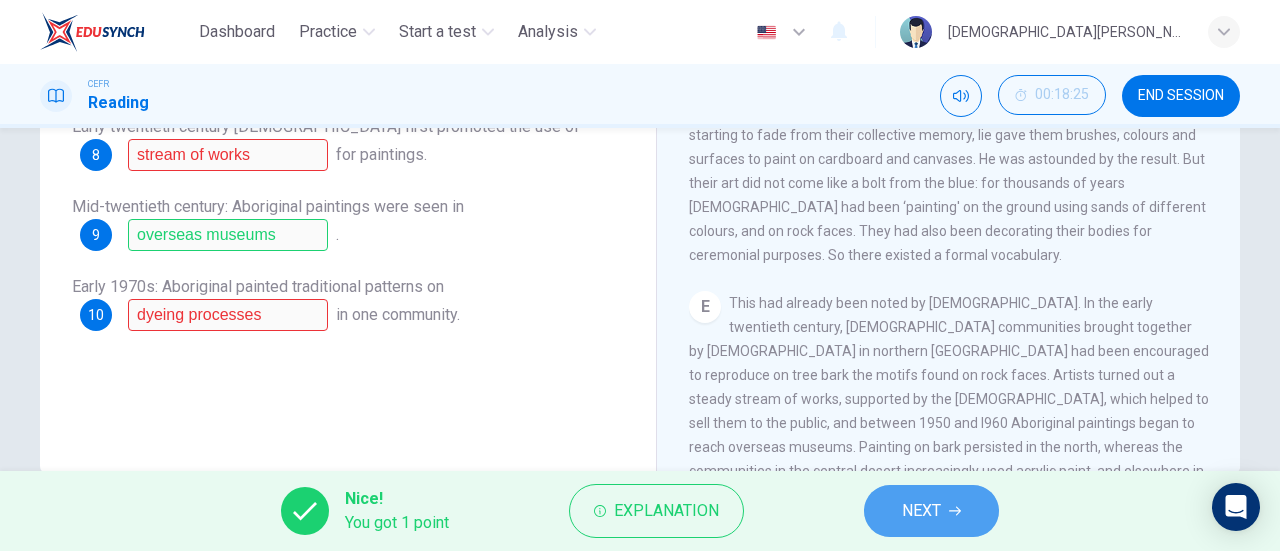 click on "NEXT" at bounding box center [921, 511] 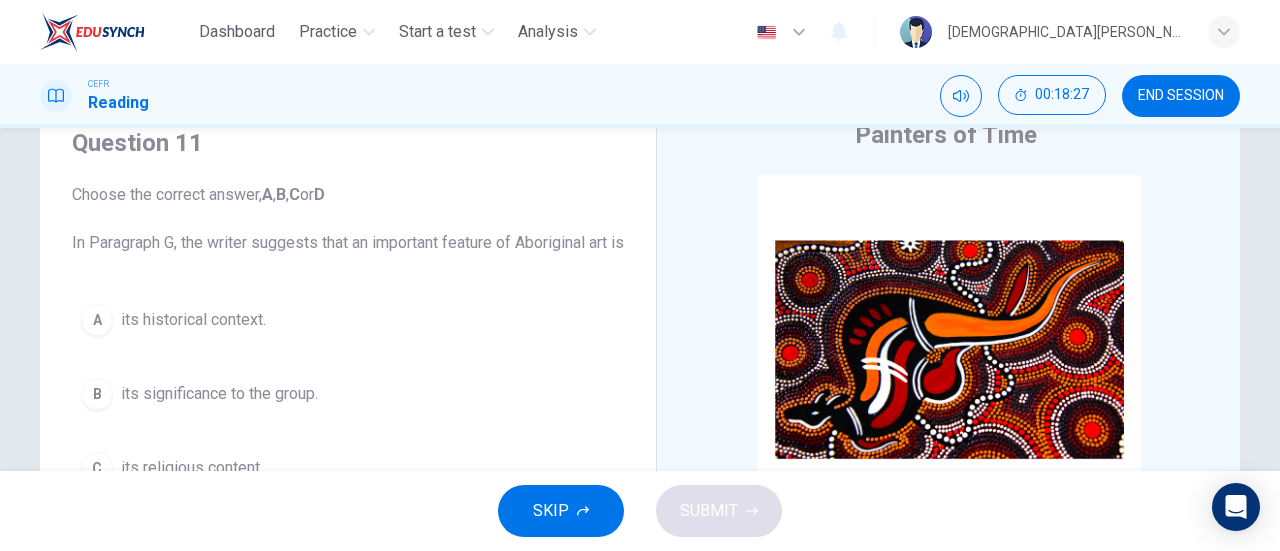 scroll, scrollTop: 82, scrollLeft: 0, axis: vertical 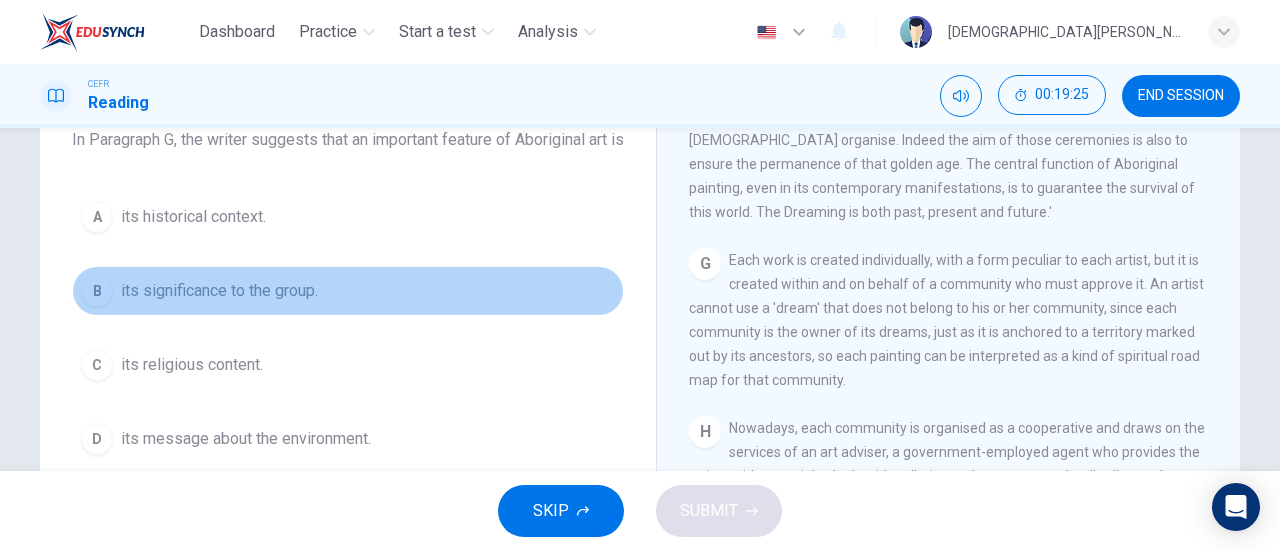 click on "B" at bounding box center (97, 291) 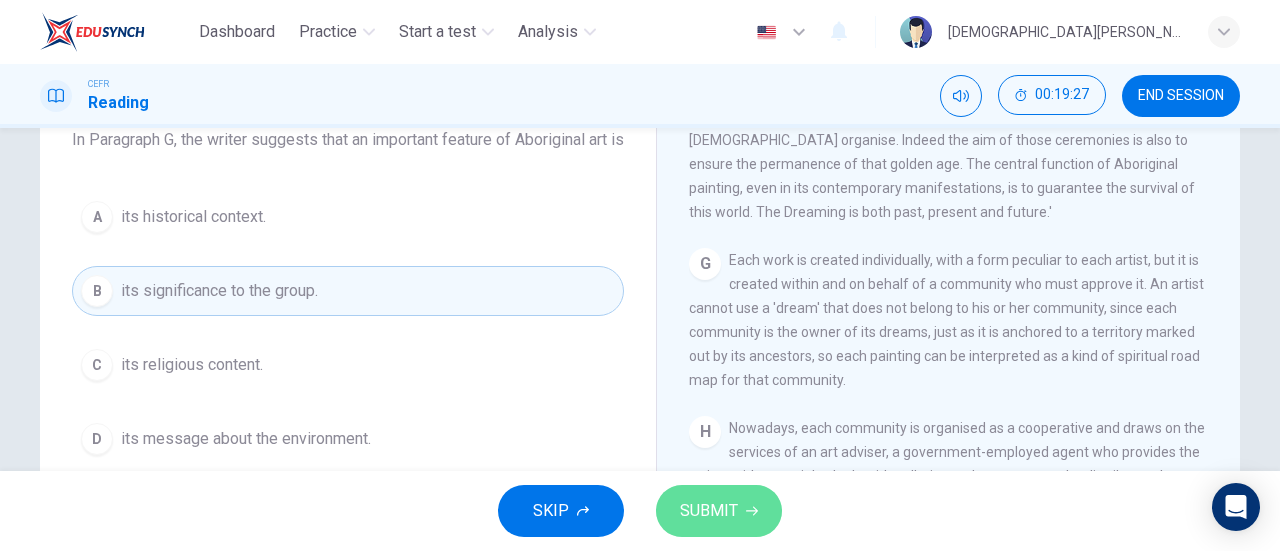 click 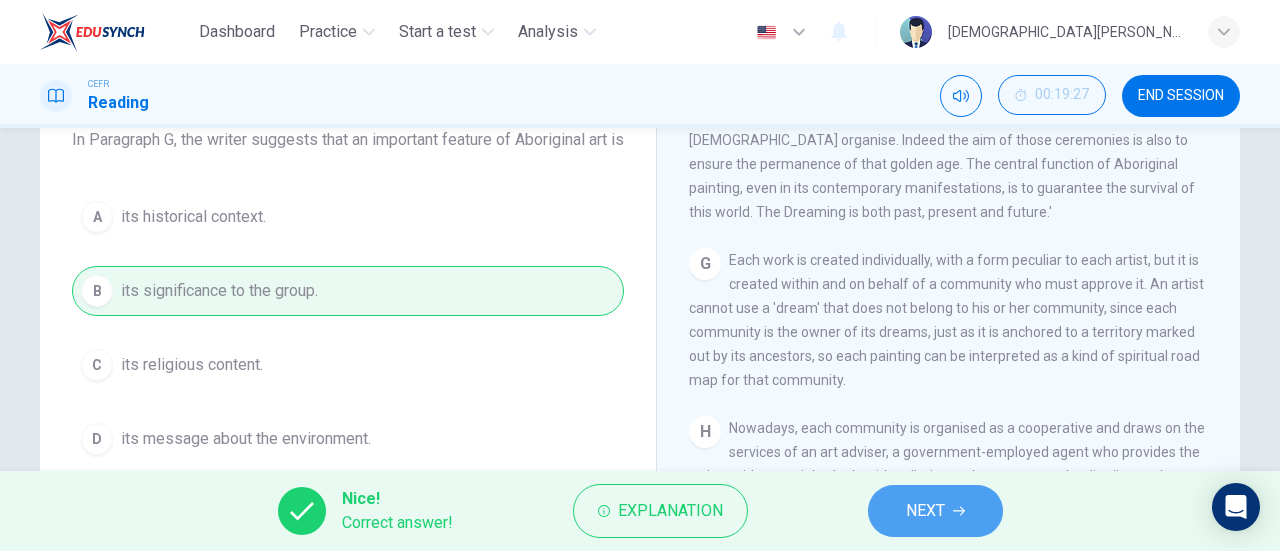 click on "NEXT" at bounding box center [925, 511] 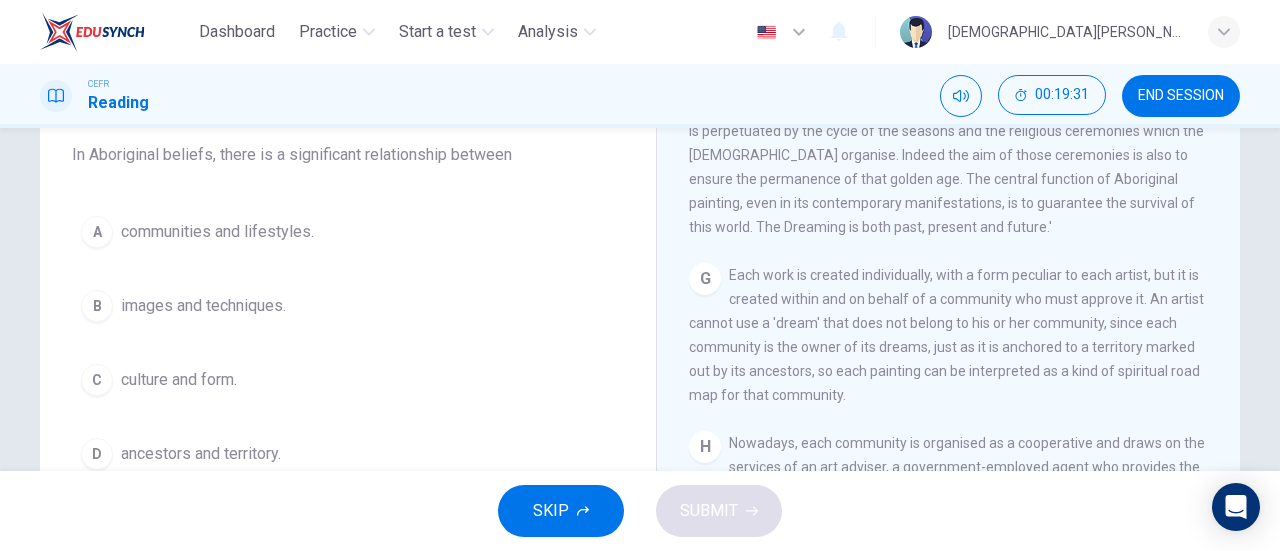 scroll, scrollTop: 170, scrollLeft: 0, axis: vertical 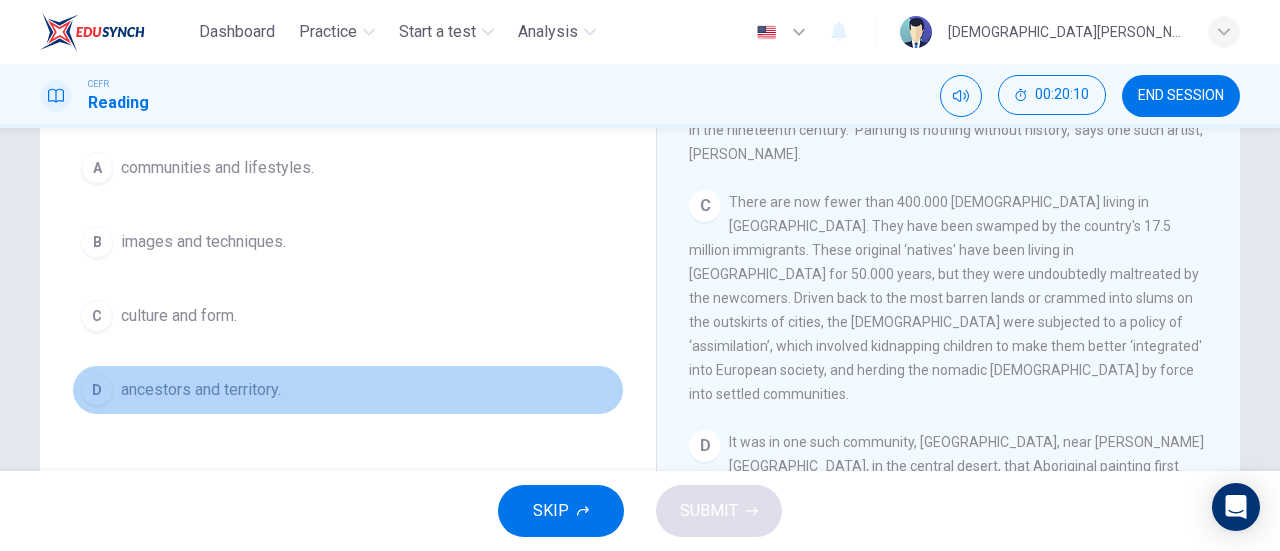 click on "D" at bounding box center [97, 390] 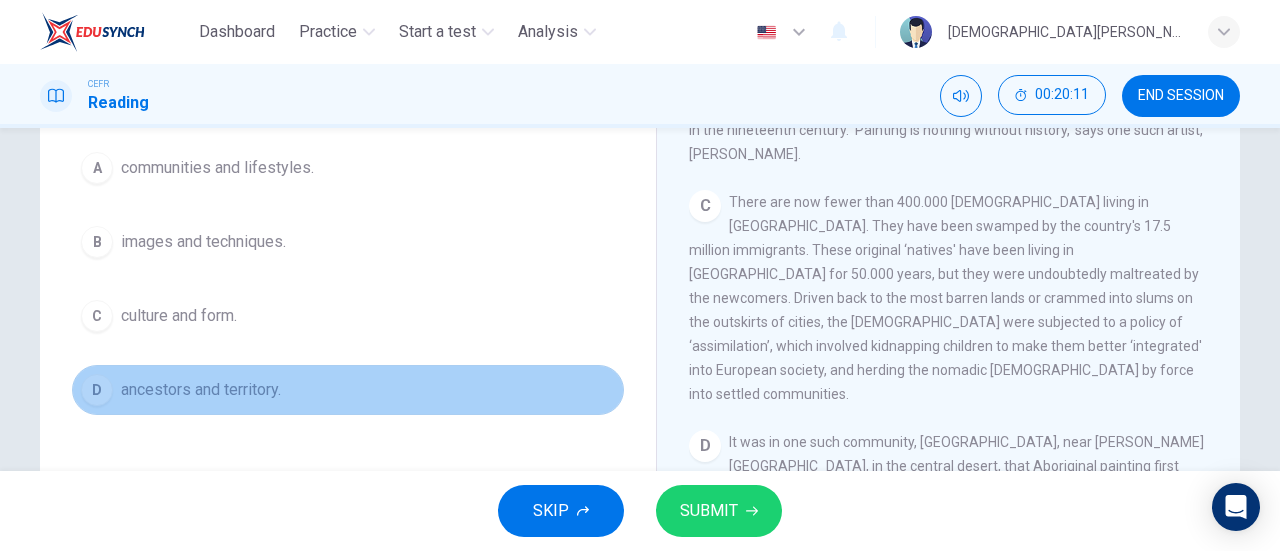 click on "D" at bounding box center (97, 390) 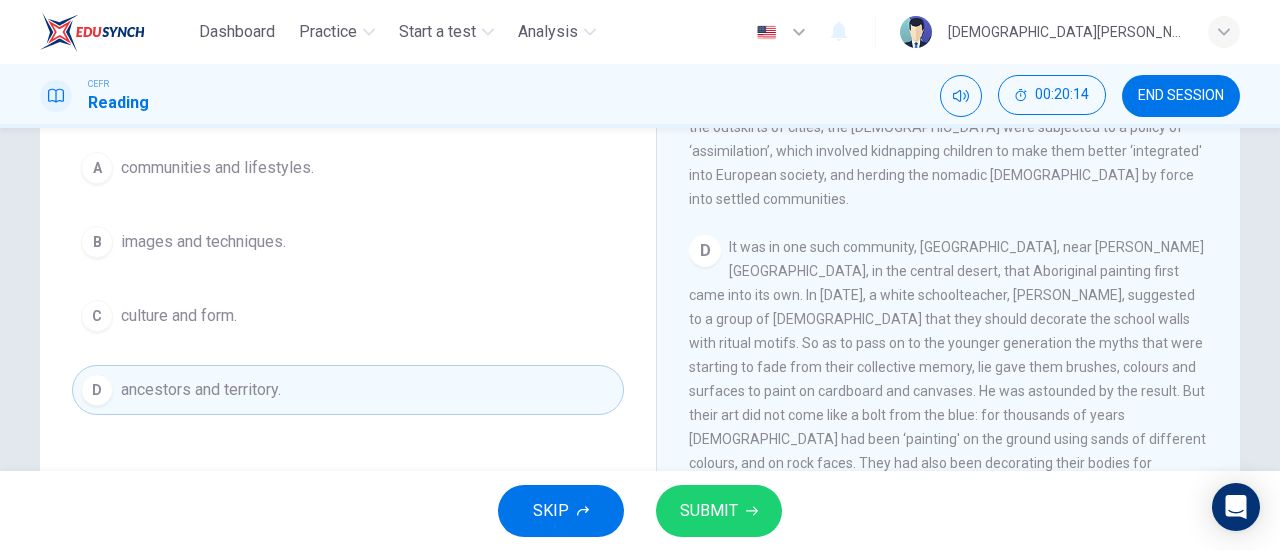 scroll, scrollTop: 906, scrollLeft: 0, axis: vertical 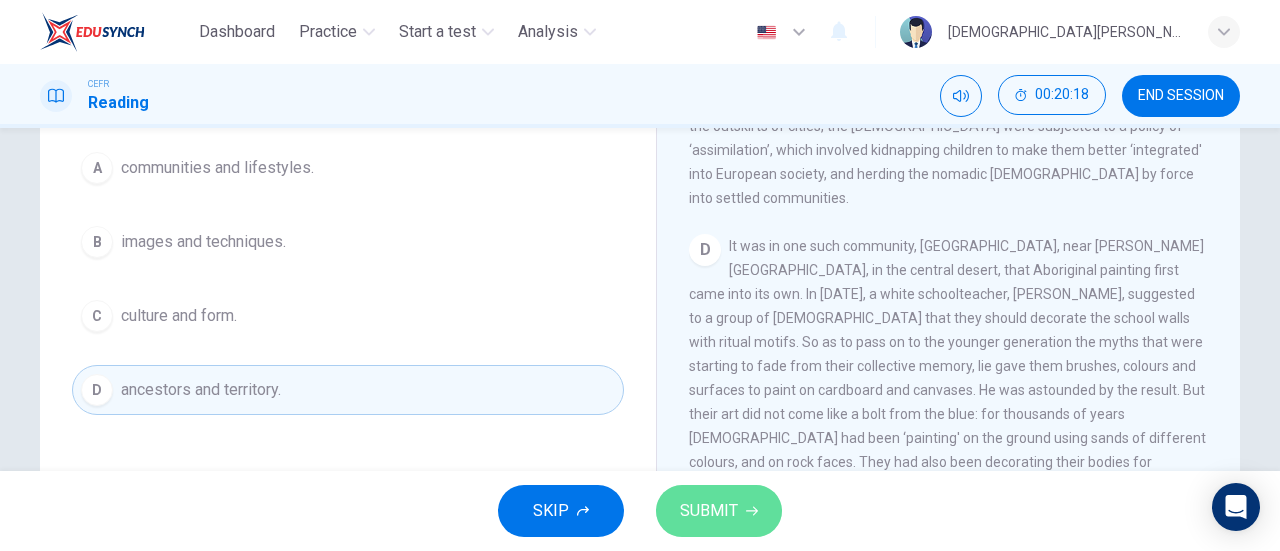 click 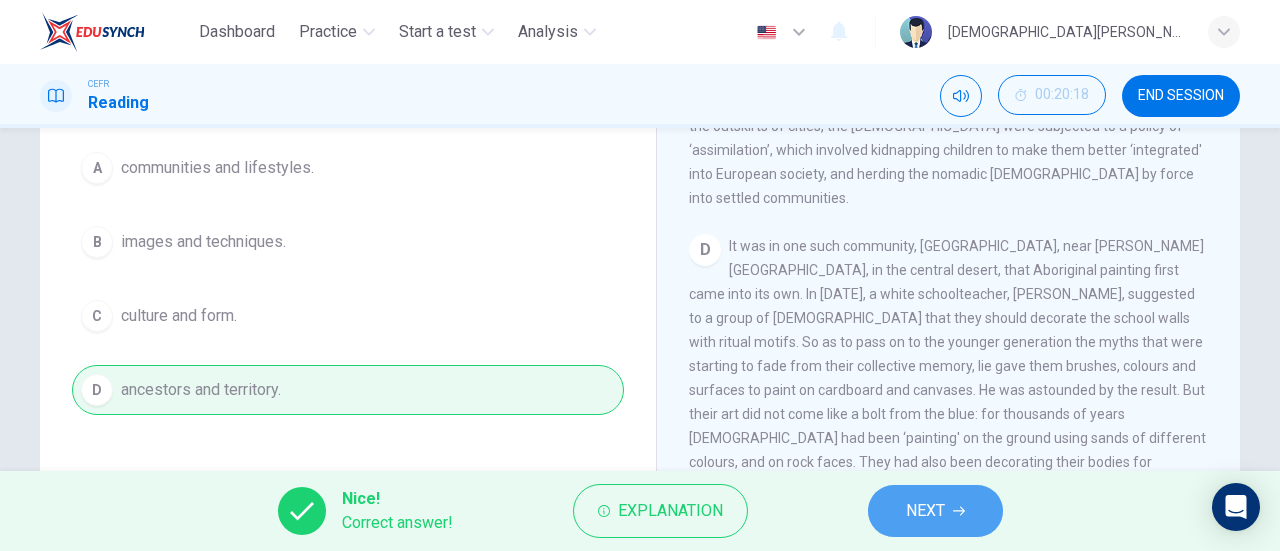 click on "NEXT" at bounding box center [935, 511] 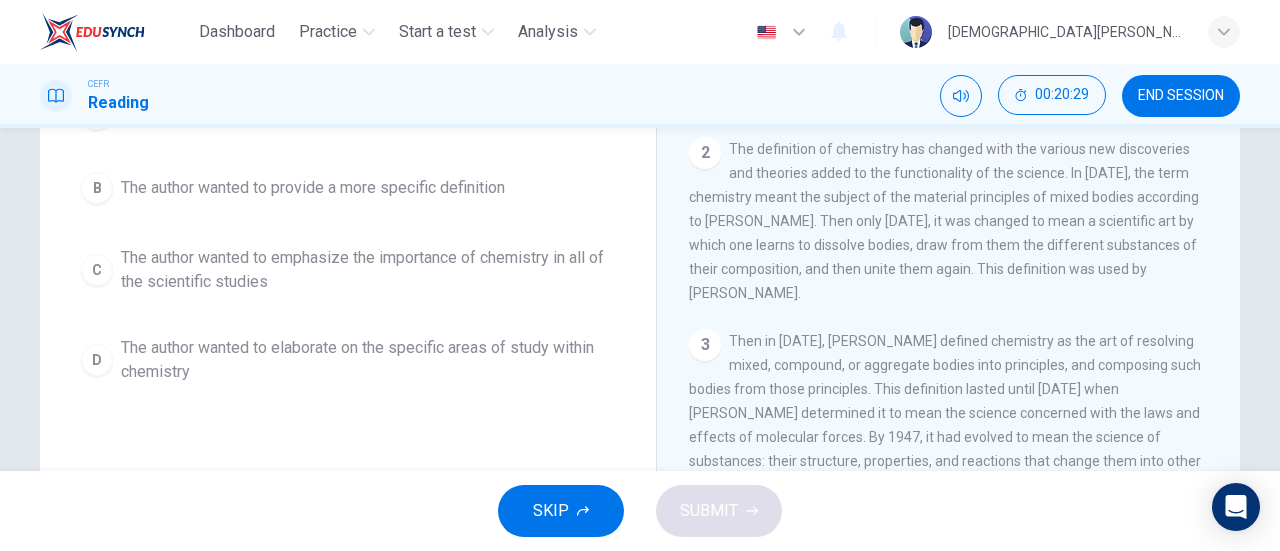 scroll, scrollTop: 267, scrollLeft: 0, axis: vertical 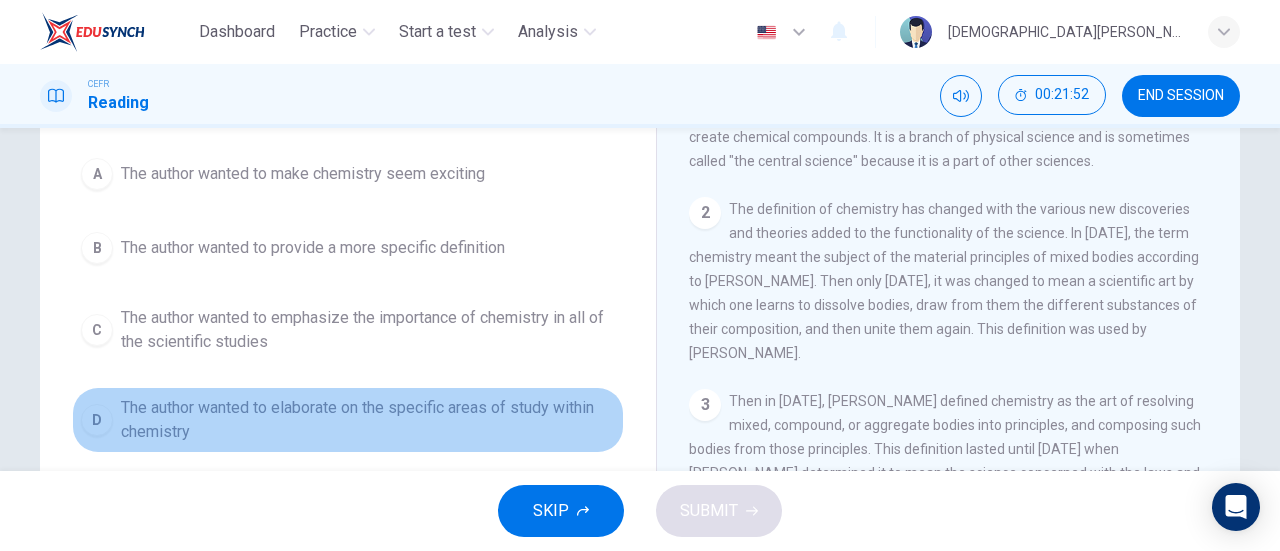 click on "D" at bounding box center (97, 420) 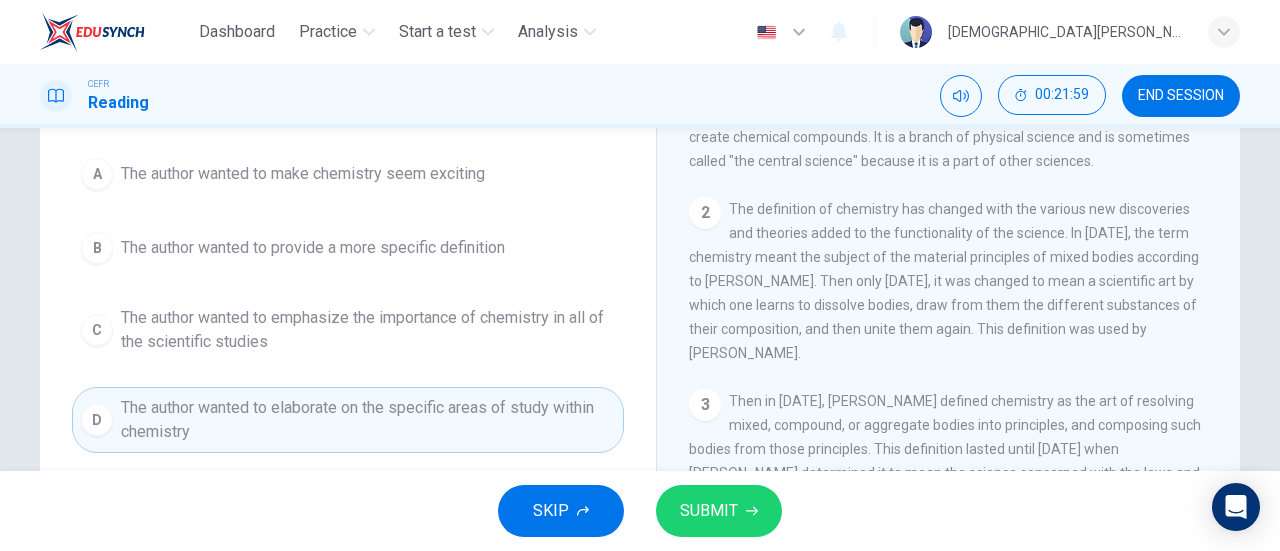 click on "The author wanted to emphasize the importance of chemistry in all of the scientific studies" at bounding box center (368, 330) 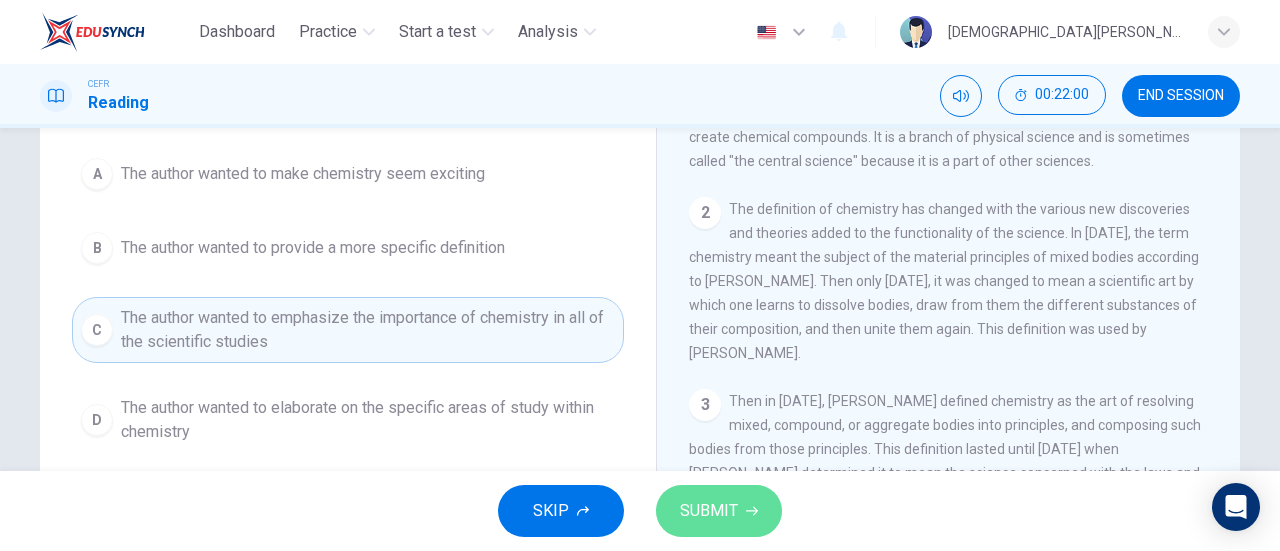 click on "SUBMIT" at bounding box center (709, 511) 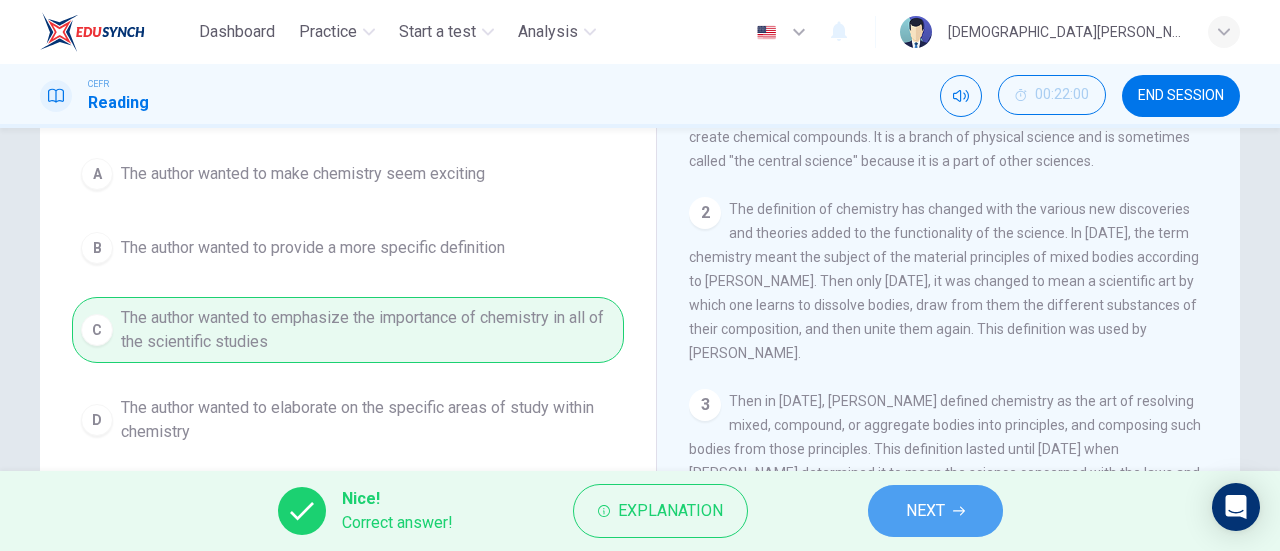 click on "NEXT" at bounding box center [935, 511] 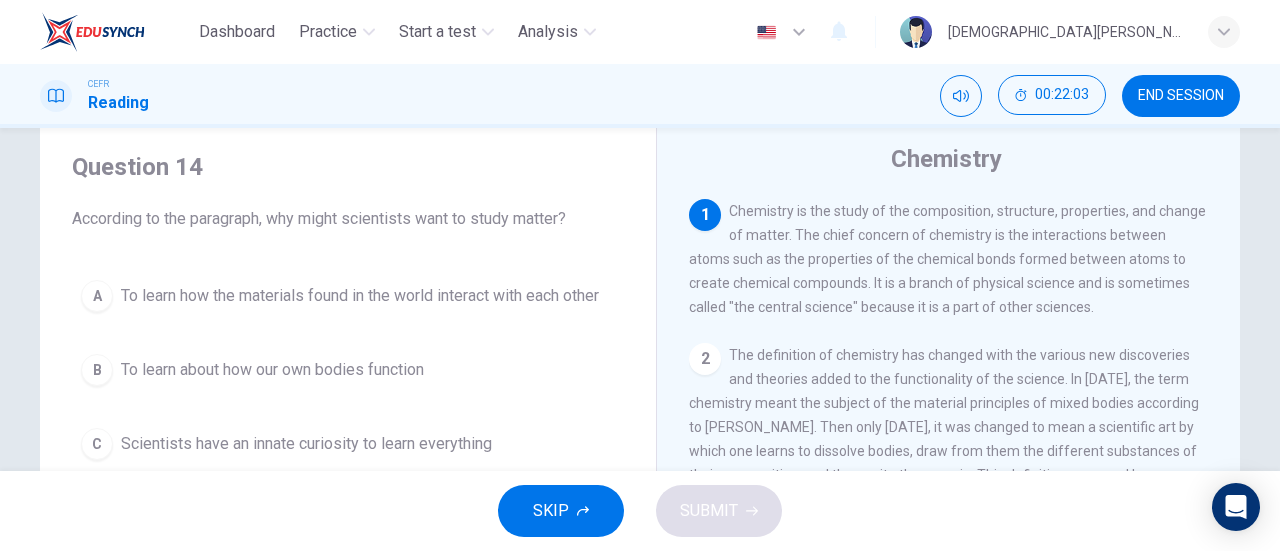 scroll, scrollTop: 54, scrollLeft: 0, axis: vertical 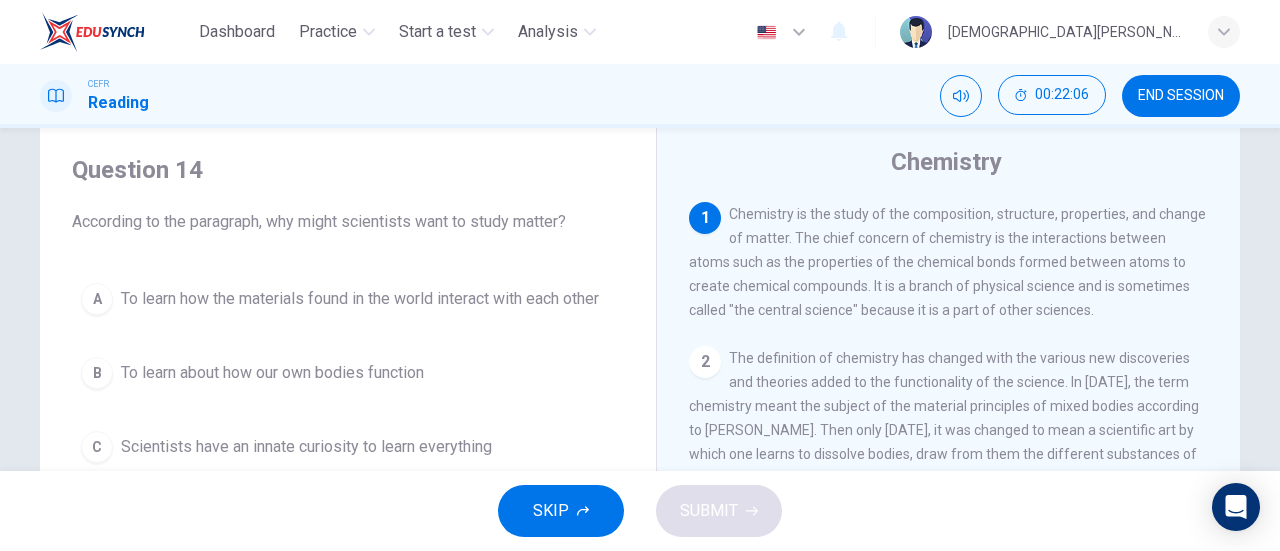 click on "1 Chemistry is the study of the composition, structure, properties, and change of matter. The chief concern of chemistry is the interactions between atoms such as the properties of the chemical bonds formed between atoms to create chemical compounds. It is a branch of physical science and is sometimes called "the central science" because it is a part of other sciences." at bounding box center [949, 262] 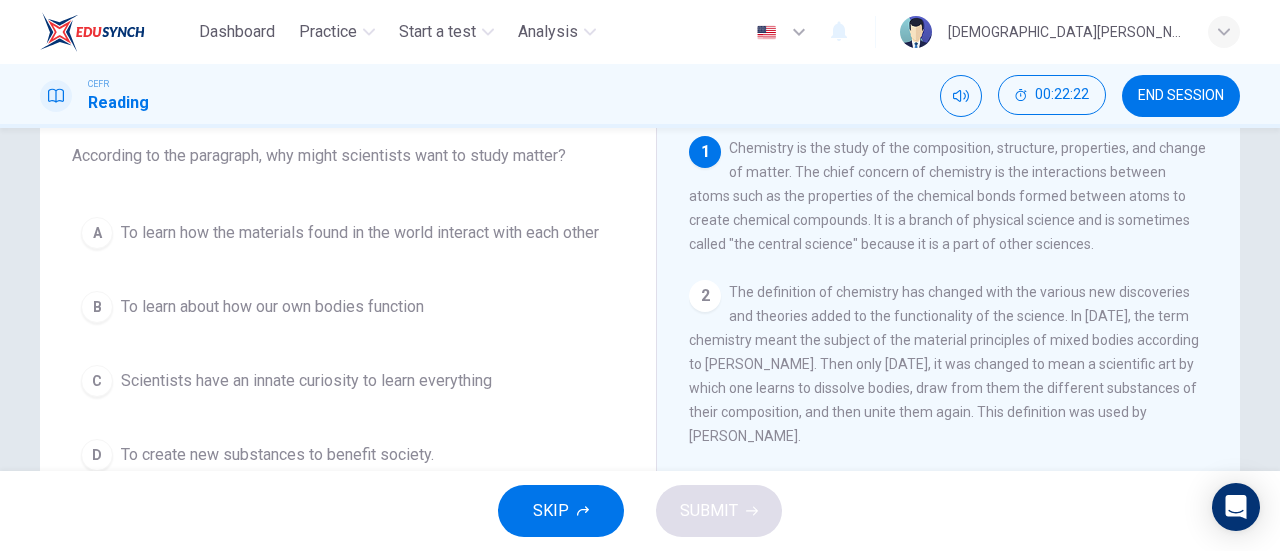 scroll, scrollTop: 117, scrollLeft: 0, axis: vertical 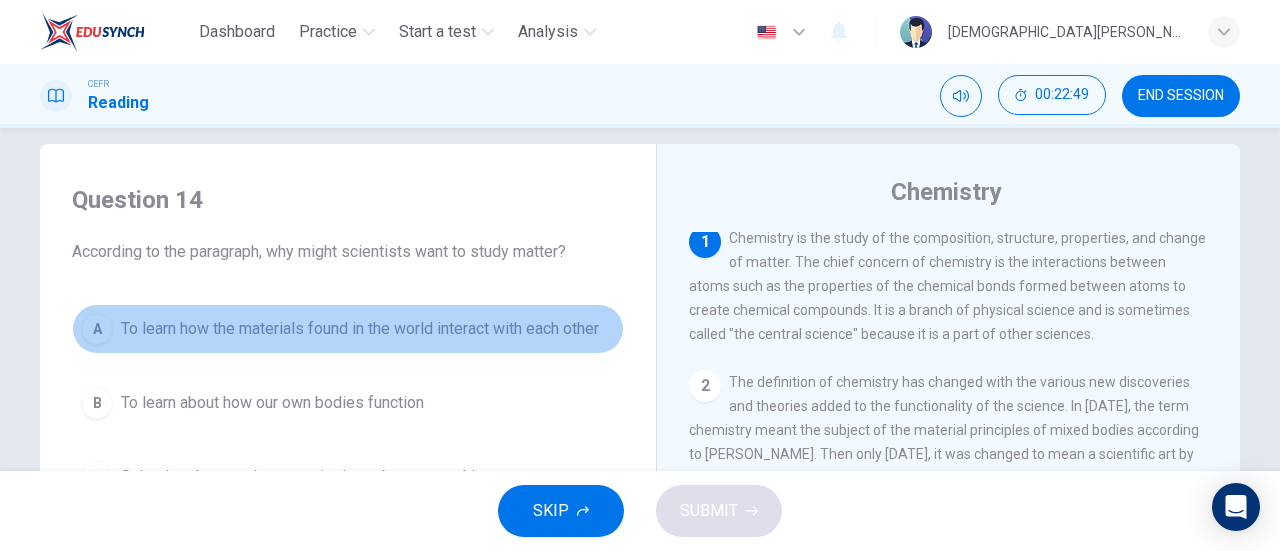 click on "A" at bounding box center [97, 329] 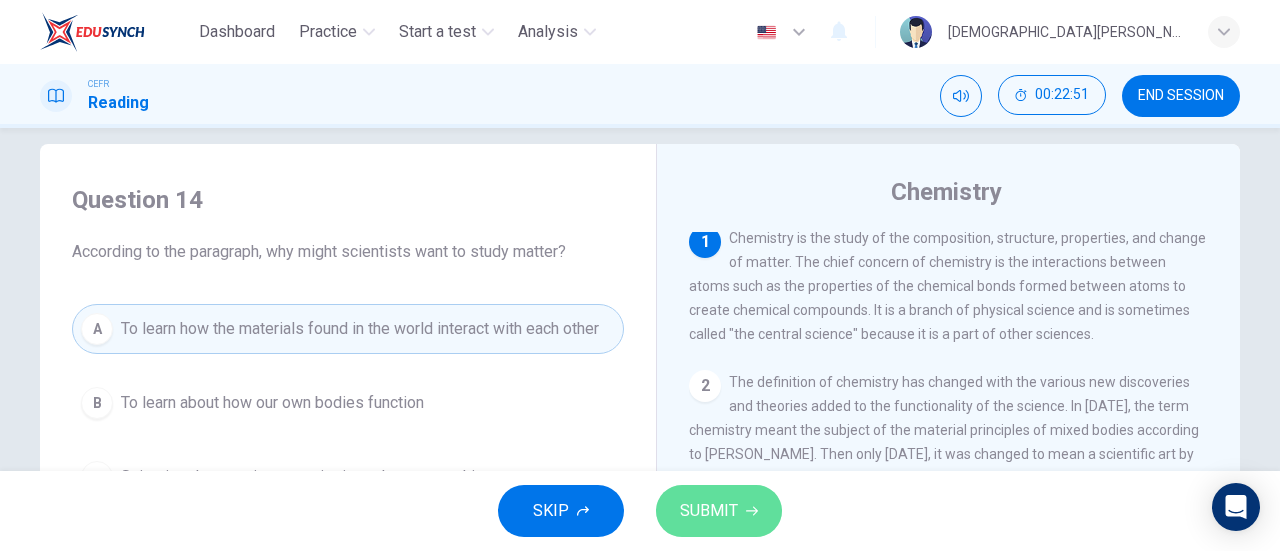 click on "SUBMIT" at bounding box center (709, 511) 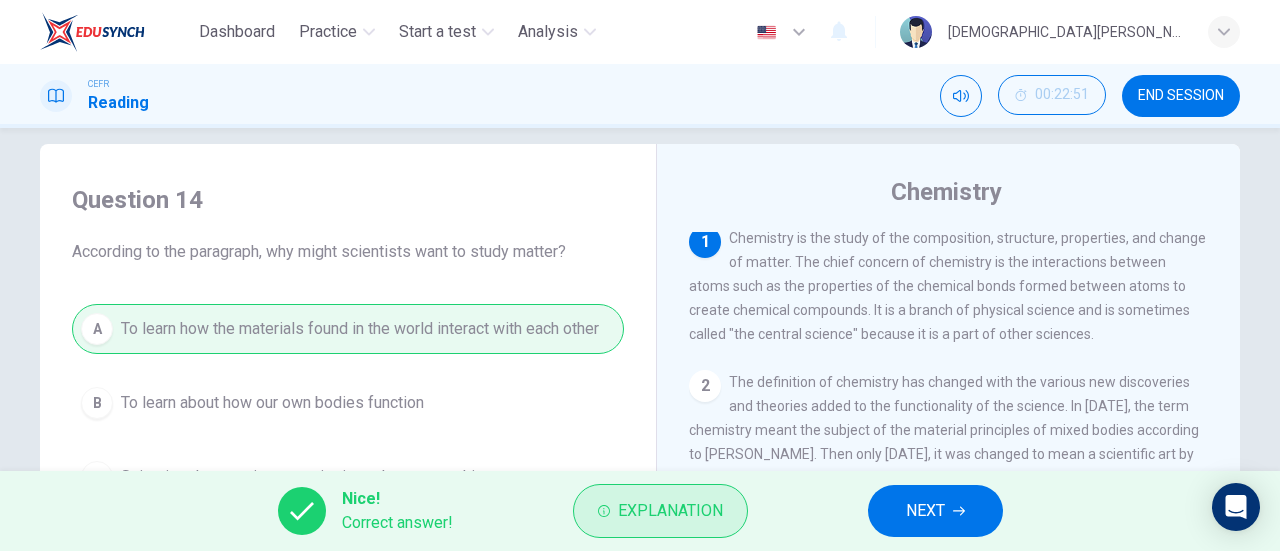 click on "Explanation" at bounding box center [660, 511] 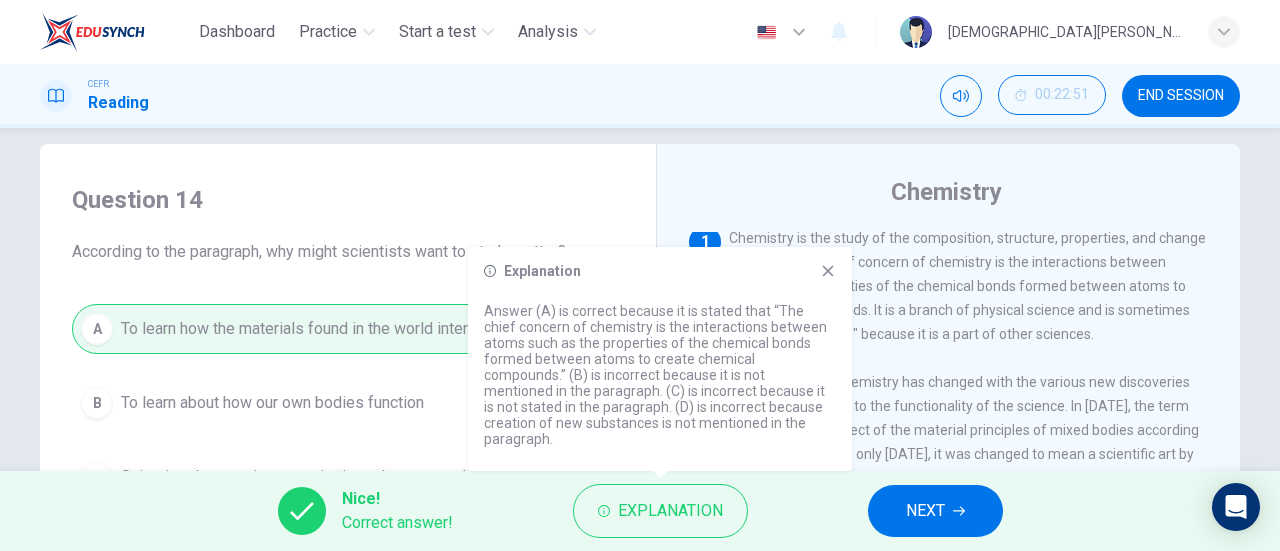 click 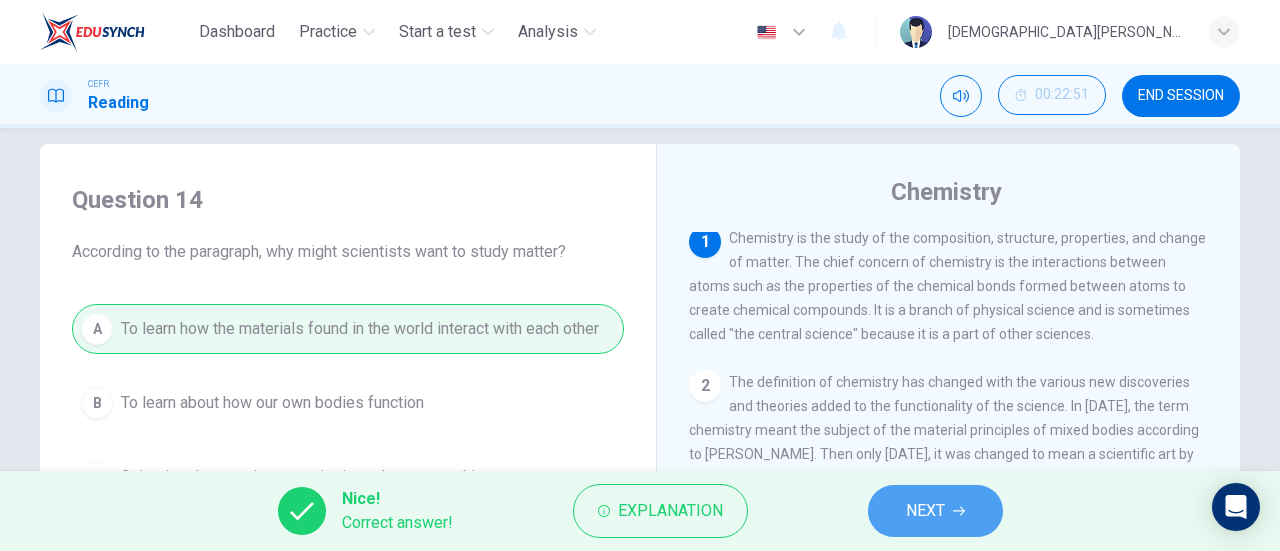 click on "NEXT" at bounding box center [925, 511] 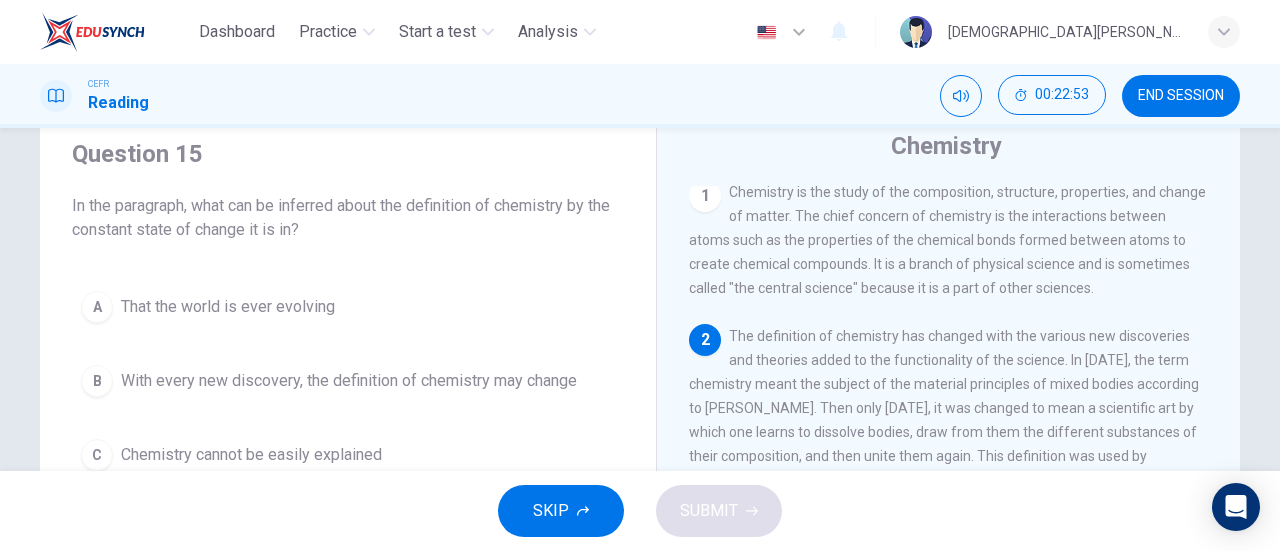 scroll, scrollTop: 73, scrollLeft: 0, axis: vertical 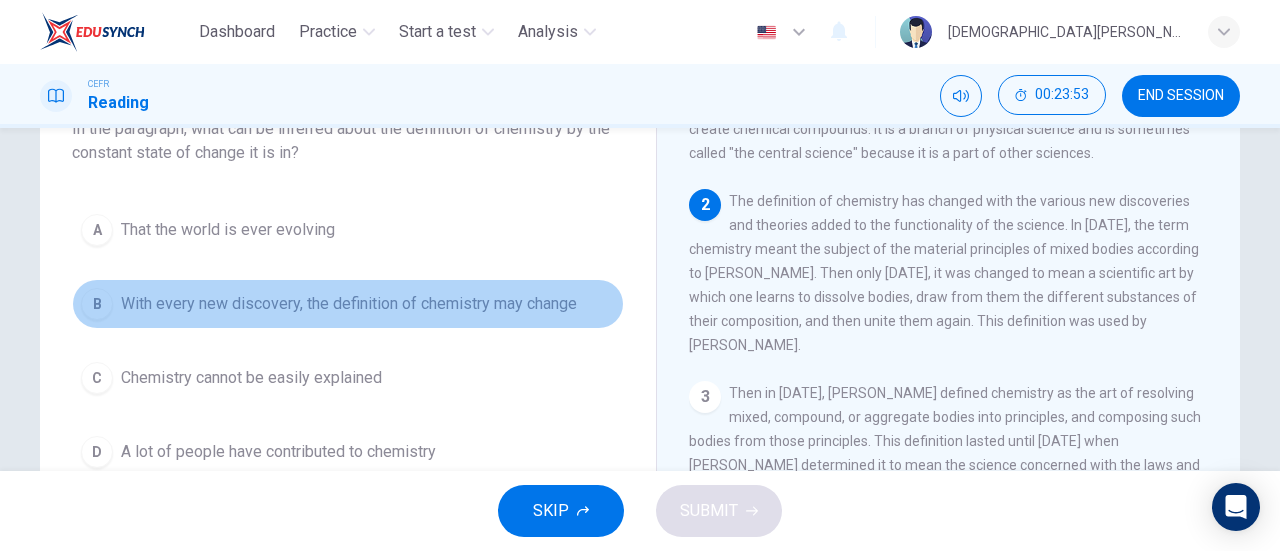 click on "B" at bounding box center [97, 304] 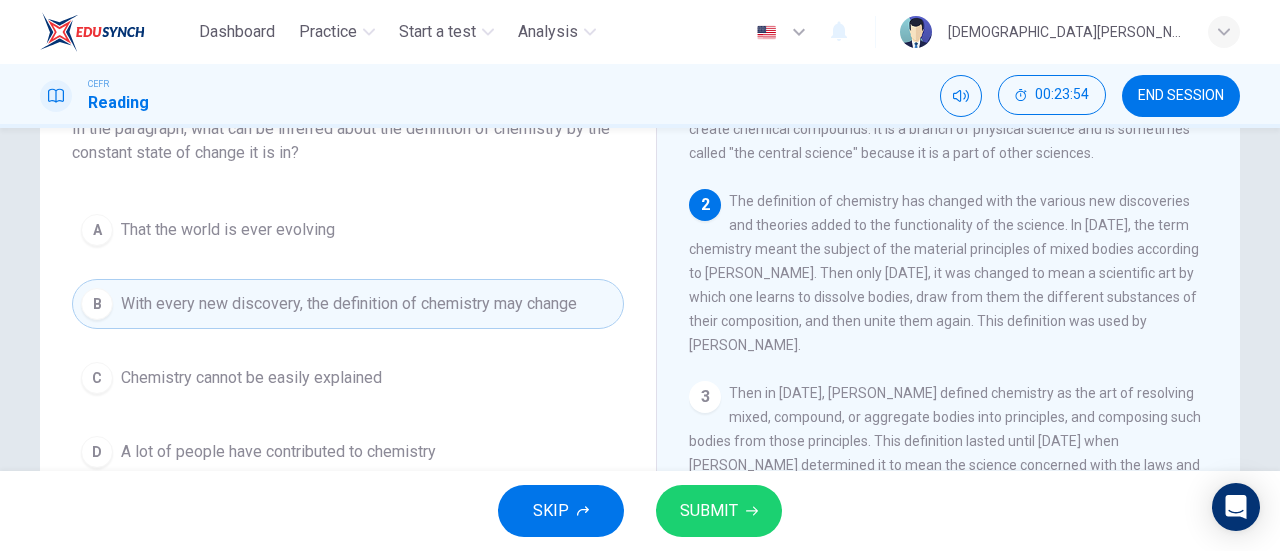 click on "SUBMIT" at bounding box center [709, 511] 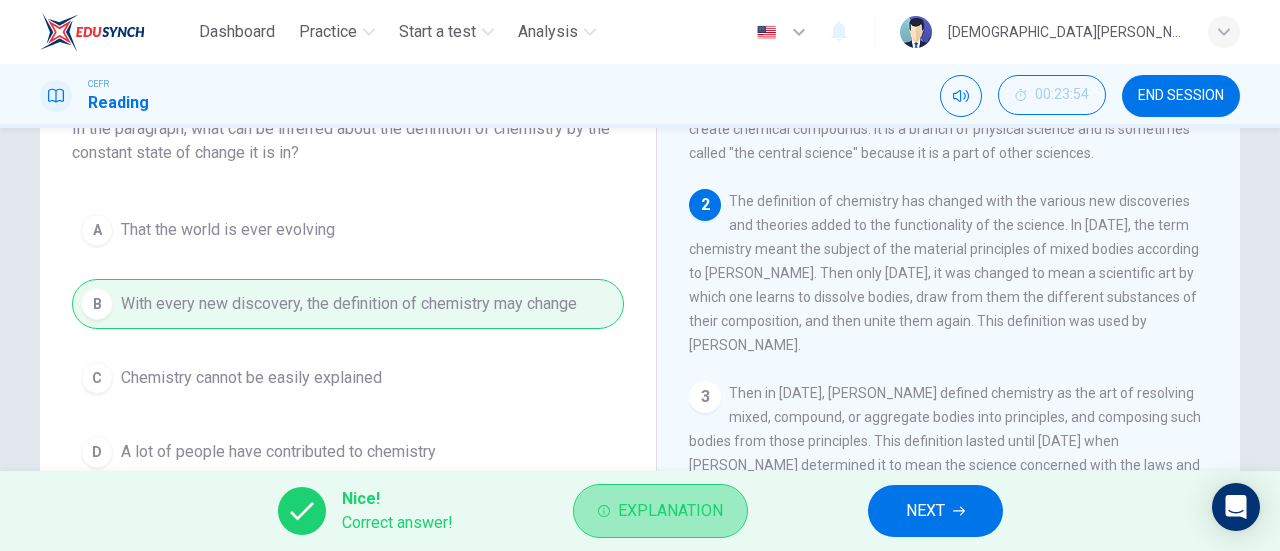 click on "Explanation" at bounding box center (670, 511) 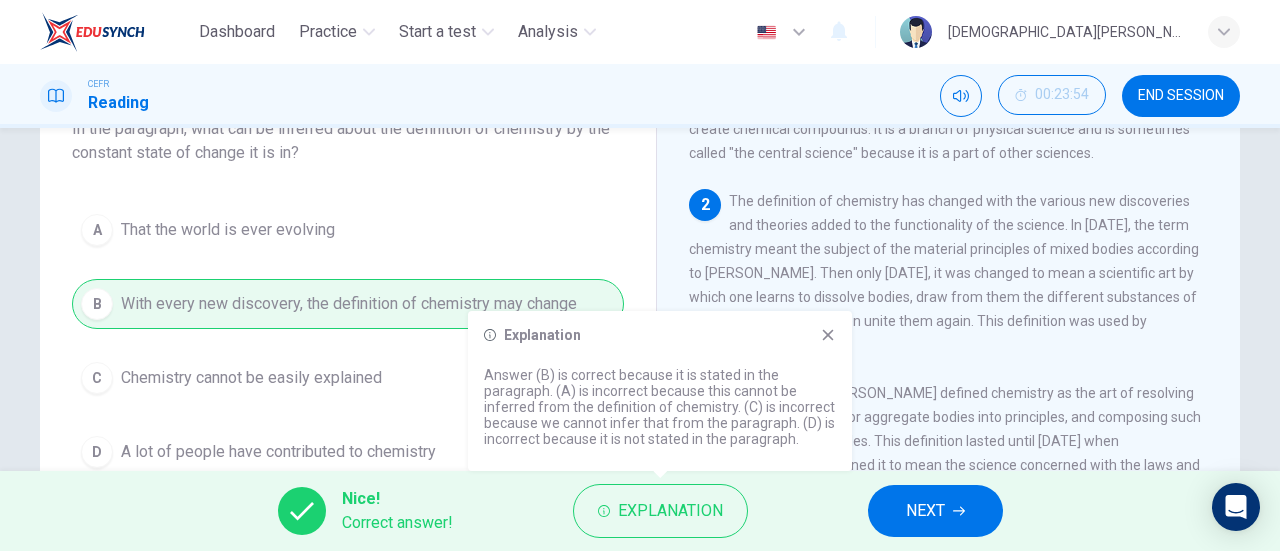 click 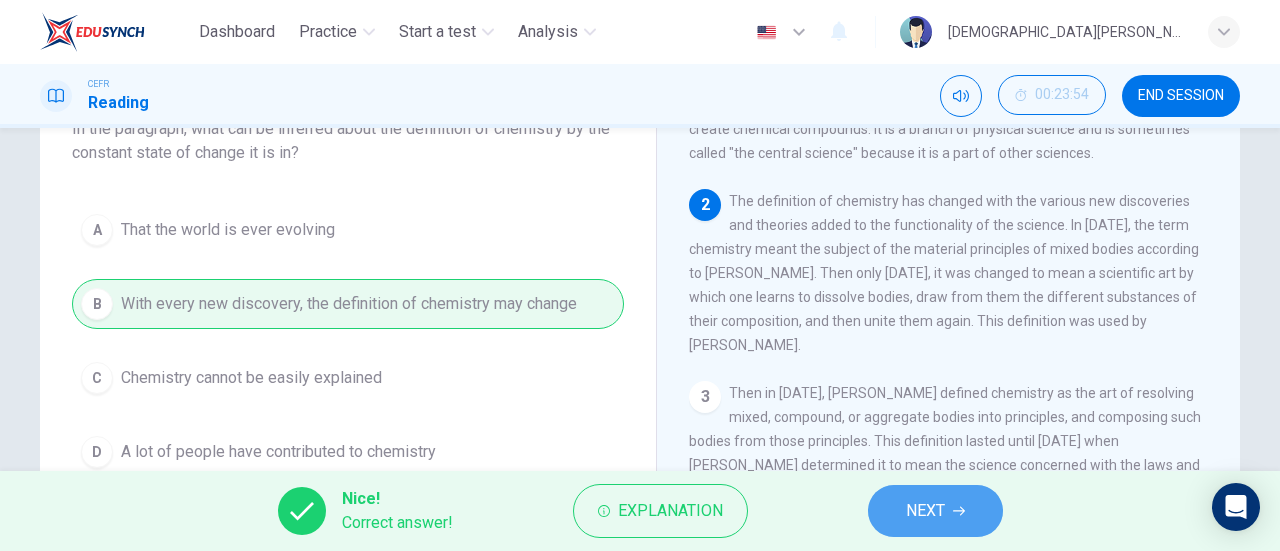 click on "NEXT" at bounding box center (925, 511) 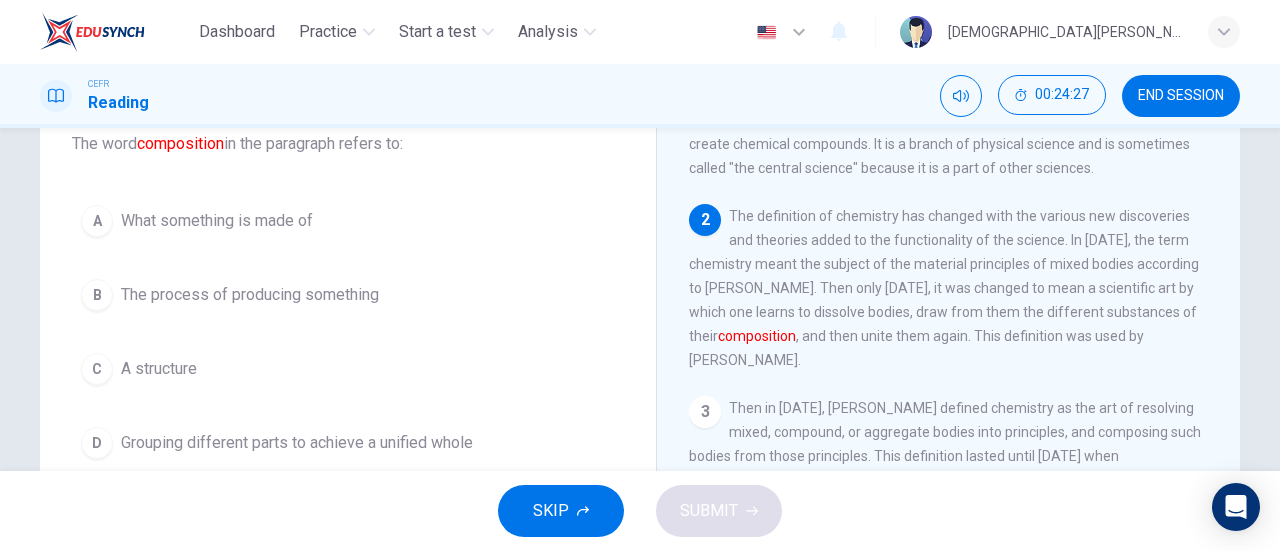 scroll, scrollTop: 130, scrollLeft: 0, axis: vertical 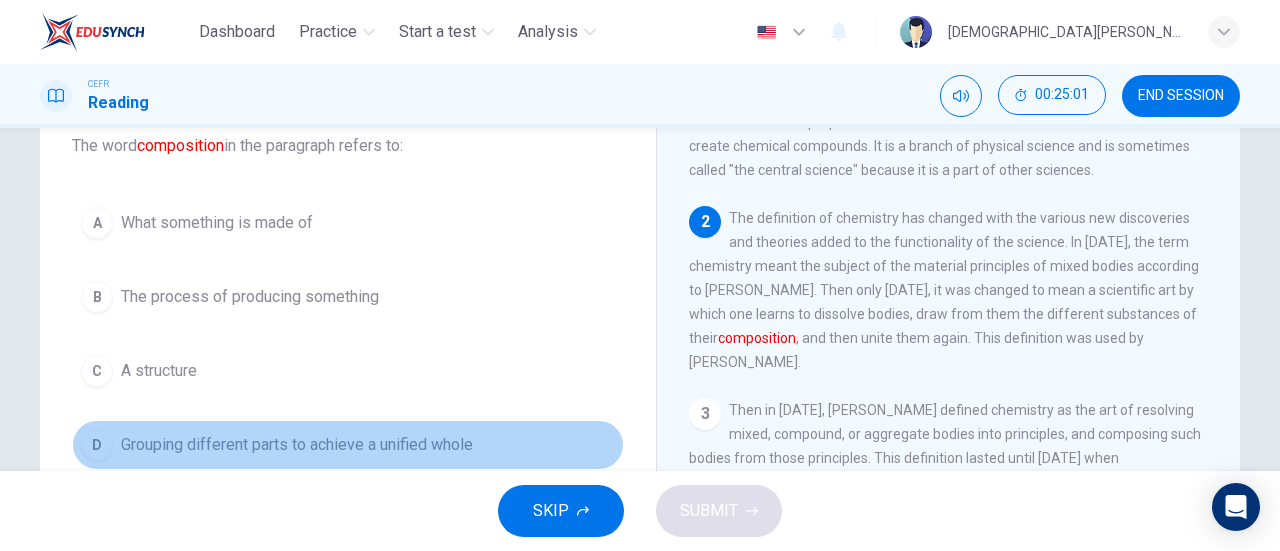 click on "D Grouping different parts to achieve a unified whole" at bounding box center (348, 445) 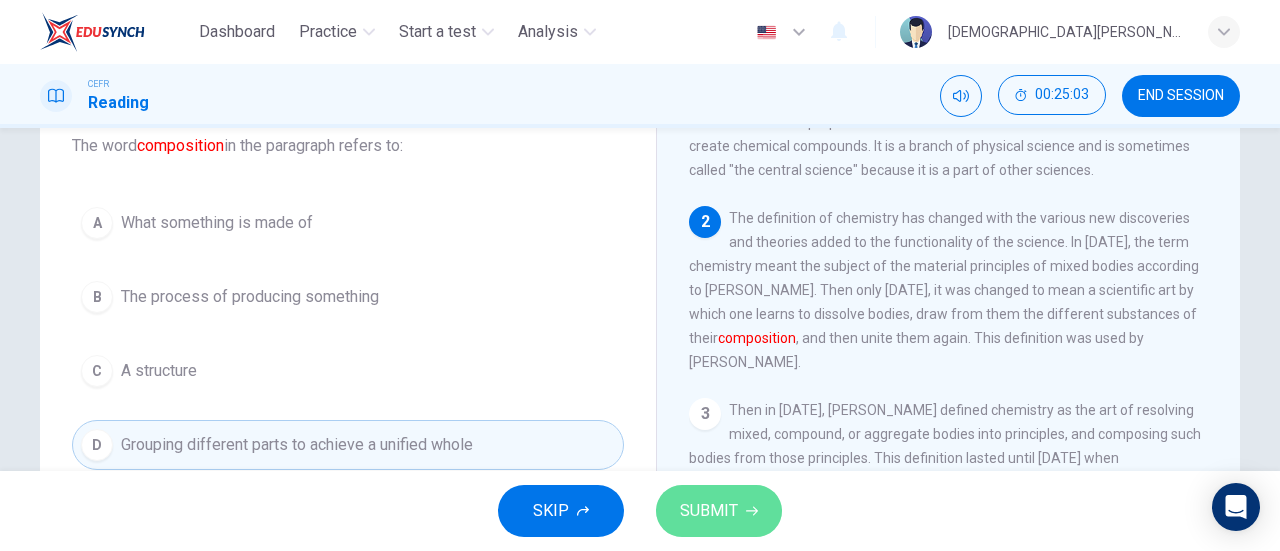 click on "SUBMIT" at bounding box center (709, 511) 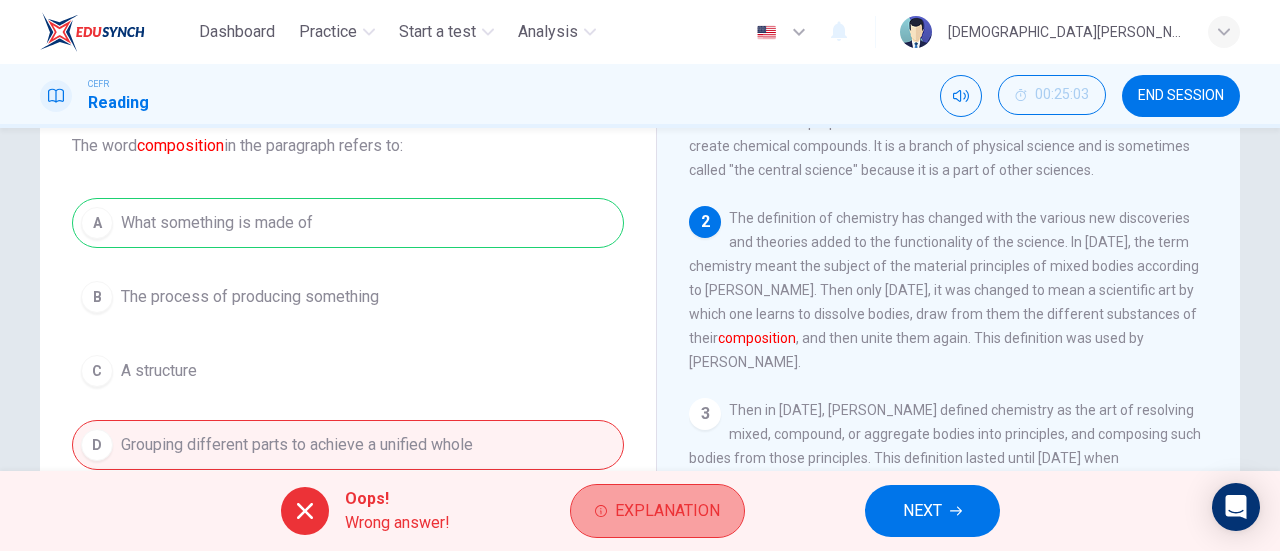 click on "Explanation" at bounding box center [667, 511] 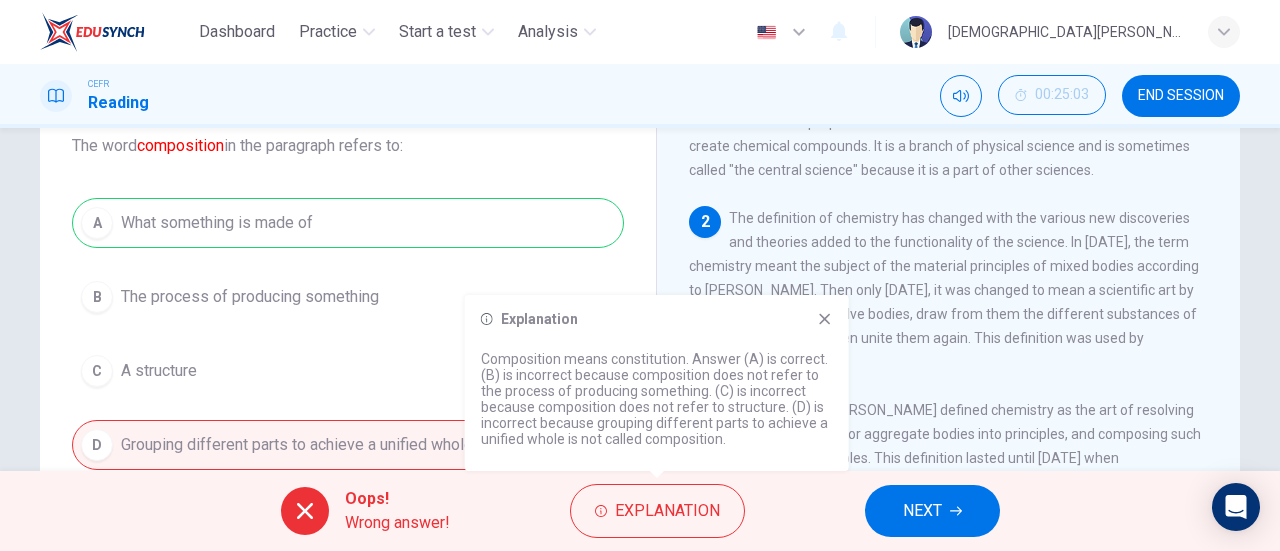 click on "NEXT" at bounding box center (922, 511) 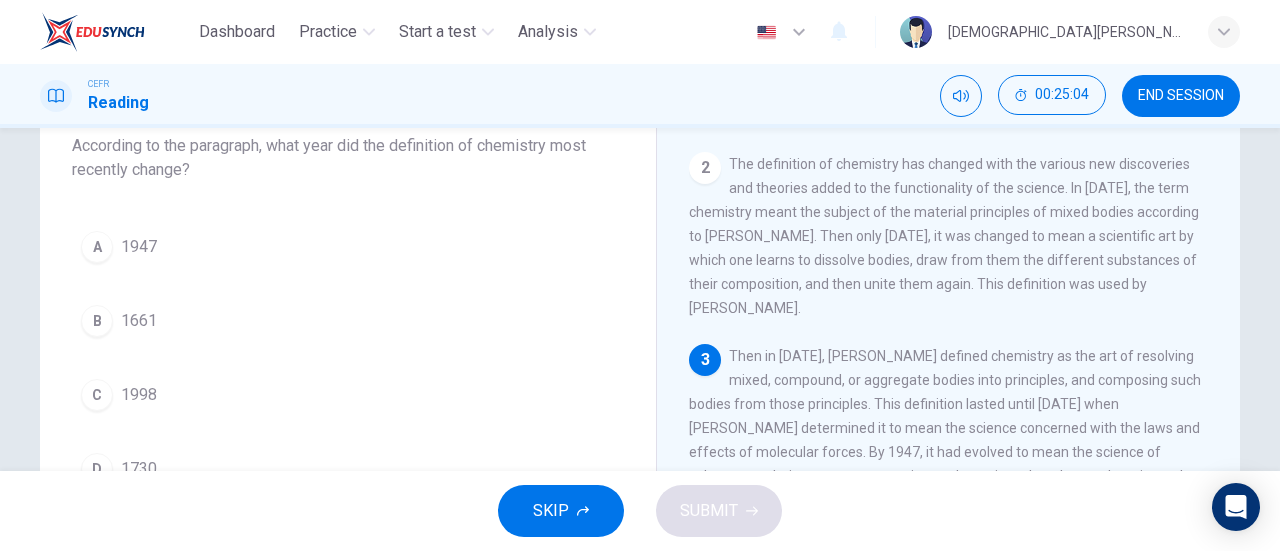 scroll, scrollTop: 121, scrollLeft: 0, axis: vertical 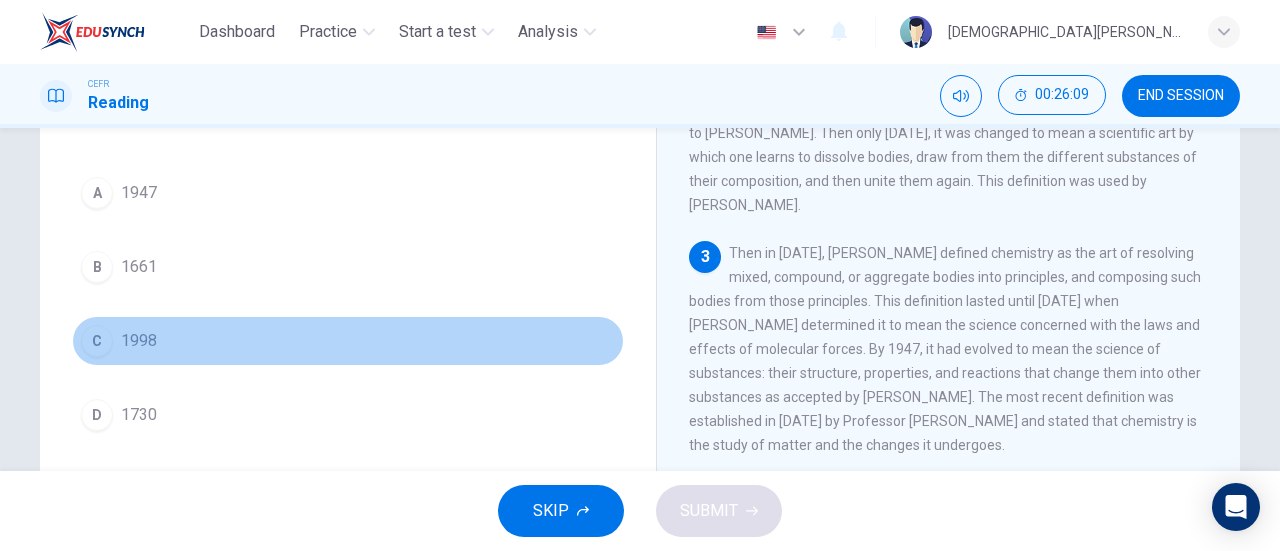 click on "C" at bounding box center (97, 341) 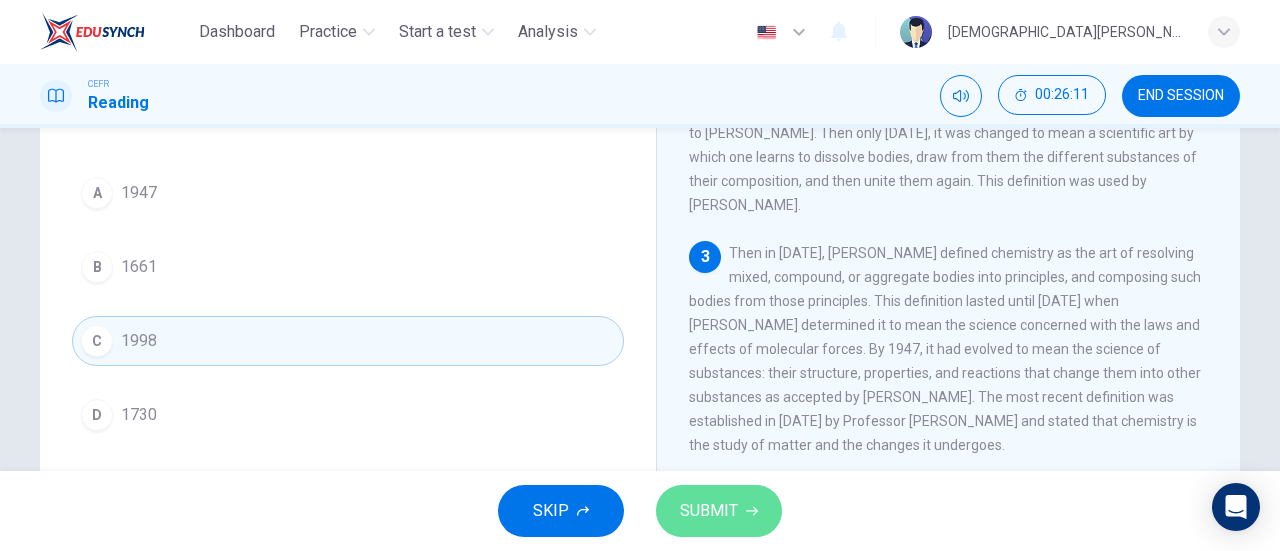 click on "SUBMIT" at bounding box center [719, 511] 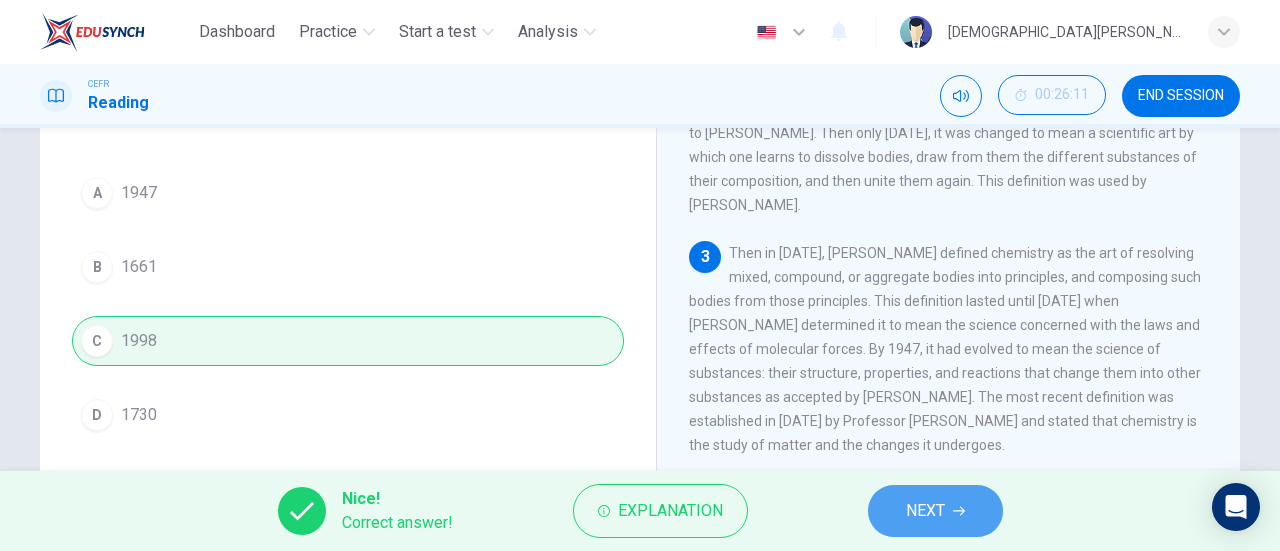 click on "NEXT" at bounding box center [935, 511] 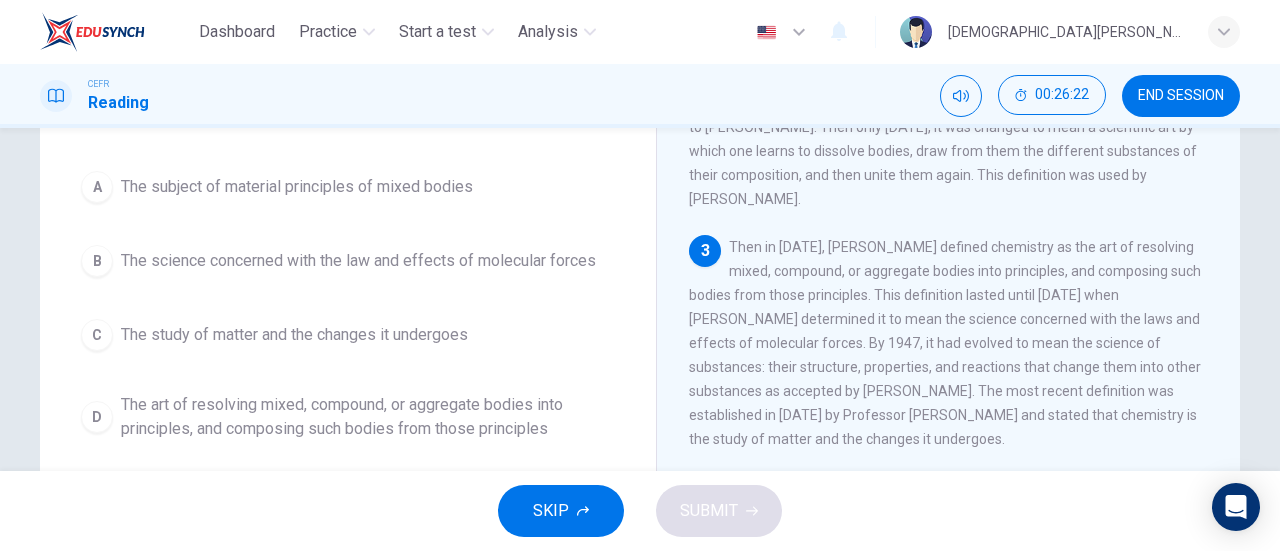 scroll, scrollTop: 185, scrollLeft: 0, axis: vertical 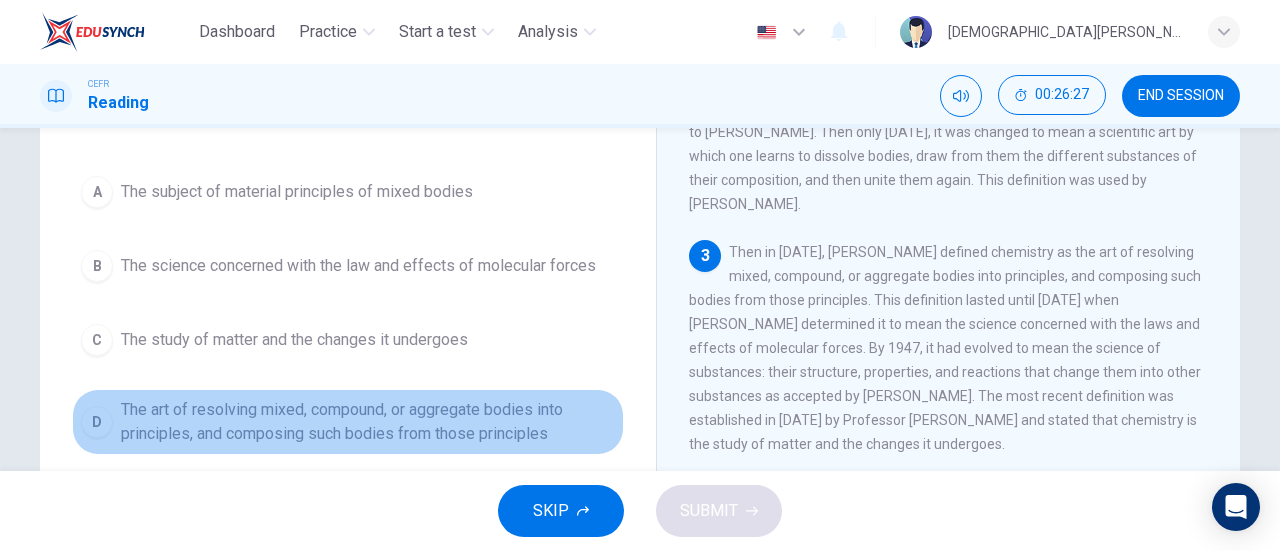 click on "D" at bounding box center (97, 422) 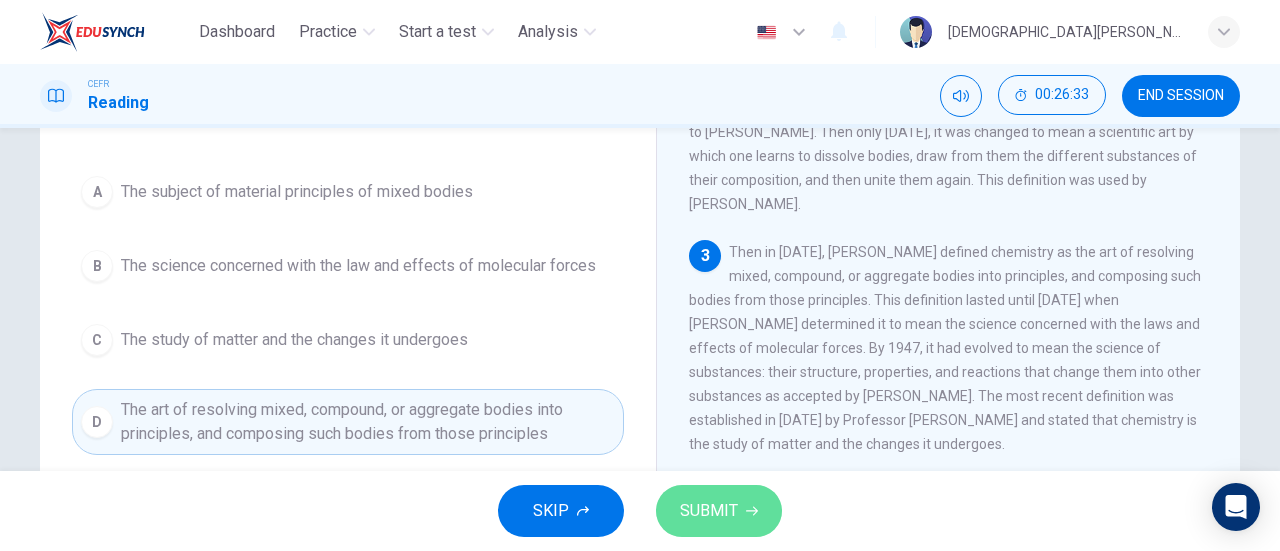 click on "SUBMIT" at bounding box center [709, 511] 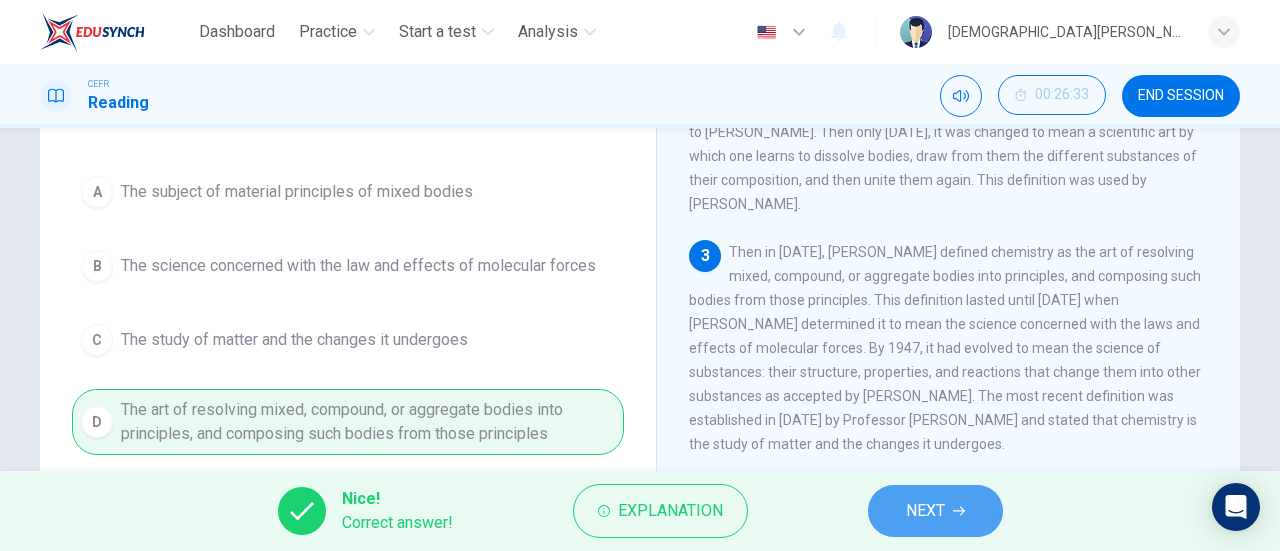 click on "NEXT" at bounding box center [925, 511] 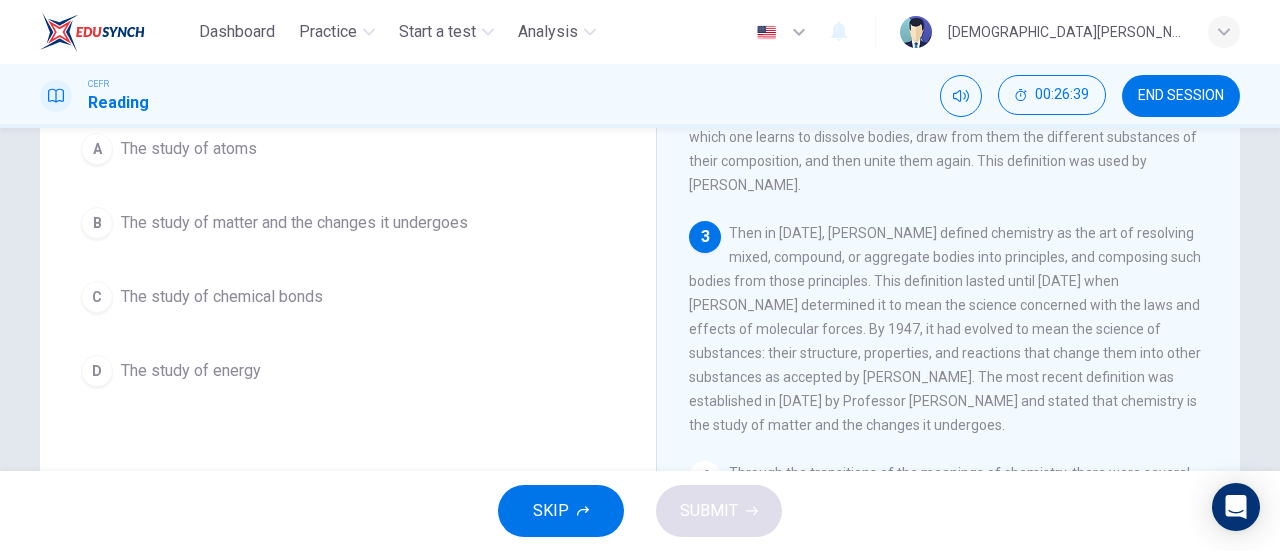 scroll, scrollTop: 205, scrollLeft: 0, axis: vertical 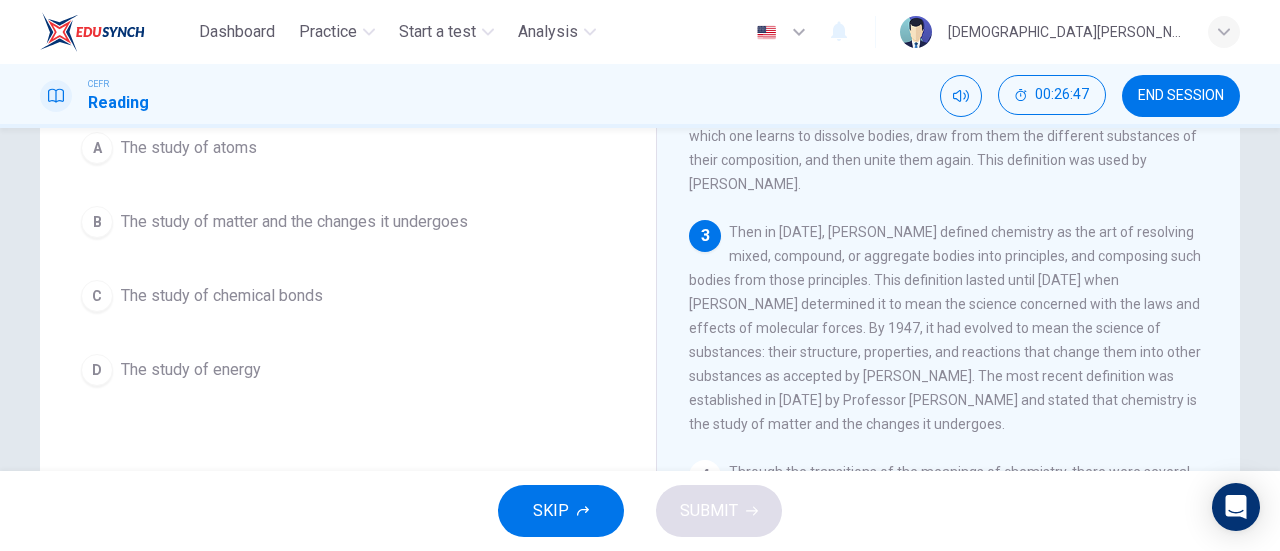 click on "The study of matter and the changes it undergoes" at bounding box center (294, 222) 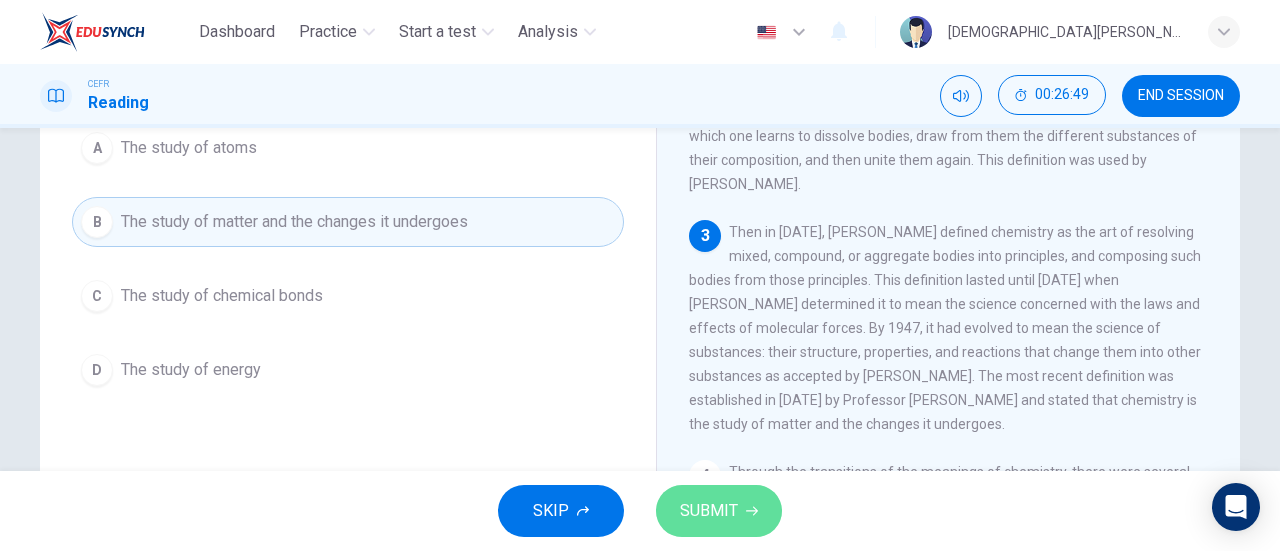 click on "SUBMIT" at bounding box center (709, 511) 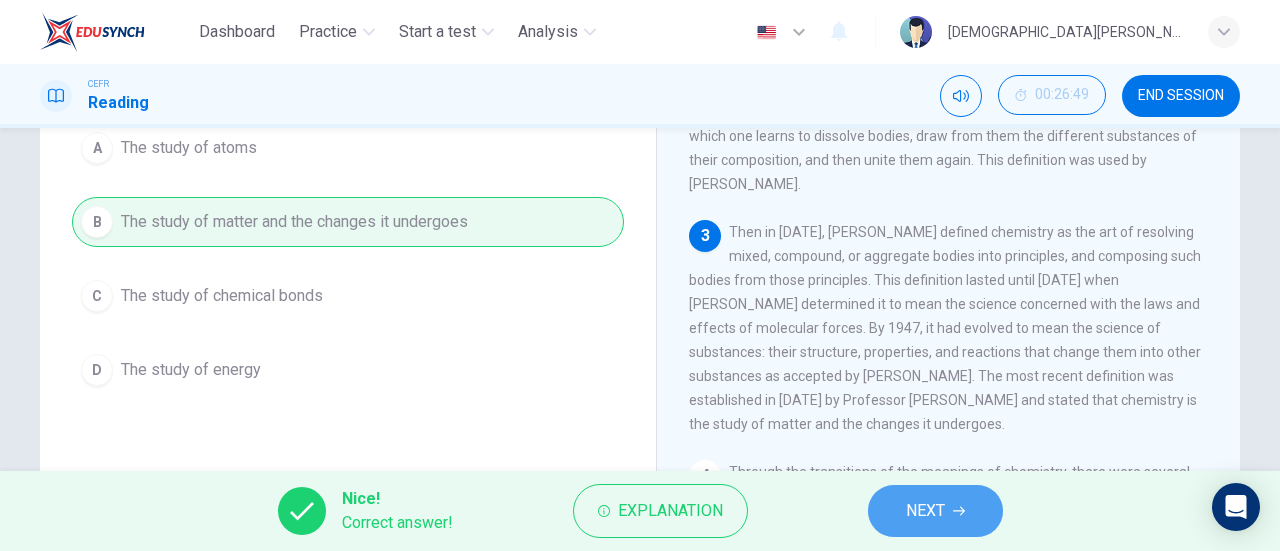 click on "NEXT" at bounding box center [925, 511] 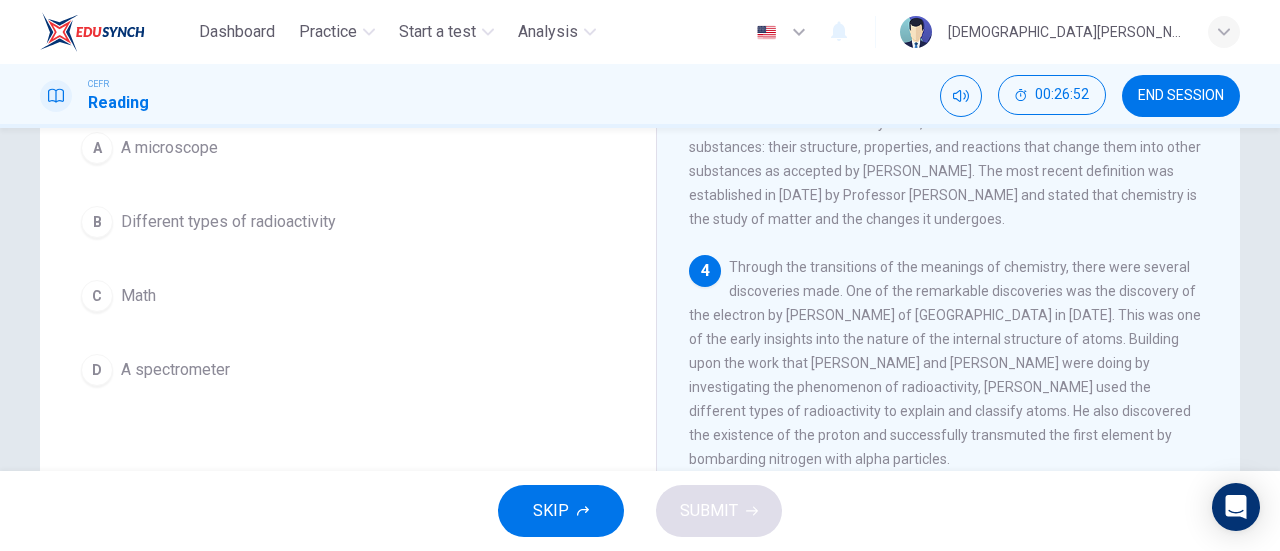 scroll, scrollTop: 376, scrollLeft: 0, axis: vertical 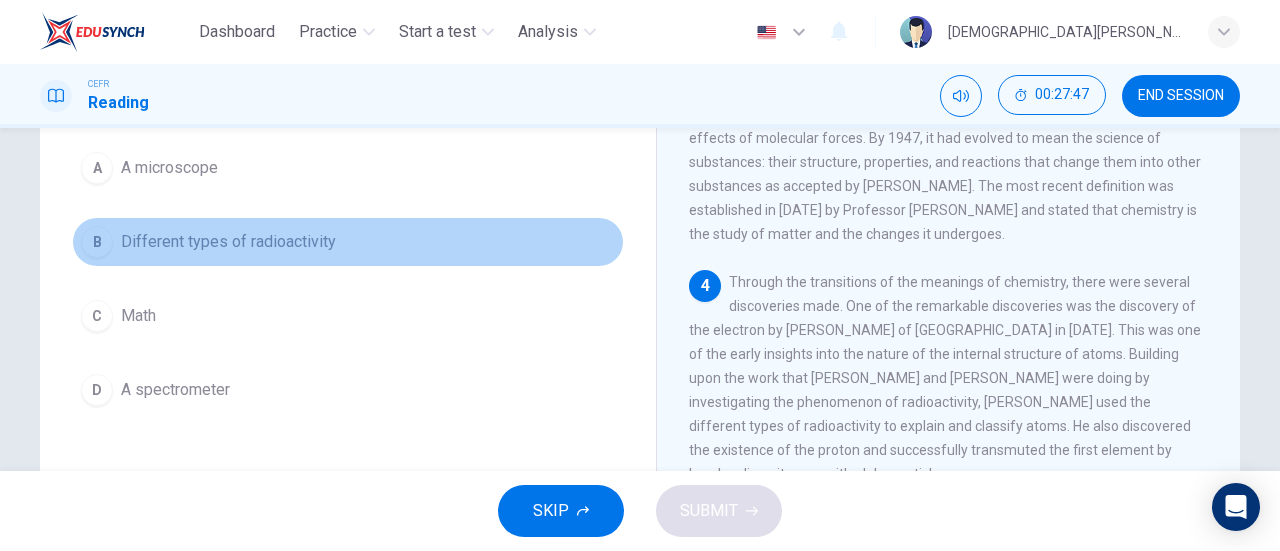 click on "B Different types of radioactivity" at bounding box center (348, 242) 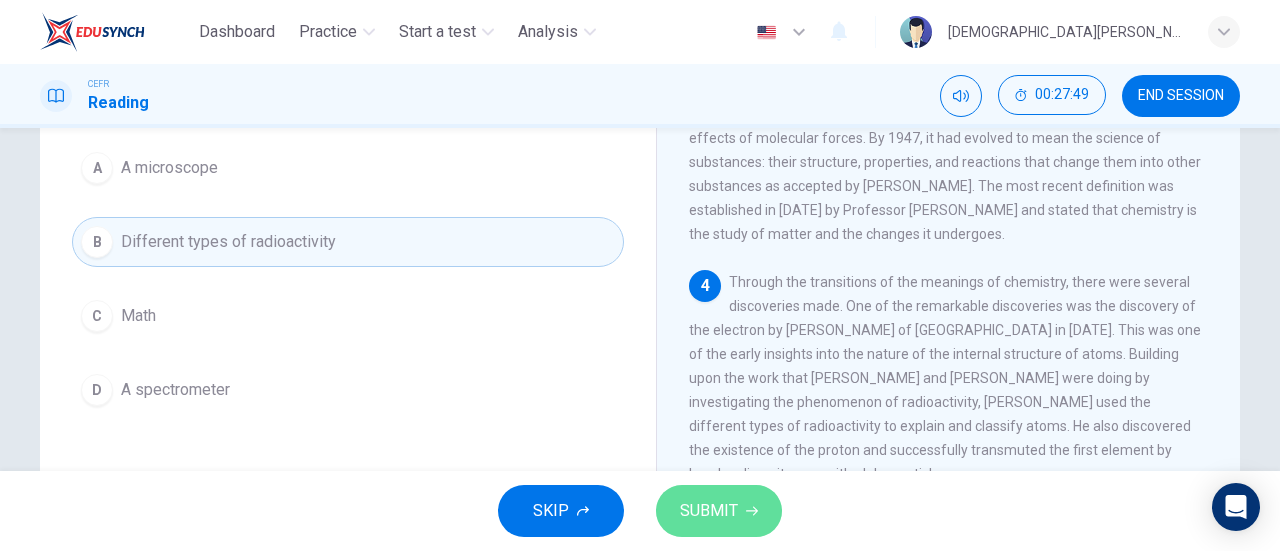 click on "SUBMIT" at bounding box center (709, 511) 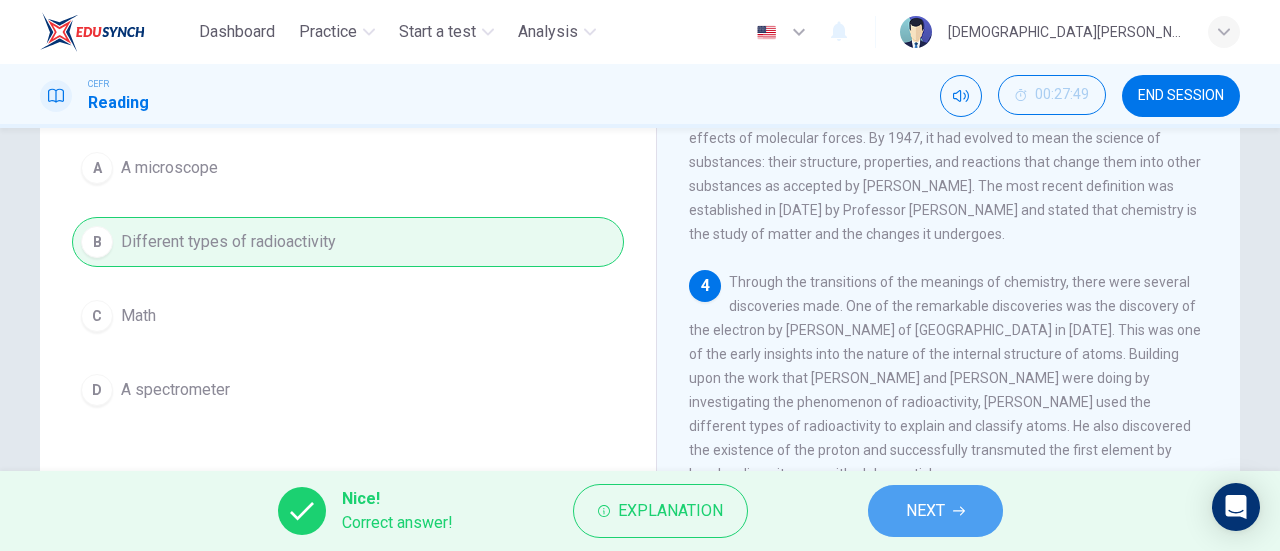 click on "NEXT" at bounding box center [935, 511] 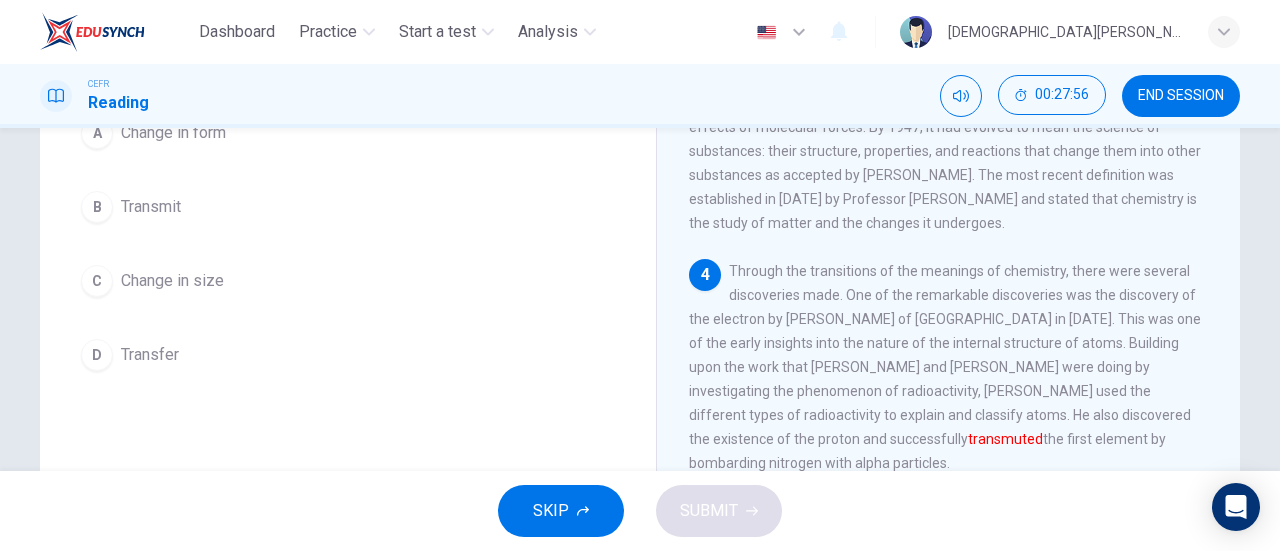 scroll, scrollTop: 220, scrollLeft: 0, axis: vertical 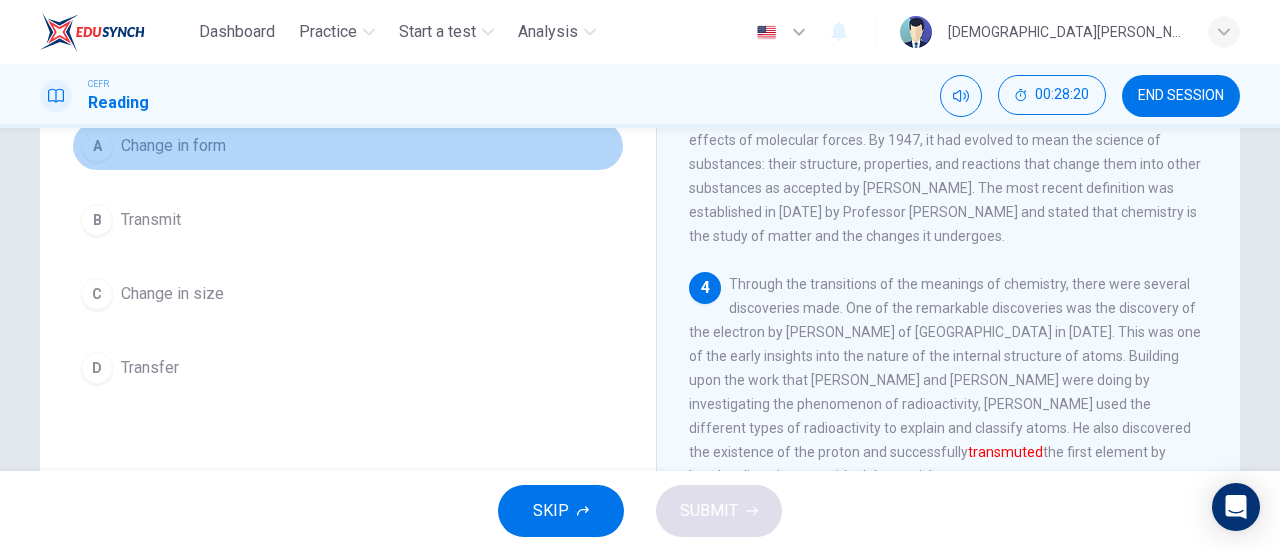 click on "A" at bounding box center [97, 146] 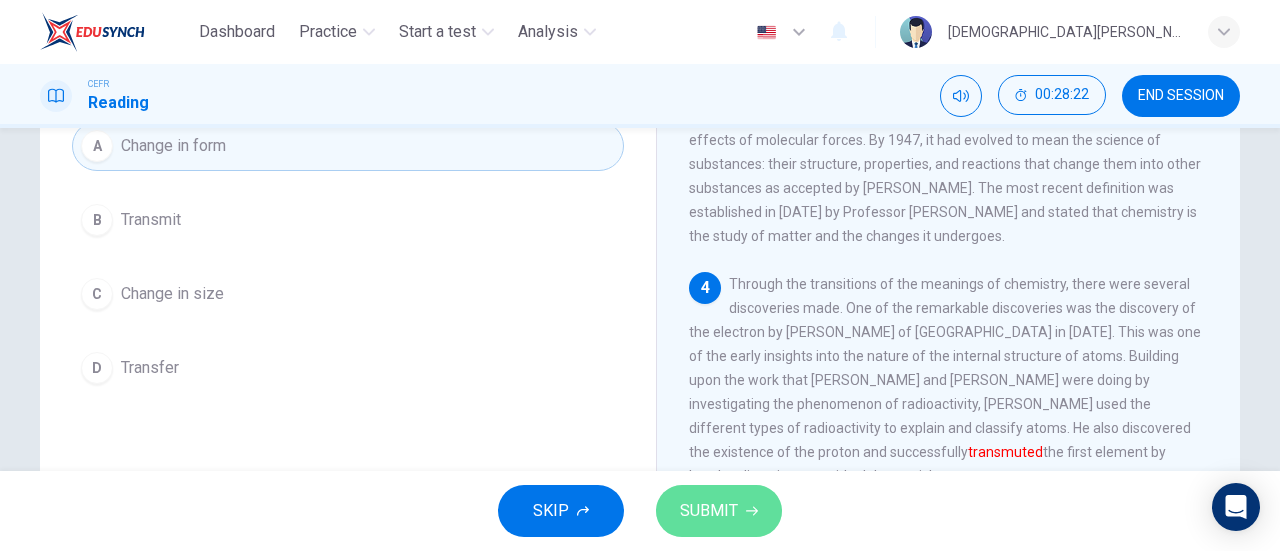 click on "SUBMIT" at bounding box center [709, 511] 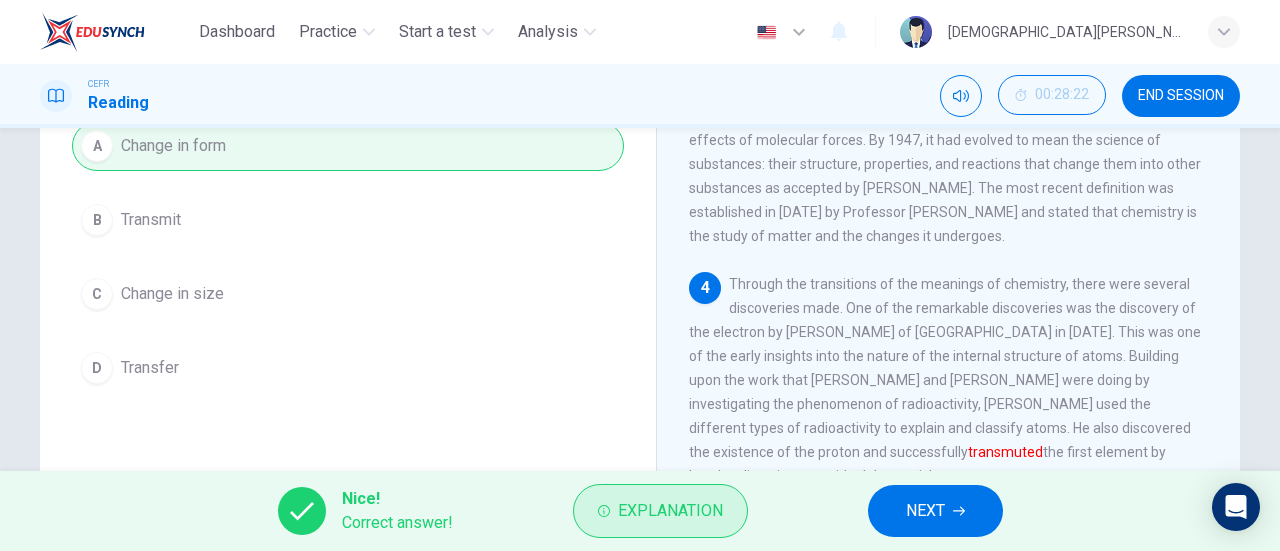click on "Explanation" at bounding box center [670, 511] 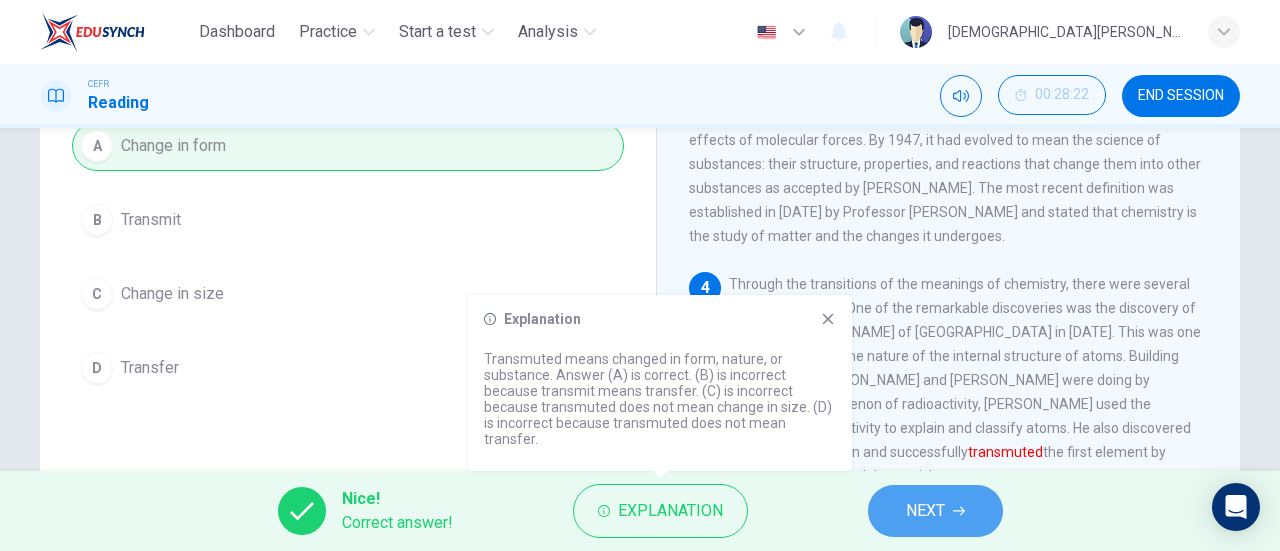 click on "NEXT" at bounding box center (935, 511) 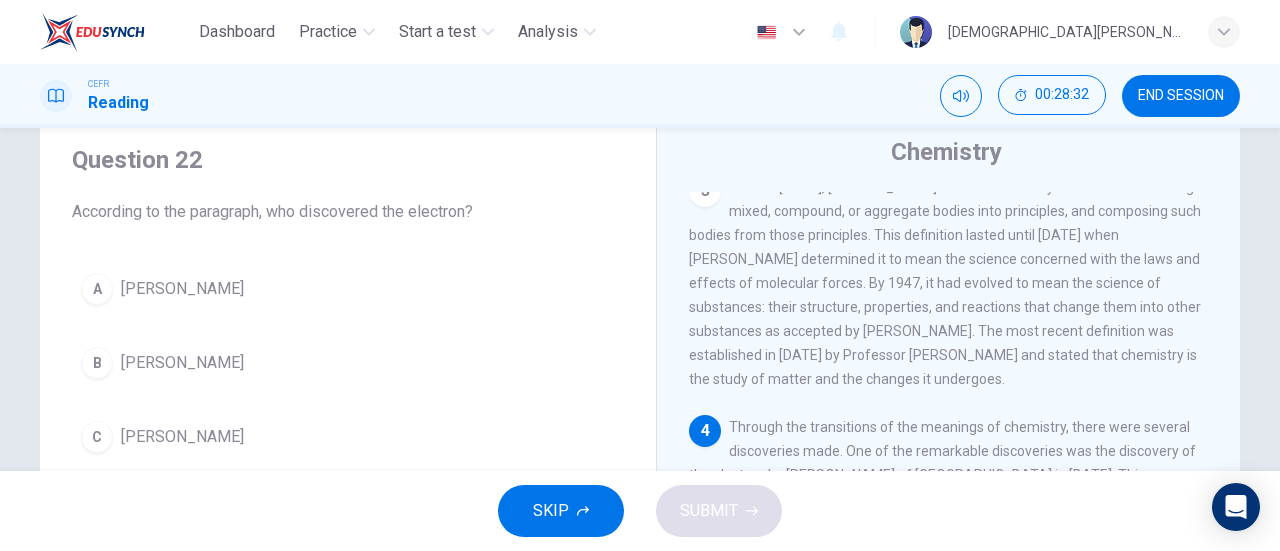 scroll, scrollTop: 201, scrollLeft: 0, axis: vertical 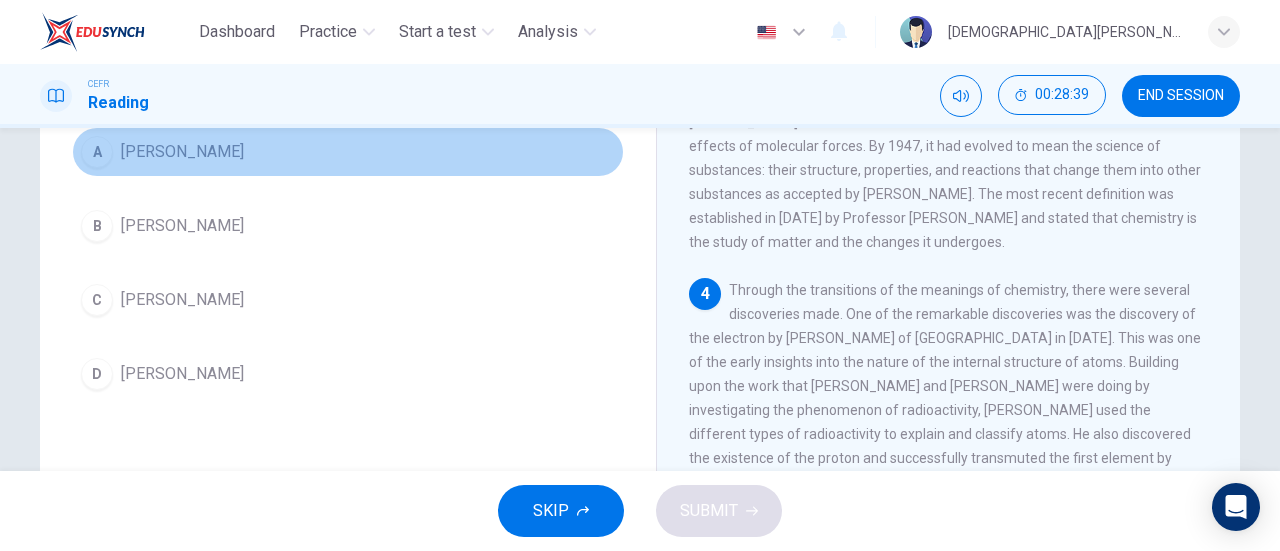 click on "A [PERSON_NAME]" at bounding box center [348, 152] 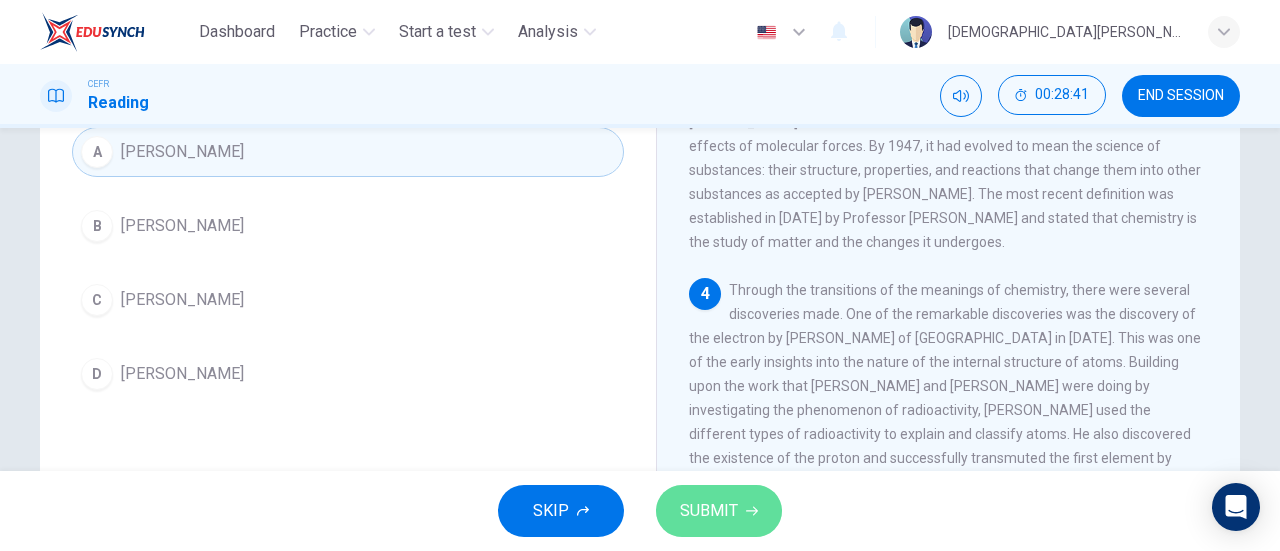 click on "SUBMIT" at bounding box center (719, 511) 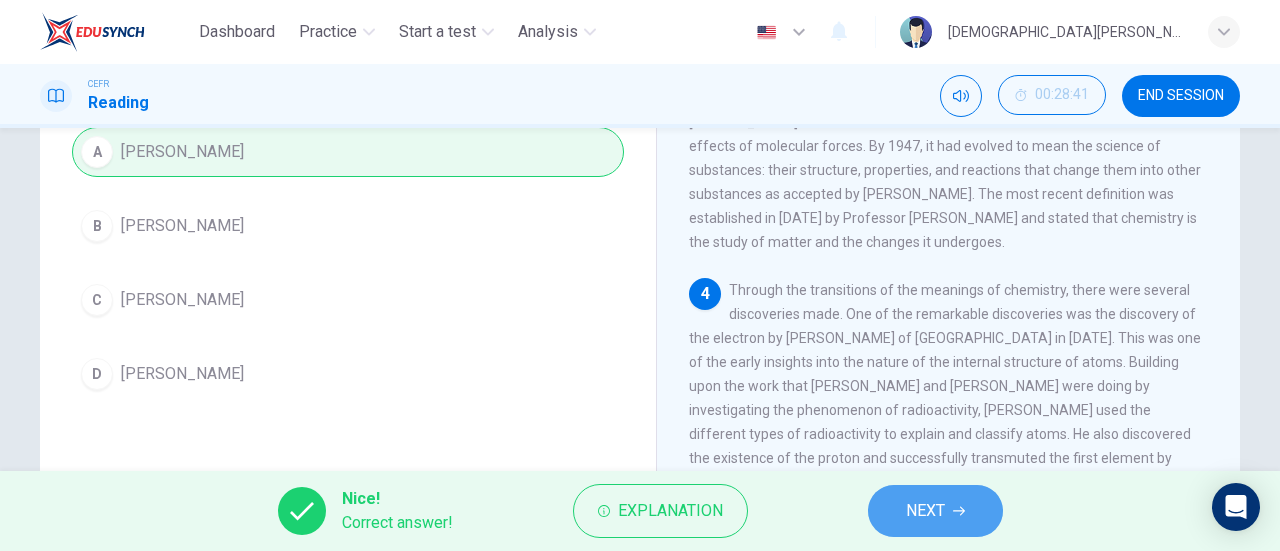 click on "NEXT" at bounding box center [935, 511] 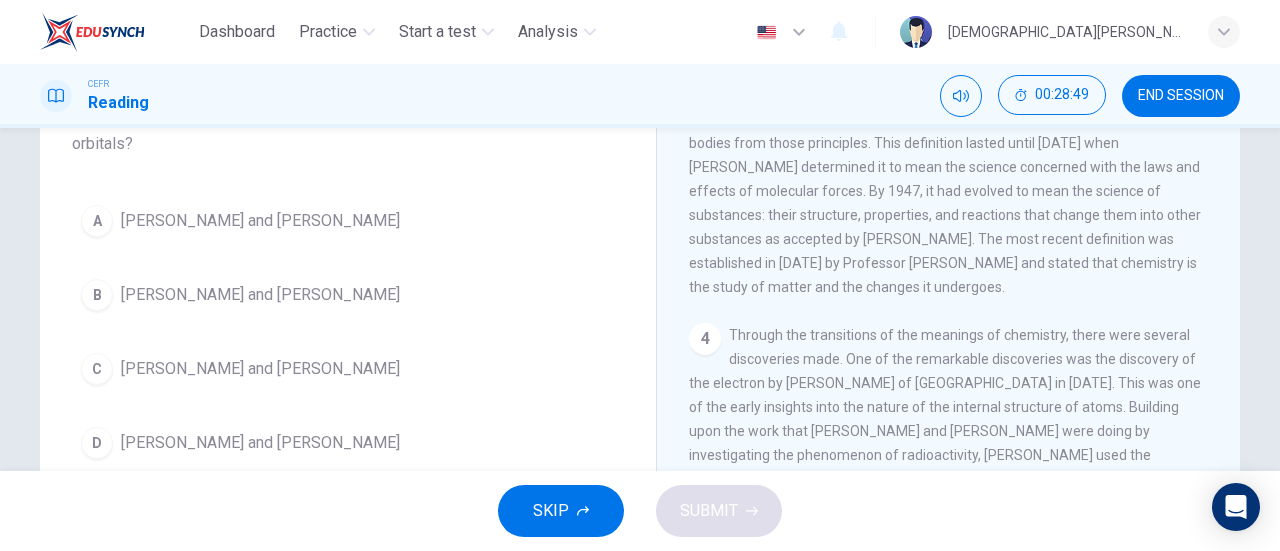 scroll, scrollTop: 188, scrollLeft: 0, axis: vertical 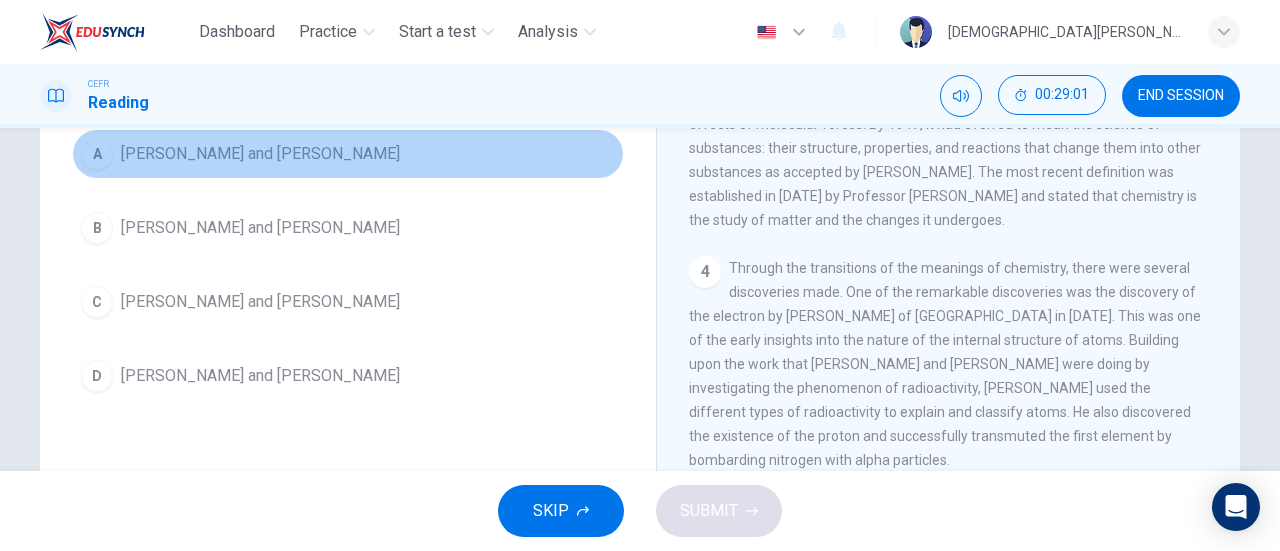 click on "[PERSON_NAME] and [PERSON_NAME]" at bounding box center (260, 154) 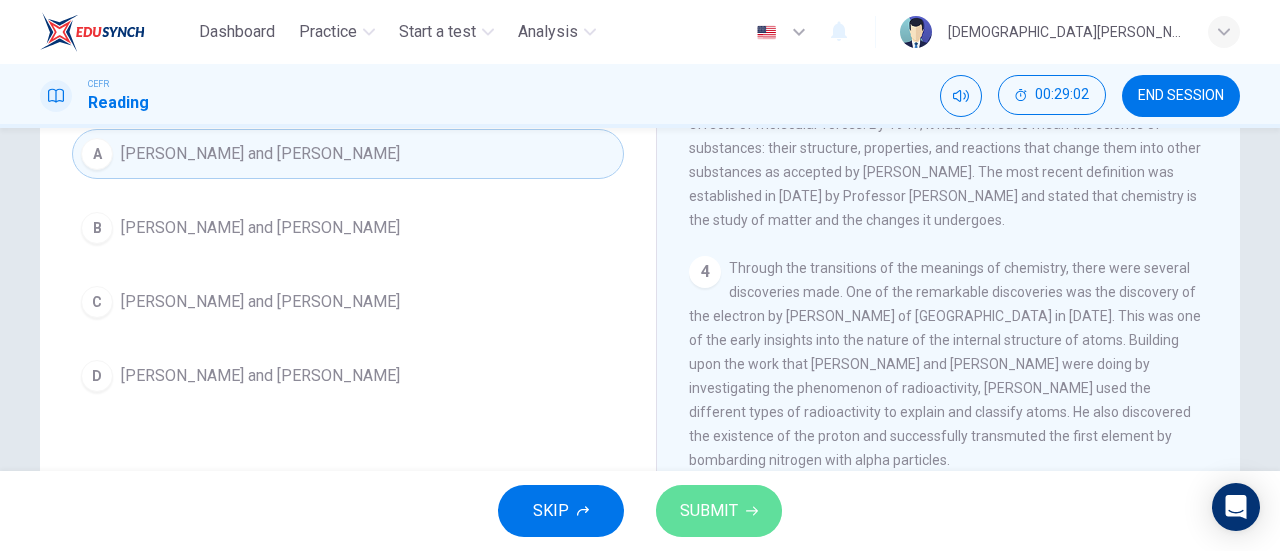 click on "SUBMIT" at bounding box center (709, 511) 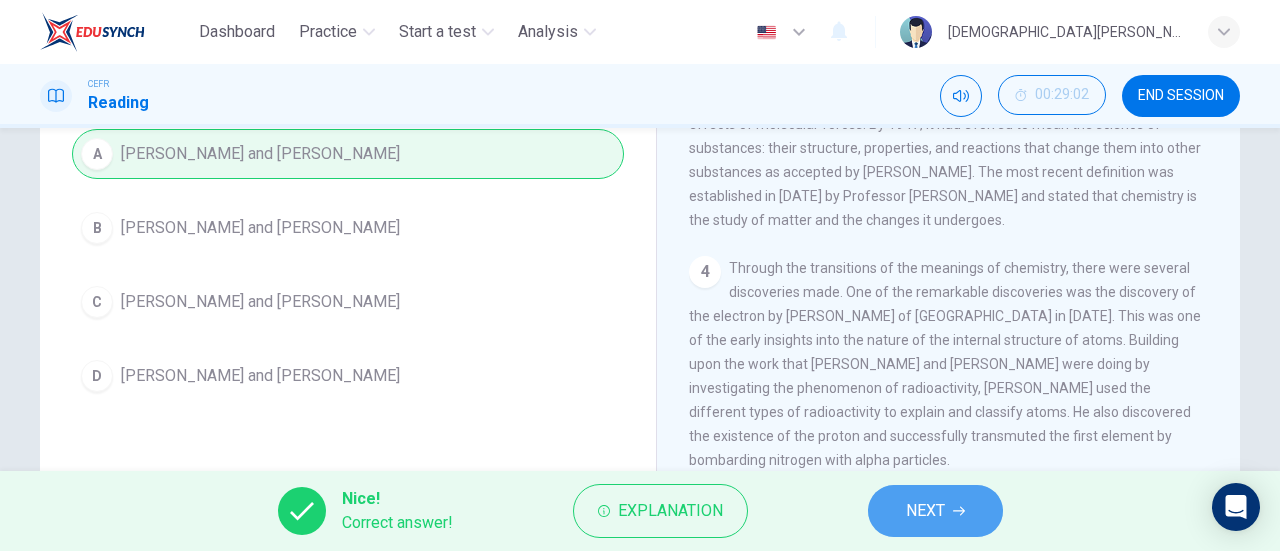 click on "NEXT" at bounding box center (935, 511) 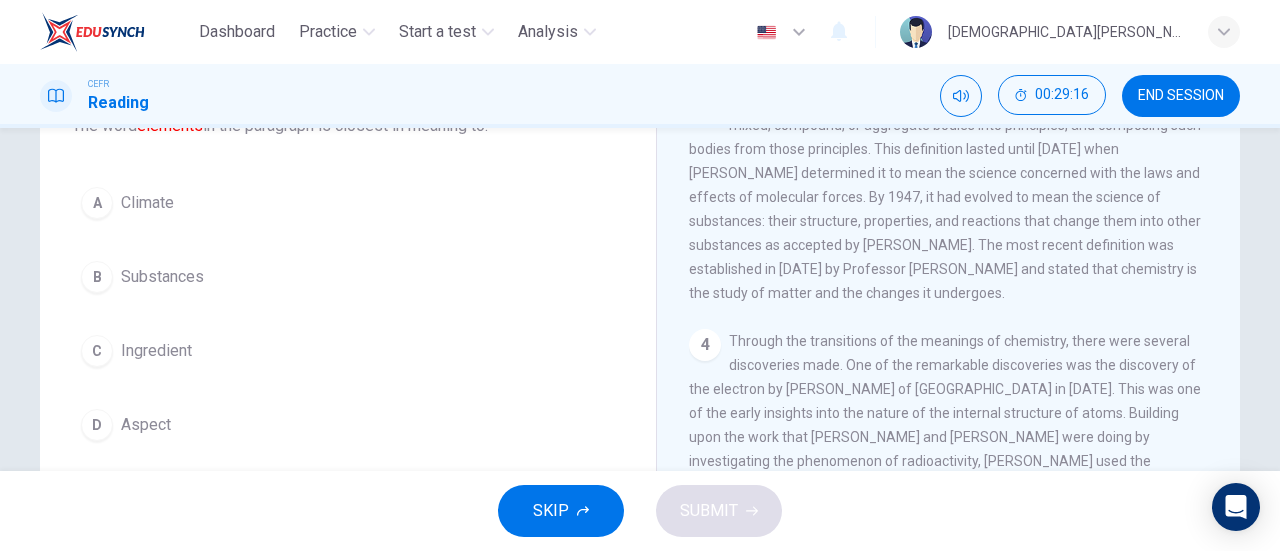 scroll, scrollTop: 148, scrollLeft: 0, axis: vertical 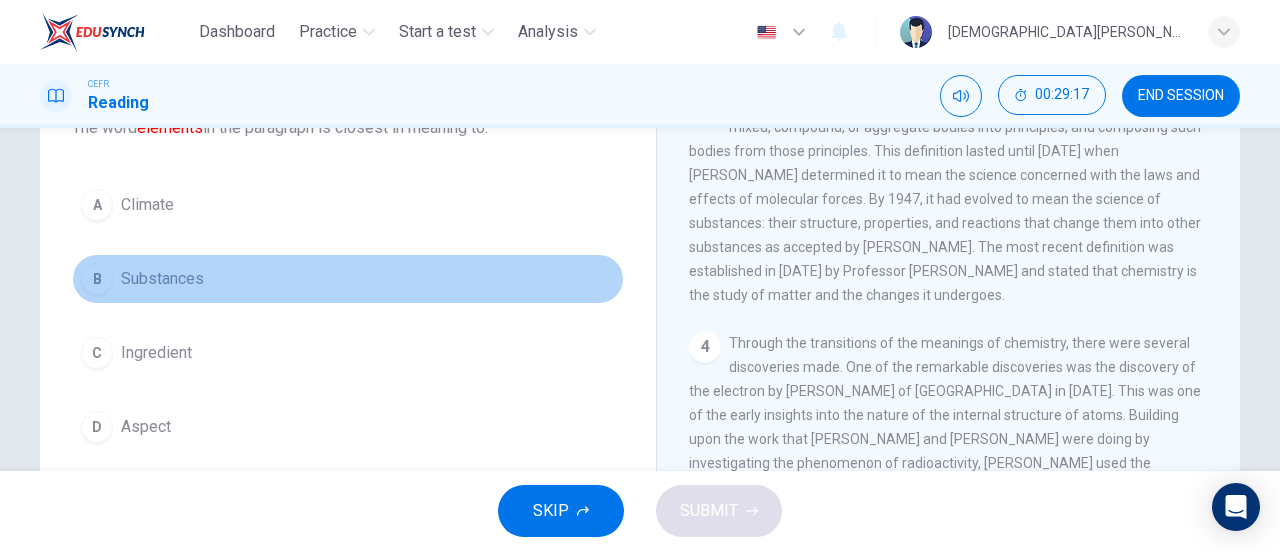 click on "B" at bounding box center (97, 279) 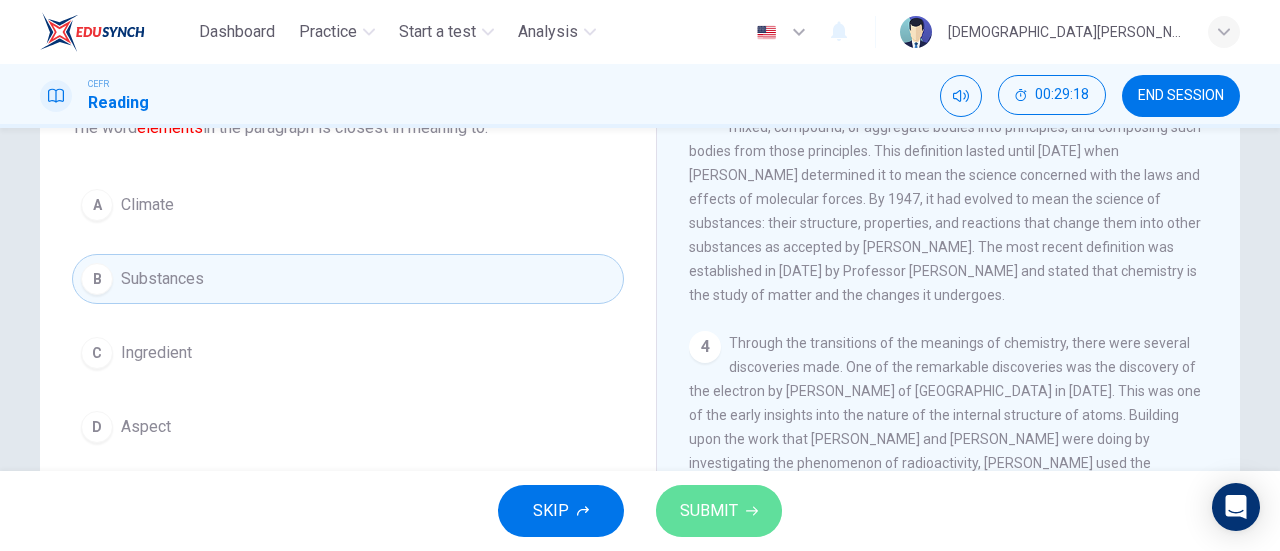 click on "SUBMIT" at bounding box center [709, 511] 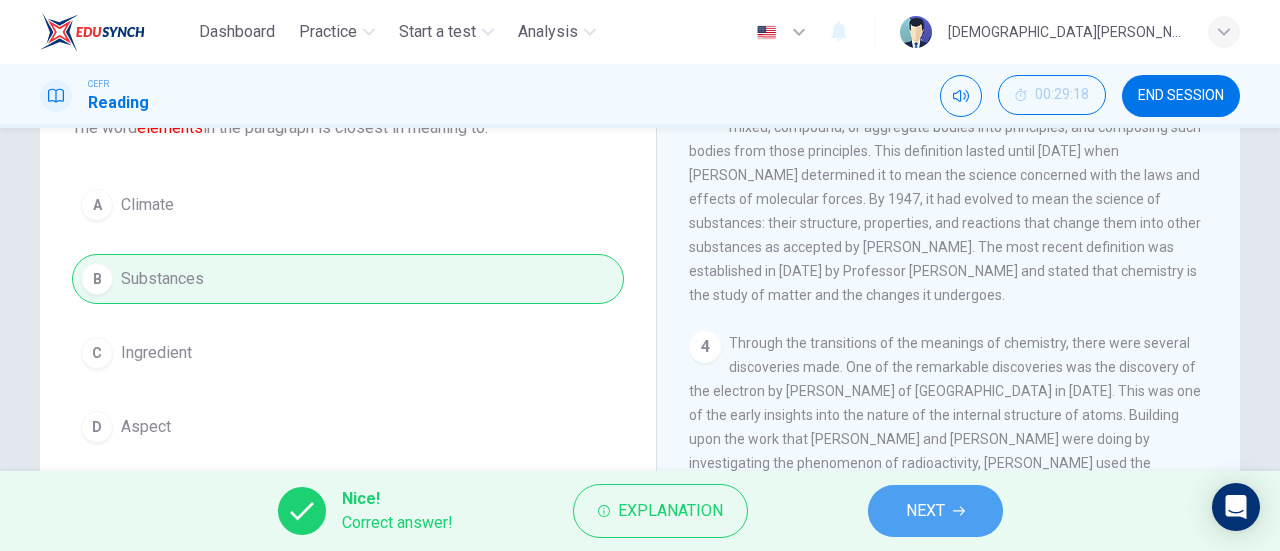 click on "NEXT" at bounding box center (925, 511) 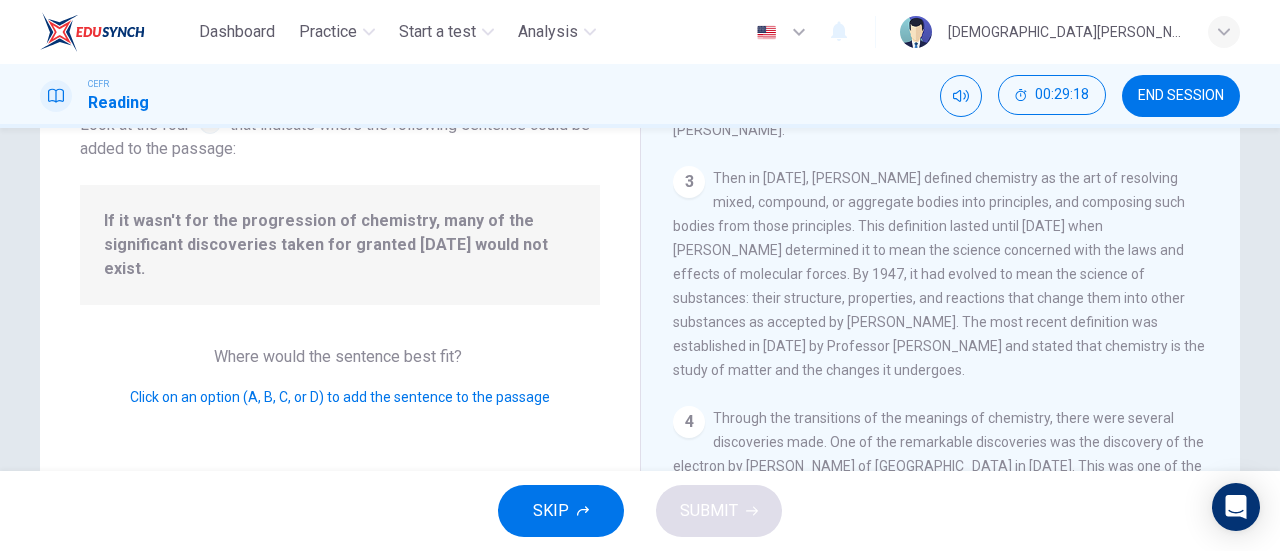 scroll, scrollTop: 412, scrollLeft: 0, axis: vertical 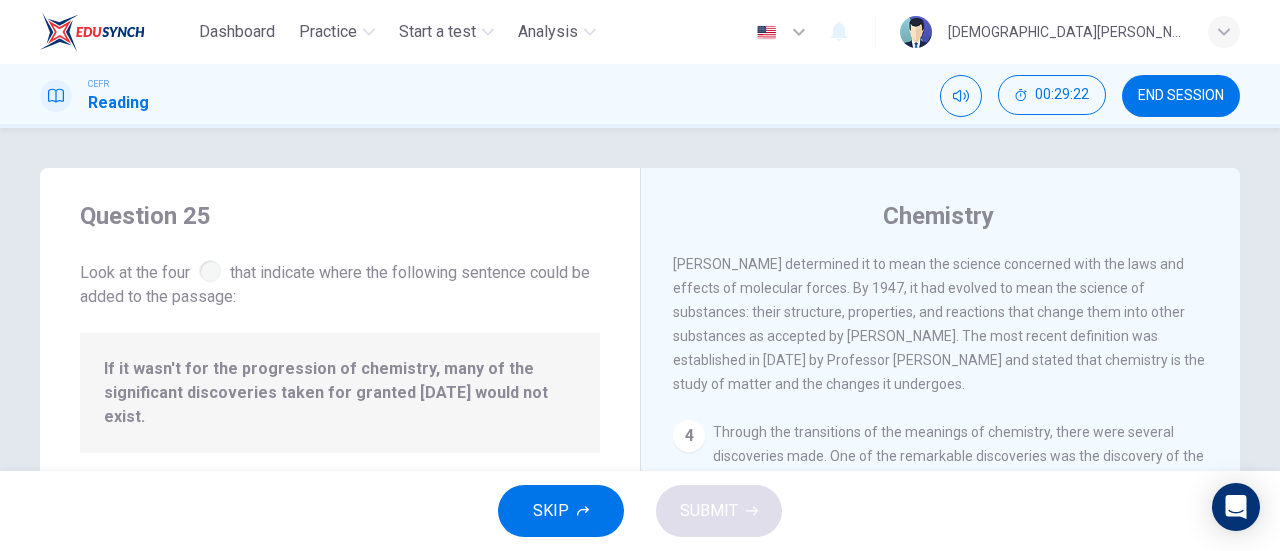 click at bounding box center (210, 271) 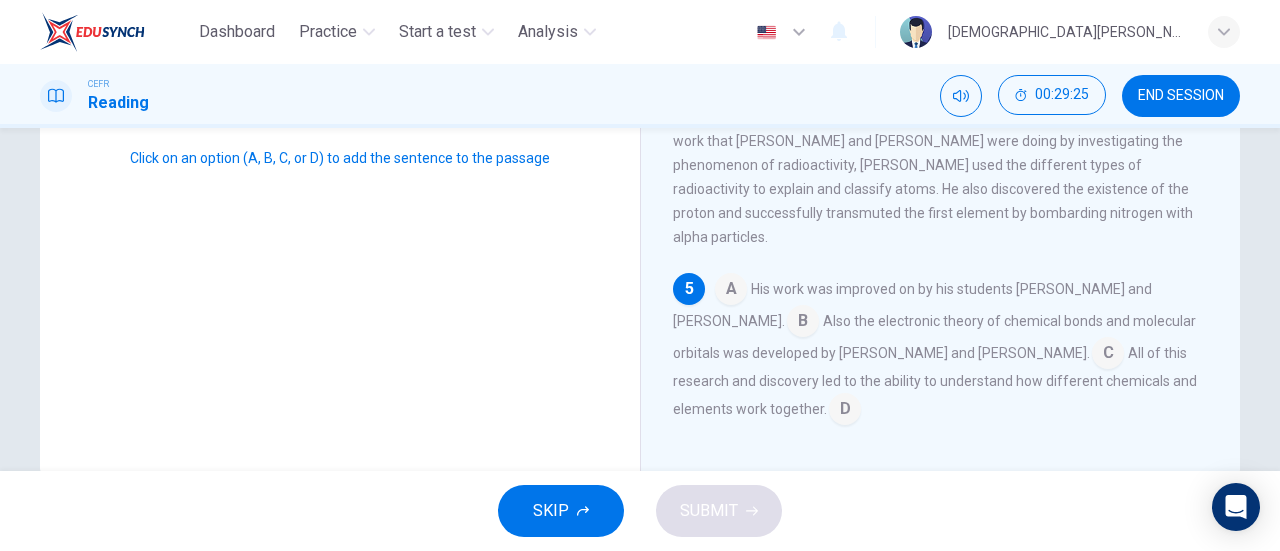 scroll, scrollTop: 410, scrollLeft: 0, axis: vertical 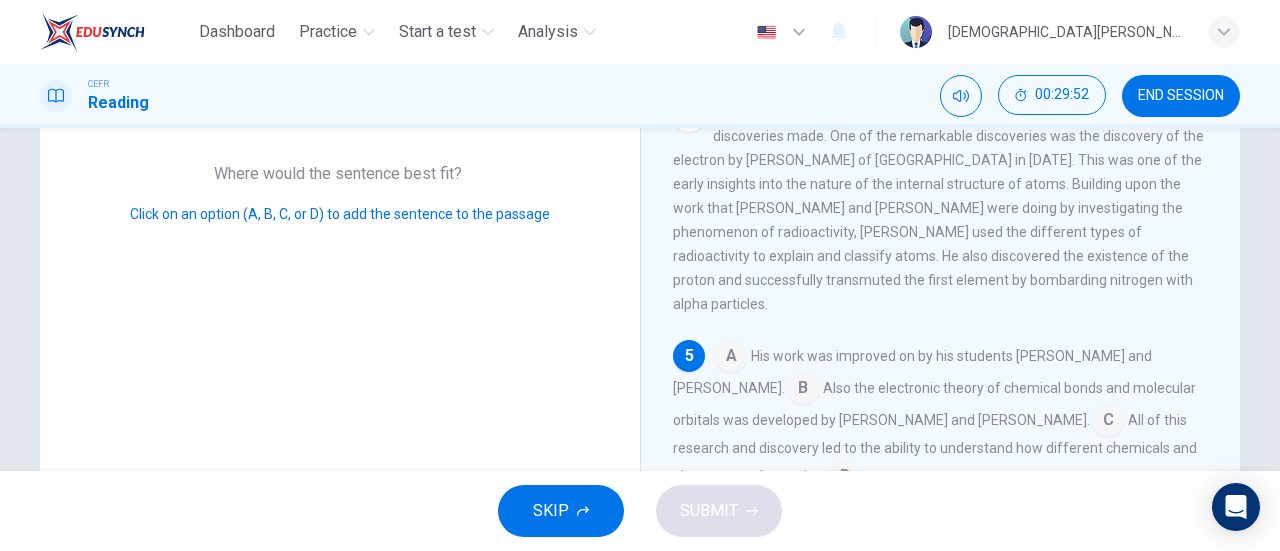 click at bounding box center (803, 390) 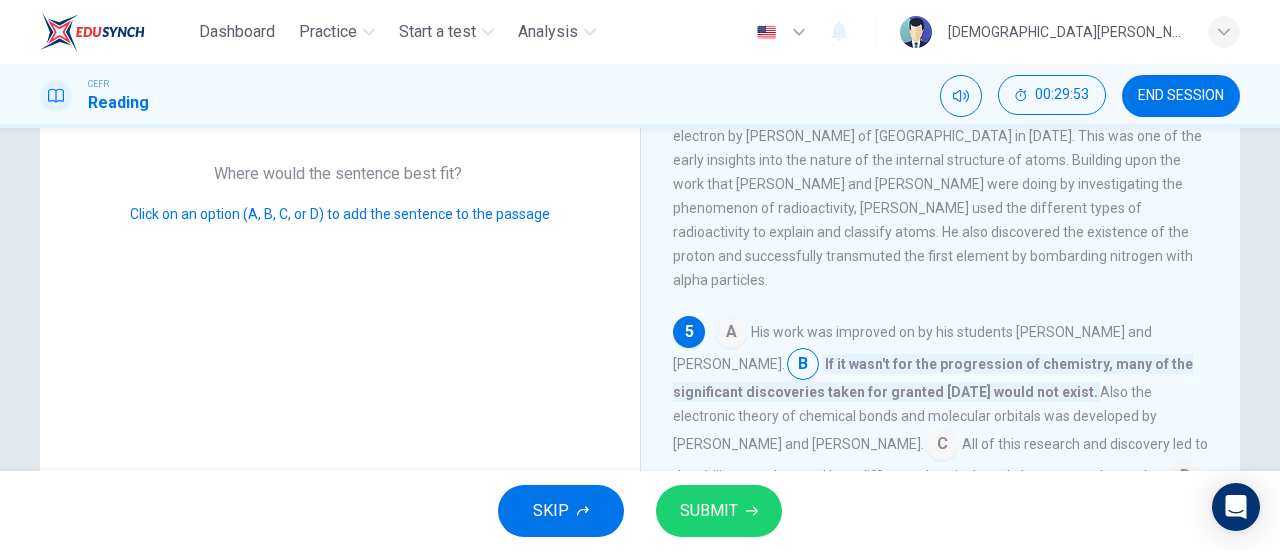 scroll, scrollTop: 436, scrollLeft: 0, axis: vertical 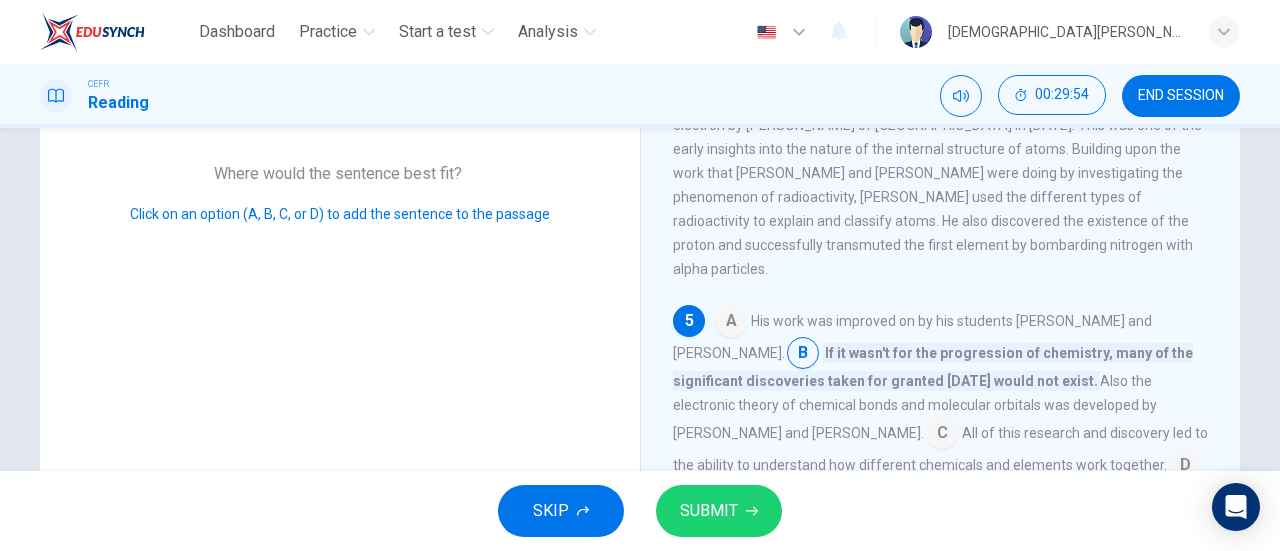 click at bounding box center (731, 323) 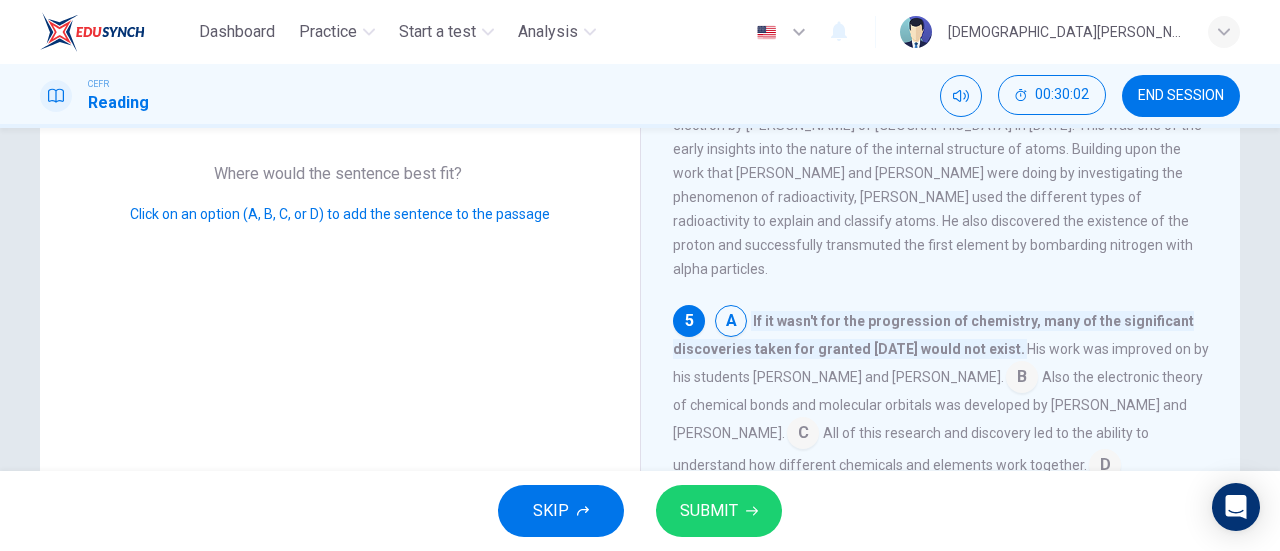 click at bounding box center (1022, 379) 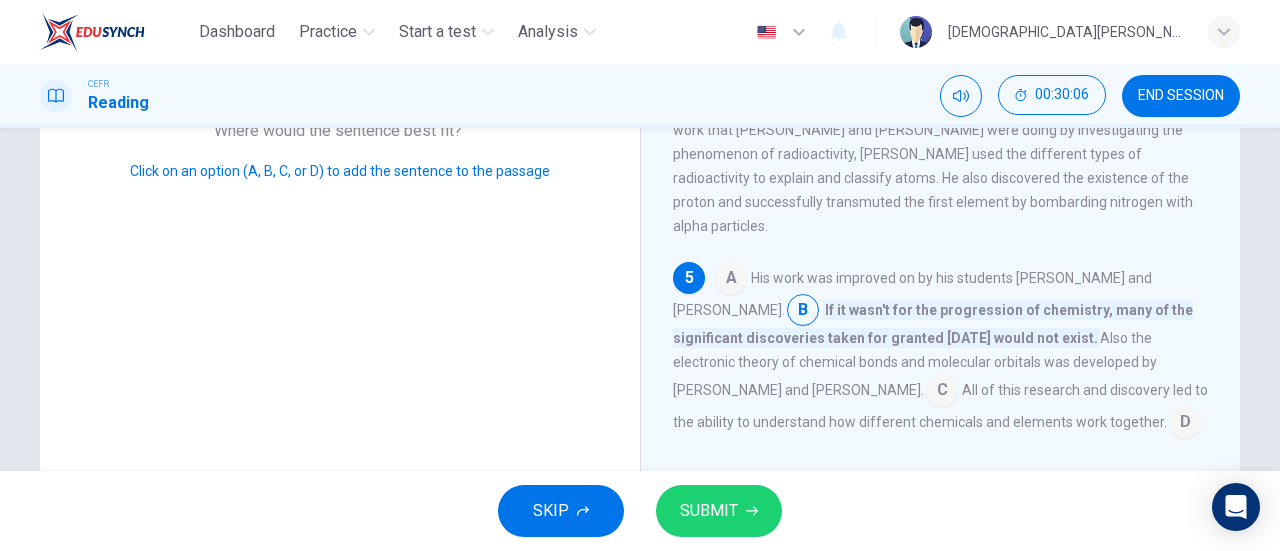 scroll, scrollTop: 375, scrollLeft: 0, axis: vertical 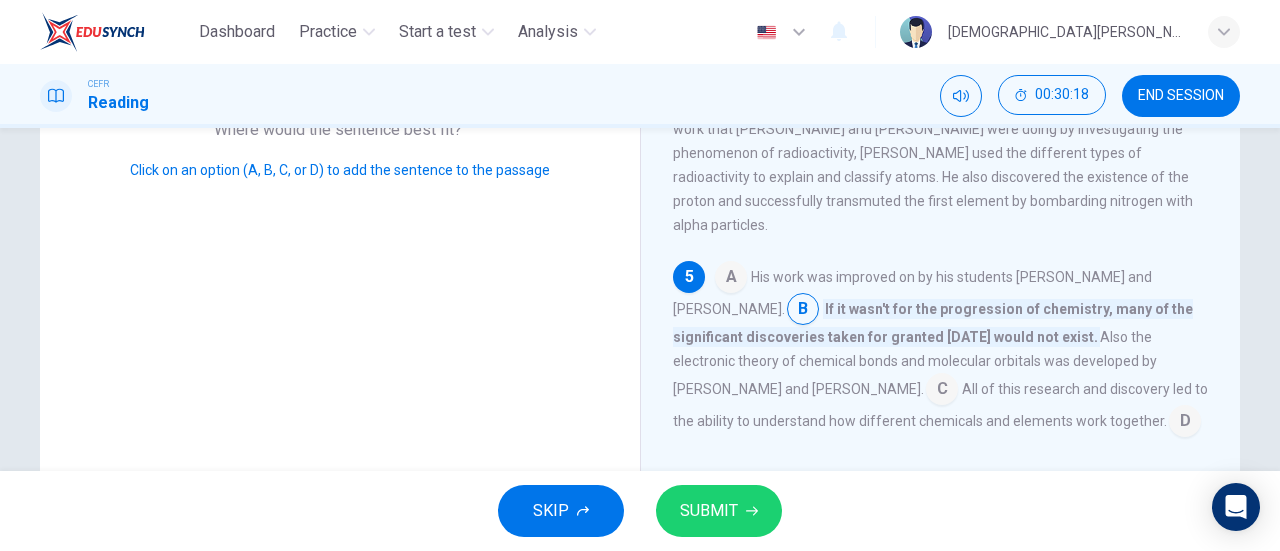 click at bounding box center [942, 391] 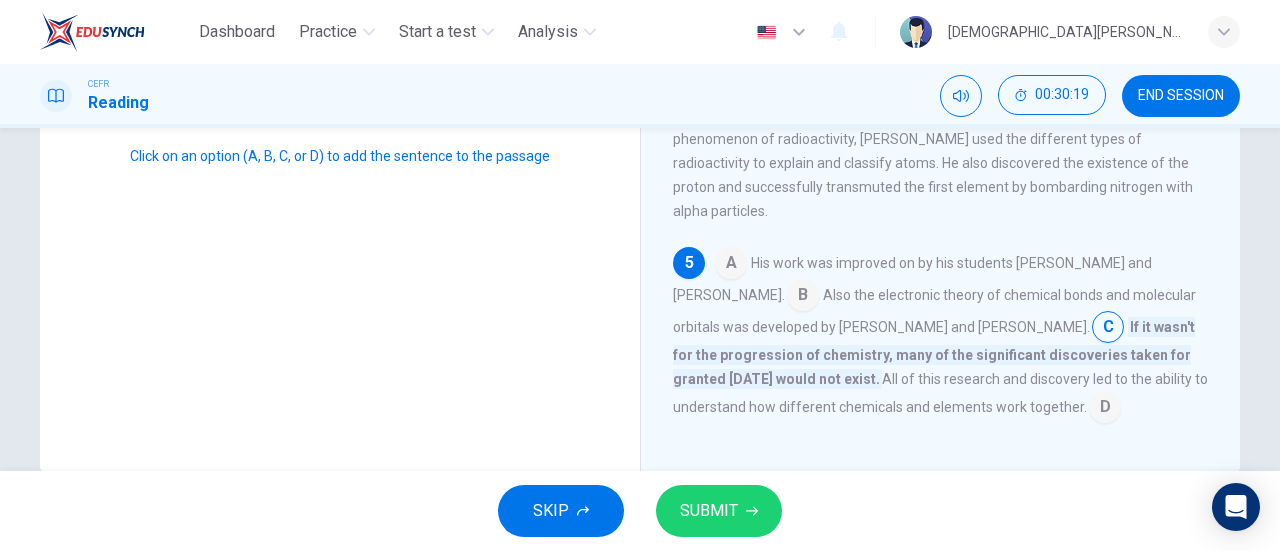scroll, scrollTop: 389, scrollLeft: 0, axis: vertical 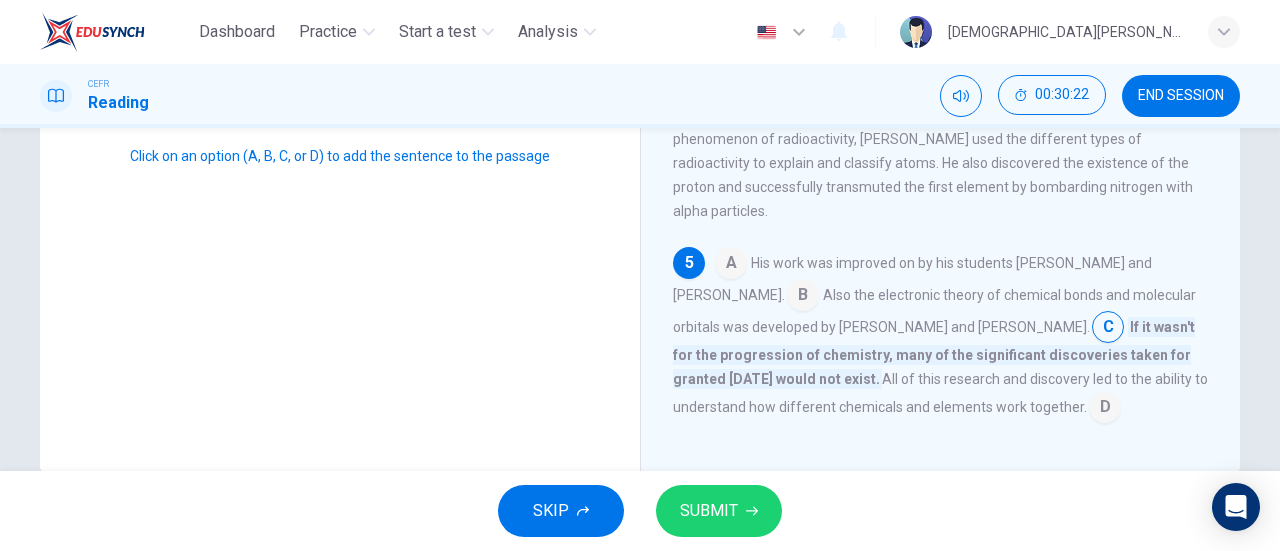click at bounding box center (1105, 409) 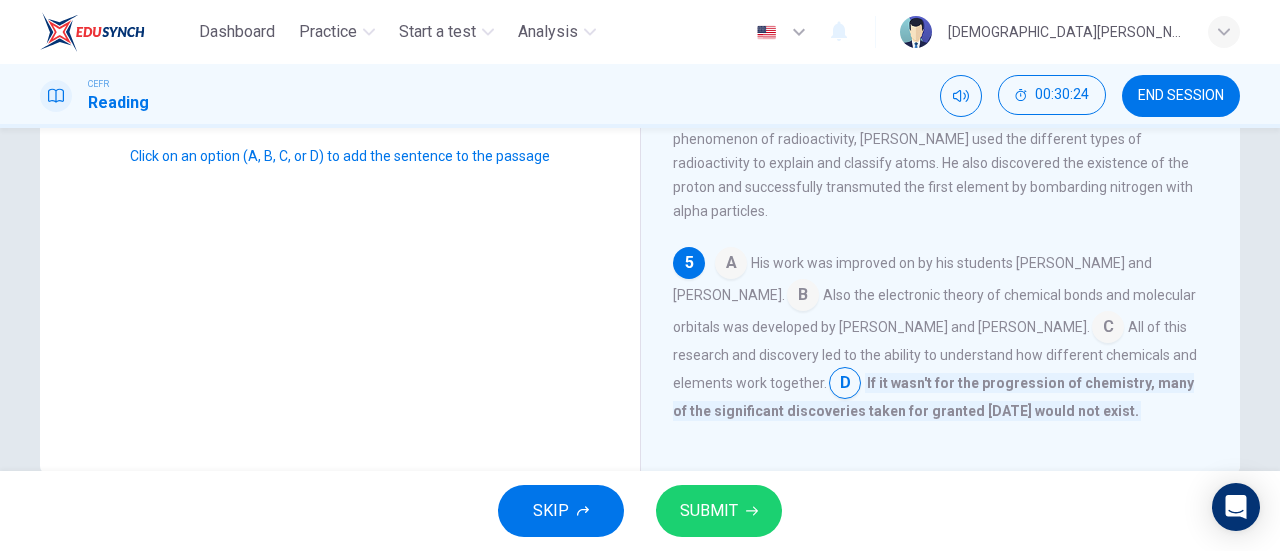 click on "SUBMIT" at bounding box center (719, 511) 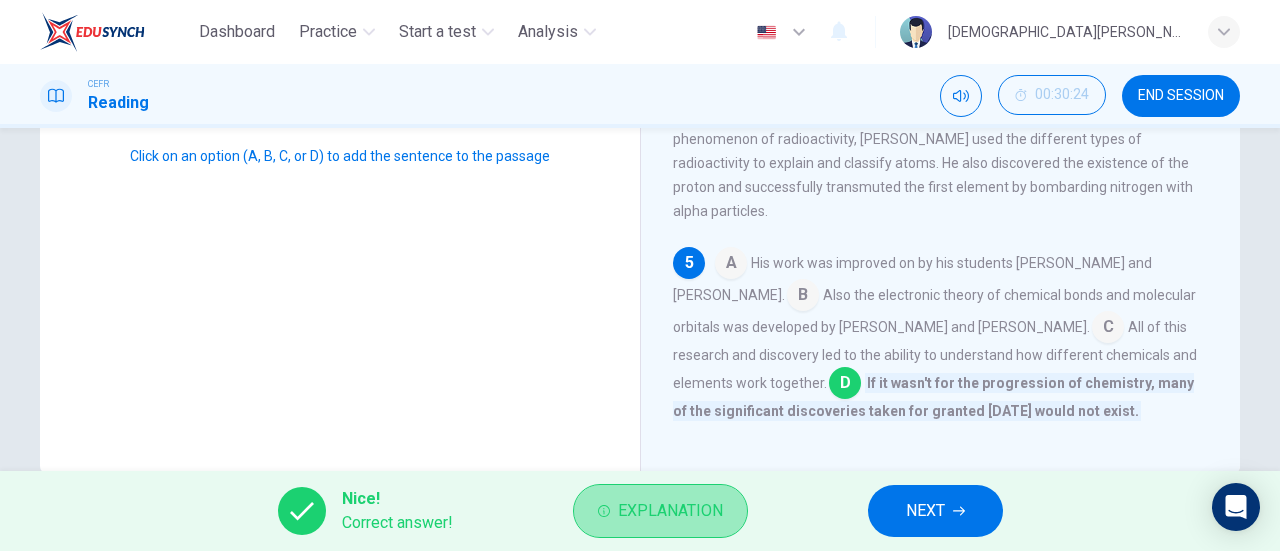 click on "Explanation" at bounding box center [670, 511] 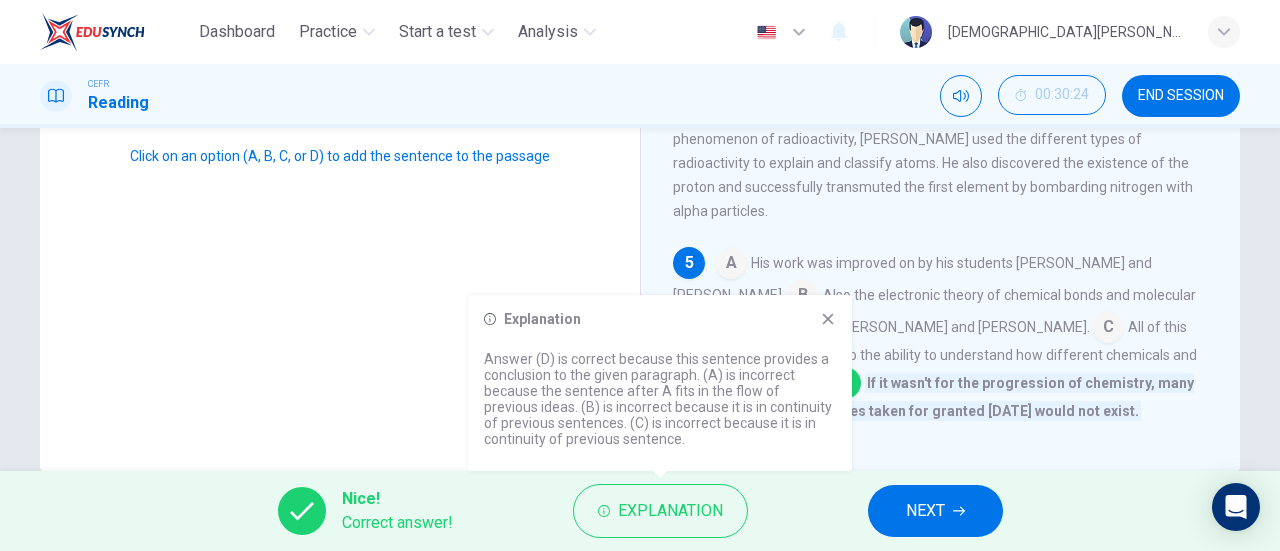drag, startPoint x: 407, startPoint y: 331, endPoint x: 968, endPoint y: 499, distance: 585.61505 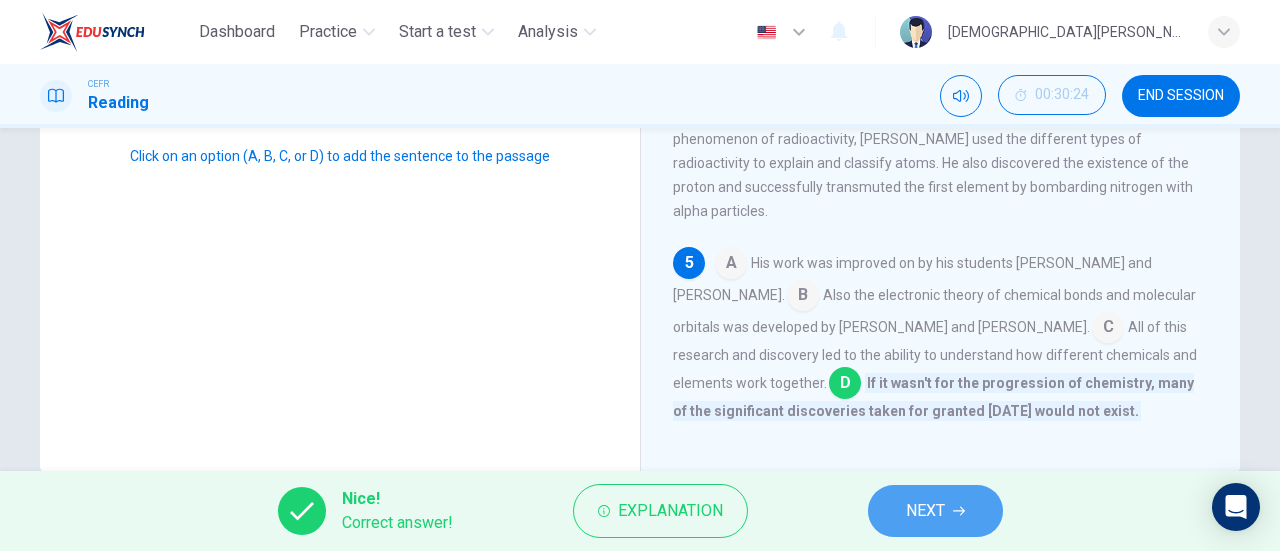 click on "NEXT" at bounding box center (935, 511) 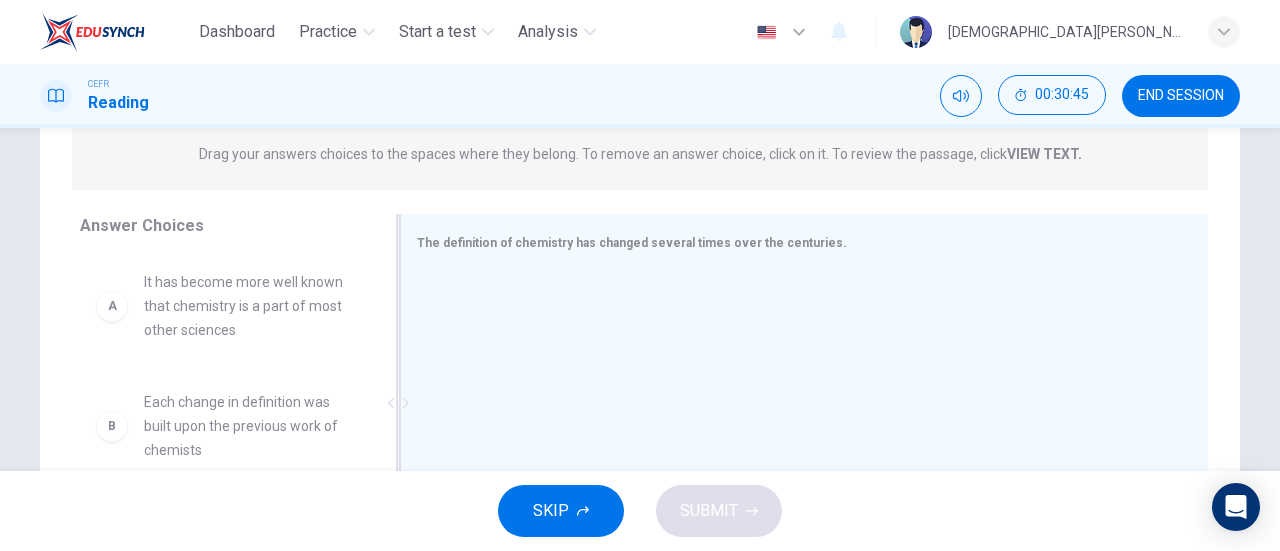 scroll, scrollTop: 269, scrollLeft: 0, axis: vertical 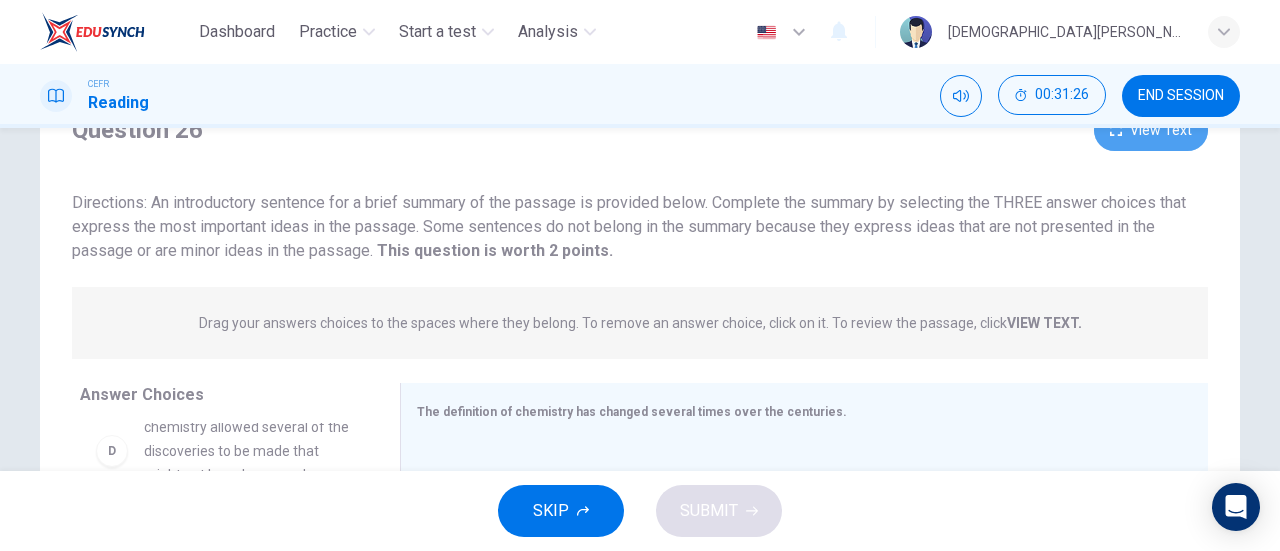 click on "View Text" at bounding box center [1151, 130] 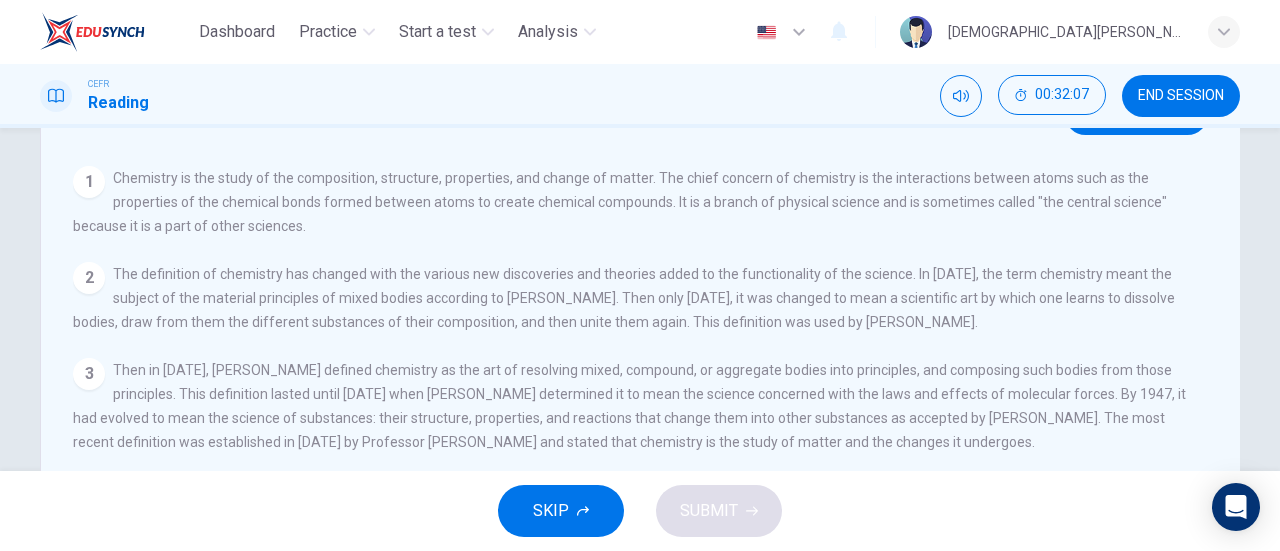 scroll, scrollTop: 90, scrollLeft: 0, axis: vertical 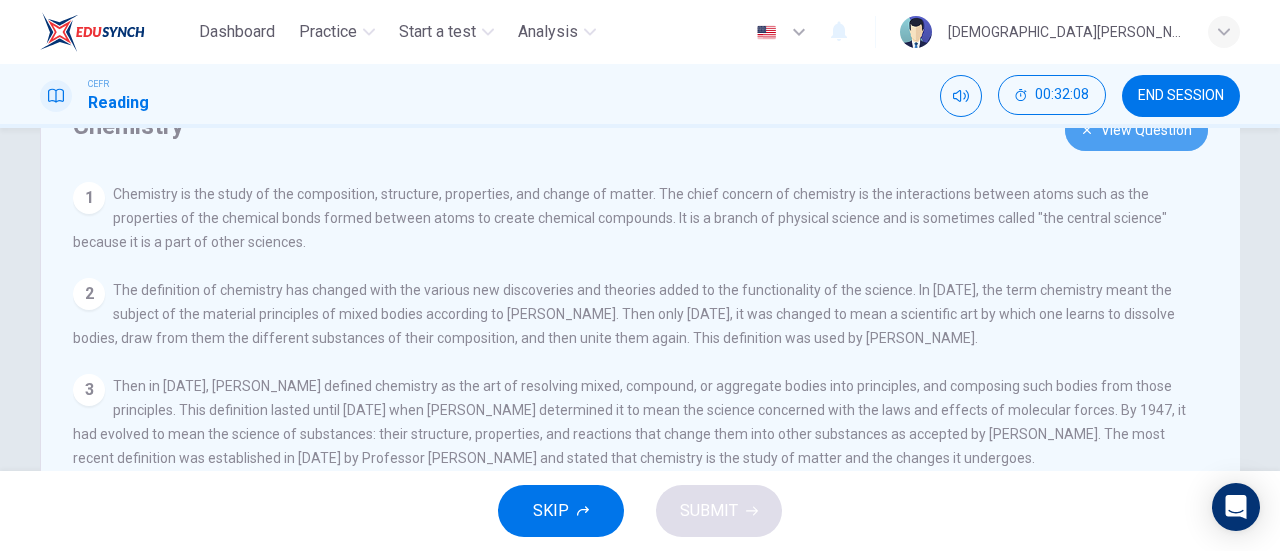 click on "View Question" at bounding box center (1136, 130) 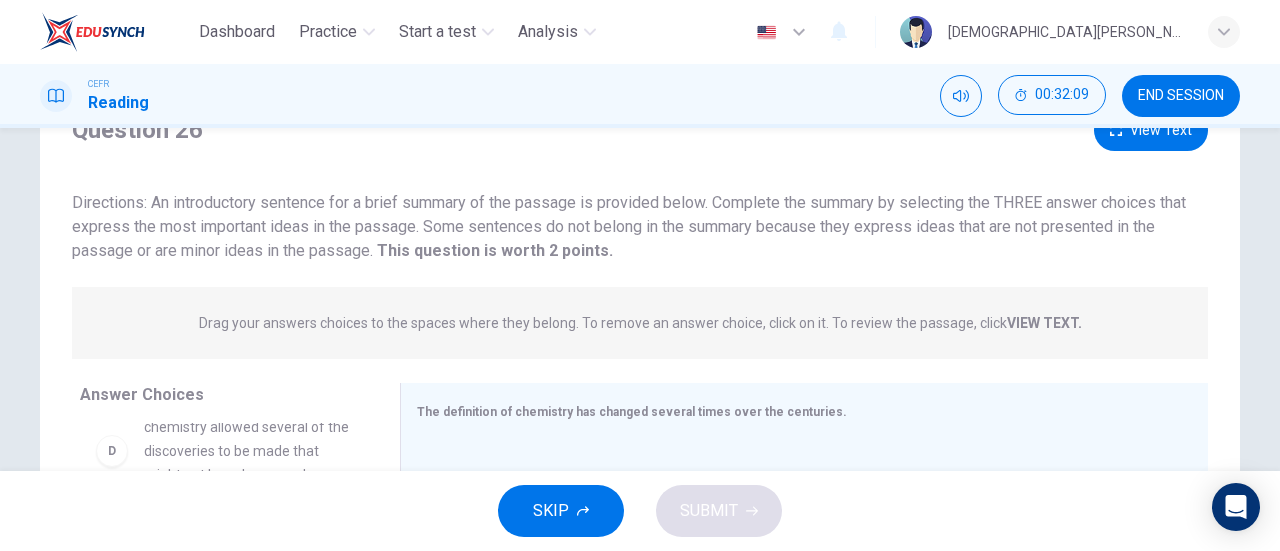 scroll, scrollTop: 432, scrollLeft: 0, axis: vertical 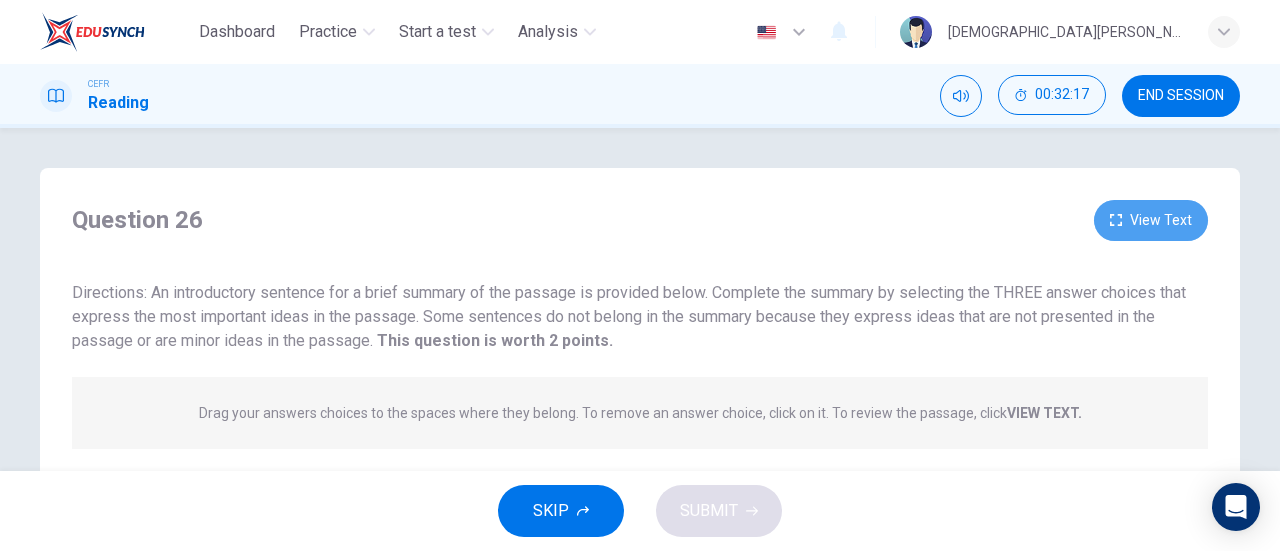 click on "View Text" at bounding box center (1151, 220) 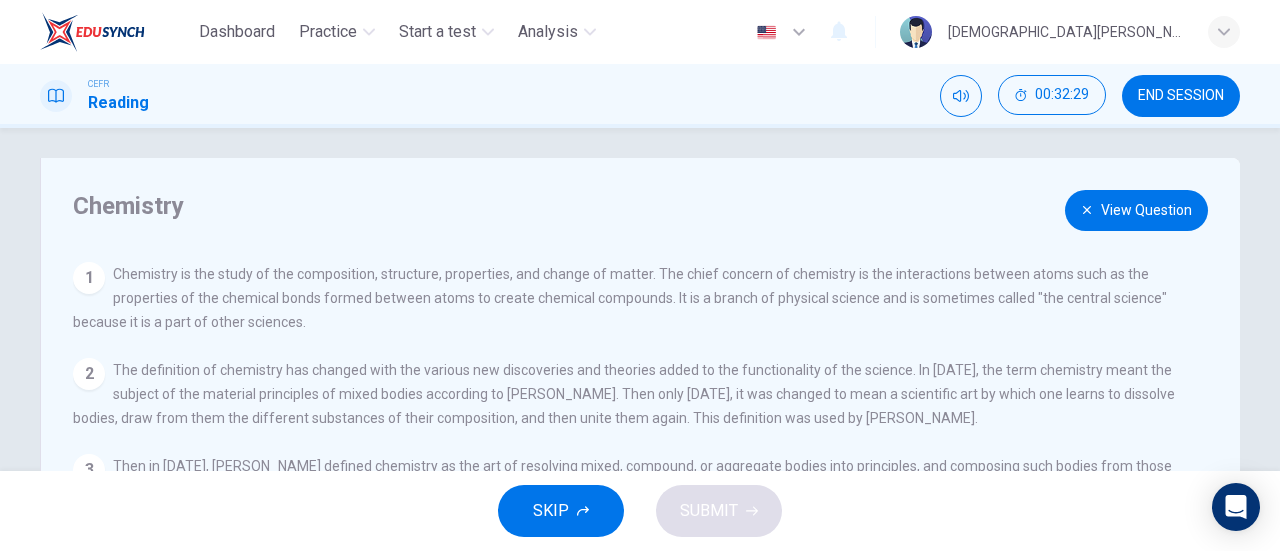scroll, scrollTop: 11, scrollLeft: 0, axis: vertical 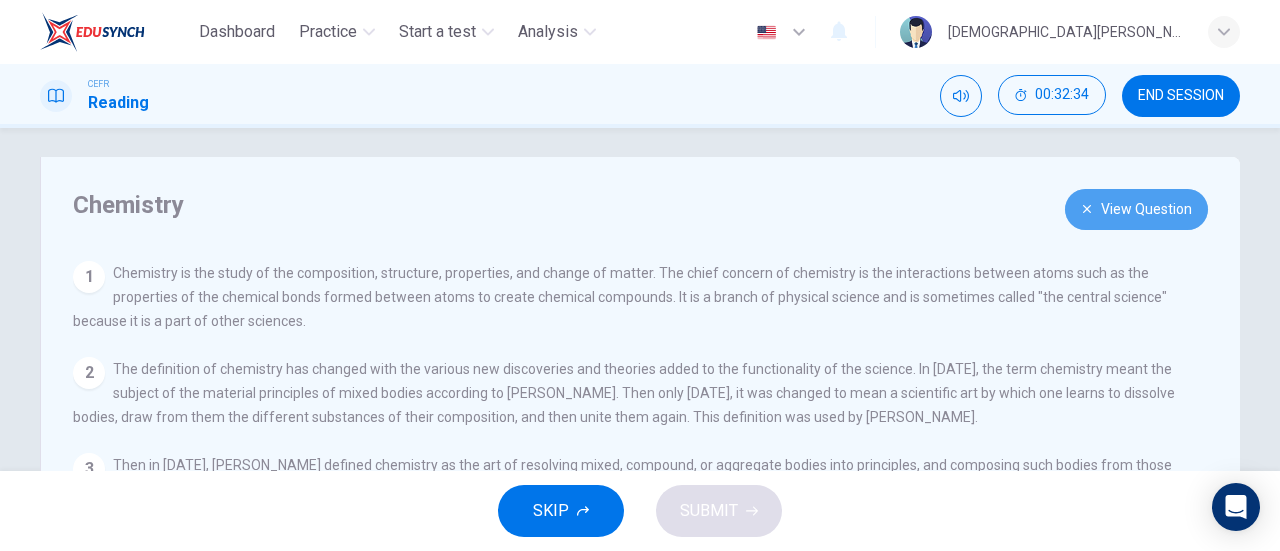 click 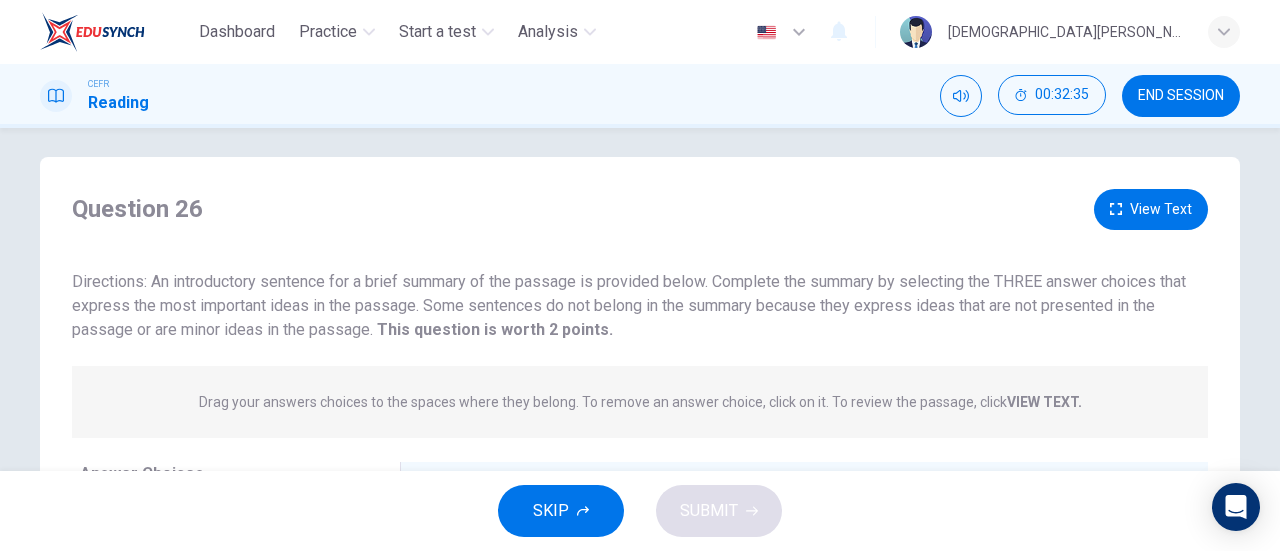 scroll, scrollTop: 432, scrollLeft: 0, axis: vertical 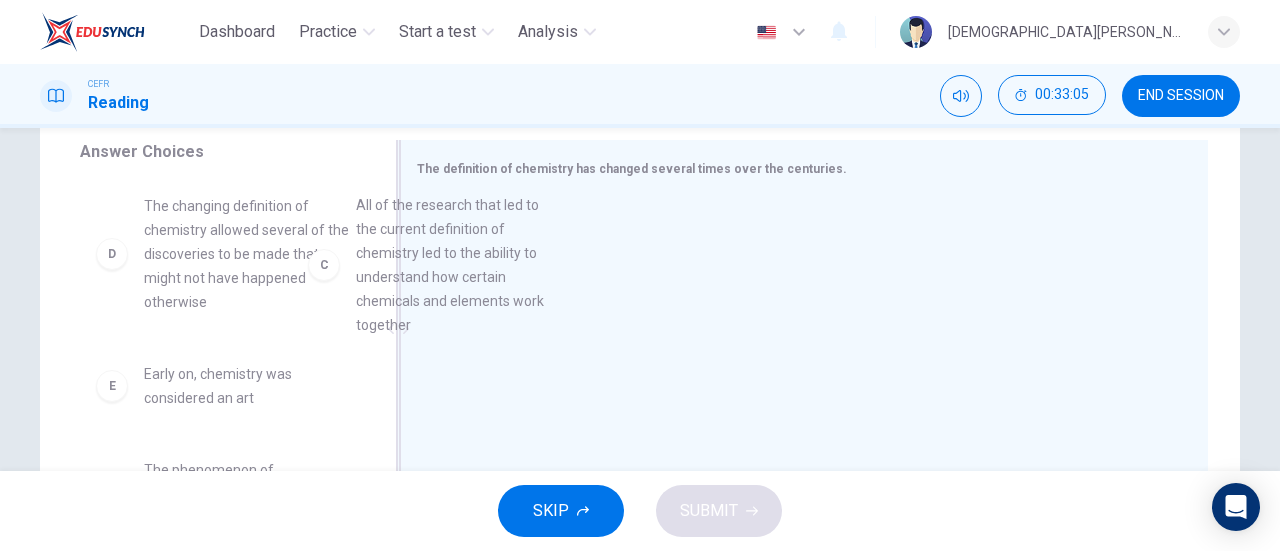 drag, startPoint x: 208, startPoint y: 288, endPoint x: 499, endPoint y: 306, distance: 291.55618 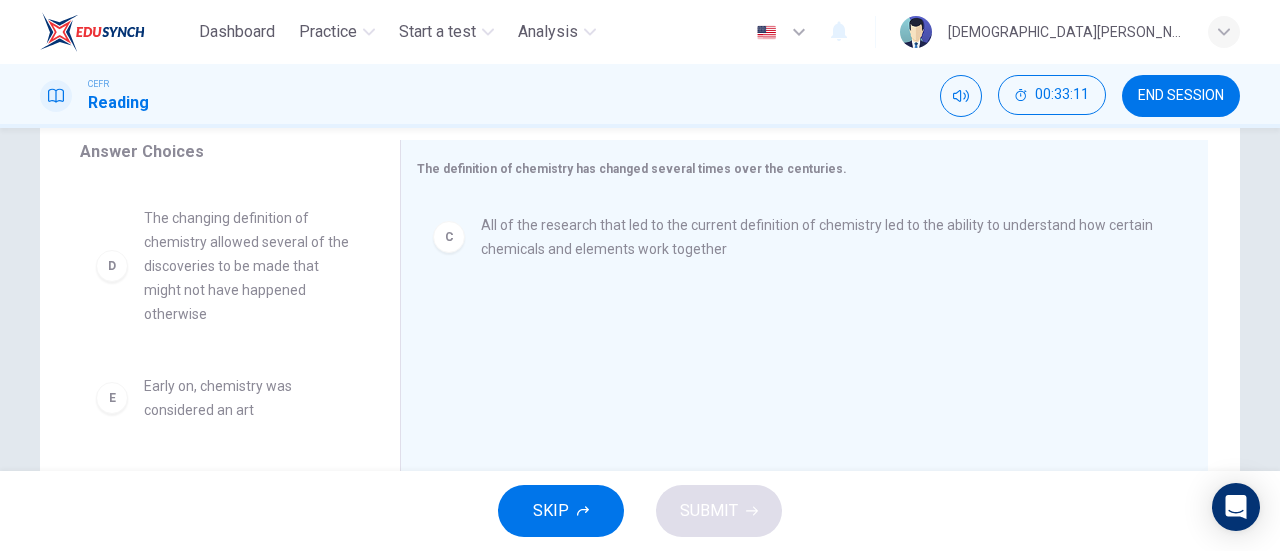 scroll, scrollTop: 228, scrollLeft: 0, axis: vertical 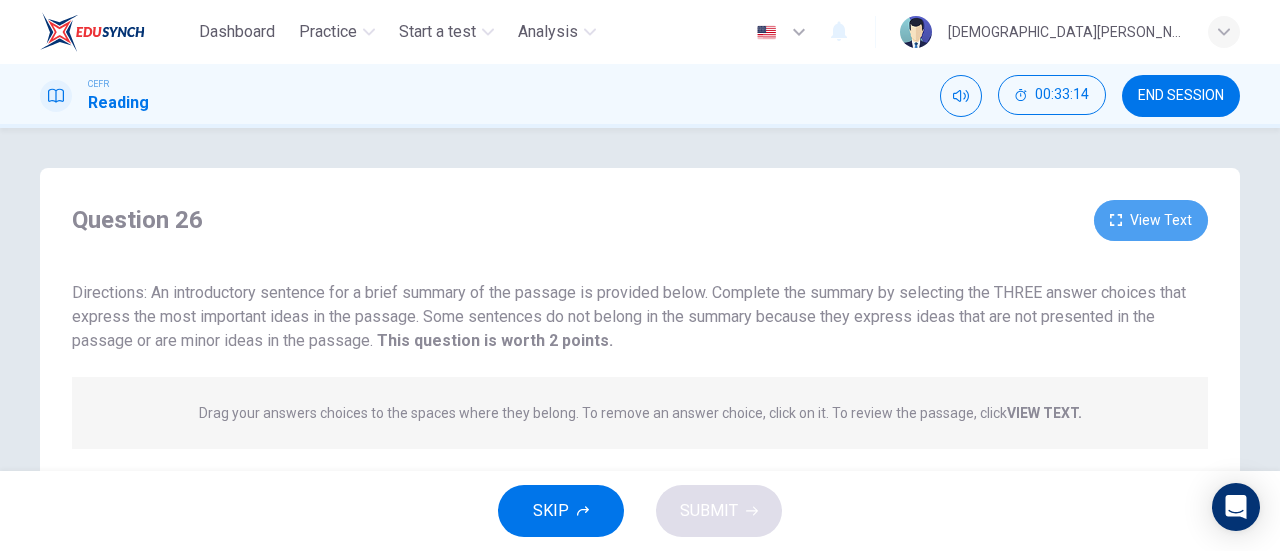 click on "View Text" at bounding box center [1151, 220] 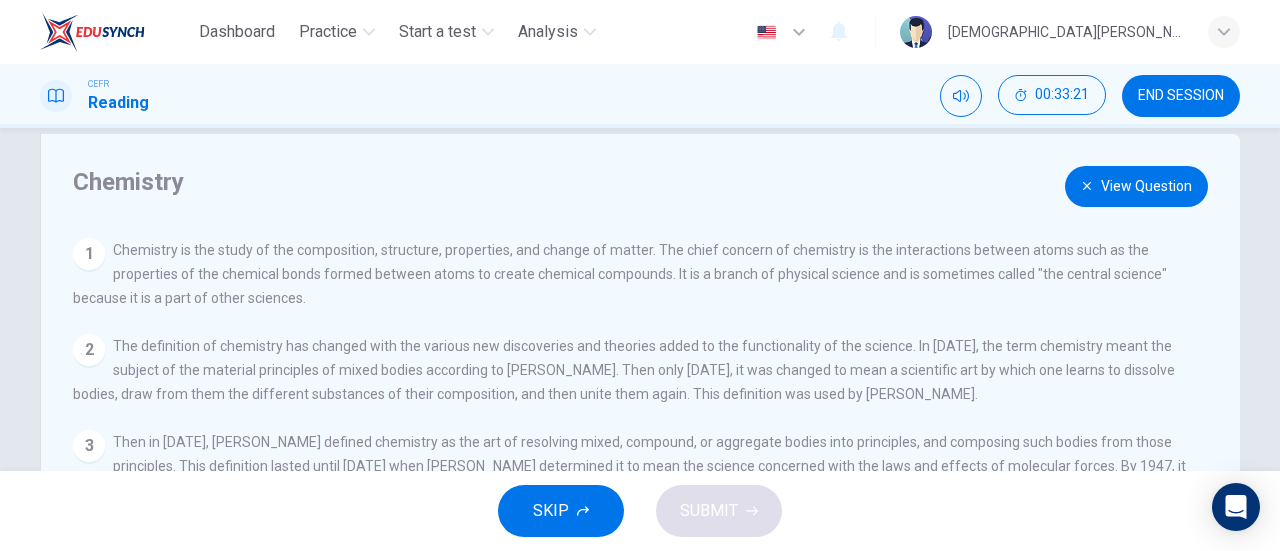 scroll, scrollTop: 30, scrollLeft: 0, axis: vertical 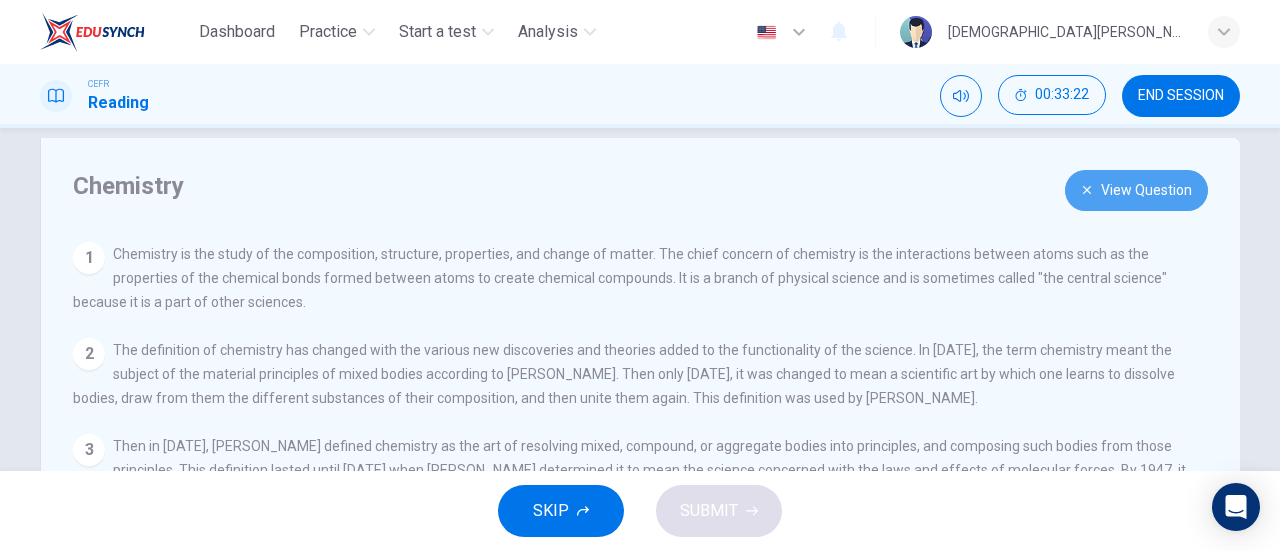 click on "View Question" at bounding box center [1136, 190] 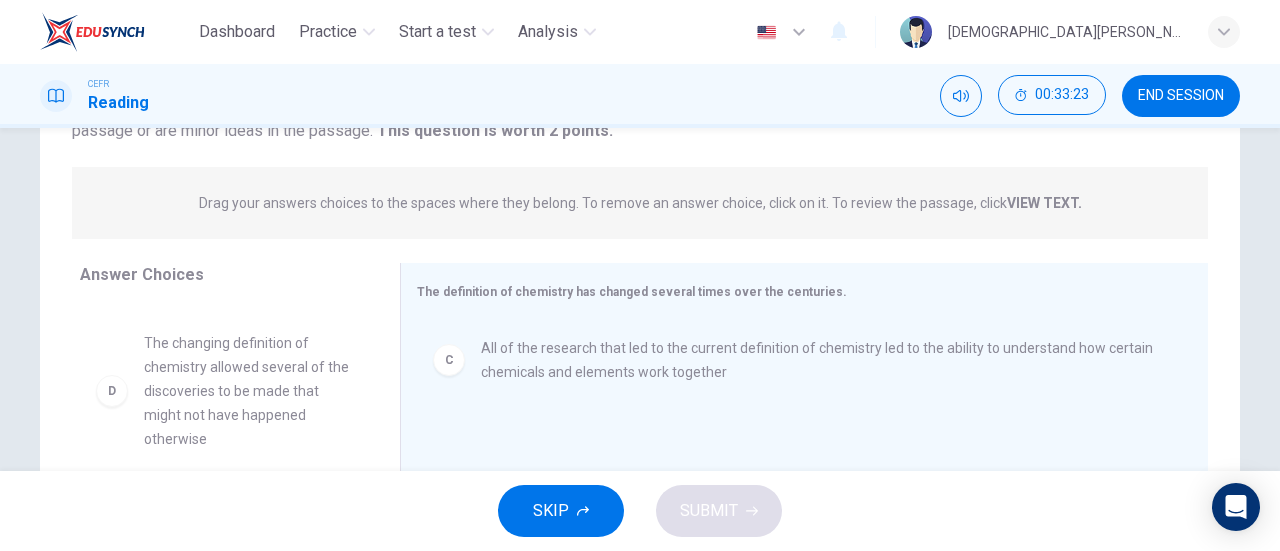 scroll, scrollTop: 210, scrollLeft: 0, axis: vertical 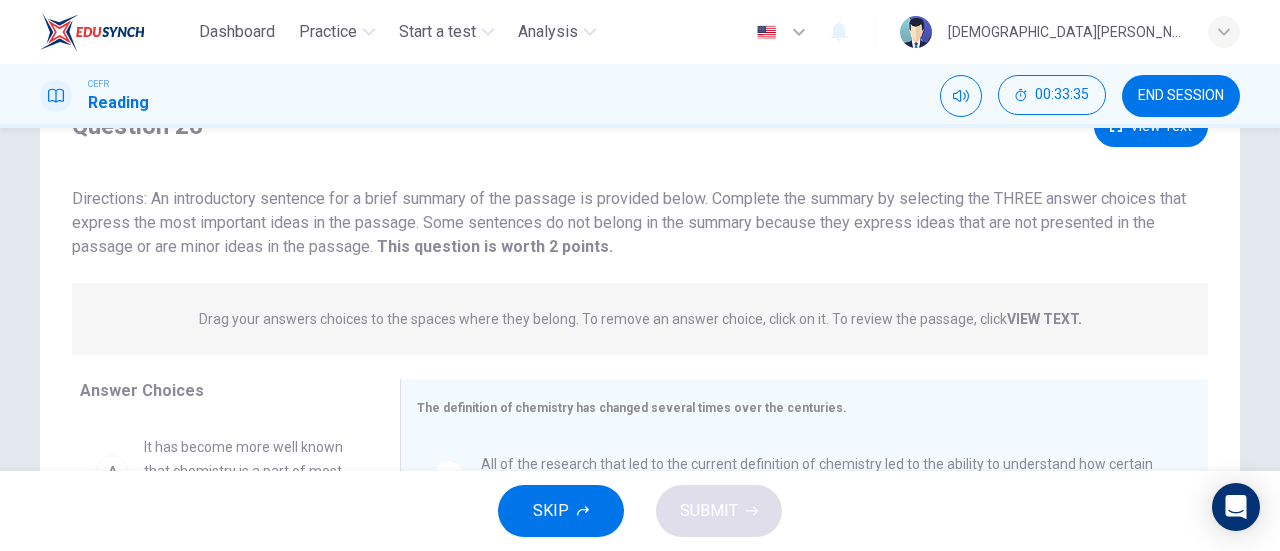 click on "CEFR Reading 00:33:35 END SESSION" at bounding box center (640, 96) 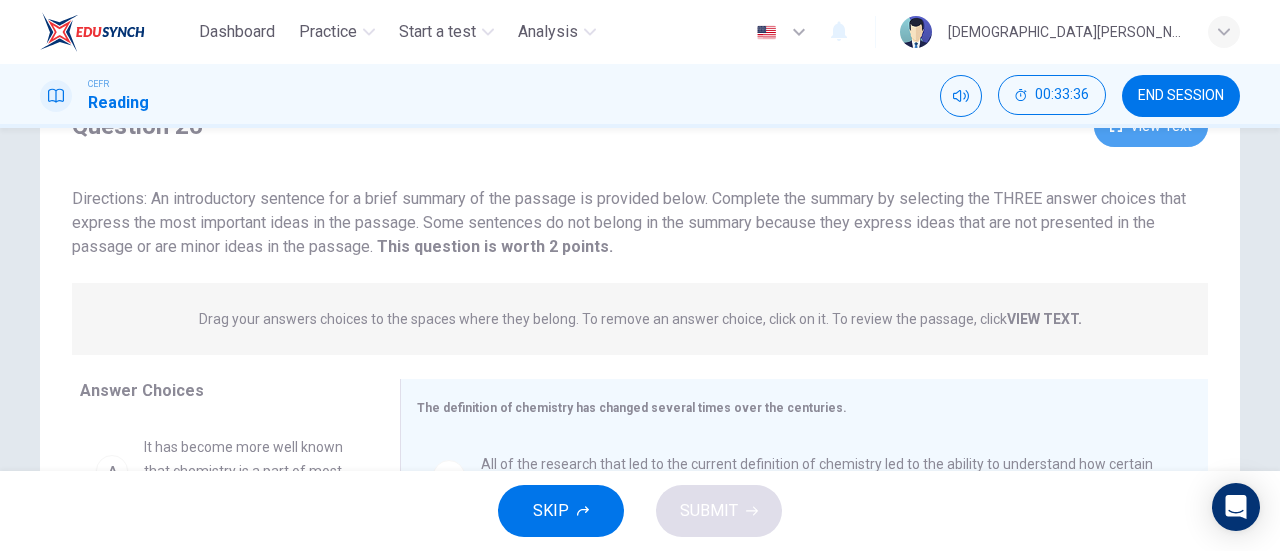 click on "View Text" at bounding box center (1151, 126) 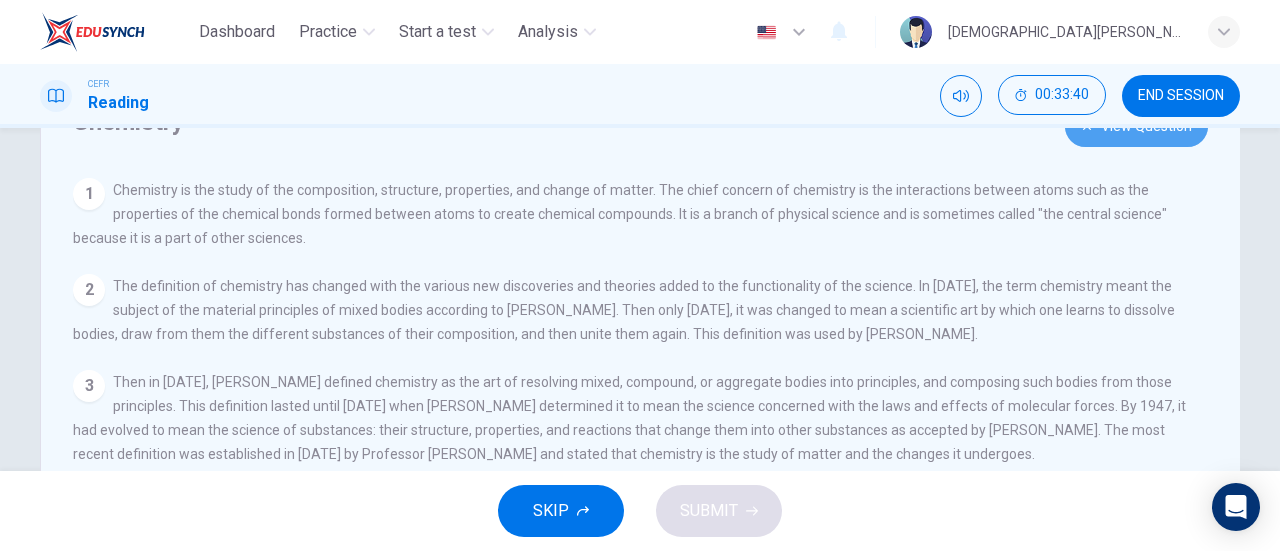 click on "View Question" at bounding box center (1136, 126) 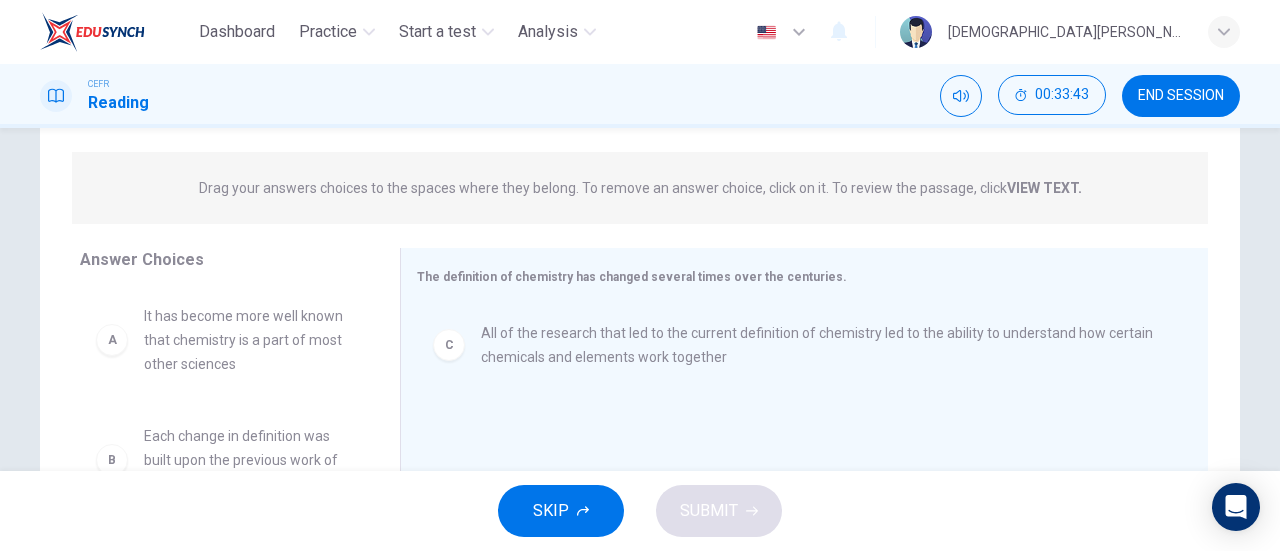 scroll, scrollTop: 224, scrollLeft: 0, axis: vertical 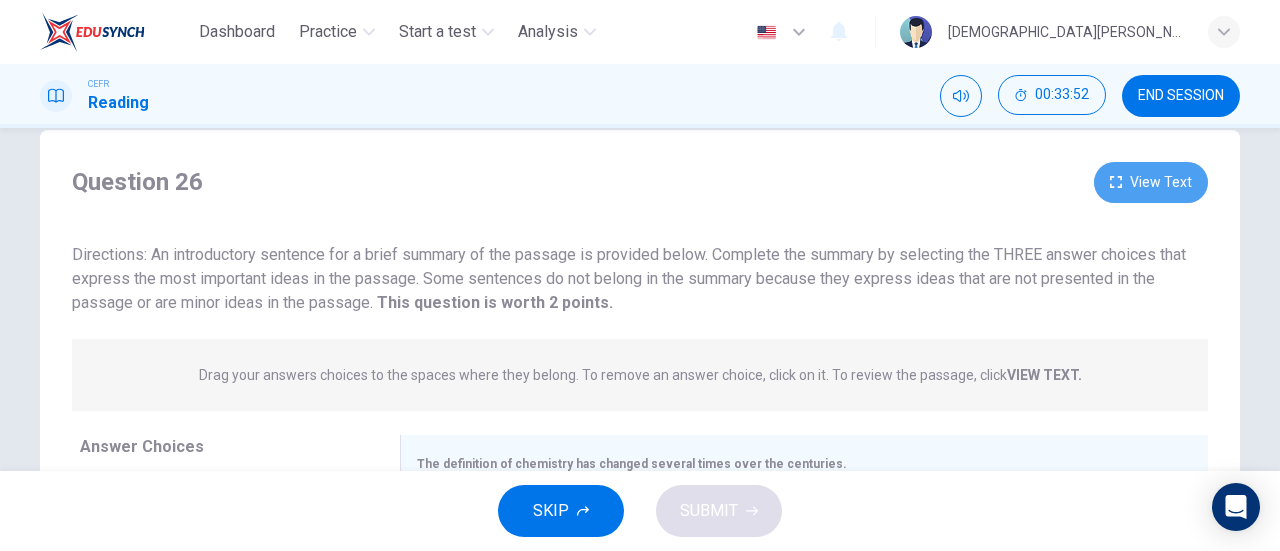 click on "View Text" at bounding box center [1151, 182] 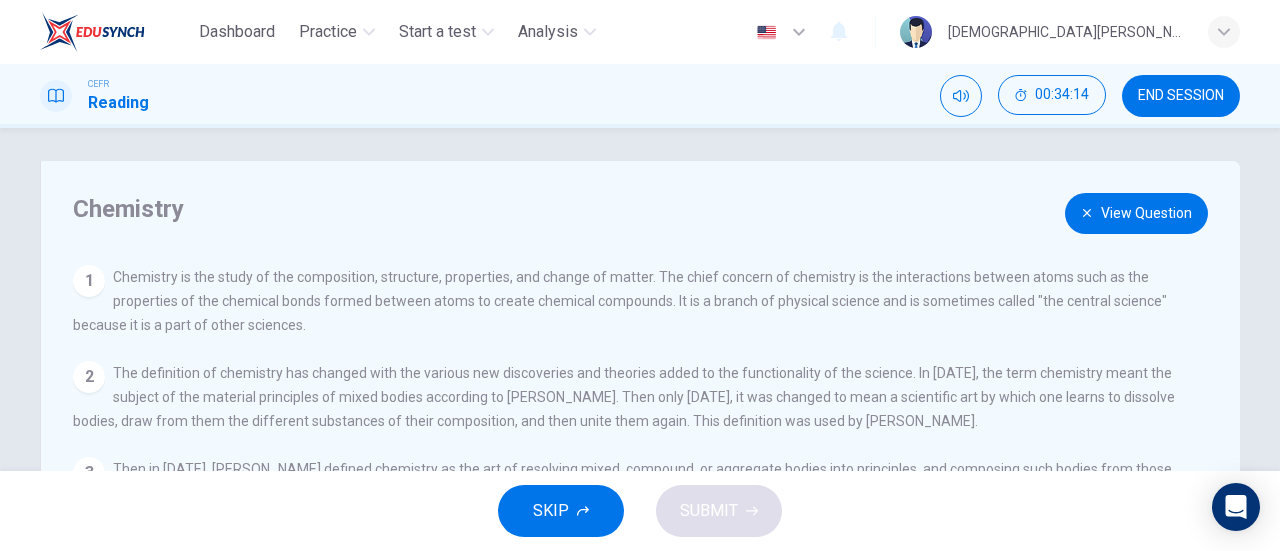 scroll, scrollTop: 4, scrollLeft: 0, axis: vertical 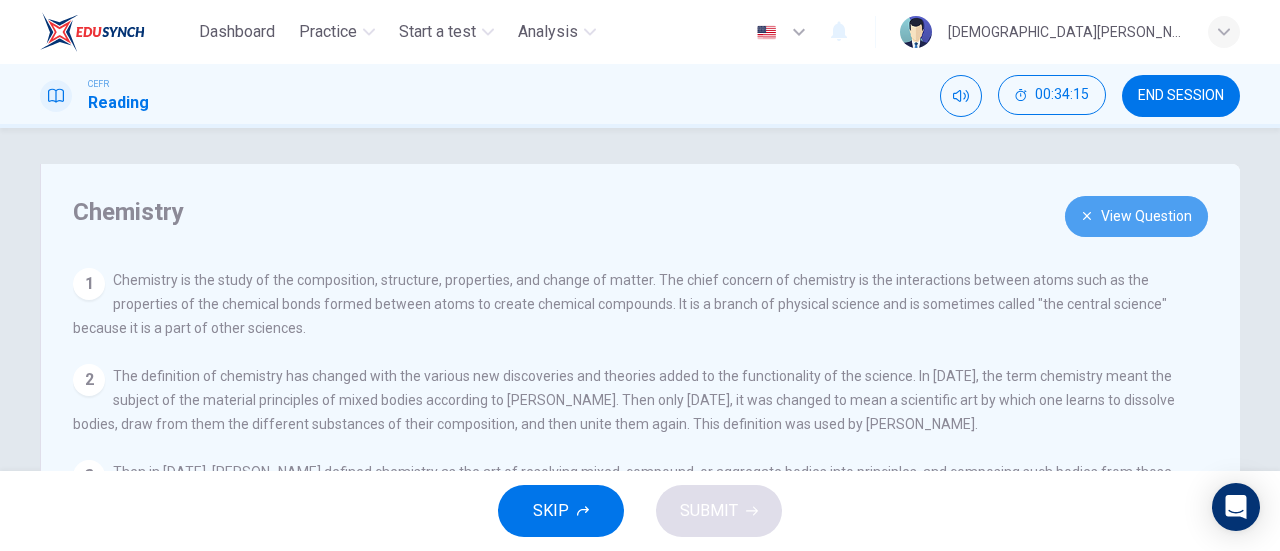click on "View Question" at bounding box center (1136, 216) 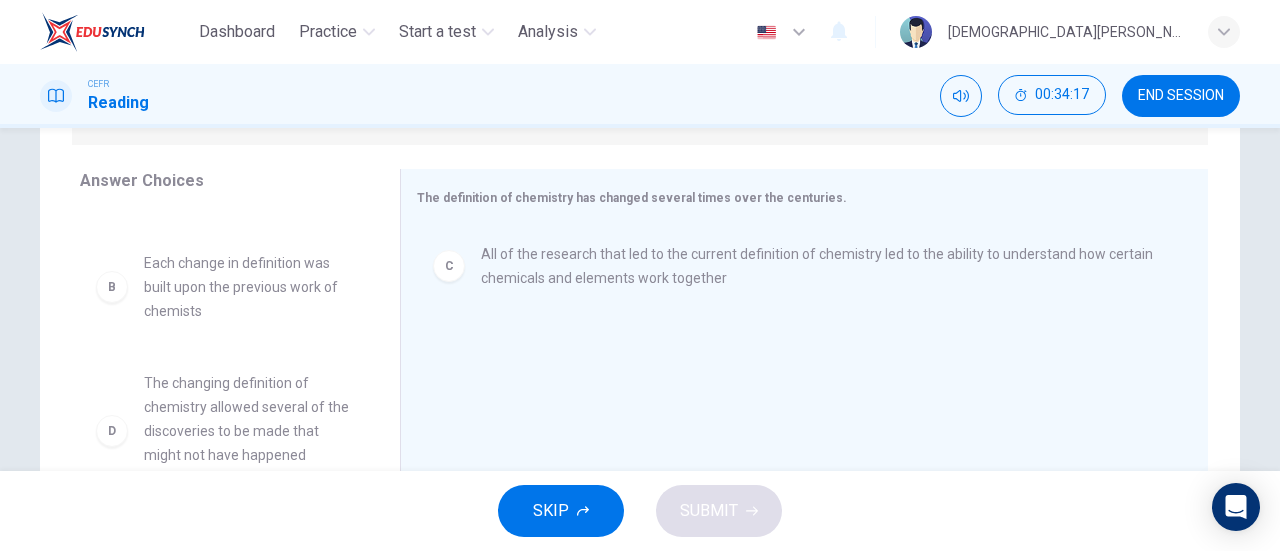 scroll, scrollTop: 318, scrollLeft: 0, axis: vertical 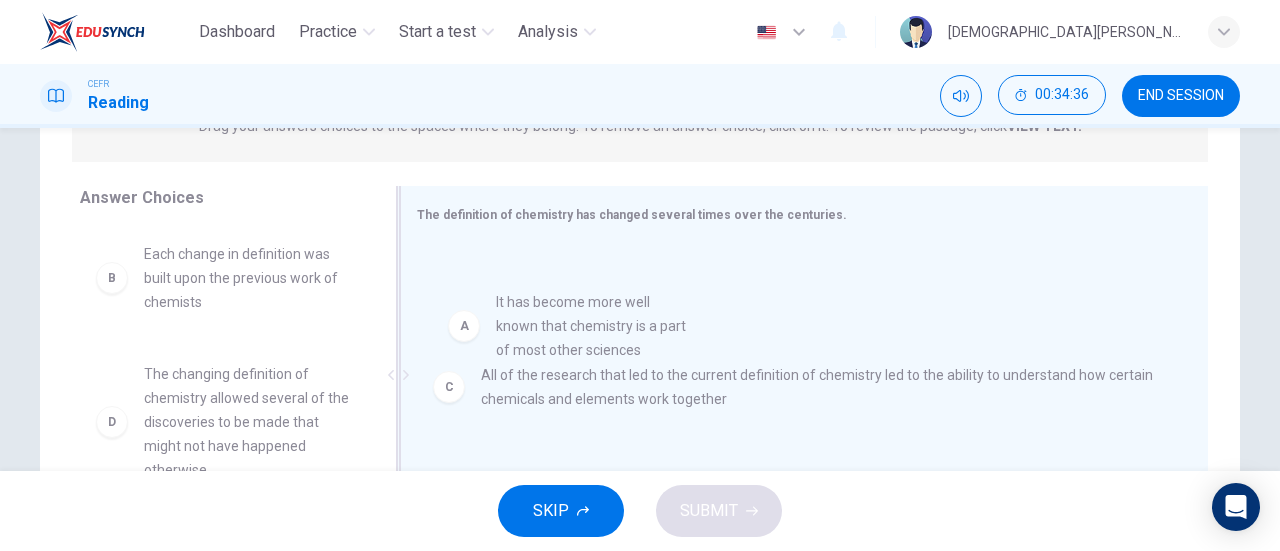 drag, startPoint x: 200, startPoint y: 302, endPoint x: 584, endPoint y: 367, distance: 389.46246 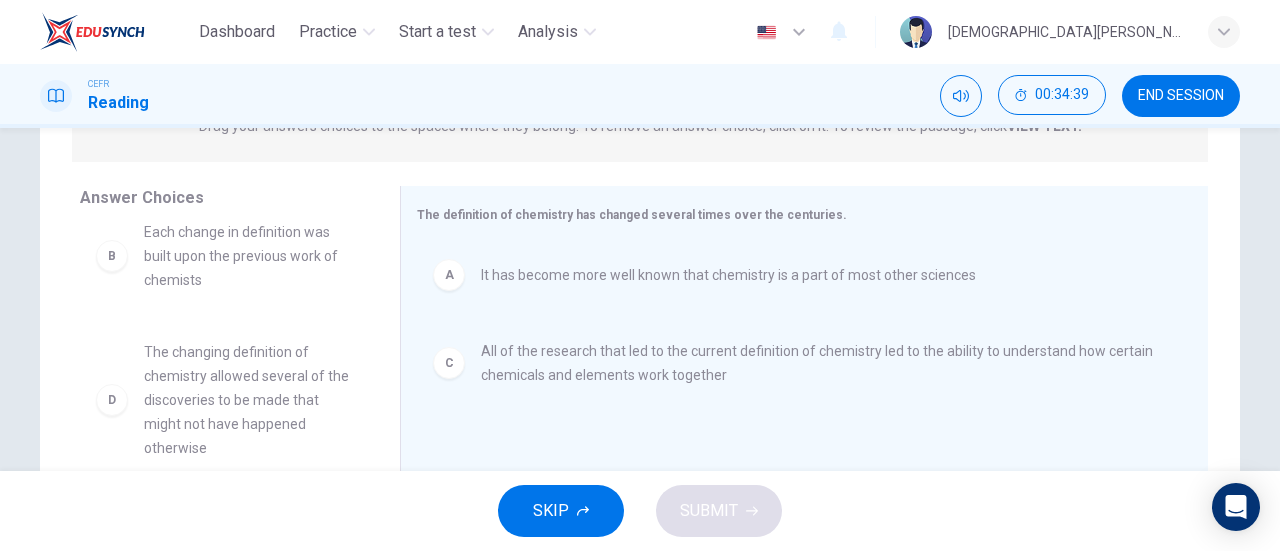 scroll, scrollTop: 19, scrollLeft: 0, axis: vertical 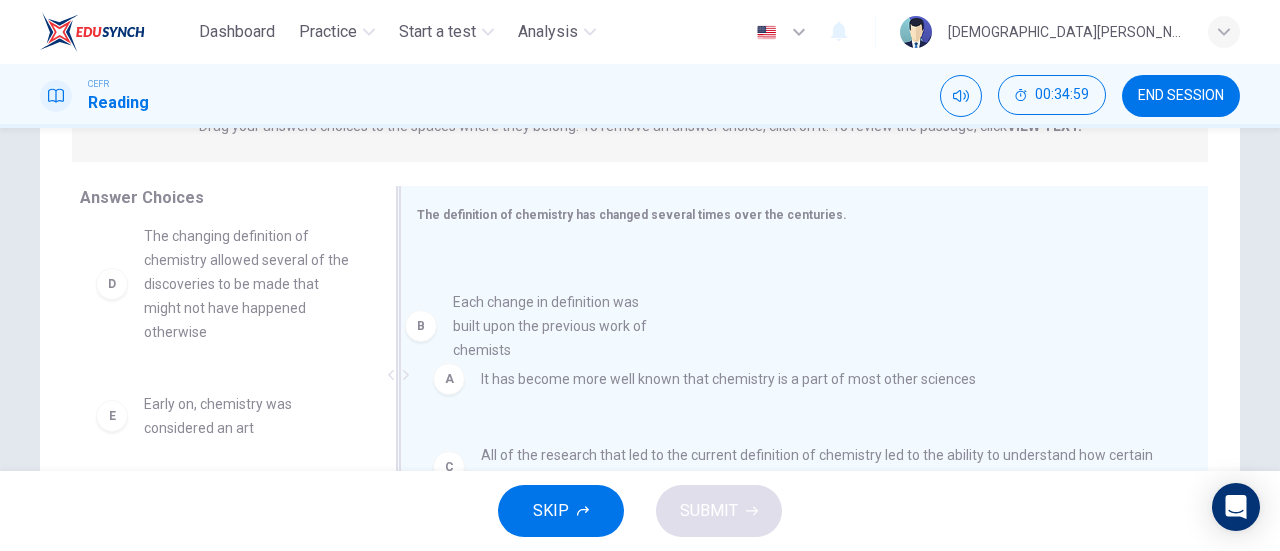 drag, startPoint x: 196, startPoint y: 253, endPoint x: 529, endPoint y: 328, distance: 341.34146 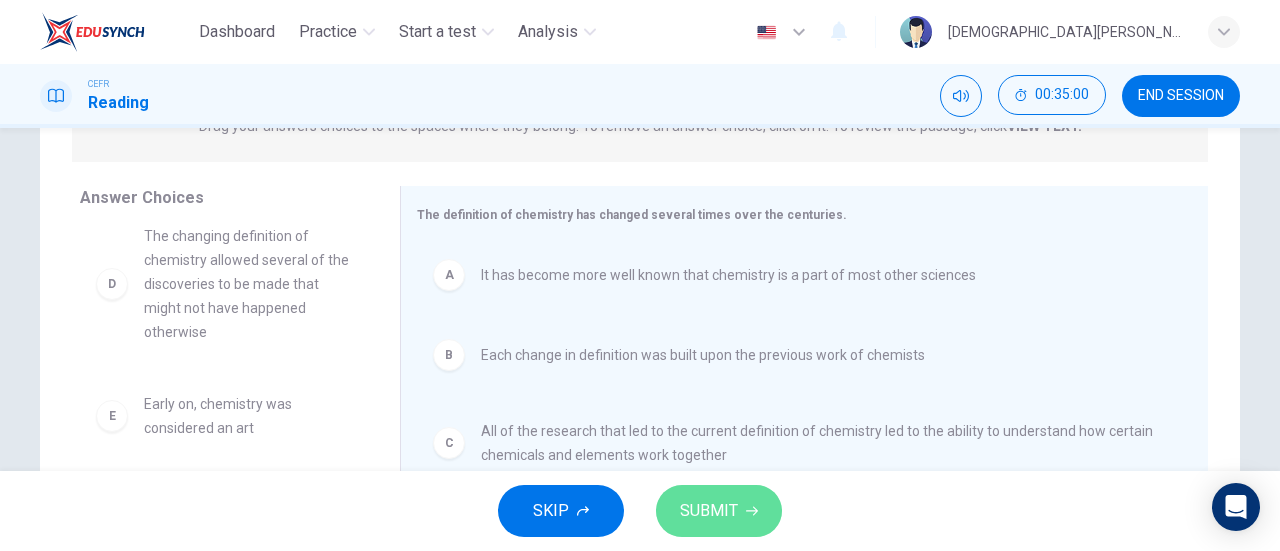 click on "SUBMIT" at bounding box center [709, 511] 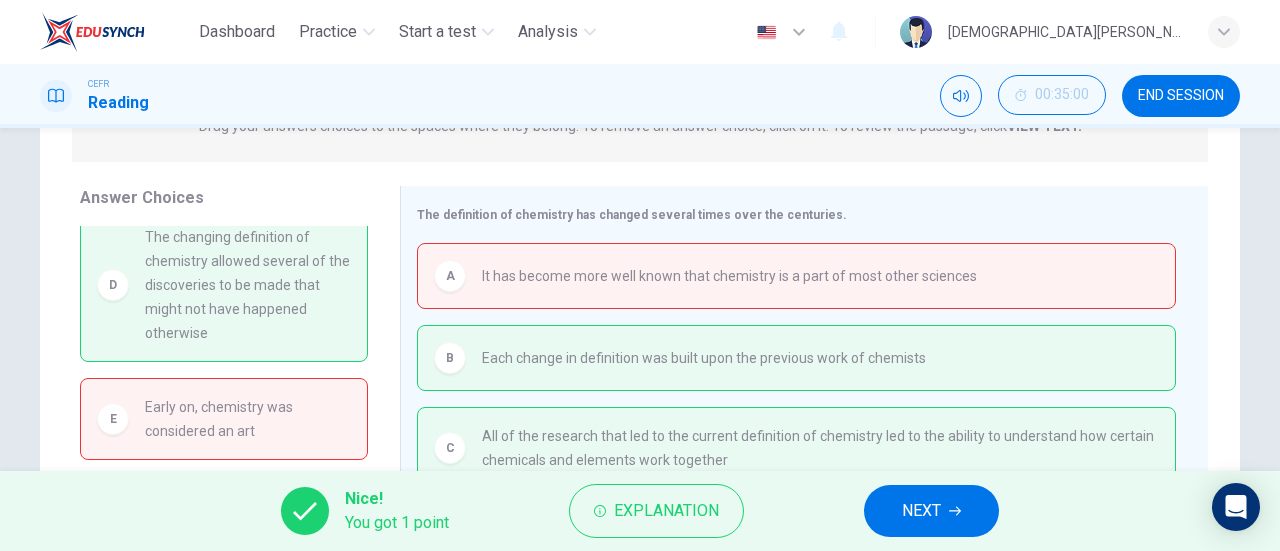 scroll, scrollTop: 88, scrollLeft: 0, axis: vertical 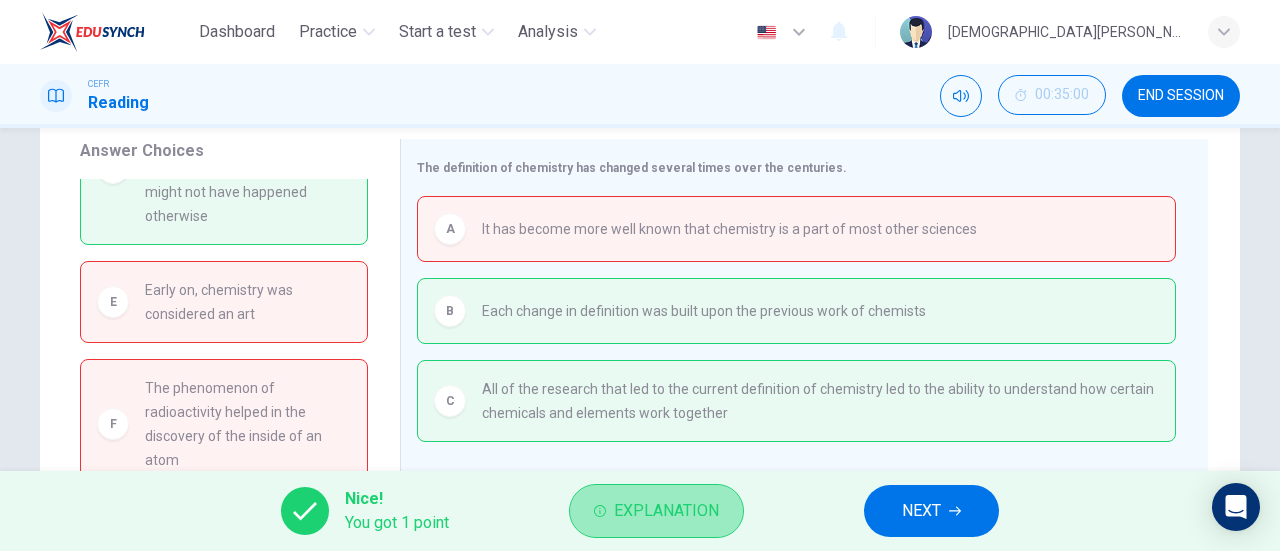 click on "Explanation" at bounding box center (656, 511) 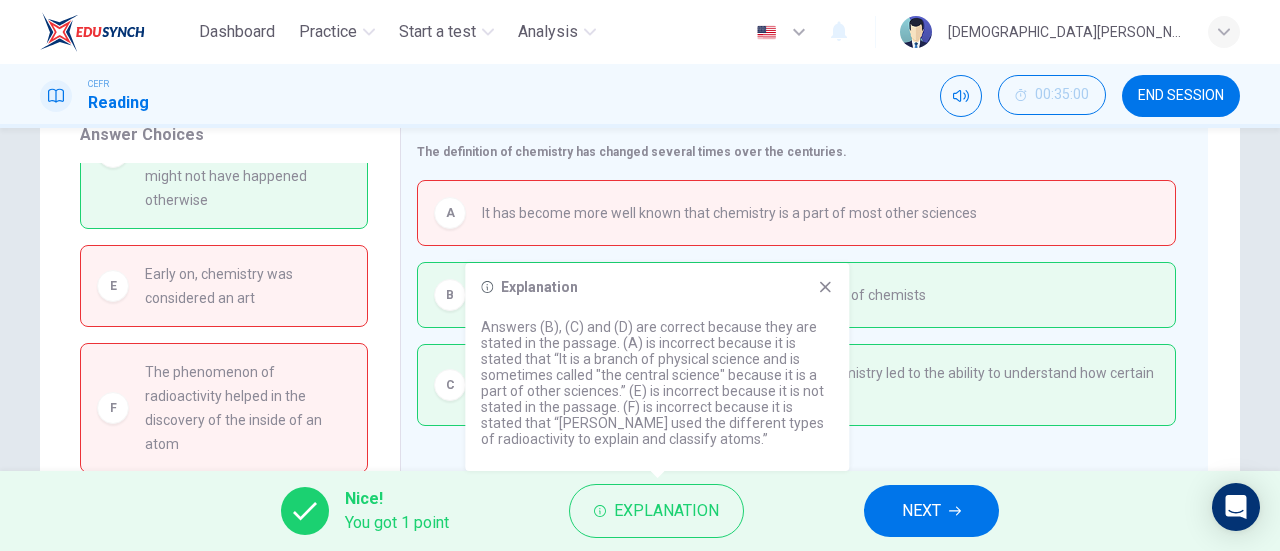 scroll, scrollTop: 349, scrollLeft: 0, axis: vertical 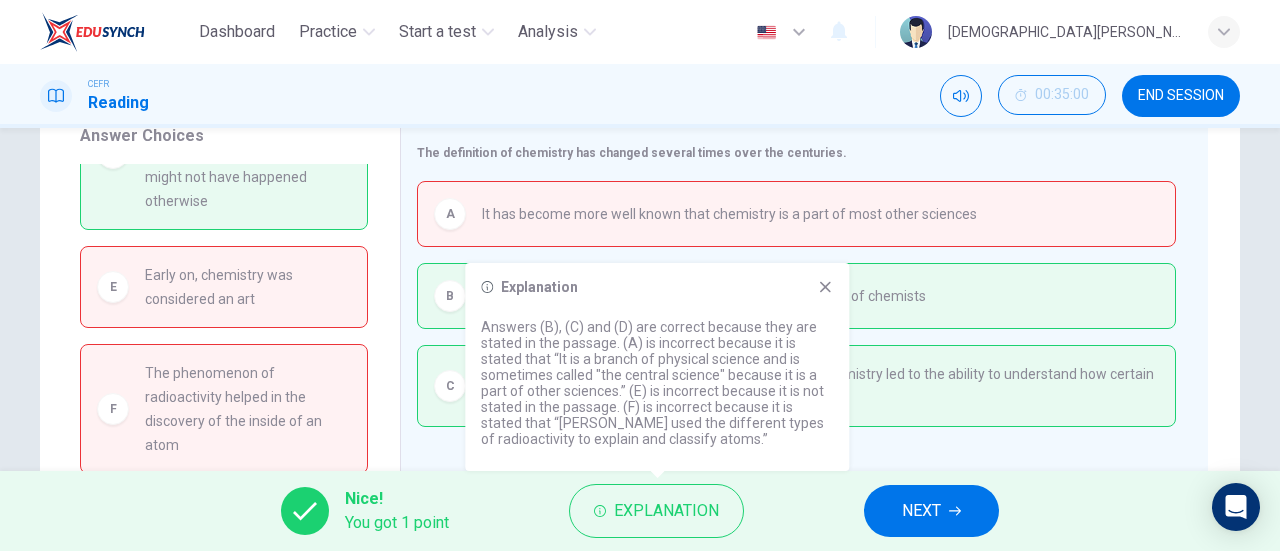 click 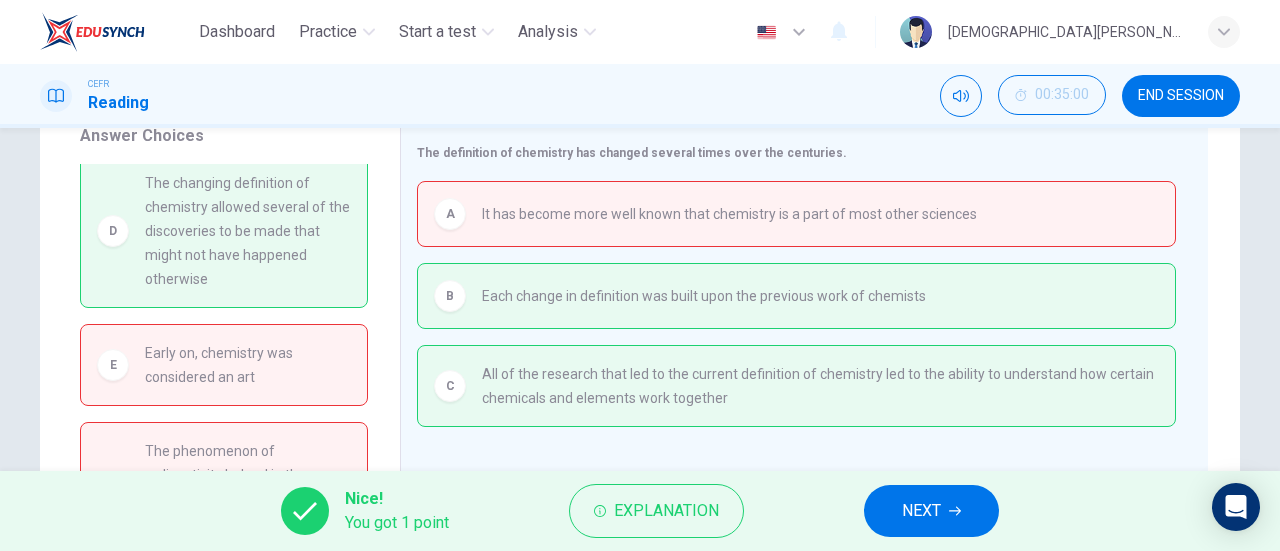 scroll, scrollTop: 0, scrollLeft: 0, axis: both 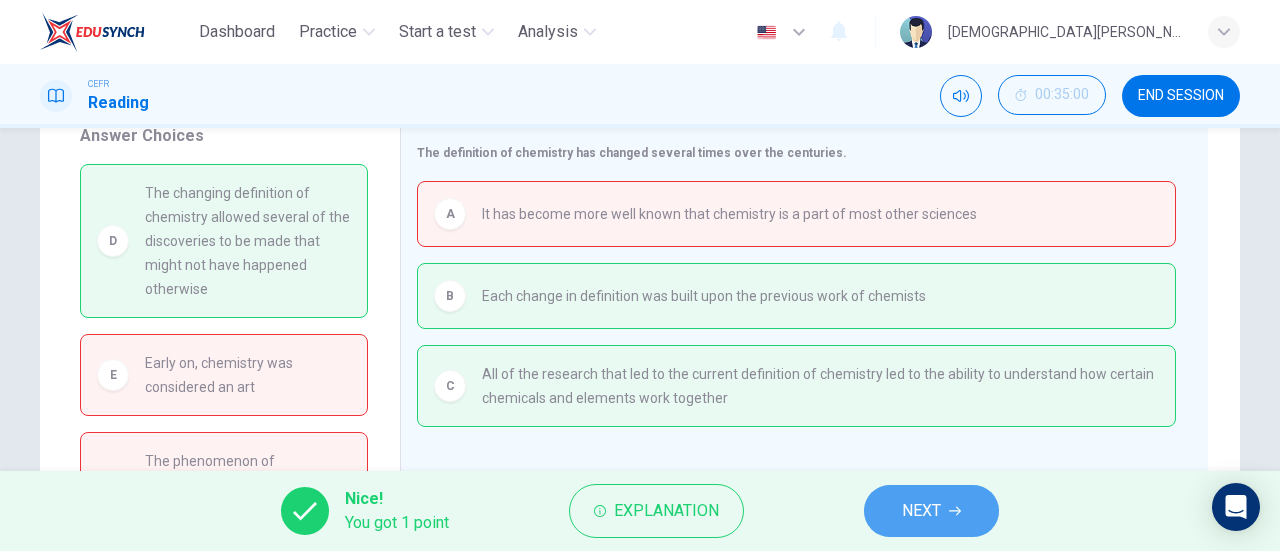 click on "NEXT" at bounding box center (921, 511) 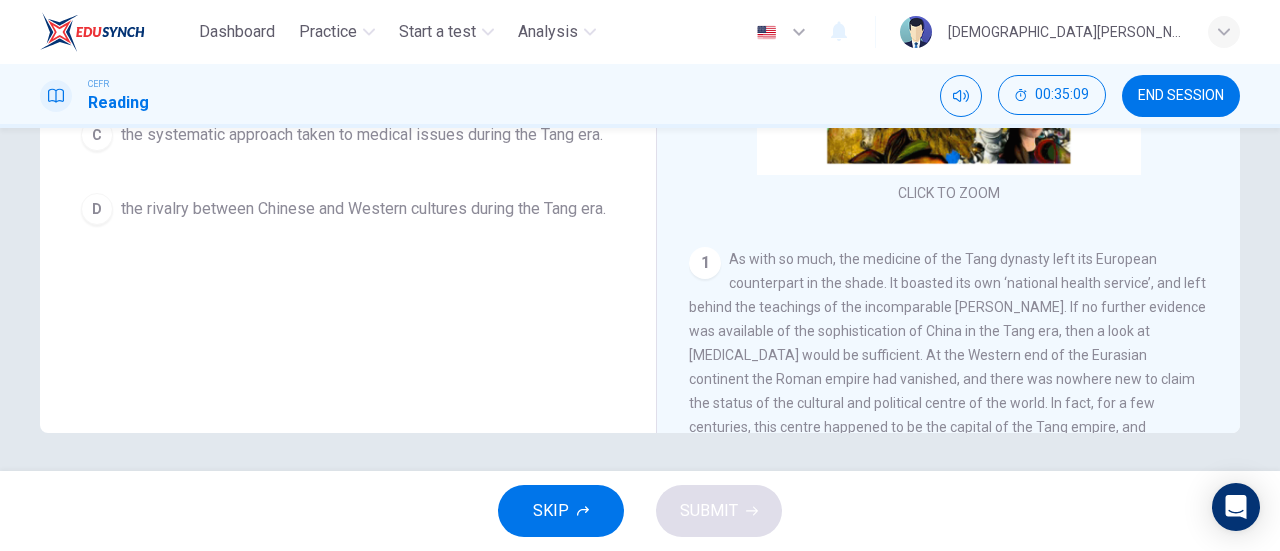 scroll, scrollTop: 431, scrollLeft: 0, axis: vertical 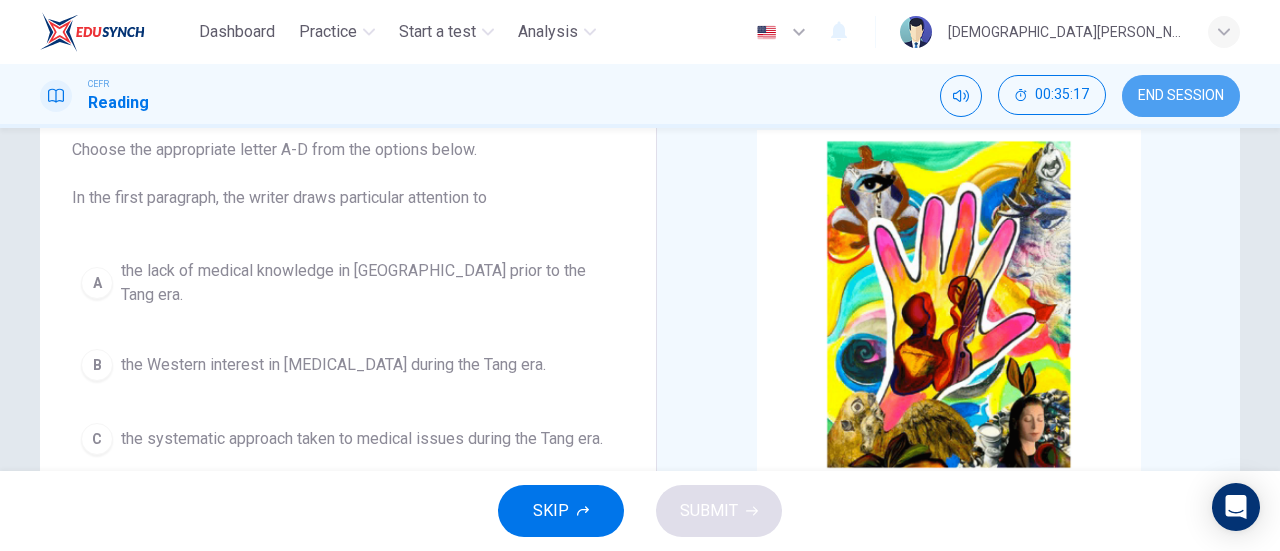 click on "END SESSION" at bounding box center [1181, 96] 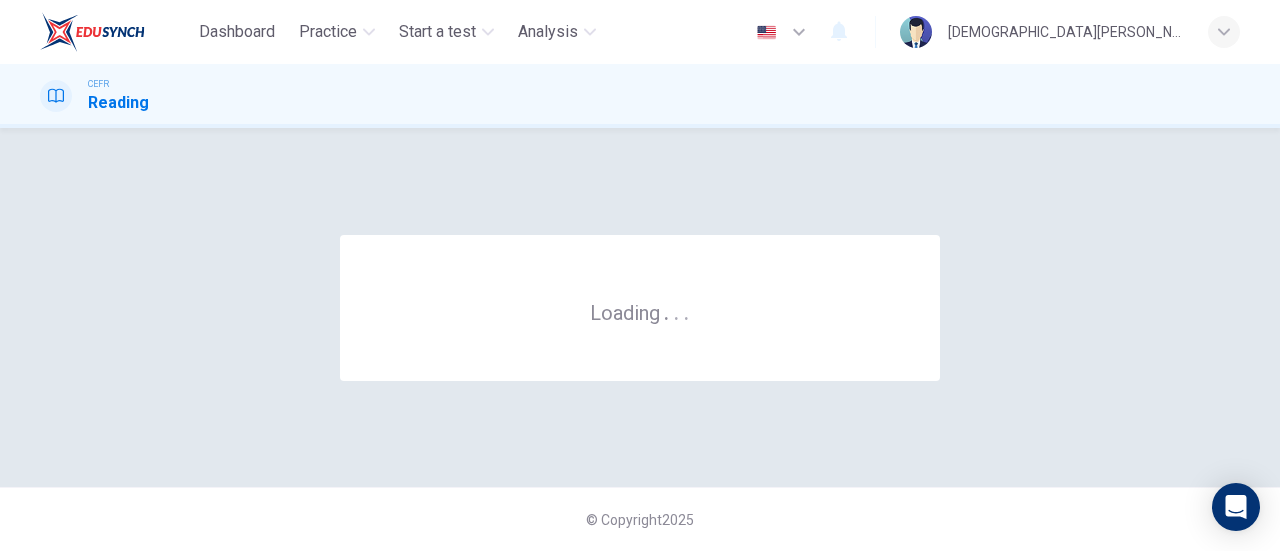 scroll, scrollTop: 0, scrollLeft: 0, axis: both 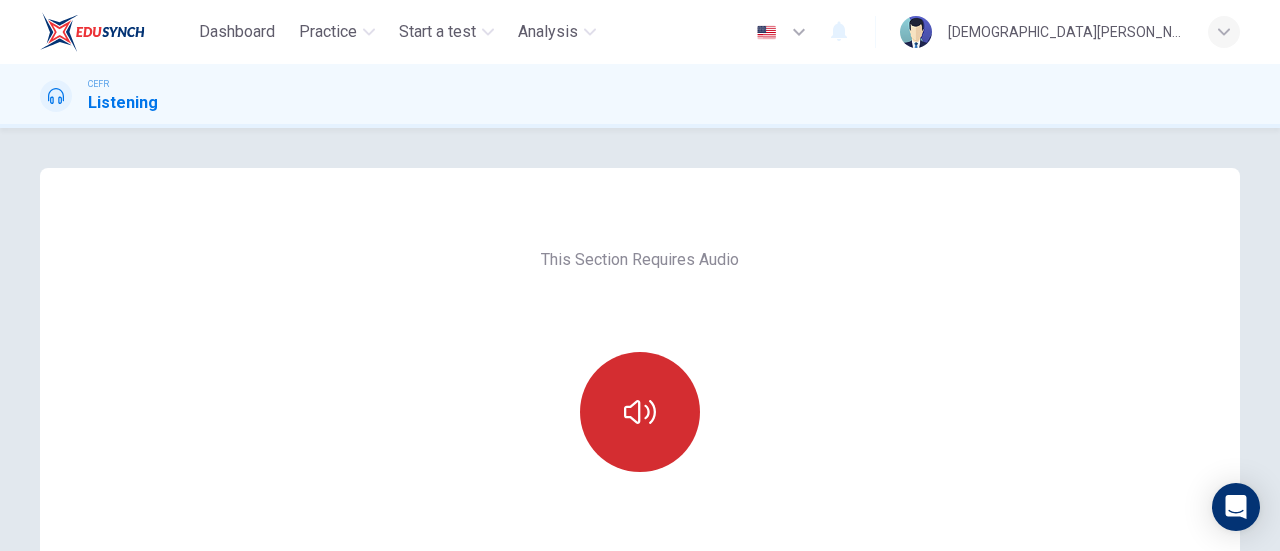 click at bounding box center (640, 412) 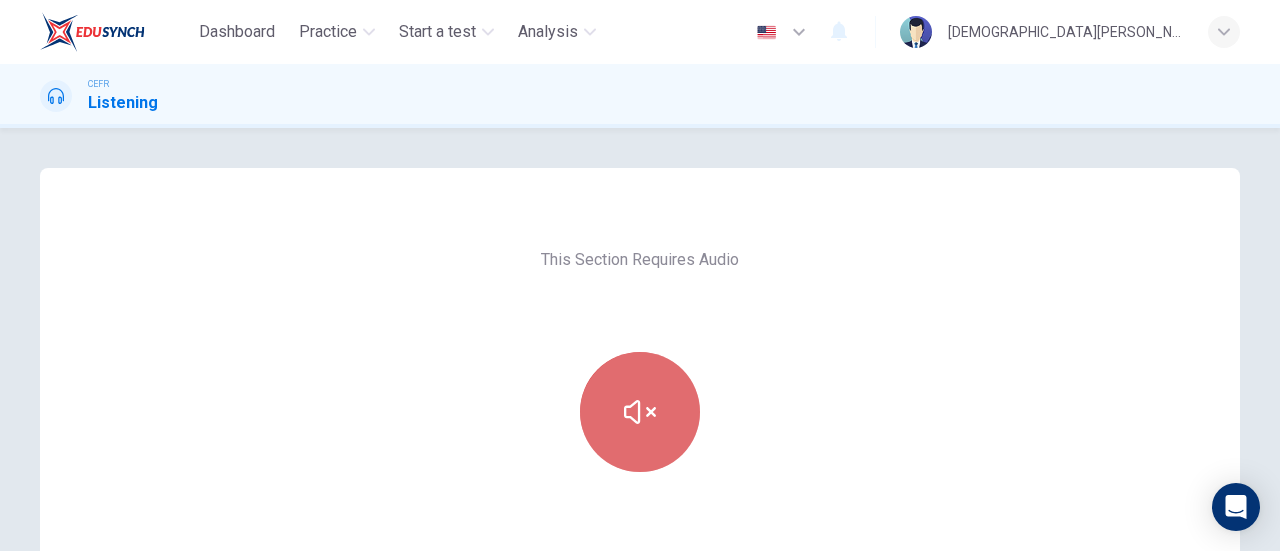 click at bounding box center (640, 412) 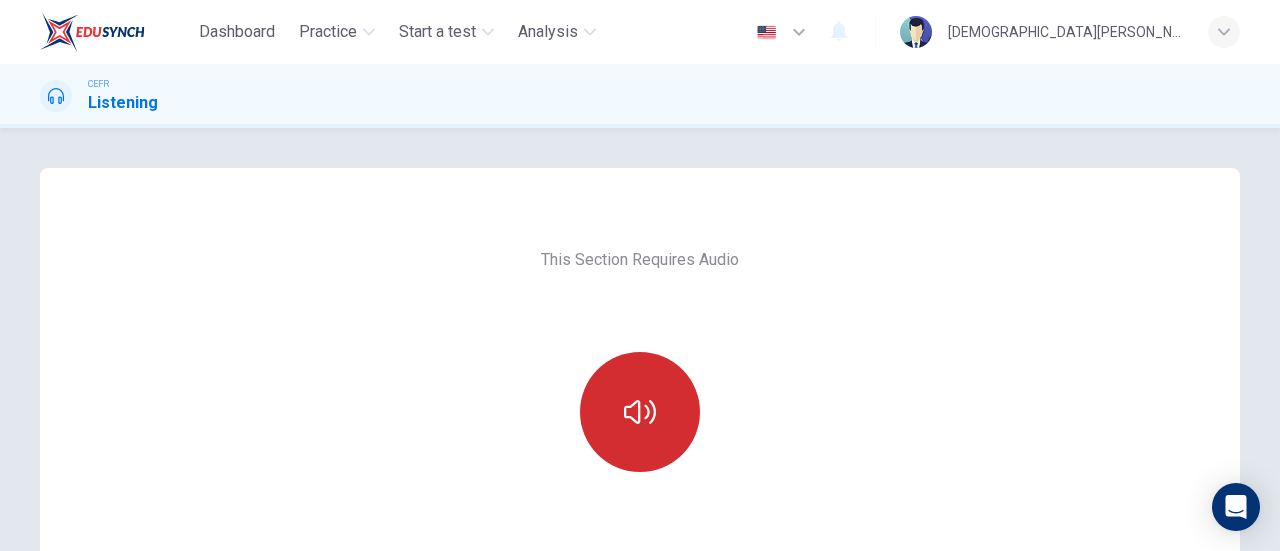click at bounding box center [640, 412] 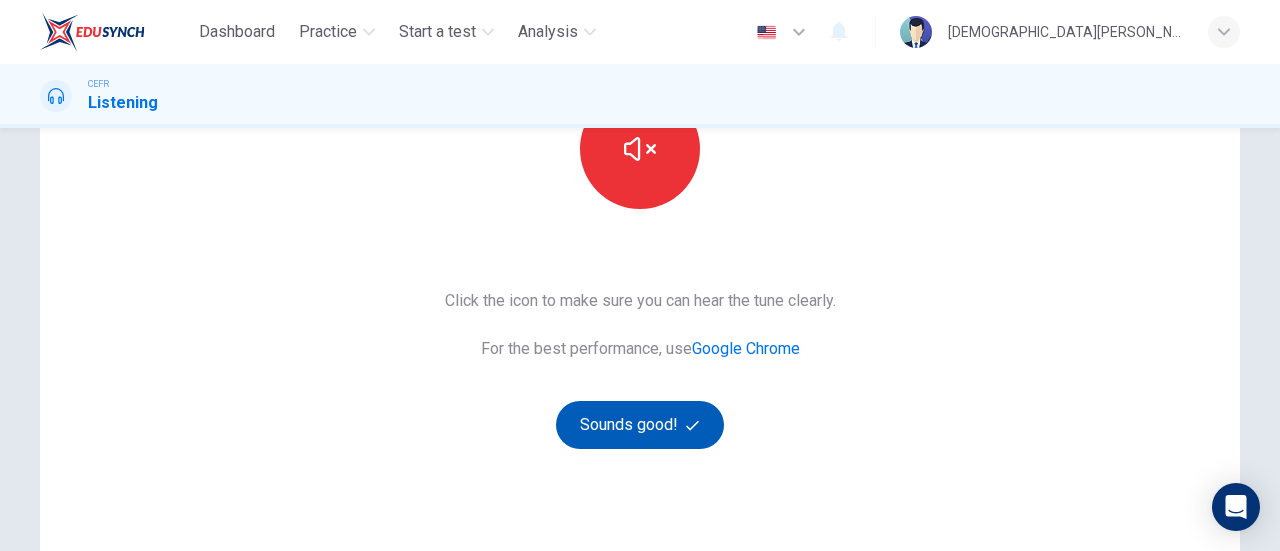 scroll, scrollTop: 264, scrollLeft: 0, axis: vertical 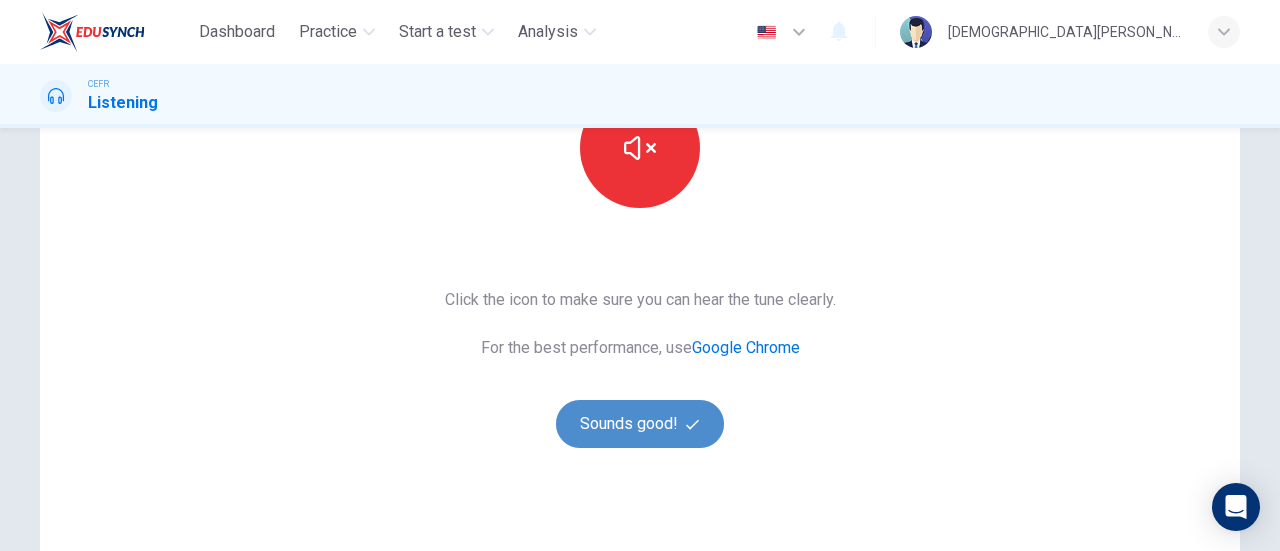 click on "Sounds good!" at bounding box center (640, 424) 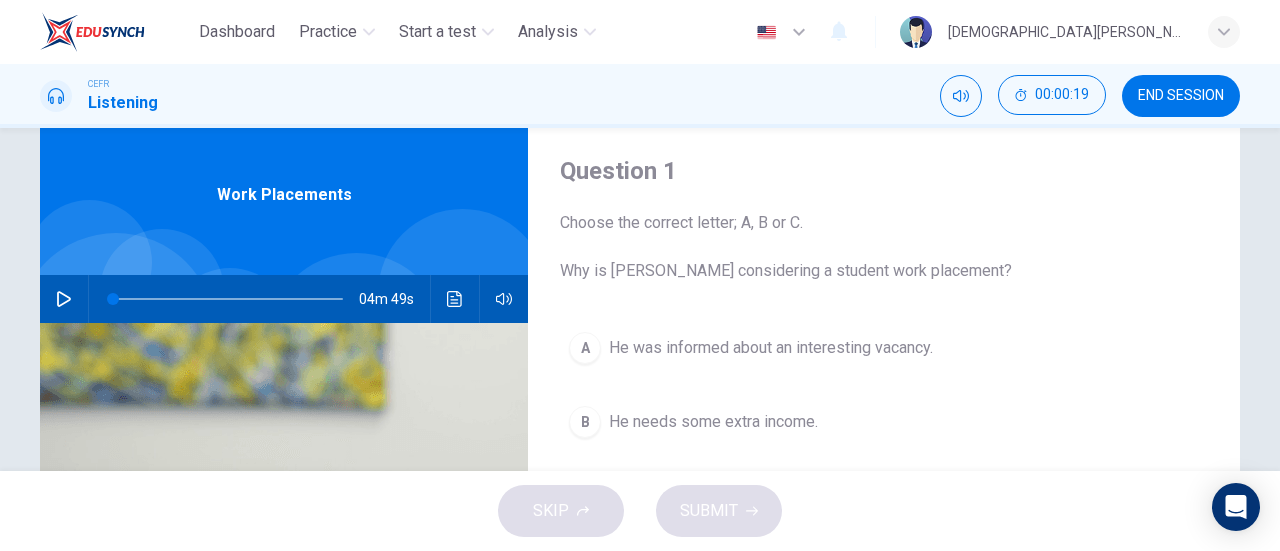 scroll, scrollTop: 51, scrollLeft: 0, axis: vertical 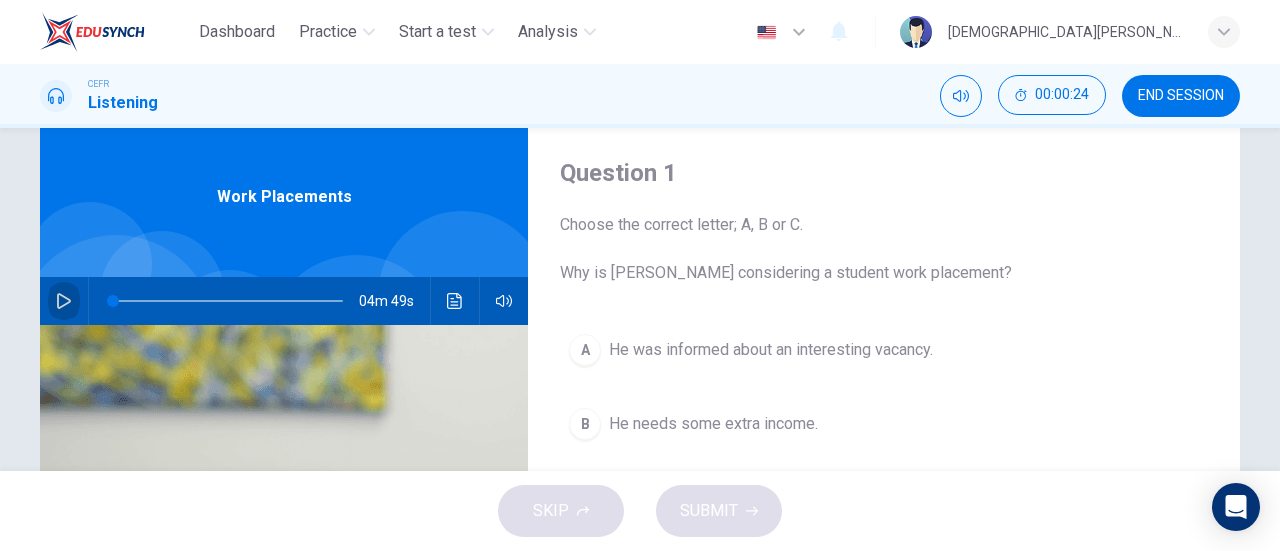 click at bounding box center (64, 301) 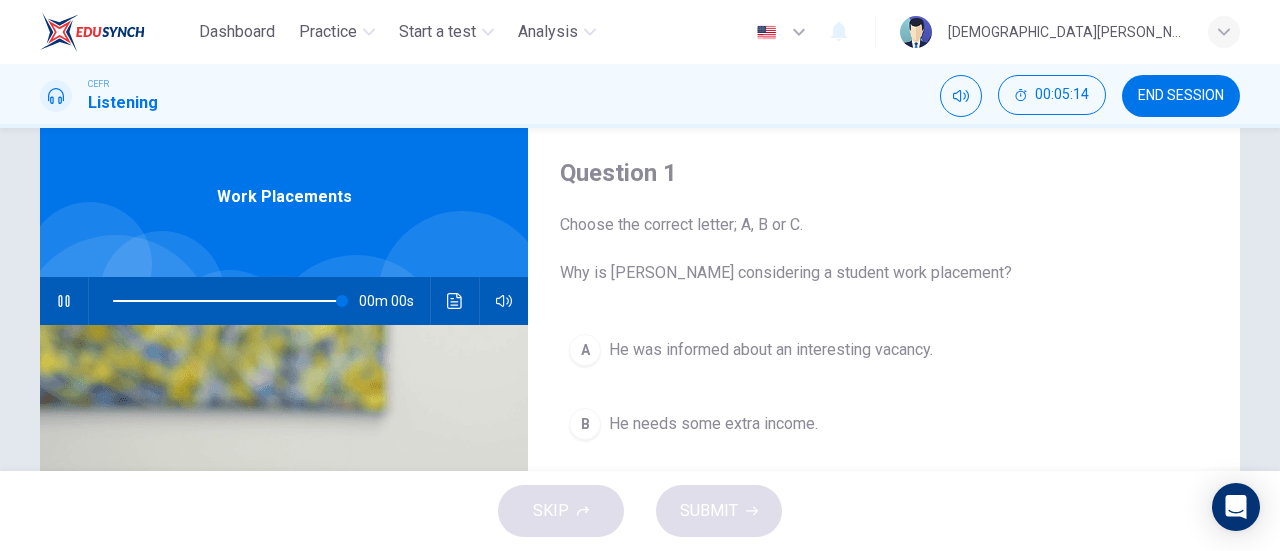 type on "0" 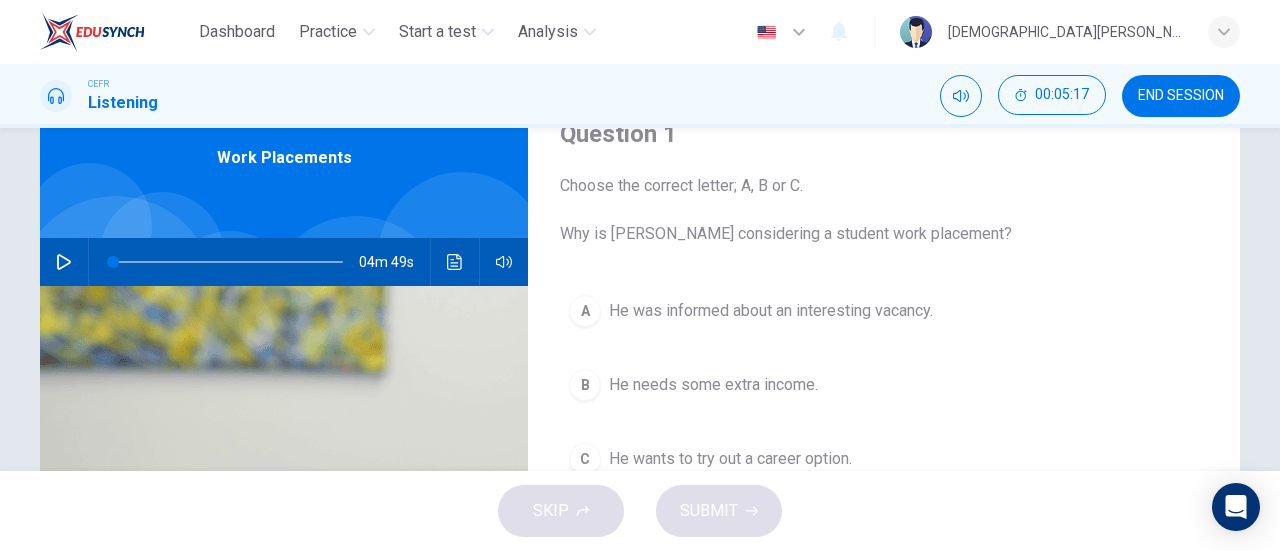 scroll, scrollTop: 91, scrollLeft: 0, axis: vertical 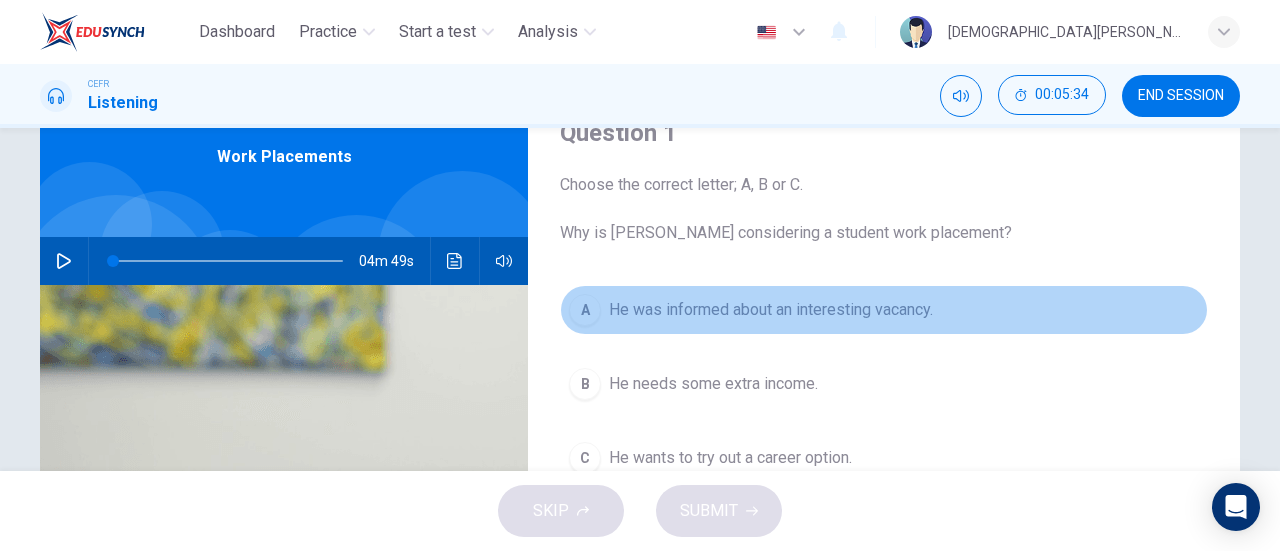 click on "A" at bounding box center [585, 310] 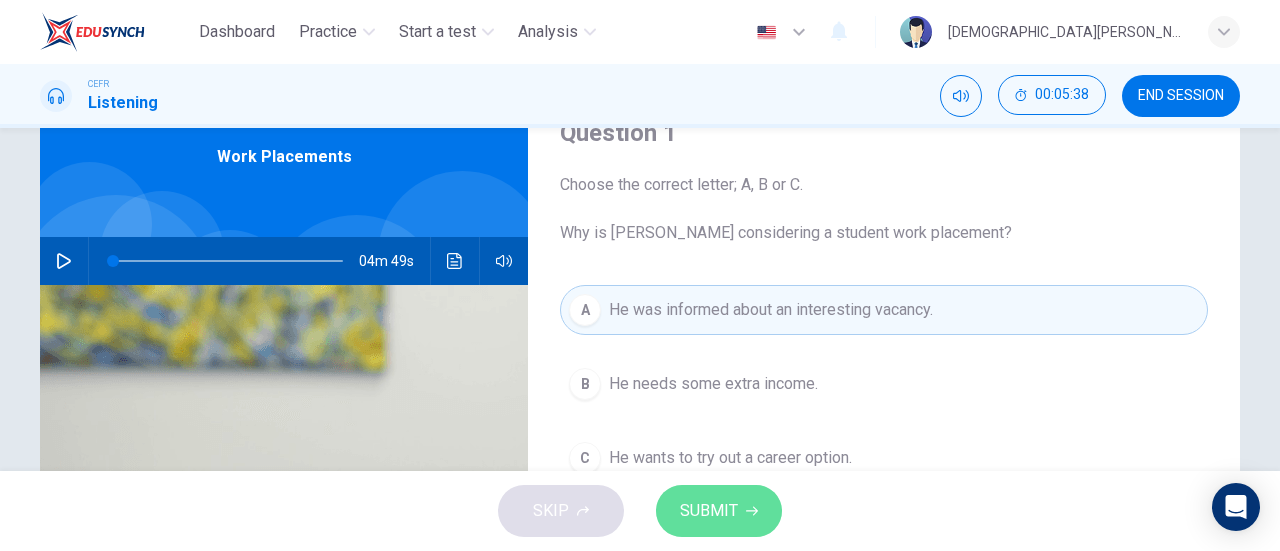 click on "SUBMIT" at bounding box center [709, 511] 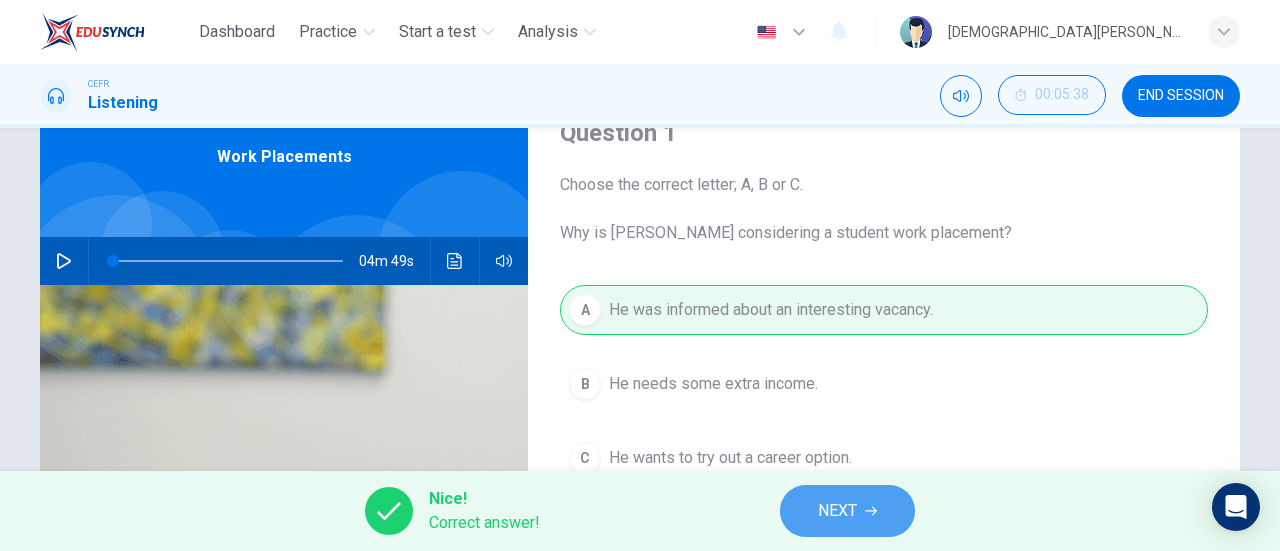 click on "NEXT" at bounding box center [847, 511] 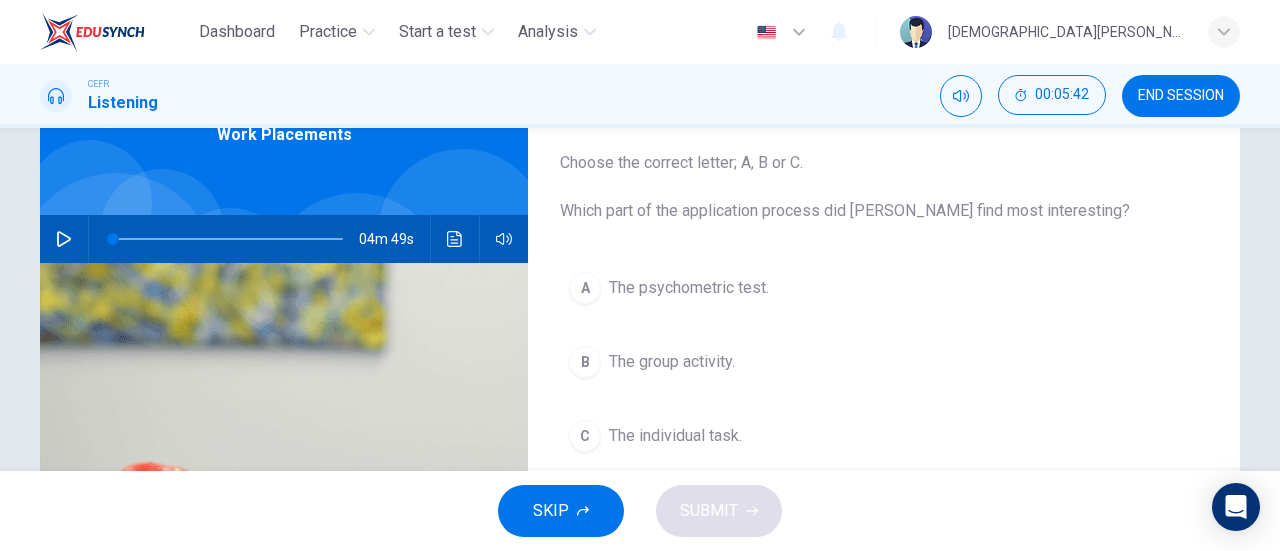 scroll, scrollTop: 105, scrollLeft: 0, axis: vertical 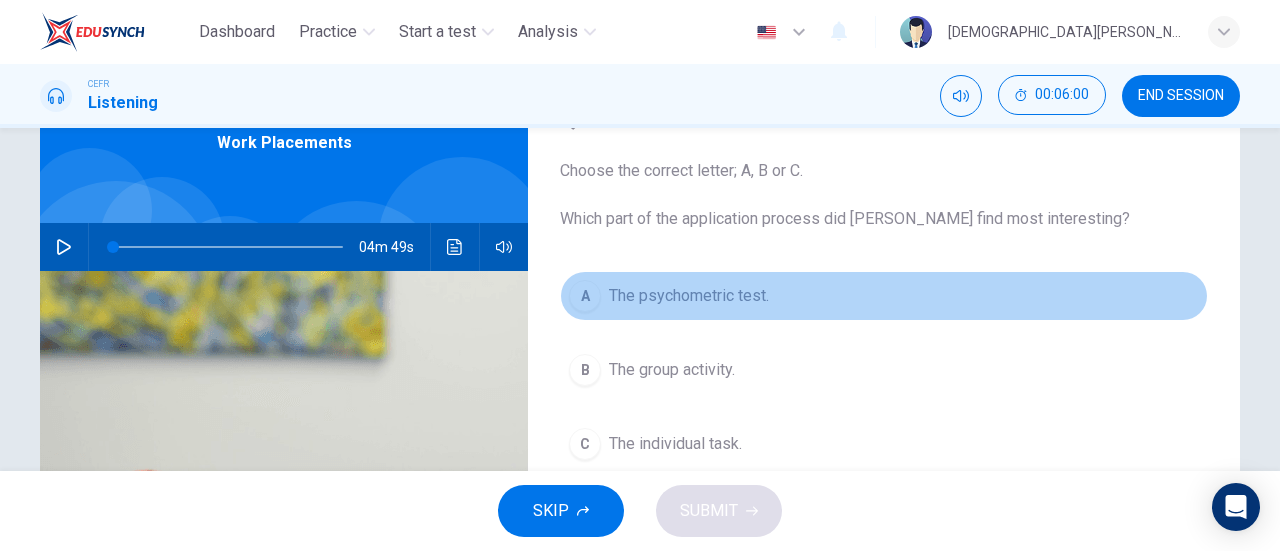 click on "The psychometric test." at bounding box center [689, 296] 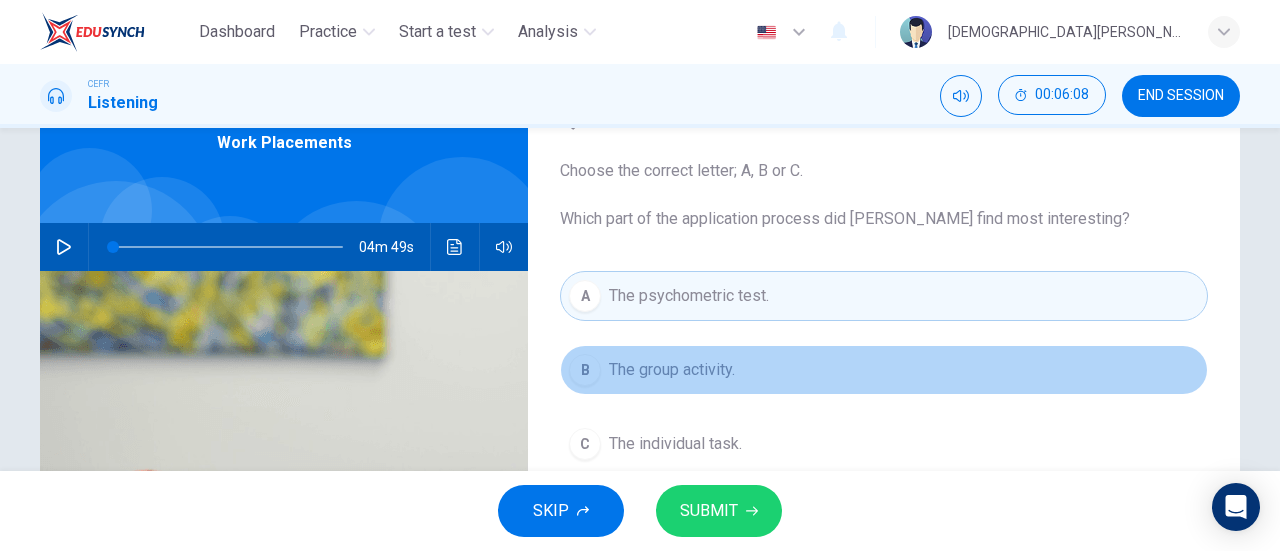 click on "B The group activity." at bounding box center [884, 370] 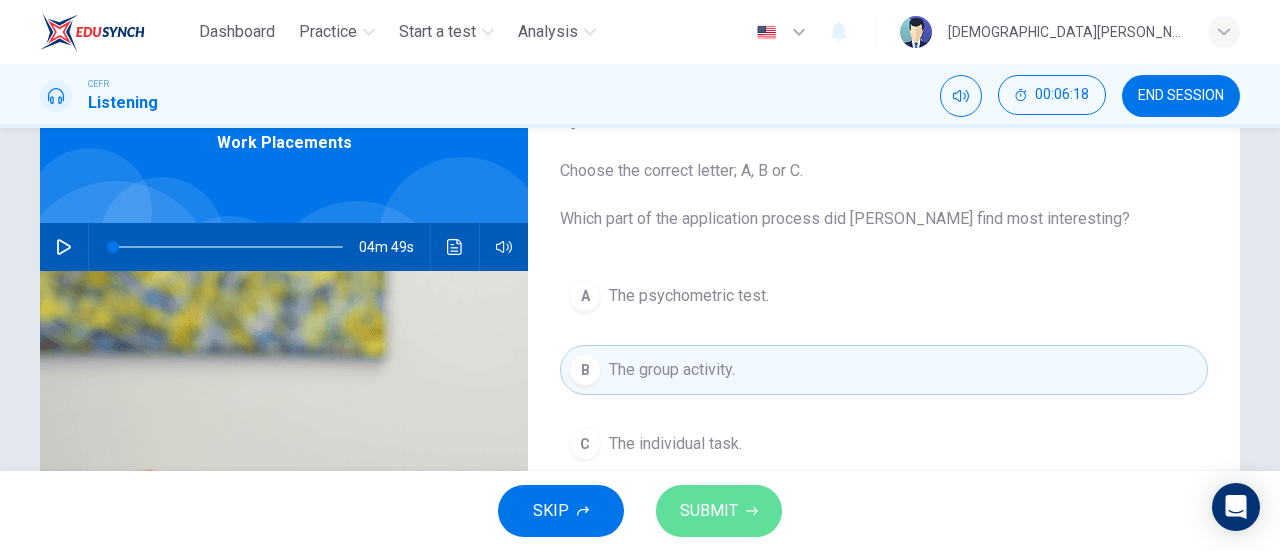 click on "SUBMIT" at bounding box center (709, 511) 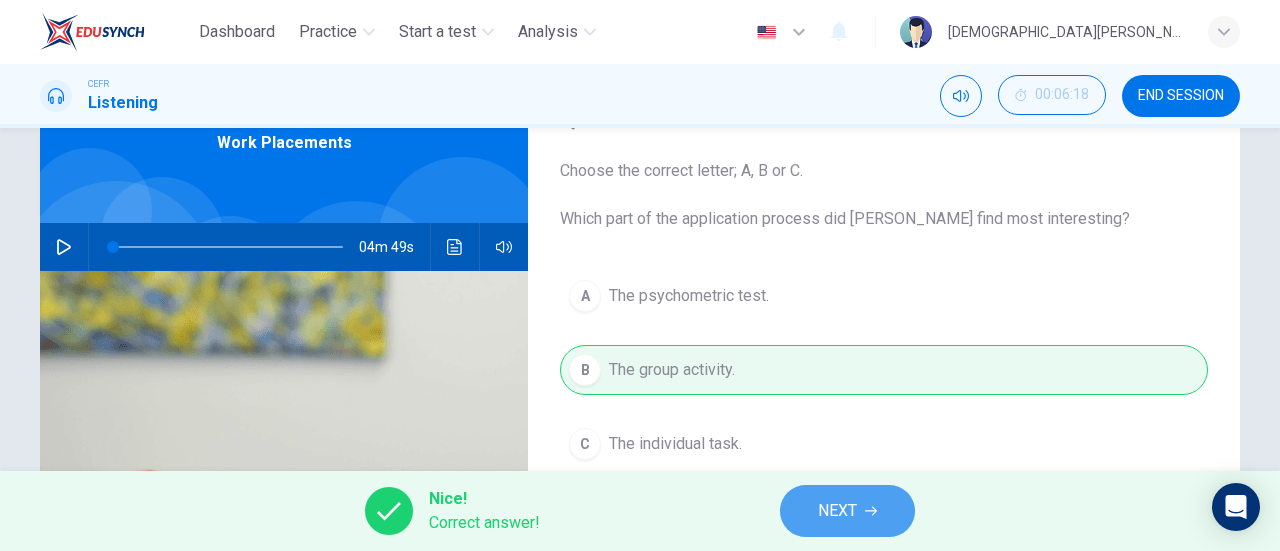click on "NEXT" at bounding box center [847, 511] 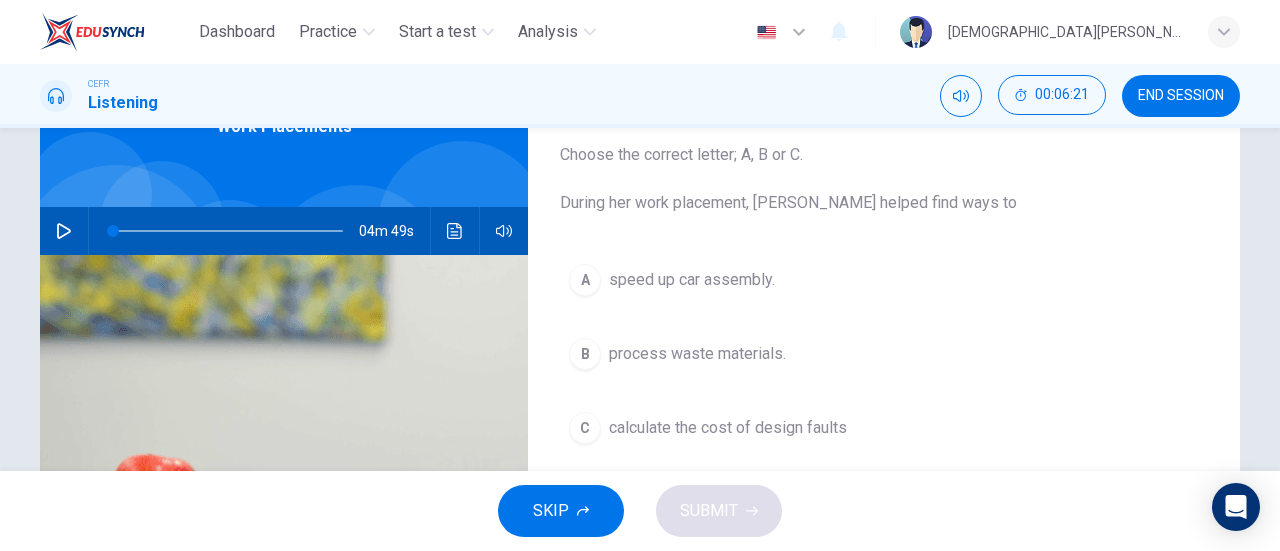 scroll, scrollTop: 119, scrollLeft: 0, axis: vertical 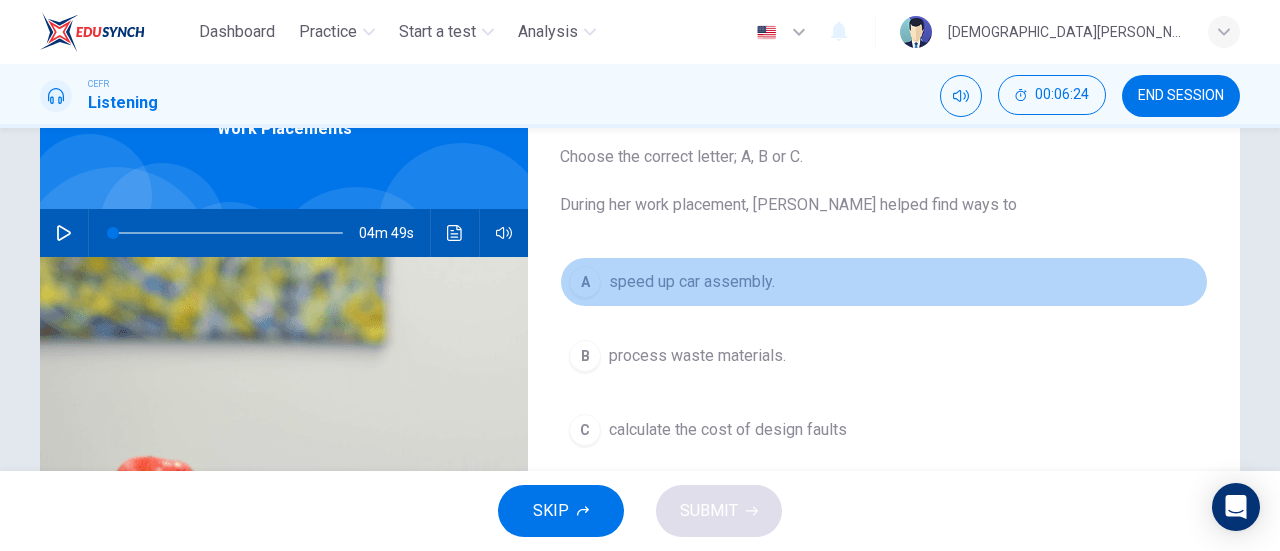 click on "speed up car assembly." at bounding box center (692, 282) 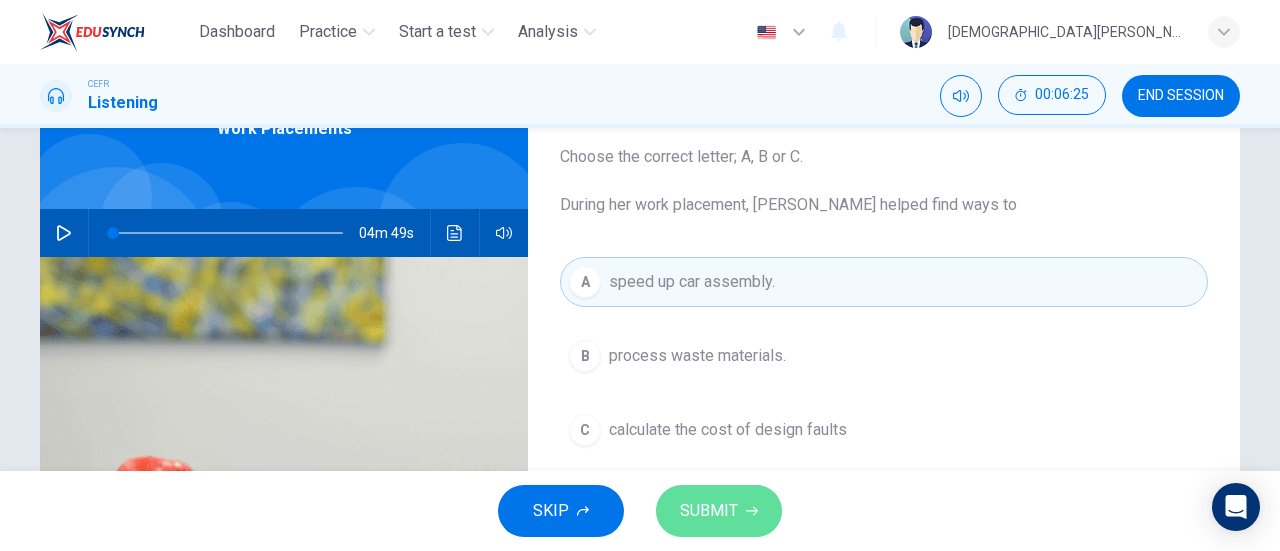 click on "SUBMIT" at bounding box center [709, 511] 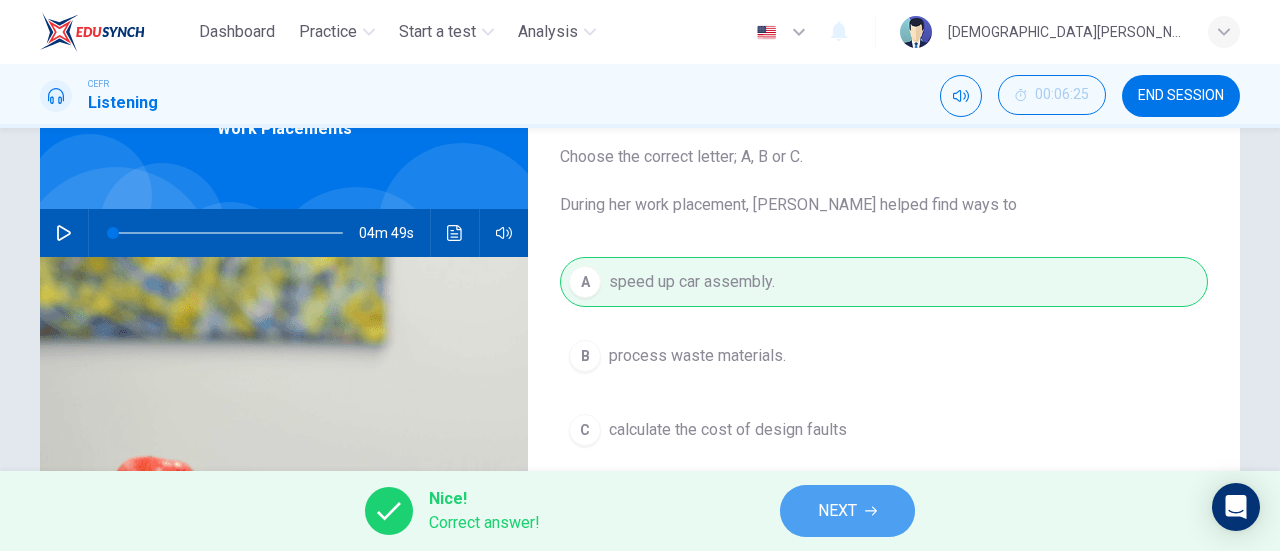 click on "NEXT" at bounding box center (837, 511) 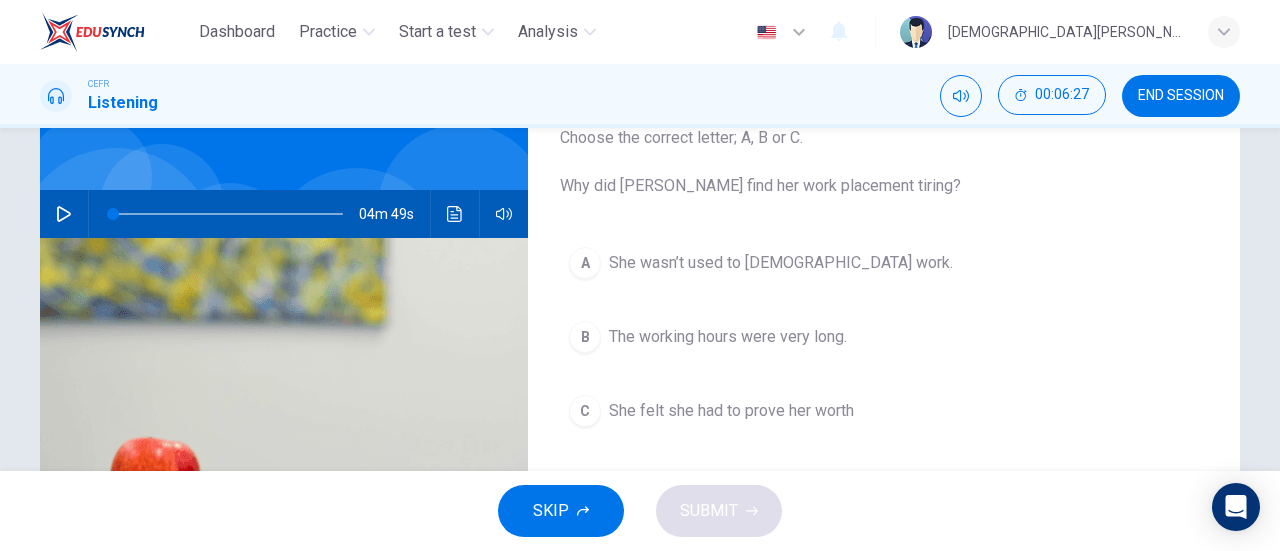 scroll, scrollTop: 143, scrollLeft: 0, axis: vertical 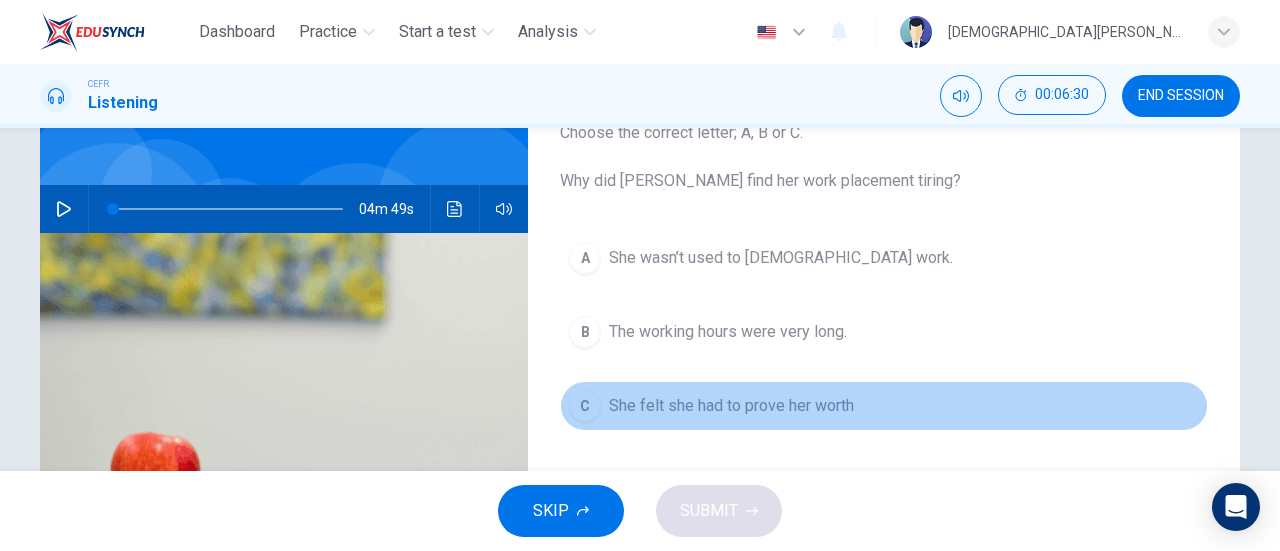click on "C" at bounding box center (585, 406) 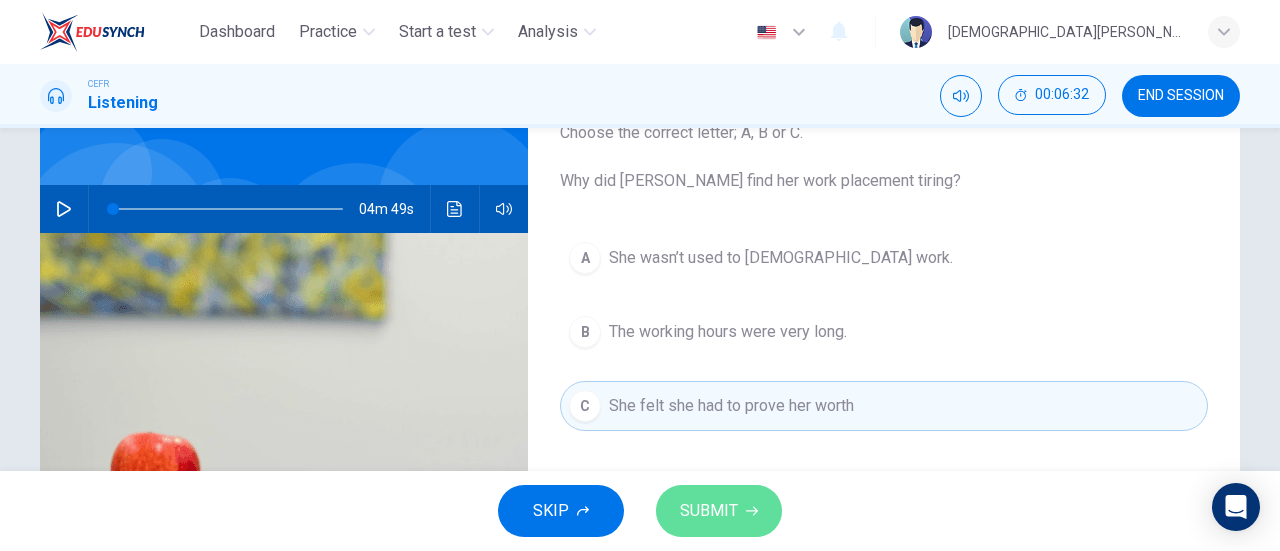 click on "SUBMIT" at bounding box center (709, 511) 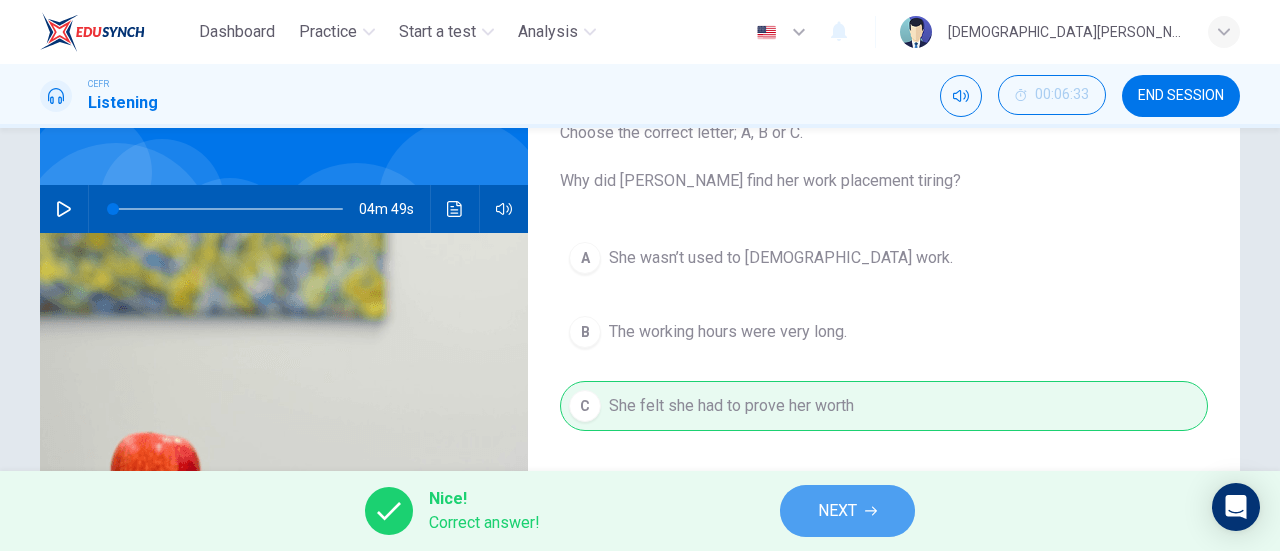 click on "NEXT" at bounding box center [847, 511] 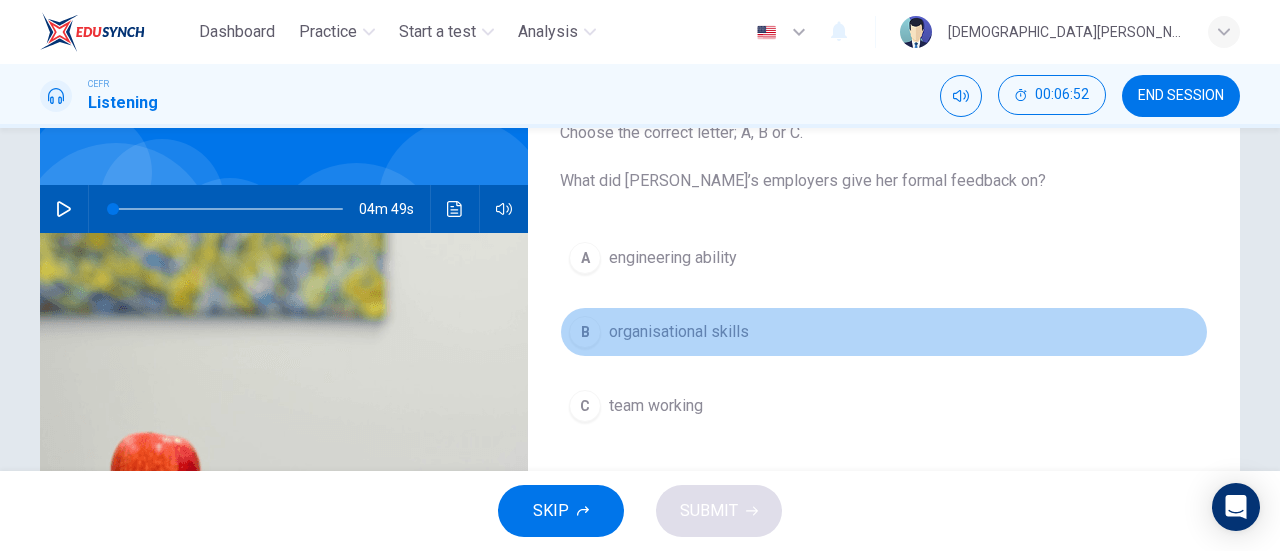 click on "B" at bounding box center [585, 332] 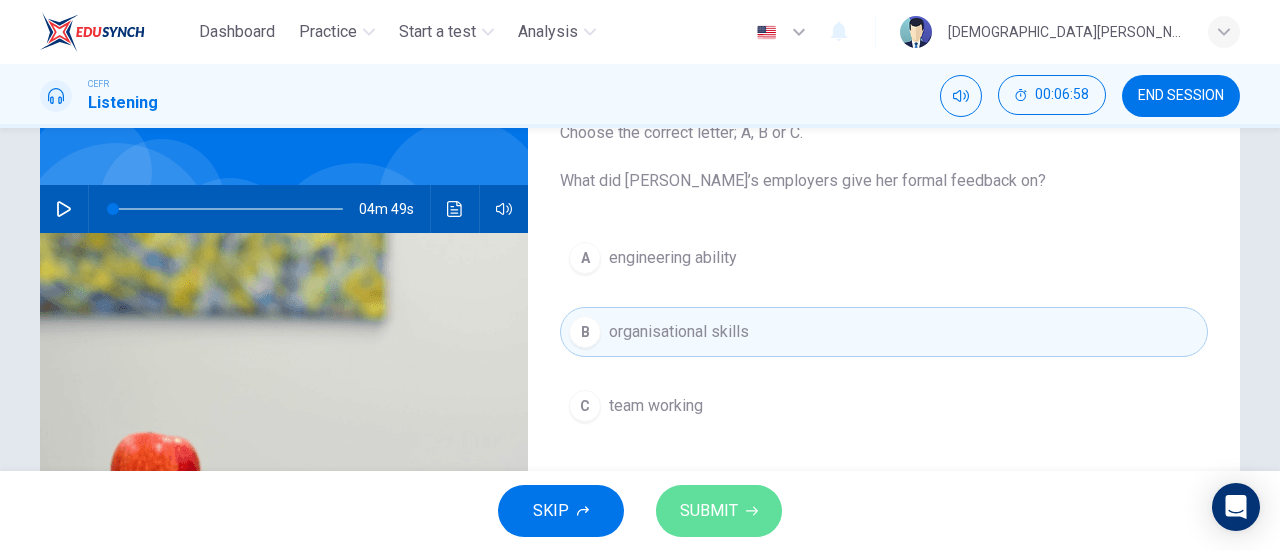 click on "SUBMIT" at bounding box center (709, 511) 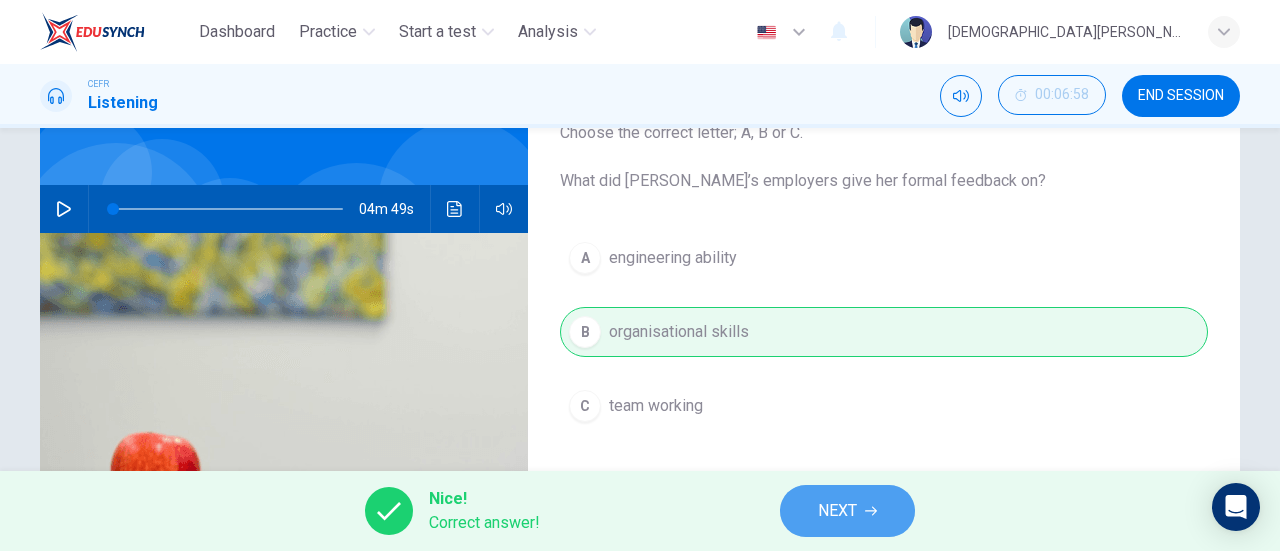 click on "NEXT" at bounding box center [837, 511] 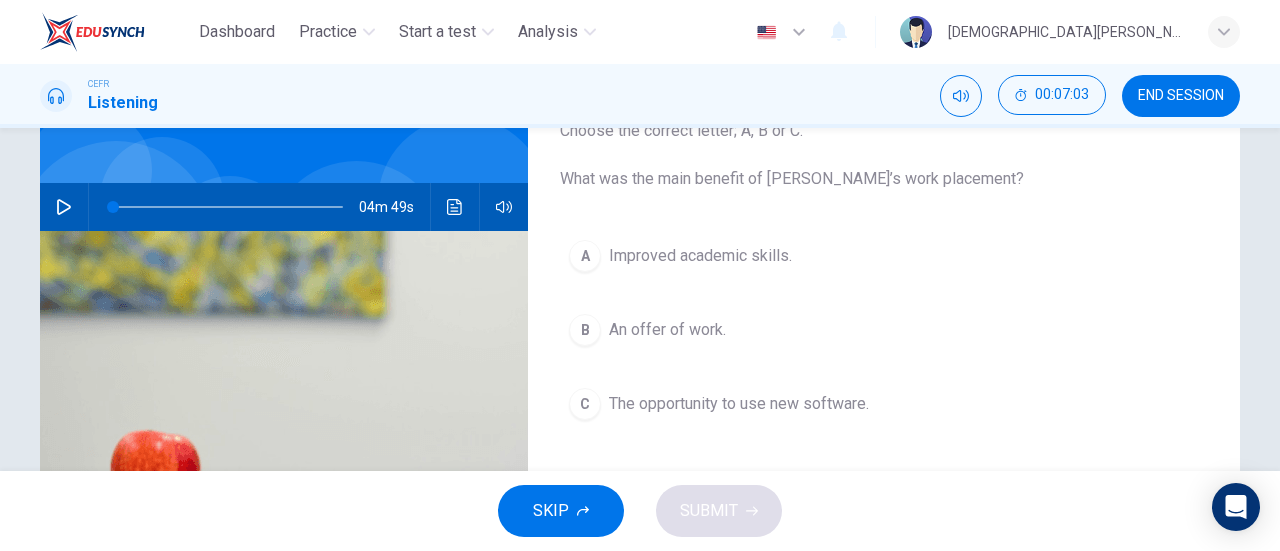 scroll, scrollTop: 146, scrollLeft: 0, axis: vertical 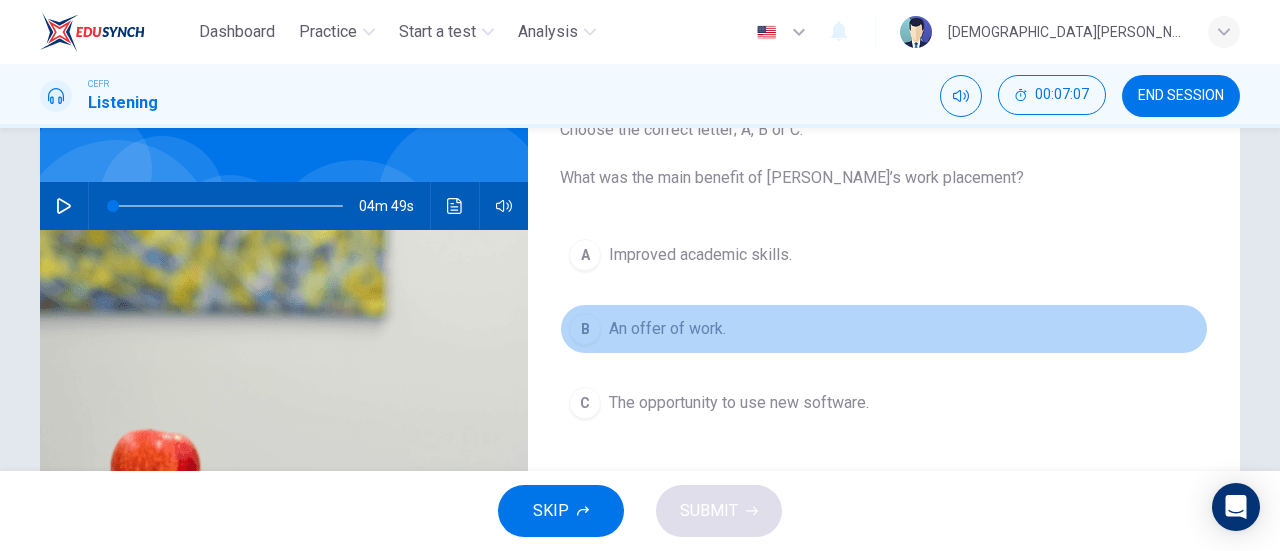 click on "B An offer of work." at bounding box center (884, 329) 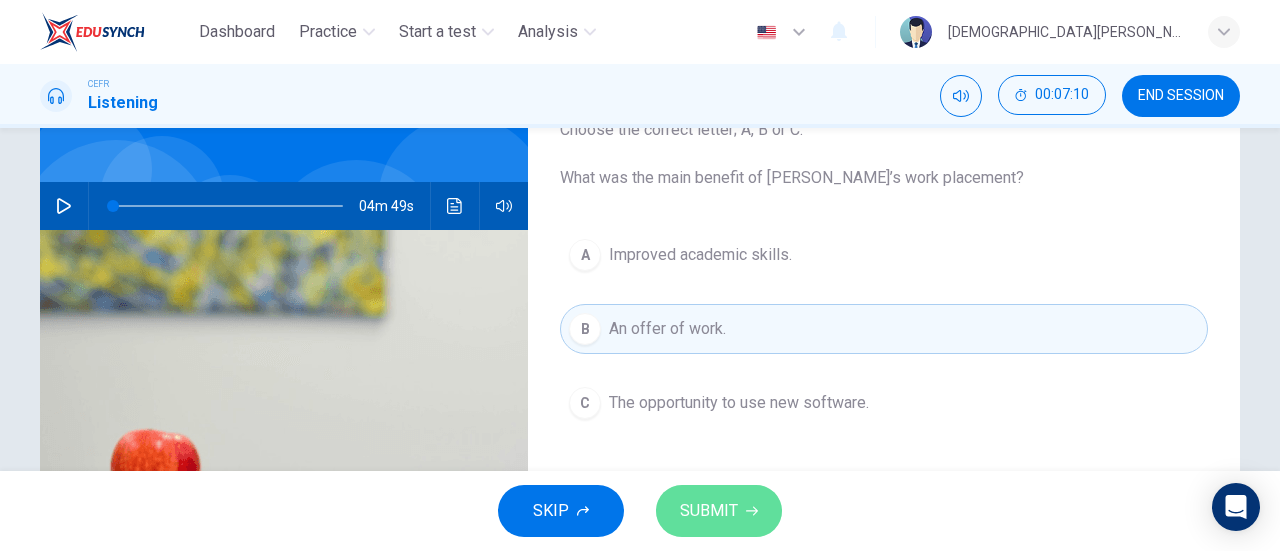 click on "SUBMIT" at bounding box center (709, 511) 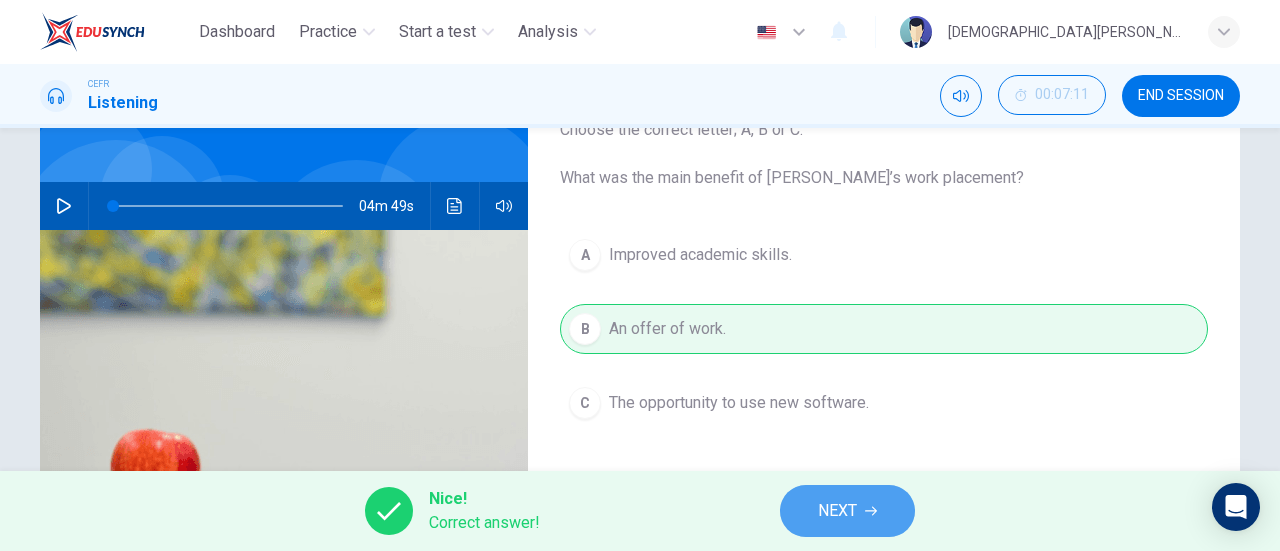 click on "NEXT" at bounding box center (837, 511) 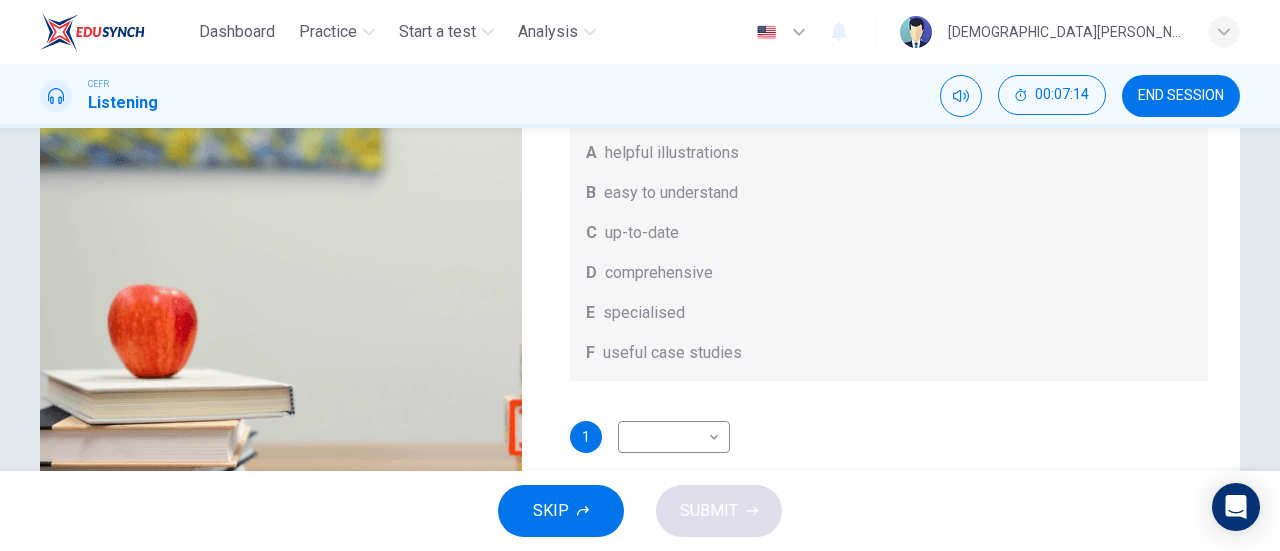 scroll, scrollTop: 301, scrollLeft: 0, axis: vertical 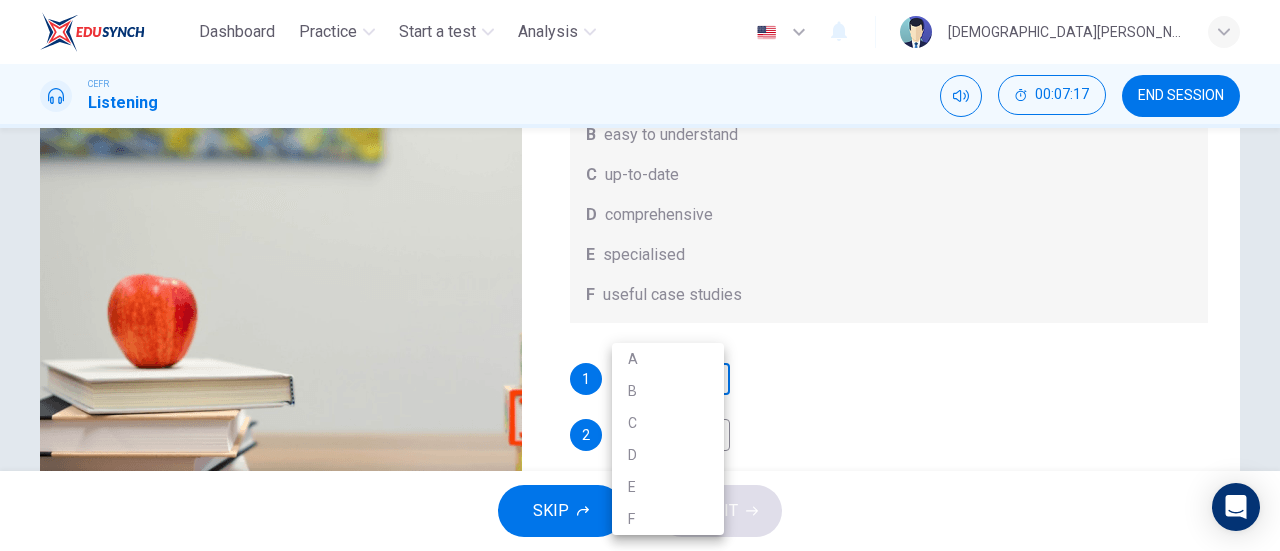click on "Dashboard Practice Start a test Analysis English en ​ MUHAMMAD ZULHAKIM BIN BALUDIN CEFR Listening 00:07:17 END SESSION Question 7 What does Linda think about the books on Matthew’s reading list? Choose FOUR answers from the box and write the correct letter, A-F, next to the questions.
Opinions A helpful illustrations B easy to understand C up-to-date D comprehensive E specialised F useful case studies 1 ​ ​ 2 ​ ​ 3 ​ ​ 4 ​ ​ Work Placements 04m 49s SKIP SUBMIT EduSynch - Online Language Proficiency Testing
Dashboard Practice Start a test Analysis Notifications © Copyright  2025 A B C D E F" at bounding box center (640, 275) 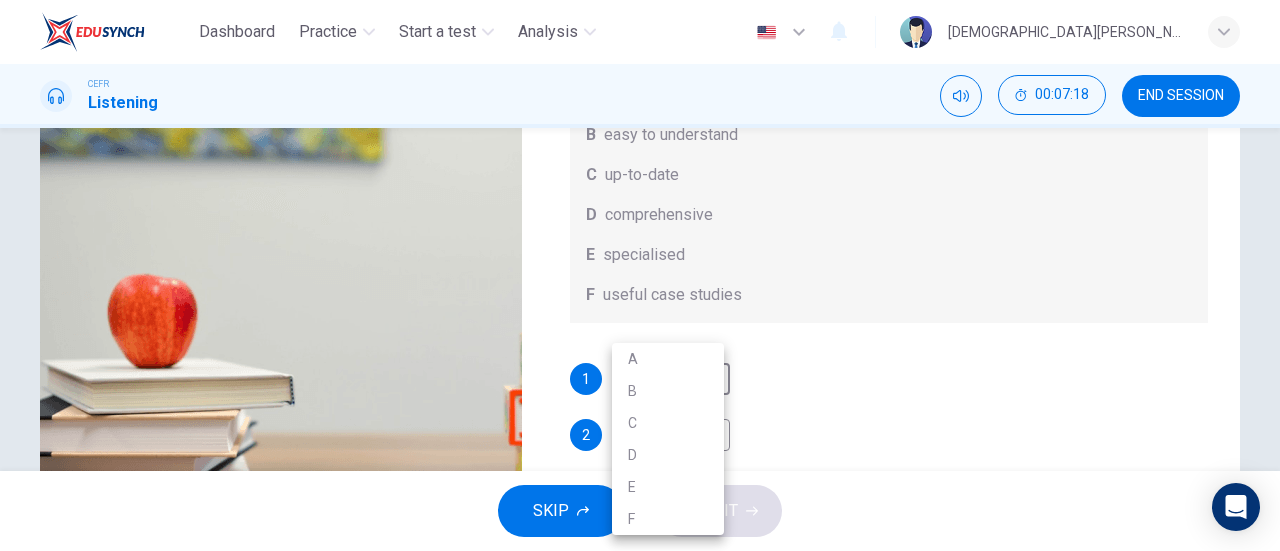 click at bounding box center [640, 275] 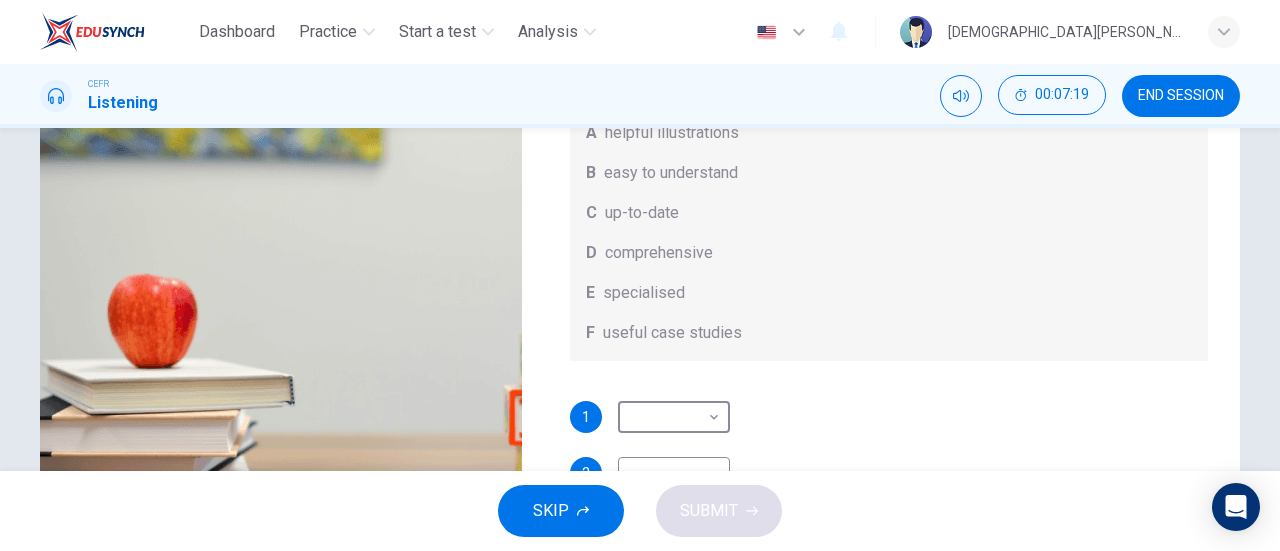 scroll, scrollTop: 0, scrollLeft: 0, axis: both 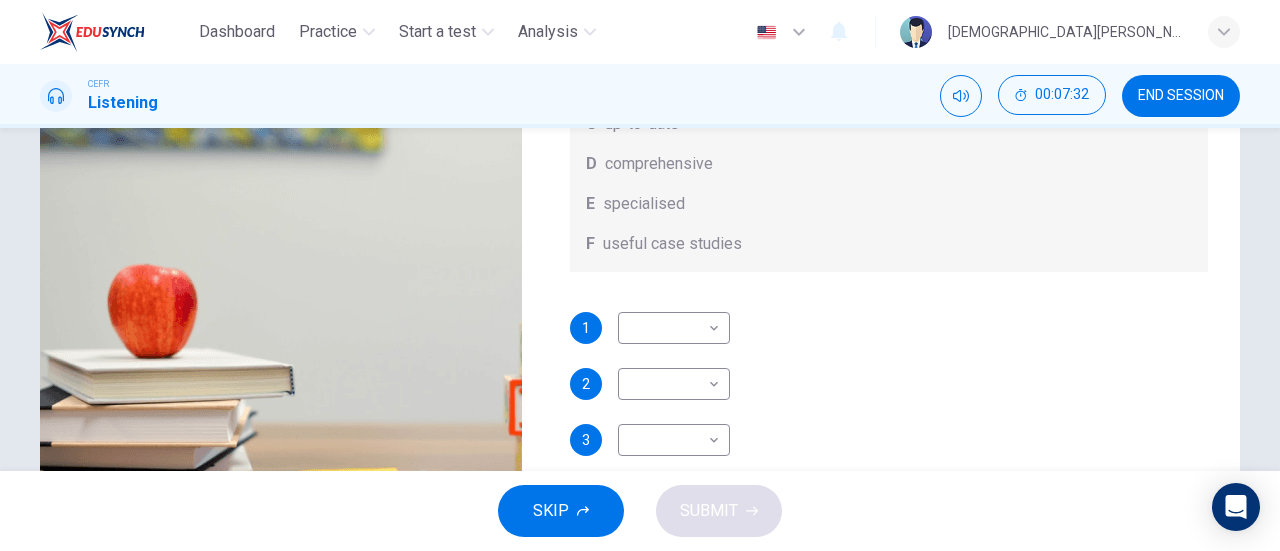 click on "Question 7 What does Linda think about the books on Matthew’s reading list? Choose FOUR answers from the box and write the correct letter, A-F, next to the questions.
Opinions A helpful illustrations B easy to understand C up-to-date D comprehensive E specialised F useful case studies 1 ​ ​ 2 ​ ​ 3 ​ ​ 4 ​ ​" at bounding box center (889, 115) 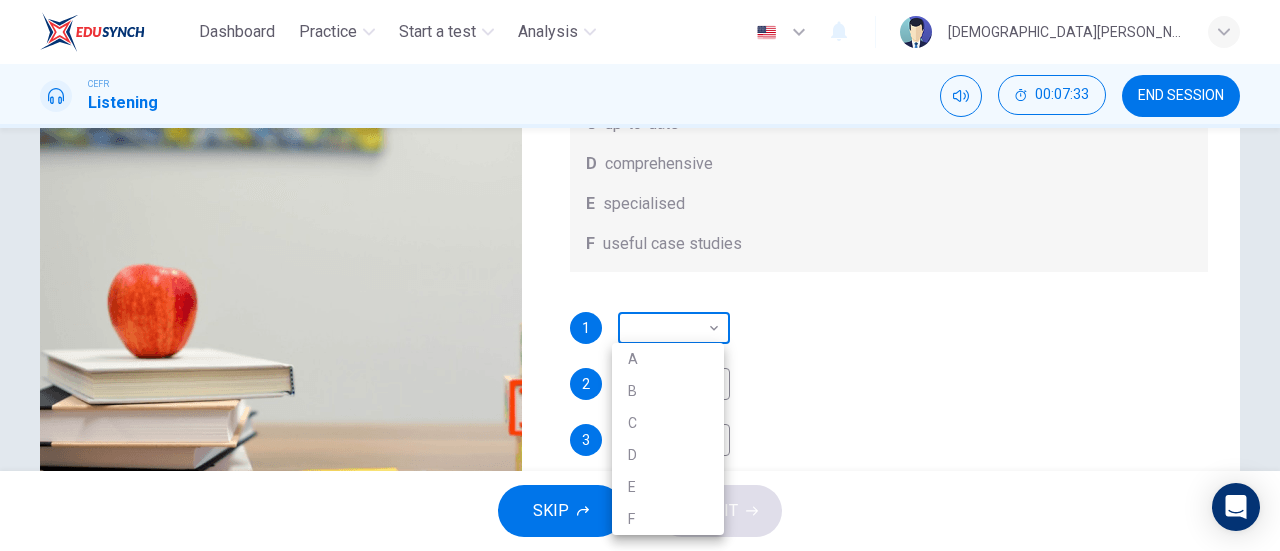 click on "Dashboard Practice Start a test Analysis English en ​ MUHAMMAD ZULHAKIM BIN BALUDIN CEFR Listening 00:07:33 END SESSION Question 7 What does Linda think about the books on Matthew’s reading list? Choose FOUR answers from the box and write the correct letter, A-F, next to the questions.
Opinions A helpful illustrations B easy to understand C up-to-date D comprehensive E specialised F useful case studies 1 ​ ​ 2 ​ ​ 3 ​ ​ 4 ​ ​ Work Placements 04m 49s SKIP SUBMIT EduSynch - Online Language Proficiency Testing
Dashboard Practice Start a test Analysis Notifications © Copyright  2025 A B C D E F" at bounding box center [640, 275] 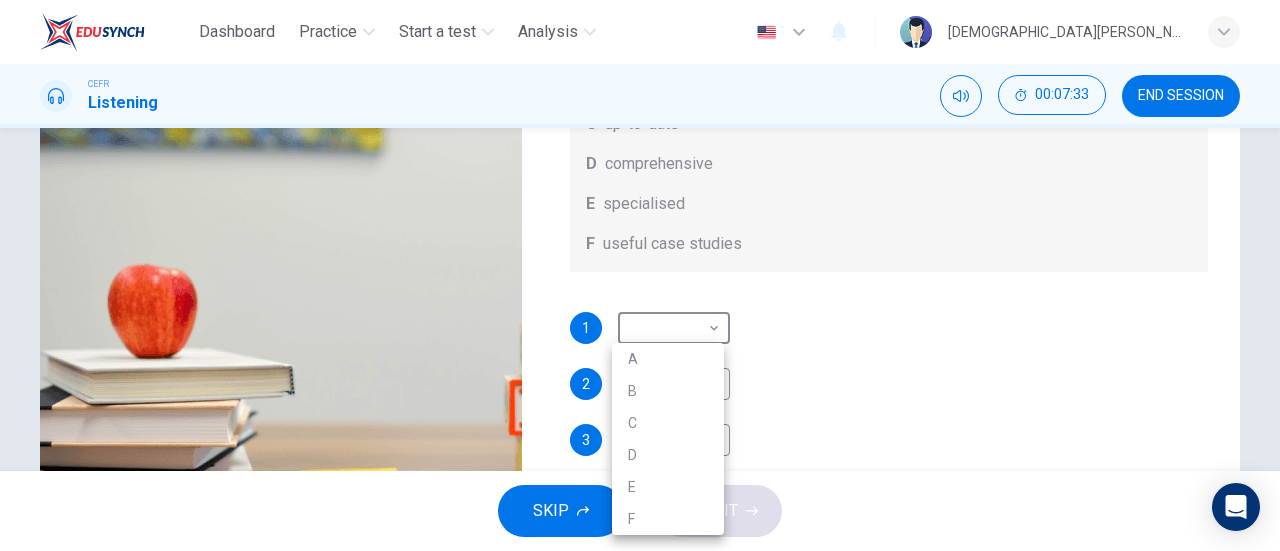 click at bounding box center (640, 275) 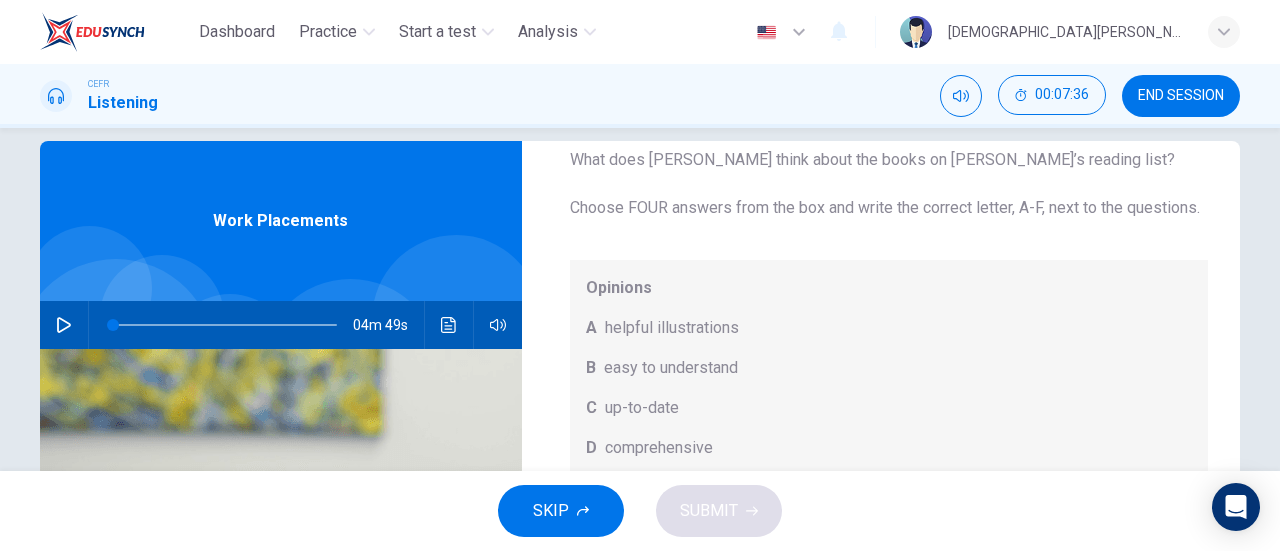 scroll, scrollTop: 25, scrollLeft: 0, axis: vertical 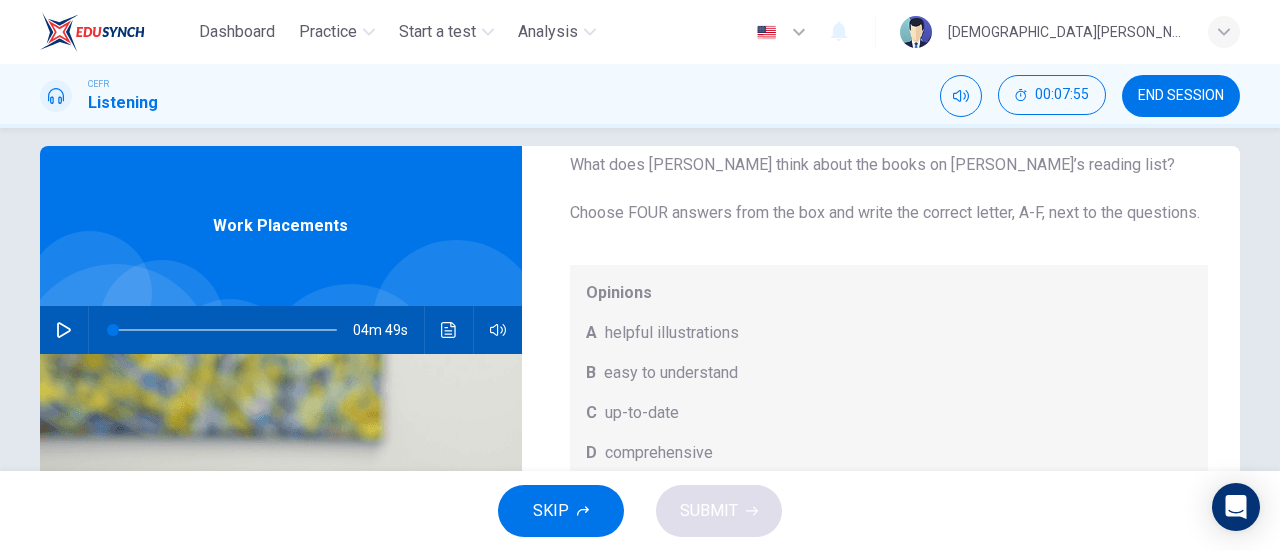 drag, startPoint x: 692, startPoint y: 330, endPoint x: 723, endPoint y: 343, distance: 33.61547 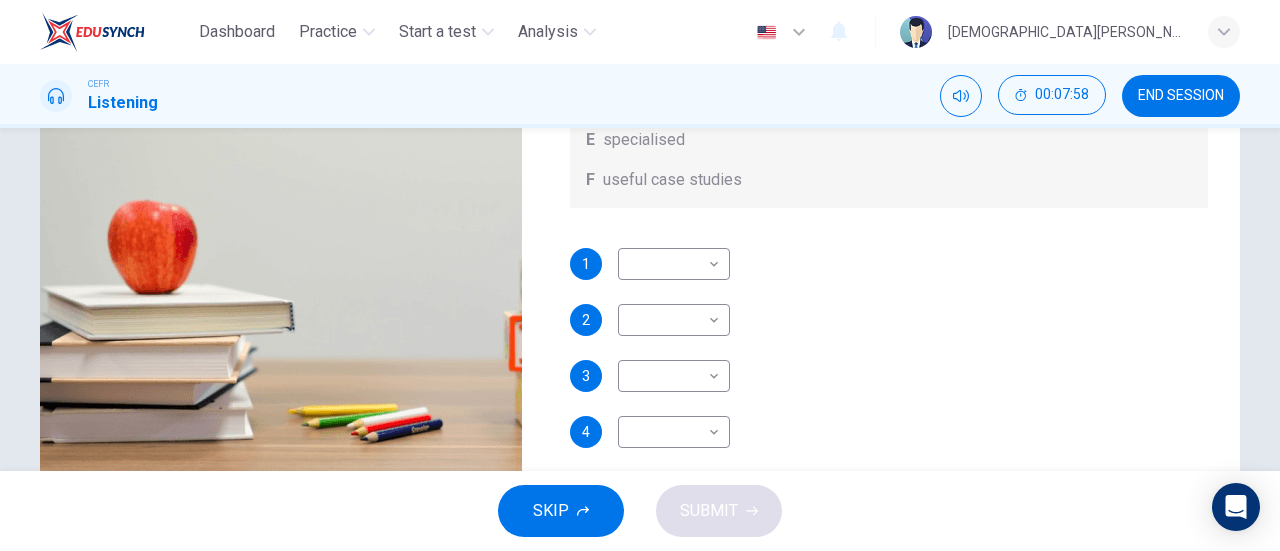 scroll, scrollTop: 376, scrollLeft: 0, axis: vertical 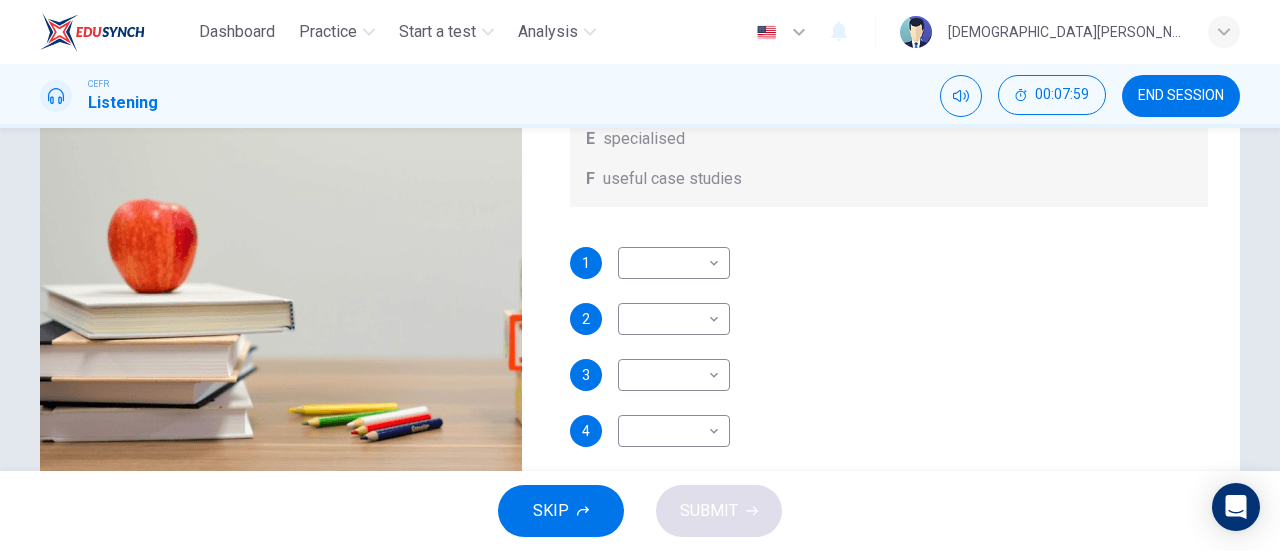 click on "1 ​ ​" at bounding box center (889, 263) 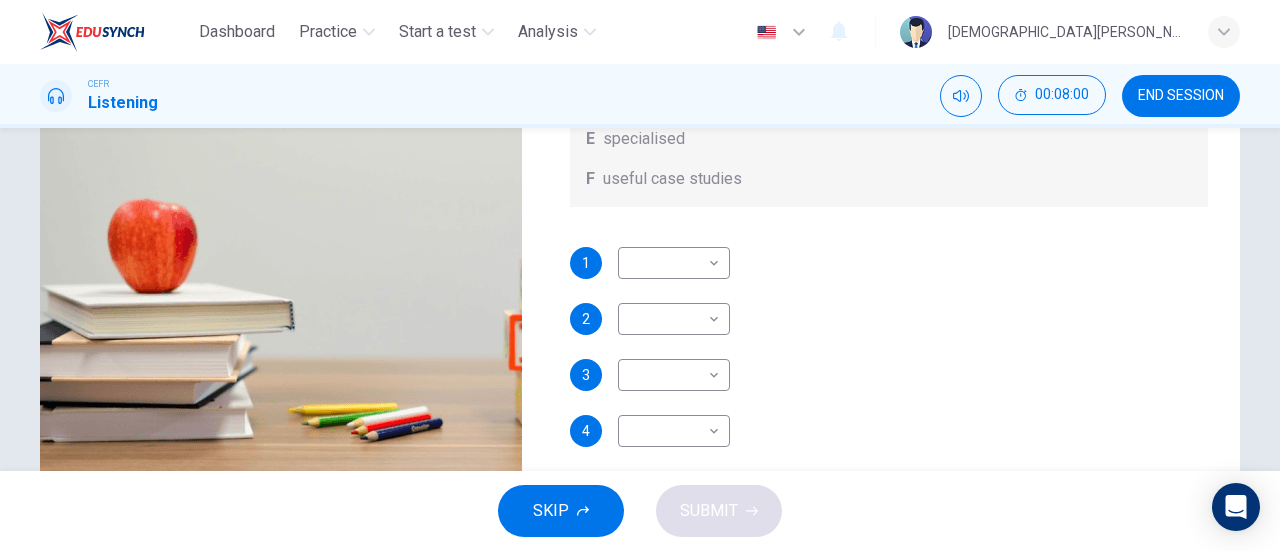 drag, startPoint x: 760, startPoint y: 271, endPoint x: 626, endPoint y: 227, distance: 141.039 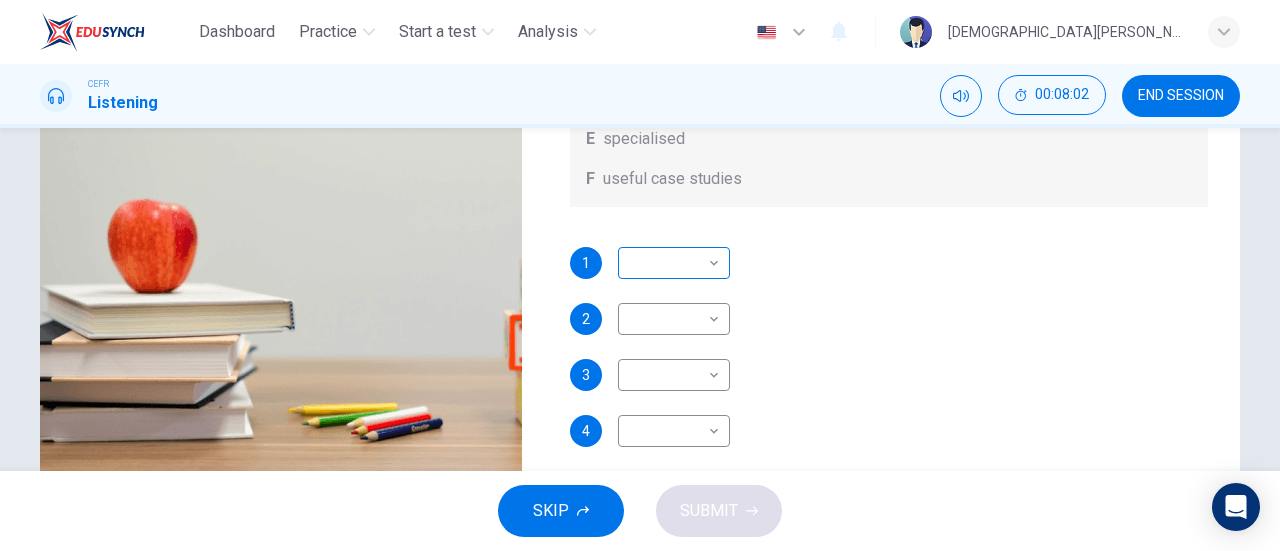 drag, startPoint x: 574, startPoint y: 269, endPoint x: 646, endPoint y: 260, distance: 72.56032 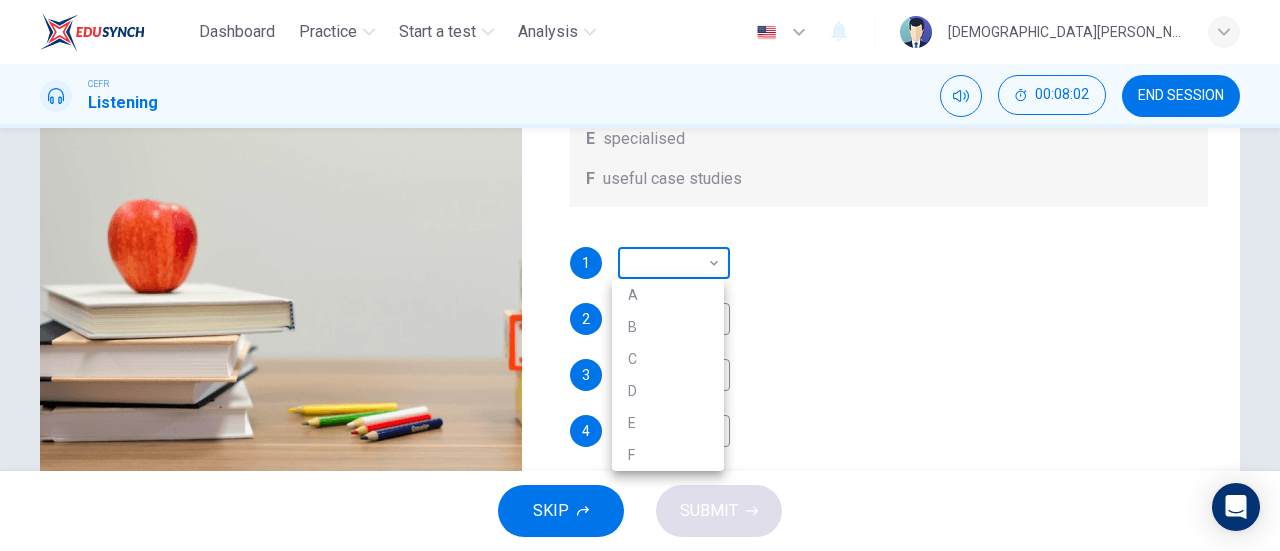 click on "Dashboard Practice Start a test Analysis English en ​ MUHAMMAD ZULHAKIM BIN BALUDIN CEFR Listening 00:08:02 END SESSION Question 7 What does Linda think about the books on Matthew’s reading list? Choose FOUR answers from the box and write the correct letter, A-F, next to the questions.
Opinions A helpful illustrations B easy to understand C up-to-date D comprehensive E specialised F useful case studies 1 ​ ​ 2 ​ ​ 3 ​ ​ 4 ​ ​ Work Placements 04m 49s SKIP SUBMIT EduSynch - Online Language Proficiency Testing
Dashboard Practice Start a test Analysis Notifications © Copyright  2025 A B C D E F" at bounding box center (640, 275) 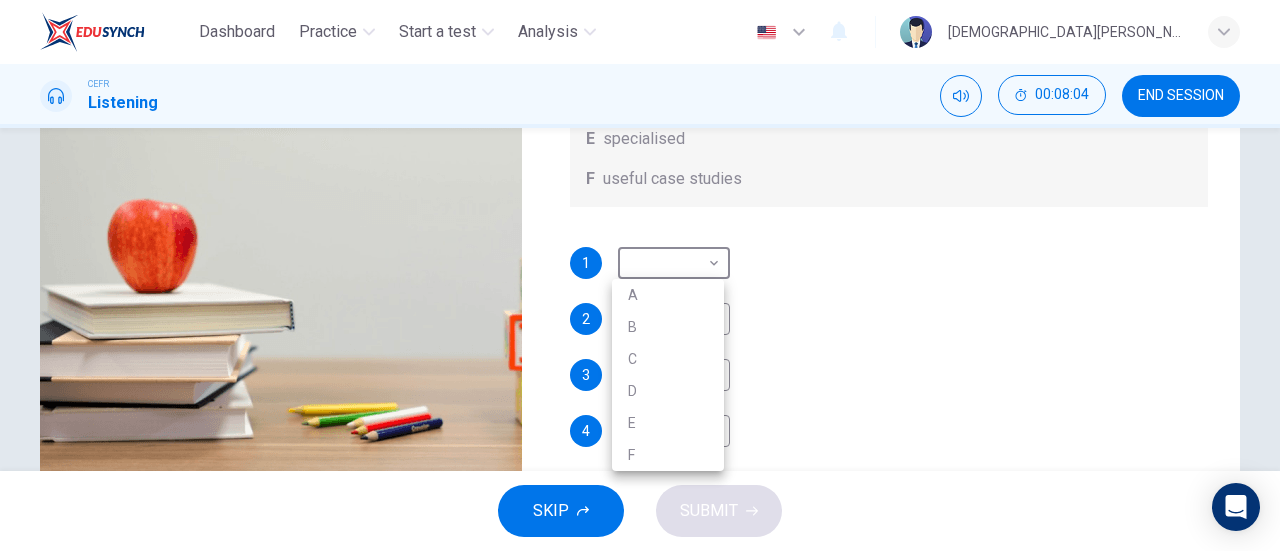click at bounding box center [640, 275] 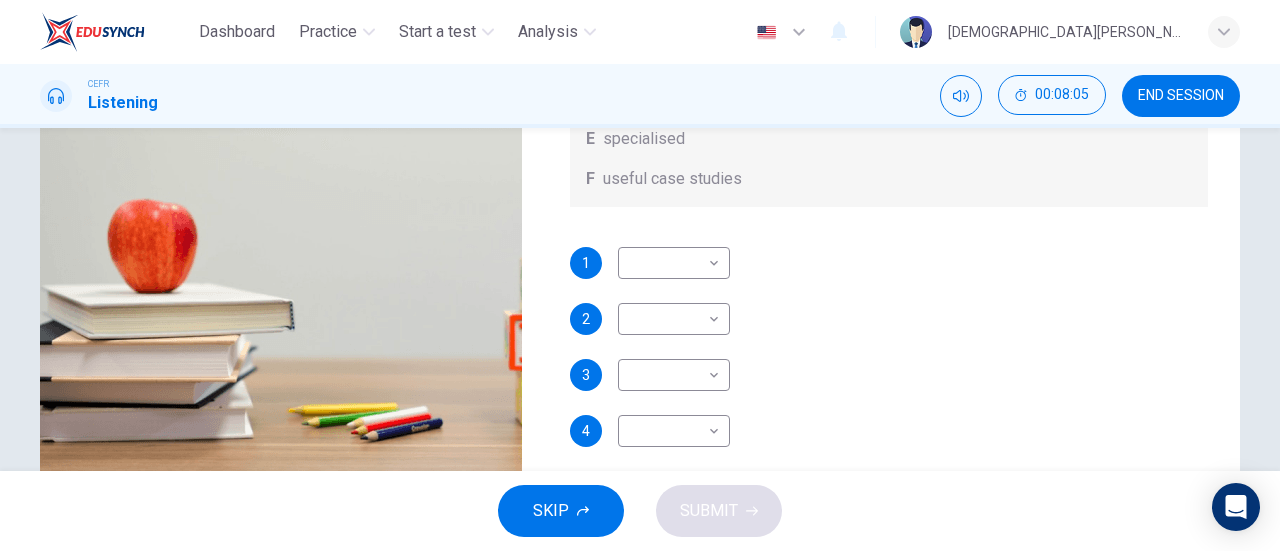click on "1 ​ ​ 2 ​ ​ 3 ​ ​ 4 ​ ​" at bounding box center (889, 367) 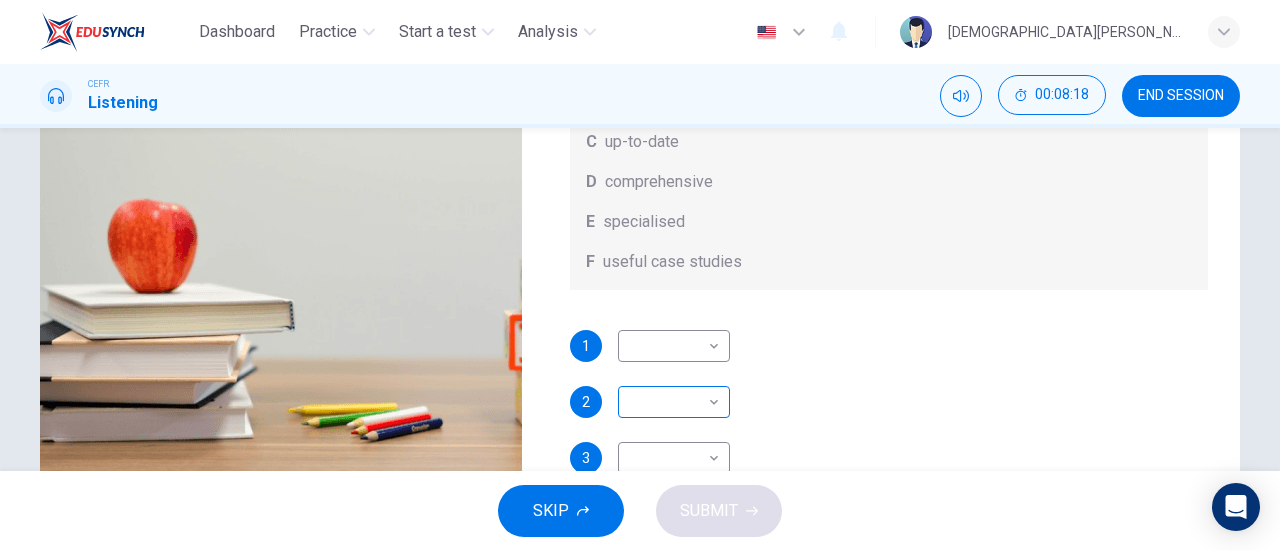 scroll, scrollTop: 0, scrollLeft: 0, axis: both 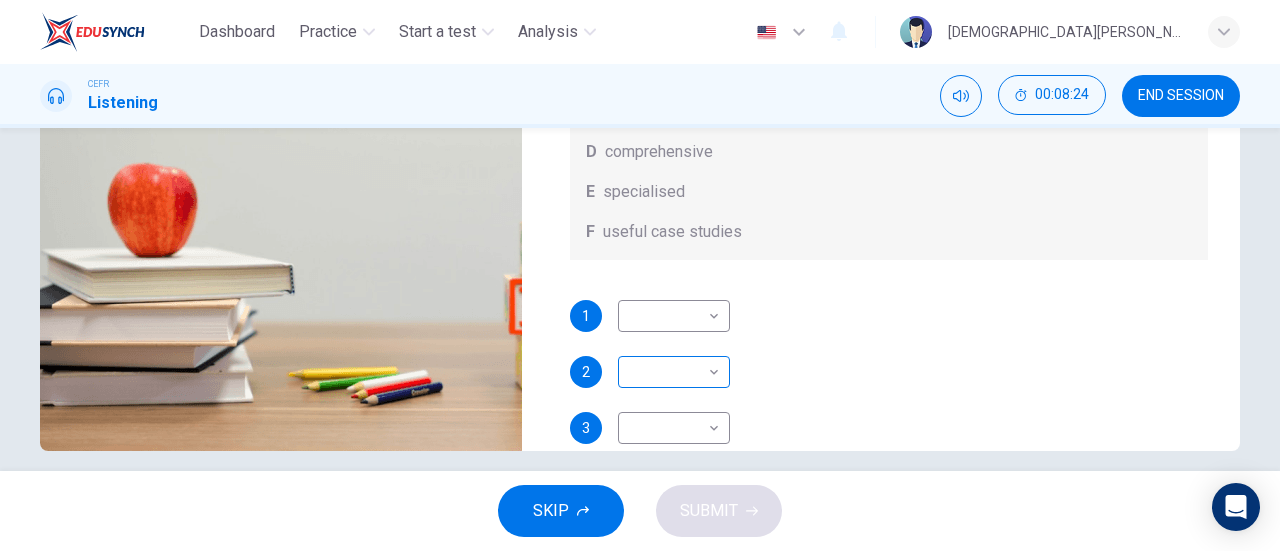 click on "Dashboard Practice Start a test Analysis English en ​ MUHAMMAD ZULHAKIM BIN BALUDIN CEFR Listening 00:08:24 END SESSION Question 7 What does Linda think about the books on Matthew’s reading list? Choose FOUR answers from the box and write the correct letter, A-F, next to the questions.
Opinions A helpful illustrations B easy to understand C up-to-date D comprehensive E specialised F useful case studies 1 ​ ​ 2 ​ ​ 3 ​ ​ 4 ​ ​ Work Placements 04m 49s SKIP SUBMIT EduSynch - Online Language Proficiency Testing
Dashboard Practice Start a test Analysis Notifications © Copyright  2025" at bounding box center (640, 275) 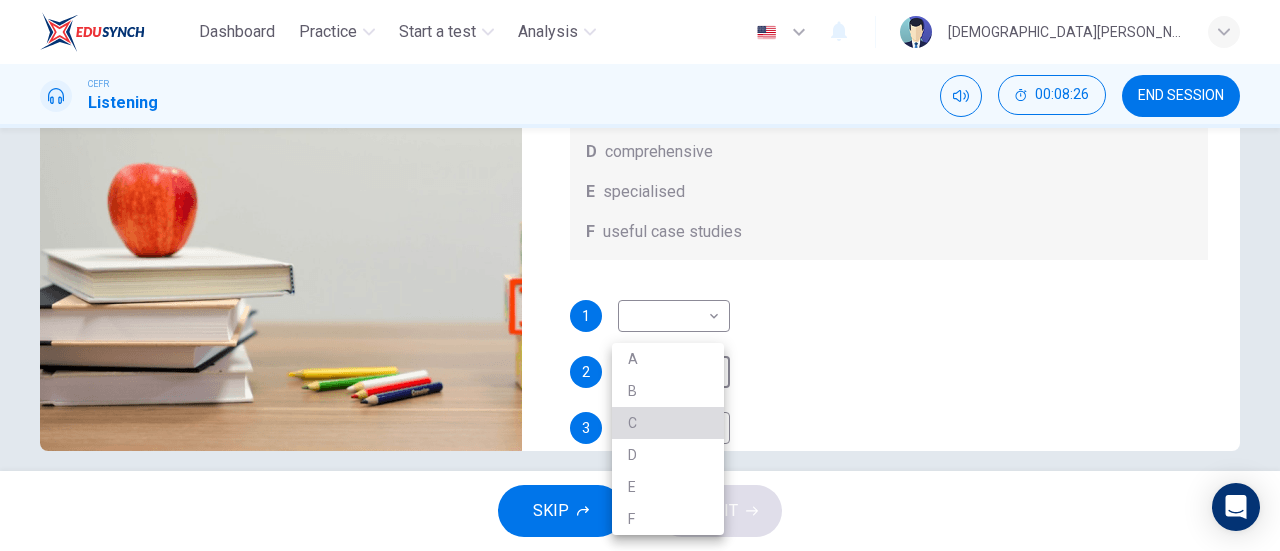 click on "C" at bounding box center (668, 423) 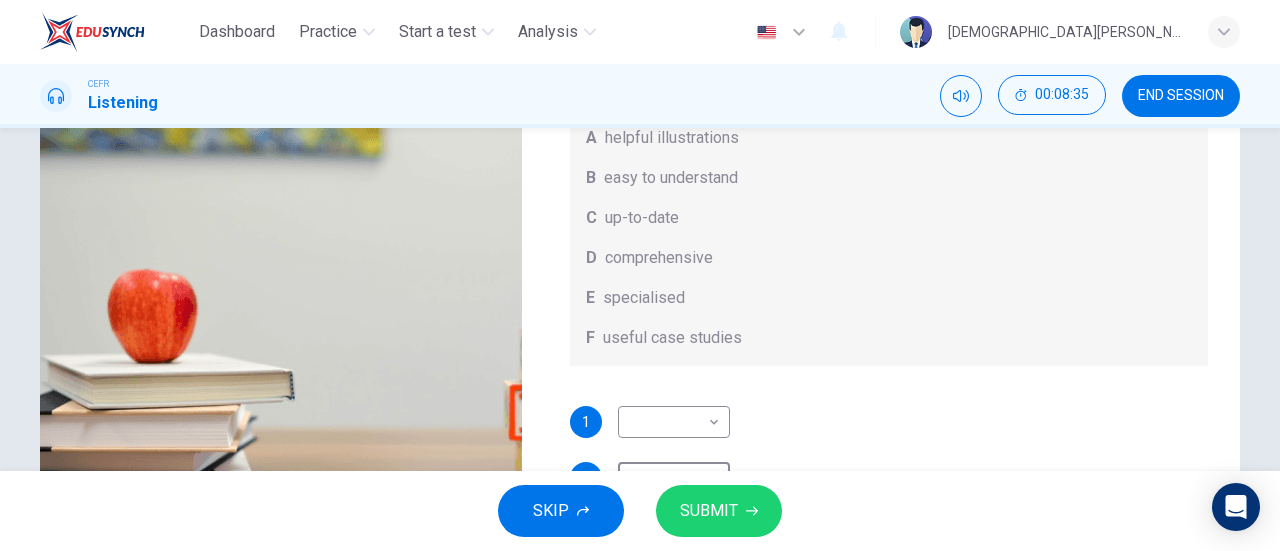 scroll, scrollTop: 302, scrollLeft: 0, axis: vertical 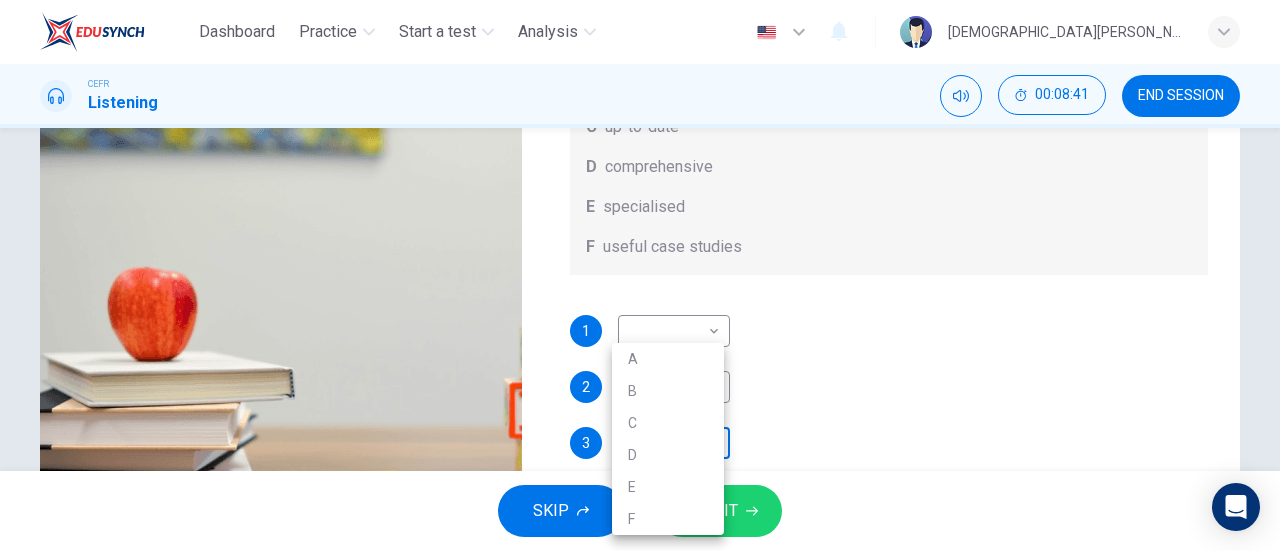click on "Dashboard Practice Start a test Analysis English en ​ MUHAMMAD ZULHAKIM BIN BALUDIN CEFR Listening 00:08:41 END SESSION Question 7 What does Linda think about the books on Matthew’s reading list? Choose FOUR answers from the box and write the correct letter, A-F, next to the questions.
Opinions A helpful illustrations B easy to understand C up-to-date D comprehensive E specialised F useful case studies 1 ​ ​ 2 C C ​ 3 ​ ​ 4 ​ ​ Work Placements 04m 49s SKIP SUBMIT EduSynch - Online Language Proficiency Testing
Dashboard Practice Start a test Analysis Notifications © Copyright  2025 A B C D E F" at bounding box center [640, 275] 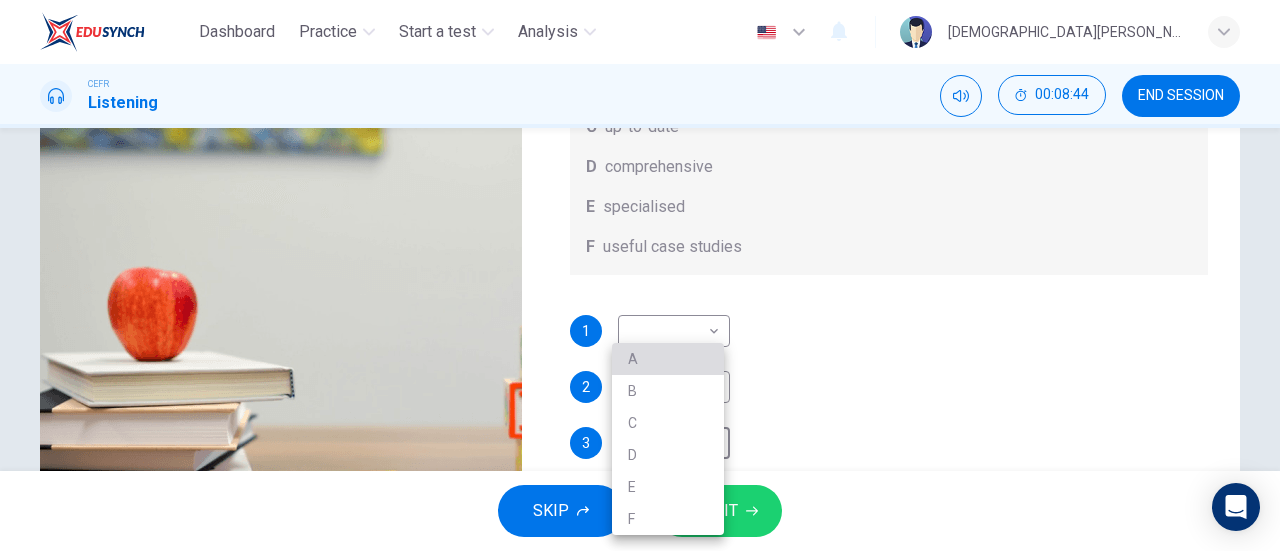 click on "A" at bounding box center (668, 359) 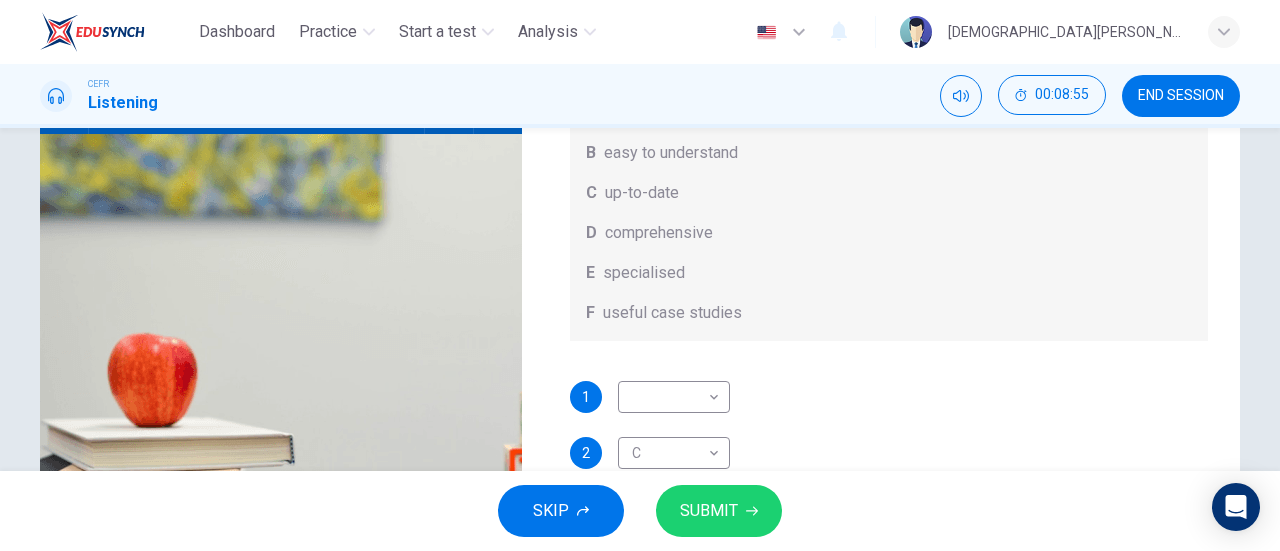 scroll, scrollTop: 238, scrollLeft: 0, axis: vertical 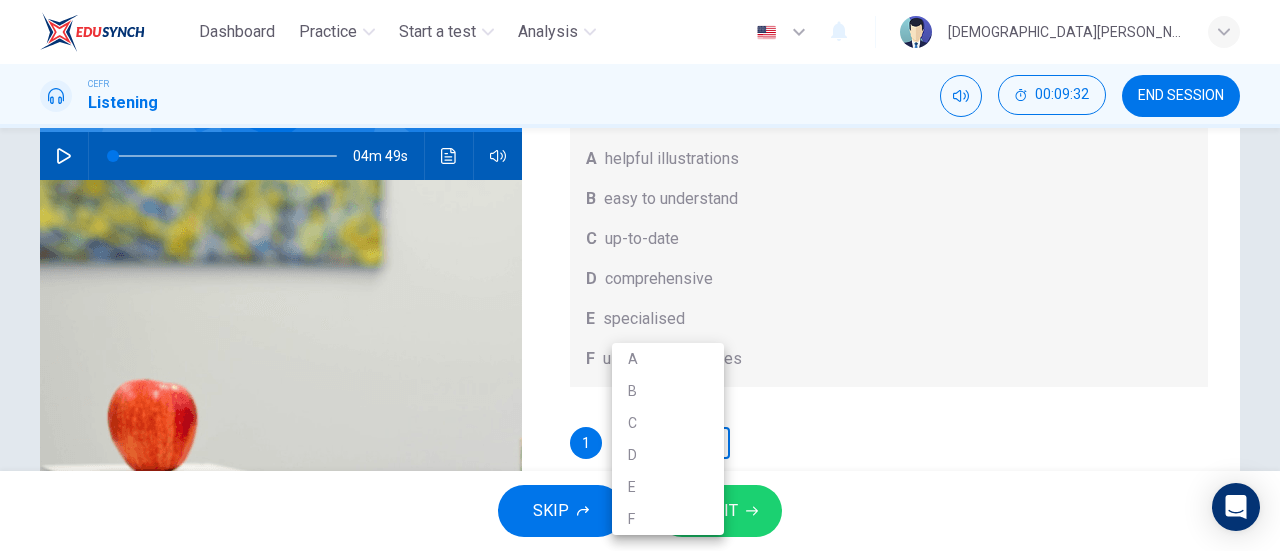 click on "Dashboard Practice Start a test Analysis English en ​ MUHAMMAD ZULHAKIM BIN BALUDIN CEFR Listening 00:09:32 END SESSION Question 7 What does Linda think about the books on Matthew’s reading list? Choose FOUR answers from the box and write the correct letter, A-F, next to the questions.
Opinions A helpful illustrations B easy to understand C up-to-date D comprehensive E specialised F useful case studies 1 ​ ​ 2 C C ​ 3 A A ​ 4 ​ ​ Work Placements 04m 49s SKIP SUBMIT EduSynch - Online Language Proficiency Testing
Dashboard Practice Start a test Analysis Notifications © Copyright  2025 A B C D E F" at bounding box center [640, 275] 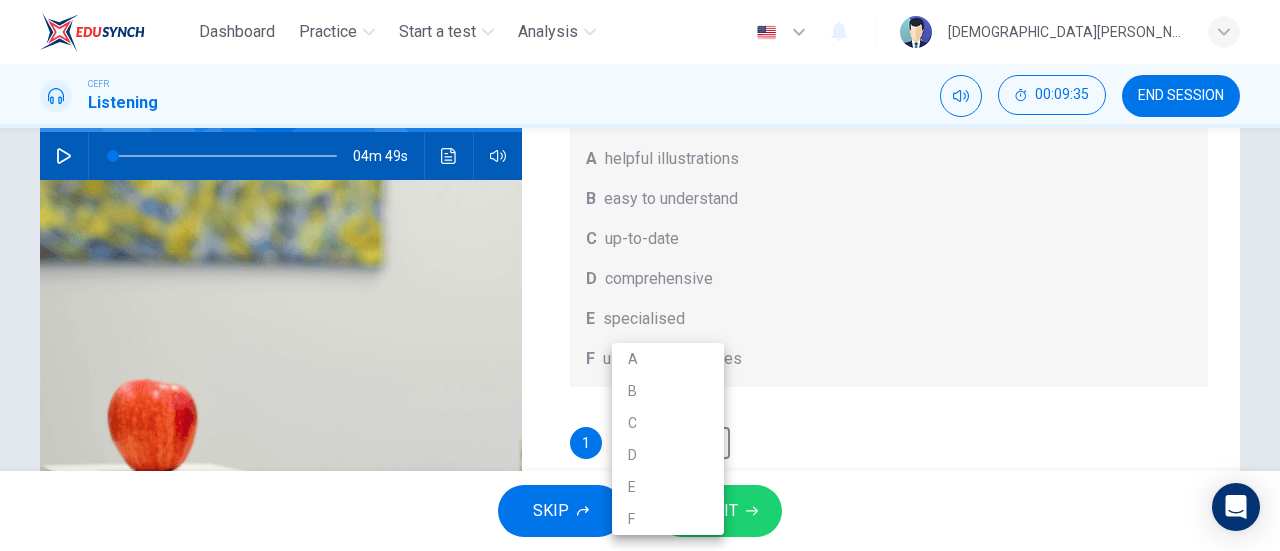 click at bounding box center (640, 275) 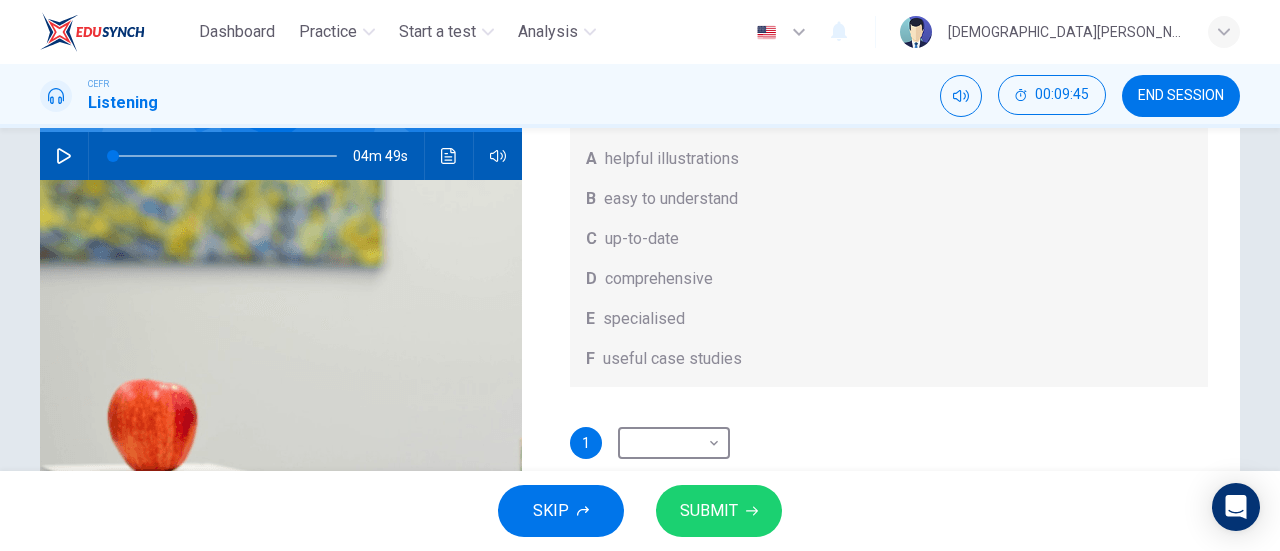scroll, scrollTop: 112, scrollLeft: 0, axis: vertical 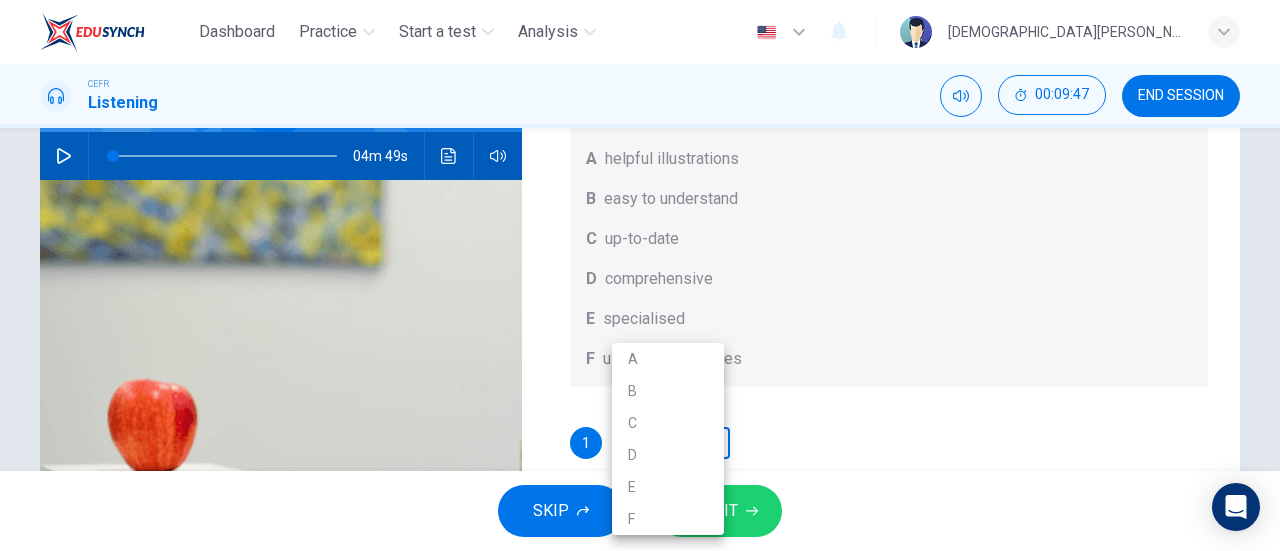 click on "Dashboard Practice Start a test Analysis English en ​ MUHAMMAD ZULHAKIM BIN BALUDIN CEFR Listening 00:09:47 END SESSION Question 7 What does Linda think about the books on Matthew’s reading list? Choose FOUR answers from the box and write the correct letter, A-F, next to the questions.
Opinions A helpful illustrations B easy to understand C up-to-date D comprehensive E specialised F useful case studies 1 ​ ​ 2 C C ​ 3 A A ​ 4 ​ ​ Work Placements 04m 49s SKIP SUBMIT EduSynch - Online Language Proficiency Testing
Dashboard Practice Start a test Analysis Notifications © Copyright  2025 A B C D E F" at bounding box center [640, 275] 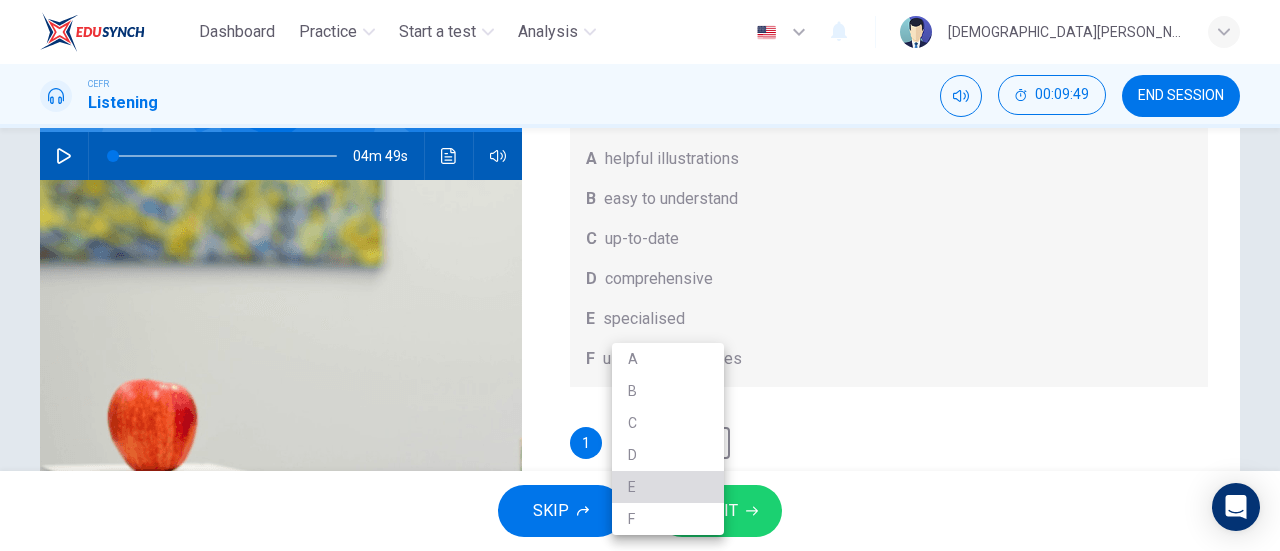 click on "E" at bounding box center [668, 487] 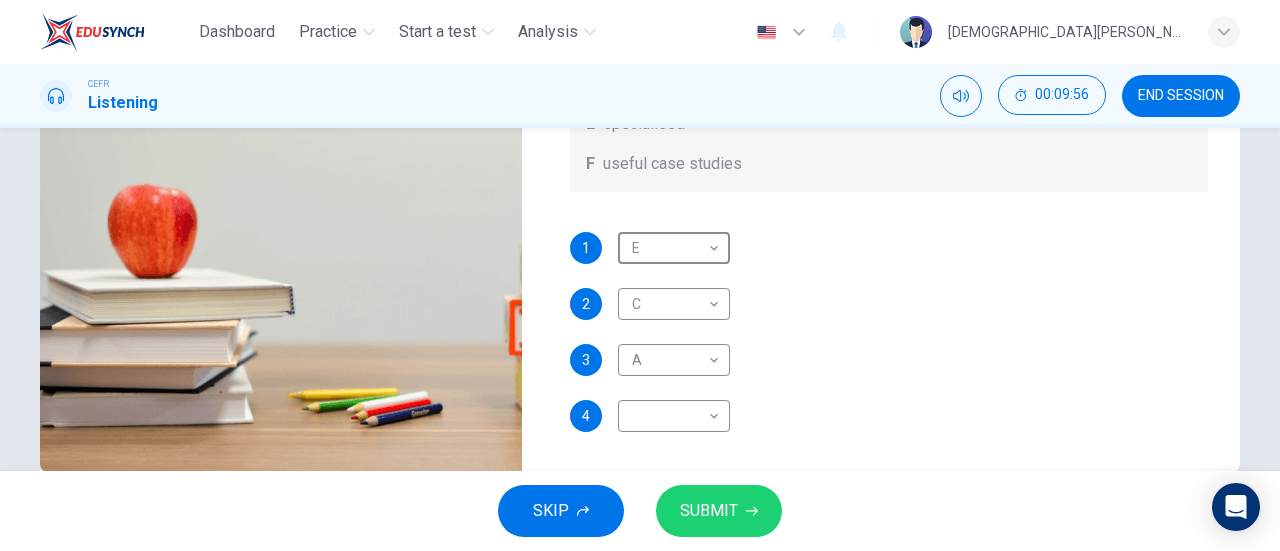 scroll, scrollTop: 432, scrollLeft: 0, axis: vertical 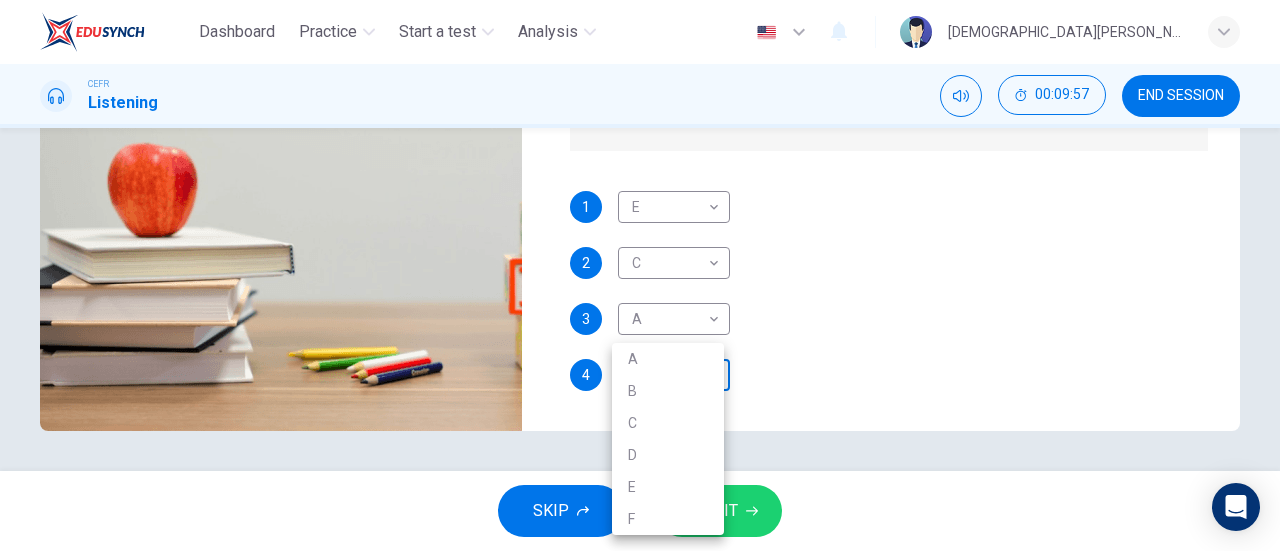 click on "Dashboard Practice Start a test Analysis English en ​ MUHAMMAD ZULHAKIM BIN BALUDIN CEFR Listening 00:09:57 END SESSION Question 7 What does Linda think about the books on Matthew’s reading list? Choose FOUR answers from the box and write the correct letter, A-F, next to the questions.
Opinions A helpful illustrations B easy to understand C up-to-date D comprehensive E specialised F useful case studies 1 E E ​ 2 C C ​ 3 A A ​ 4 ​ ​ Work Placements 04m 49s SKIP SUBMIT EduSynch - Online Language Proficiency Testing
Dashboard Practice Start a test Analysis Notifications © Copyright  2025 A B C D E F" at bounding box center (640, 275) 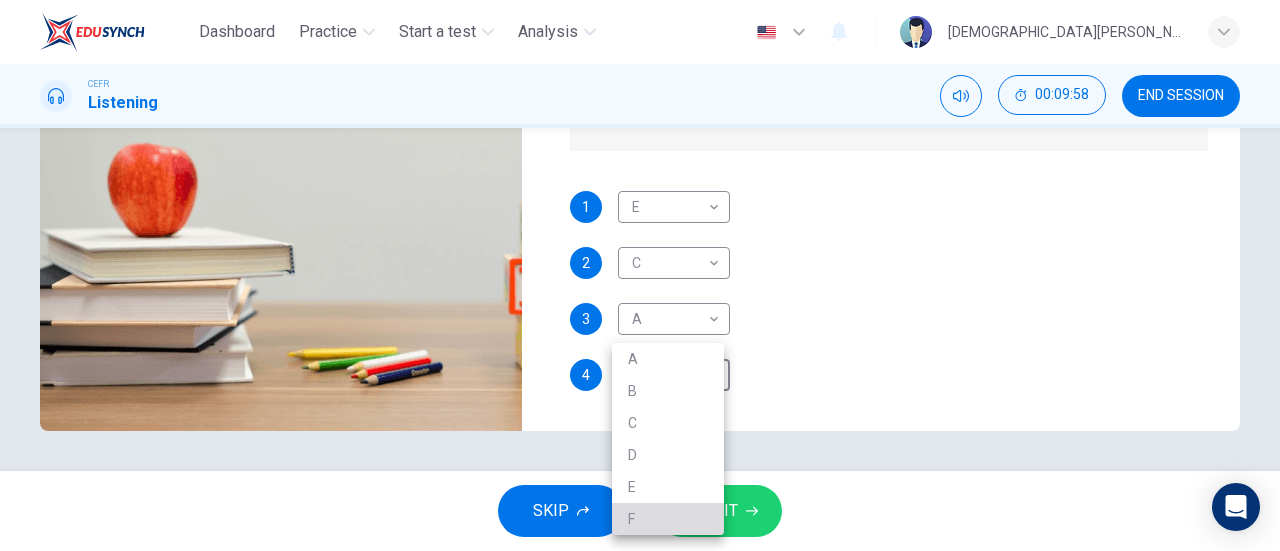click on "F" at bounding box center (668, 519) 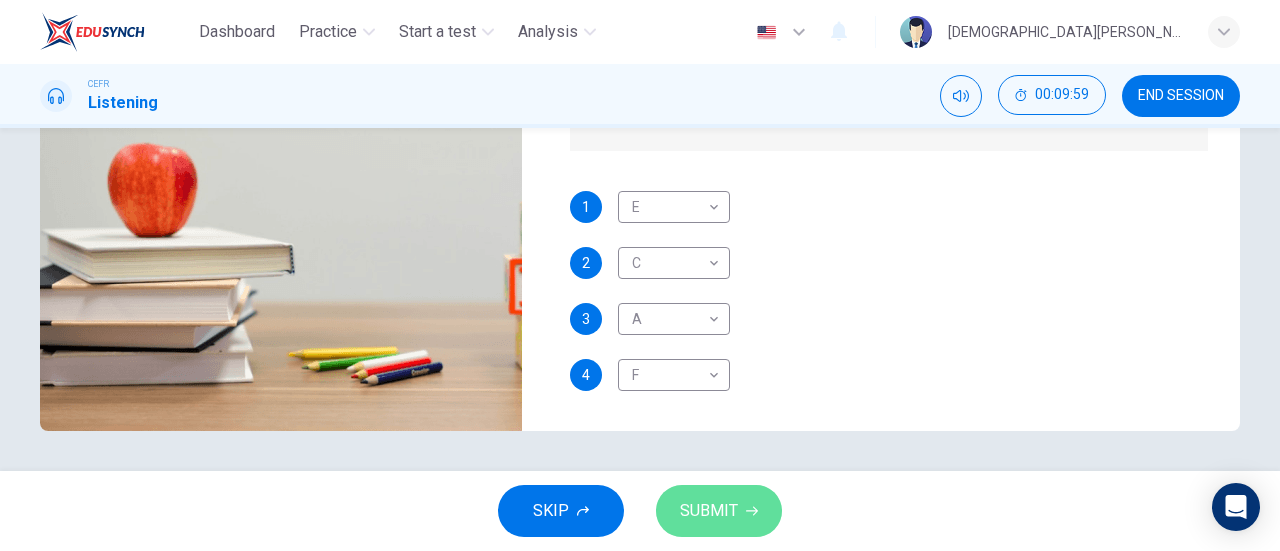 click on "SUBMIT" at bounding box center (709, 511) 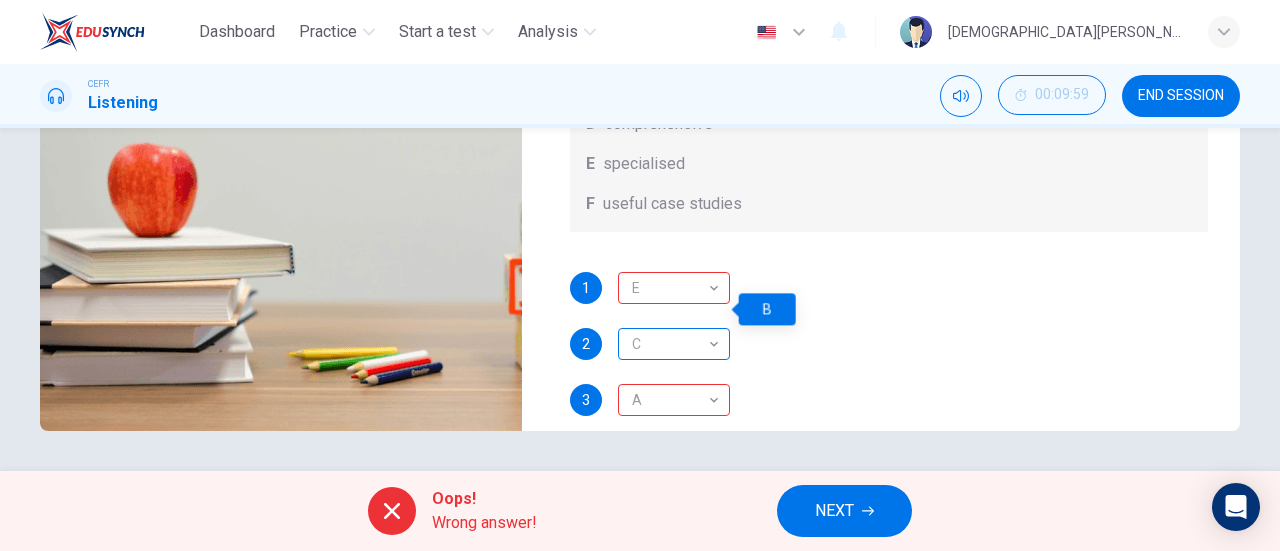 scroll, scrollTop: 0, scrollLeft: 0, axis: both 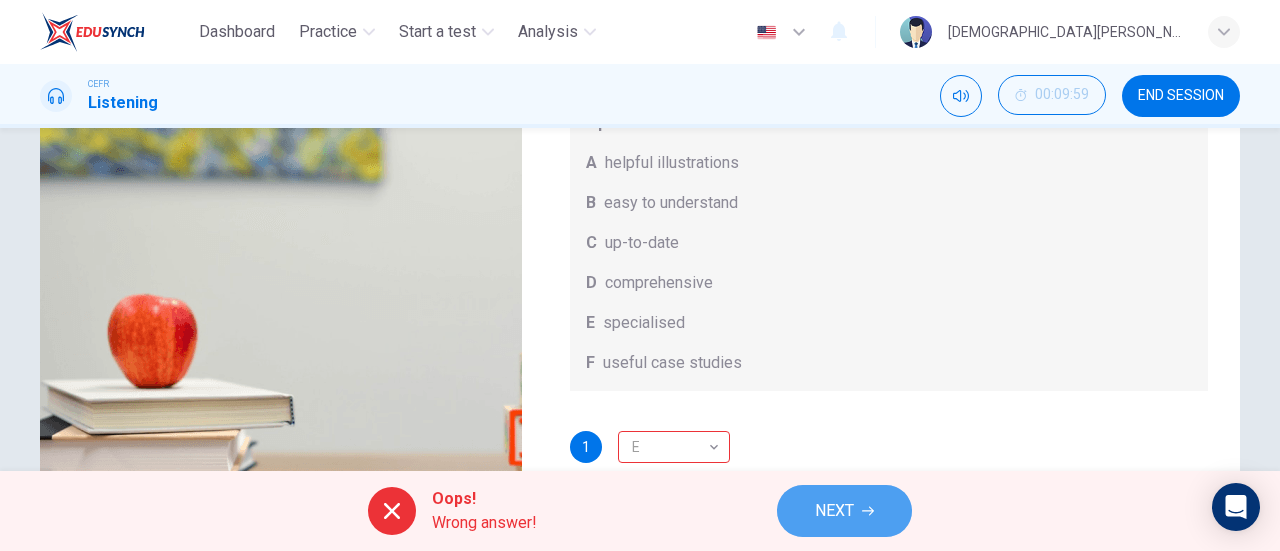 click on "NEXT" at bounding box center [834, 511] 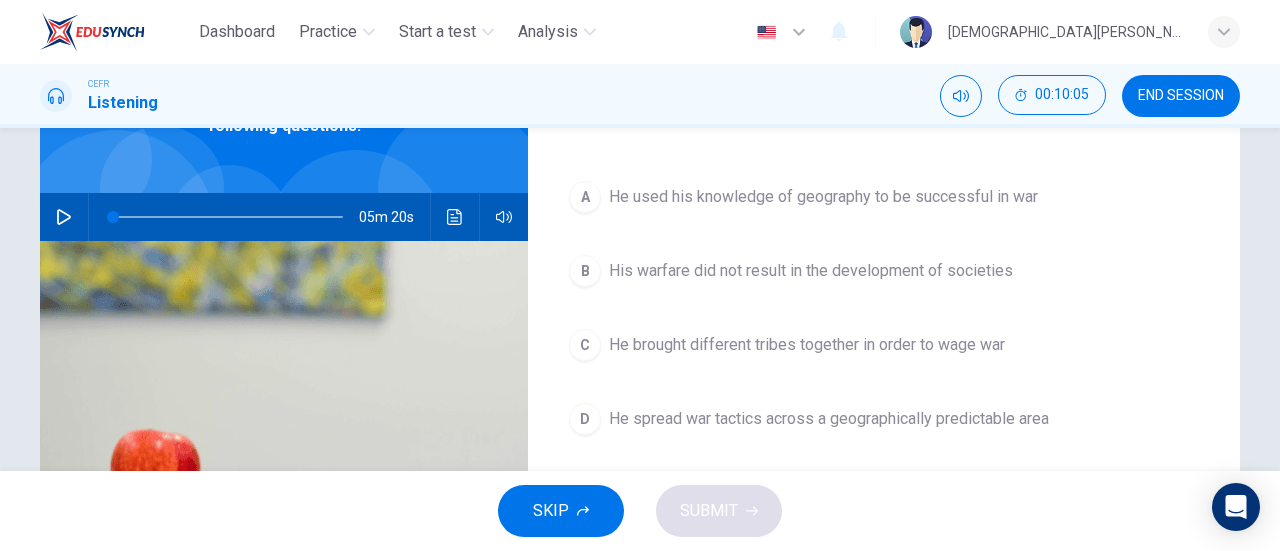scroll, scrollTop: 163, scrollLeft: 0, axis: vertical 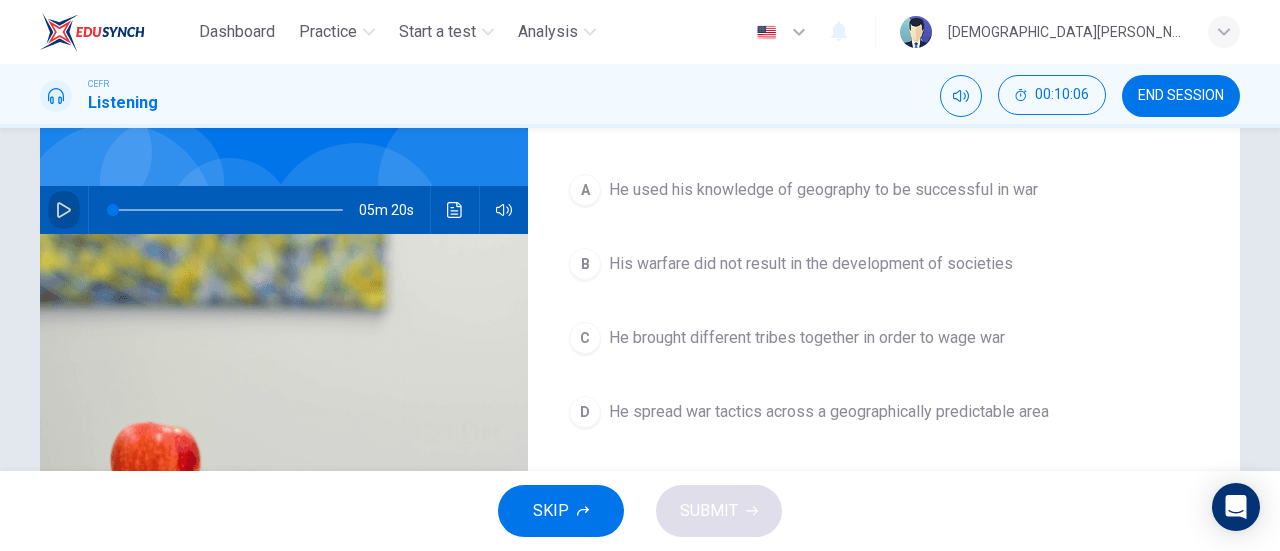 click 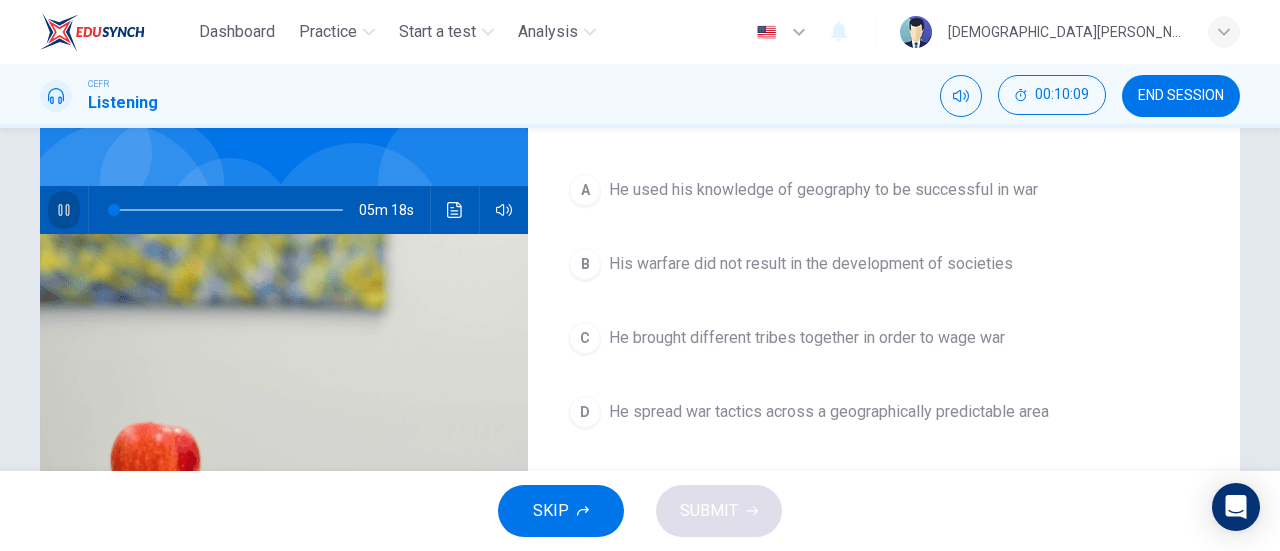 click 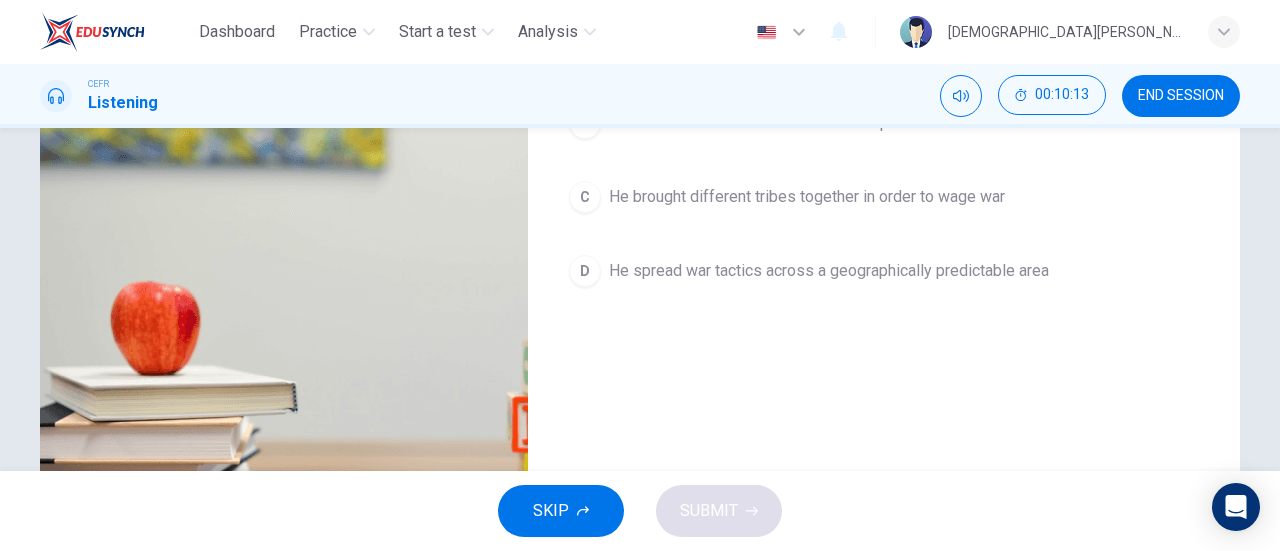 scroll, scrollTop: 322, scrollLeft: 0, axis: vertical 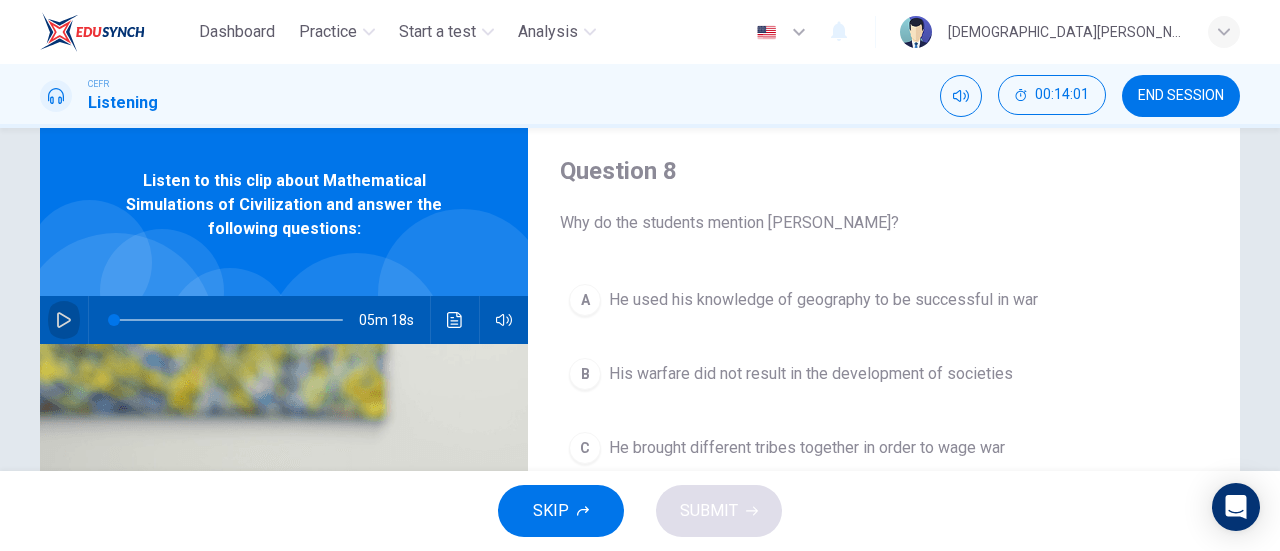 click 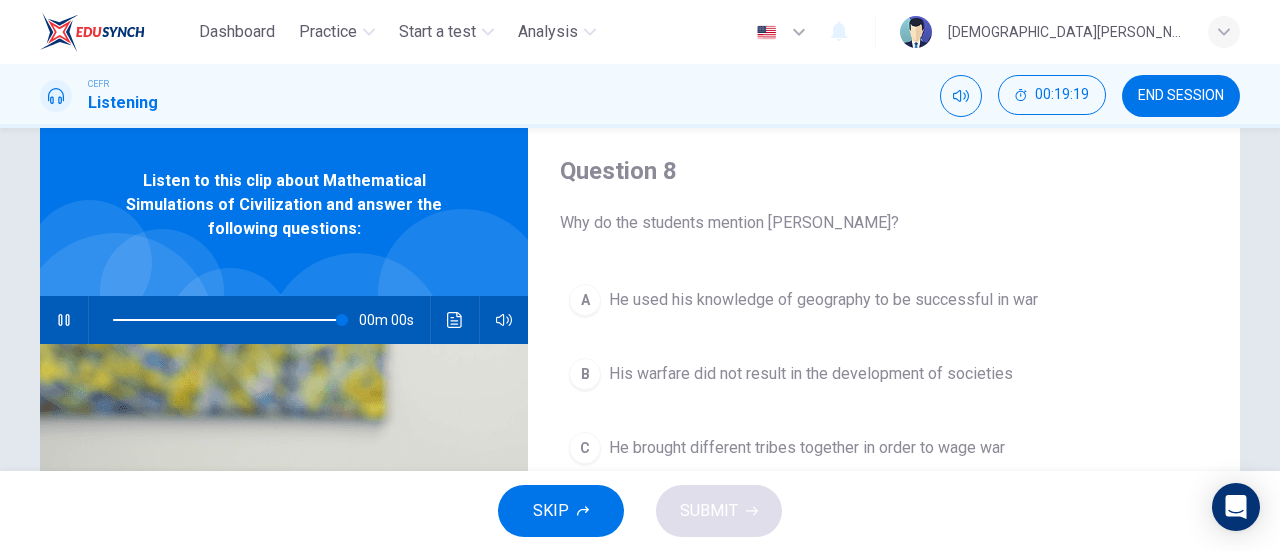 type on "0" 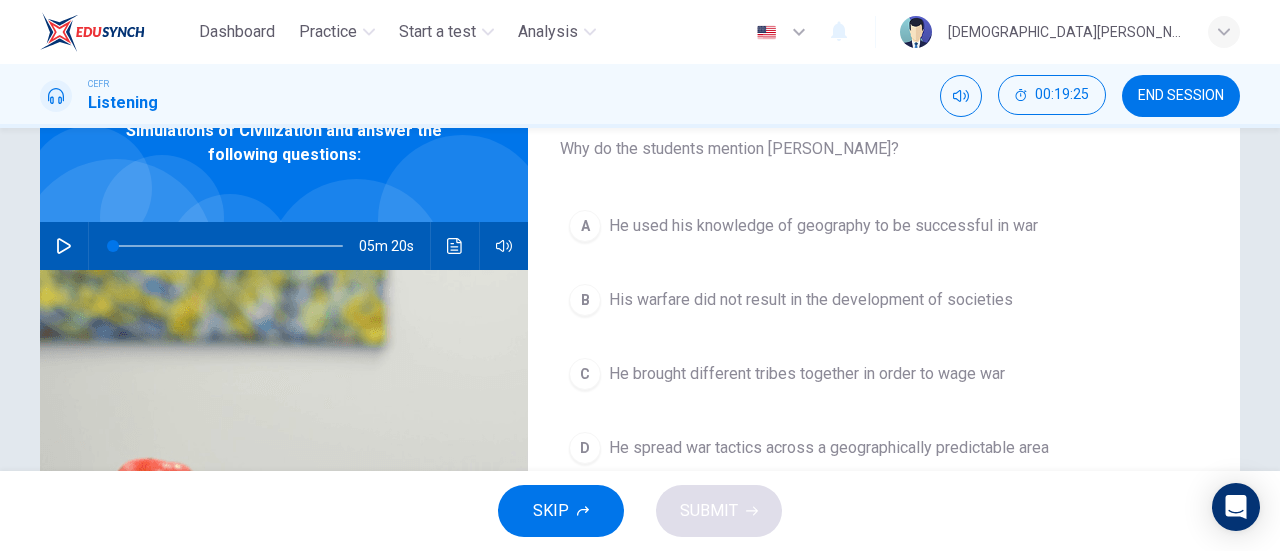 scroll, scrollTop: 124, scrollLeft: 0, axis: vertical 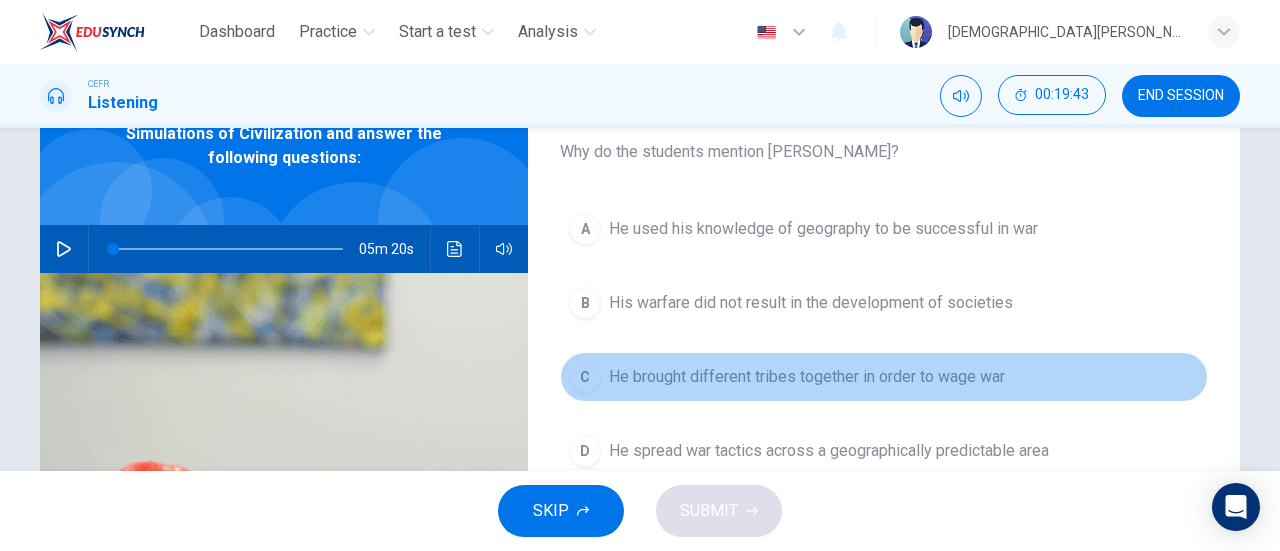 click on "C" at bounding box center (585, 377) 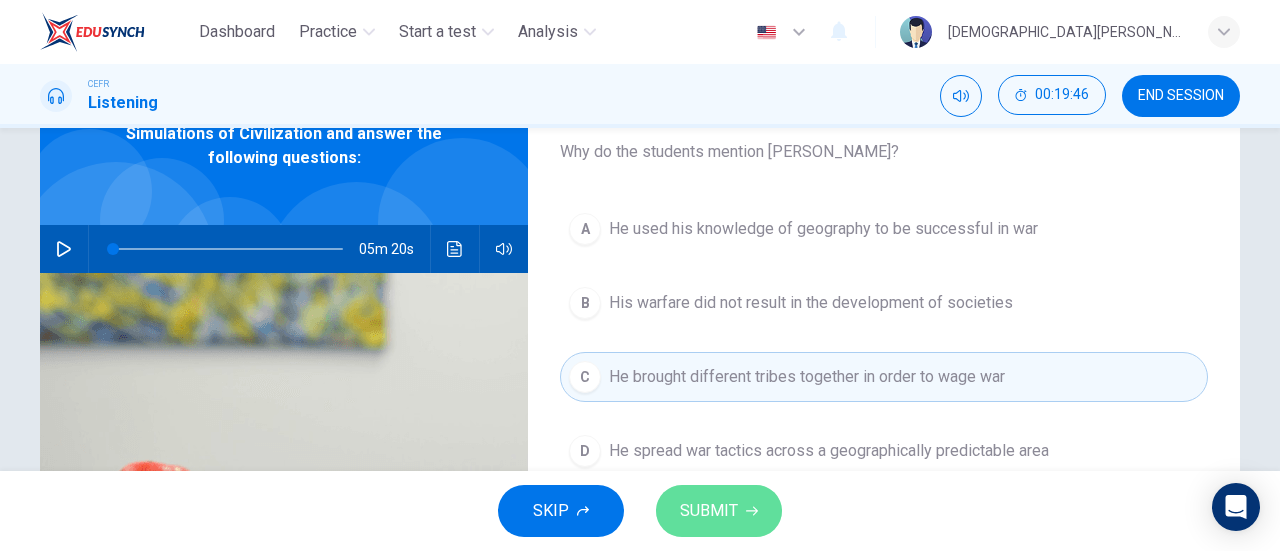 click on "SUBMIT" at bounding box center [709, 511] 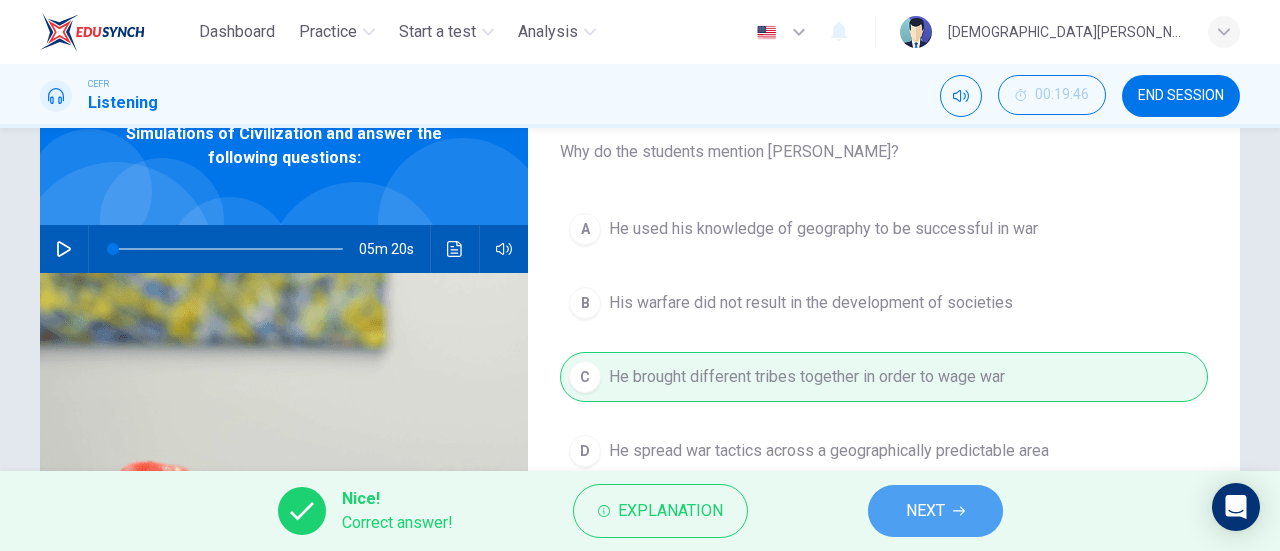 click on "NEXT" at bounding box center [935, 511] 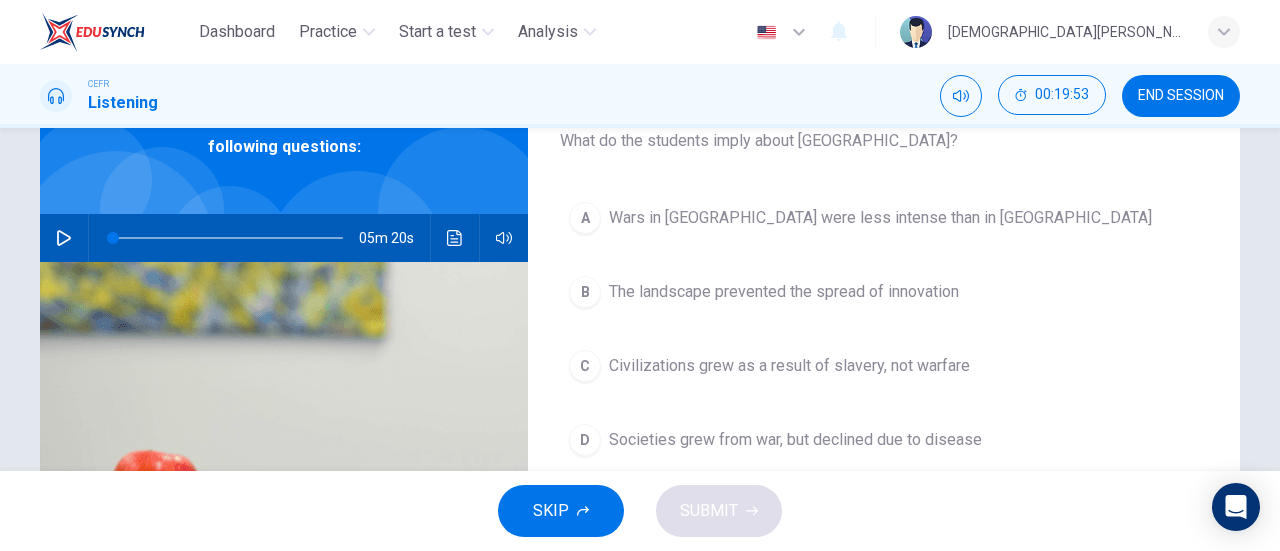 scroll, scrollTop: 134, scrollLeft: 0, axis: vertical 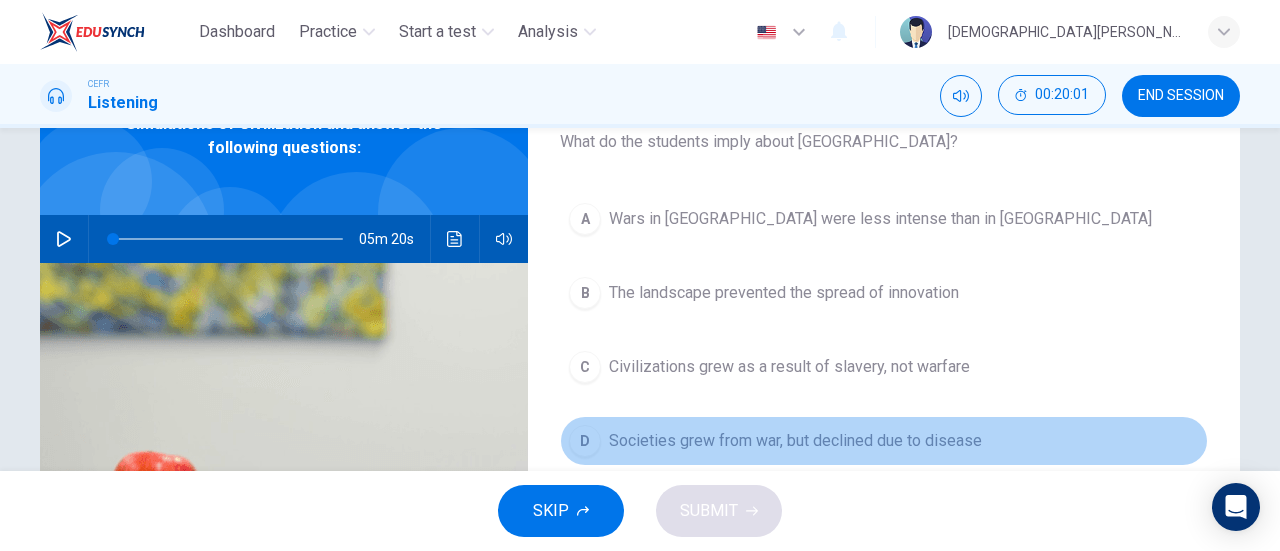 click on "D" at bounding box center (585, 441) 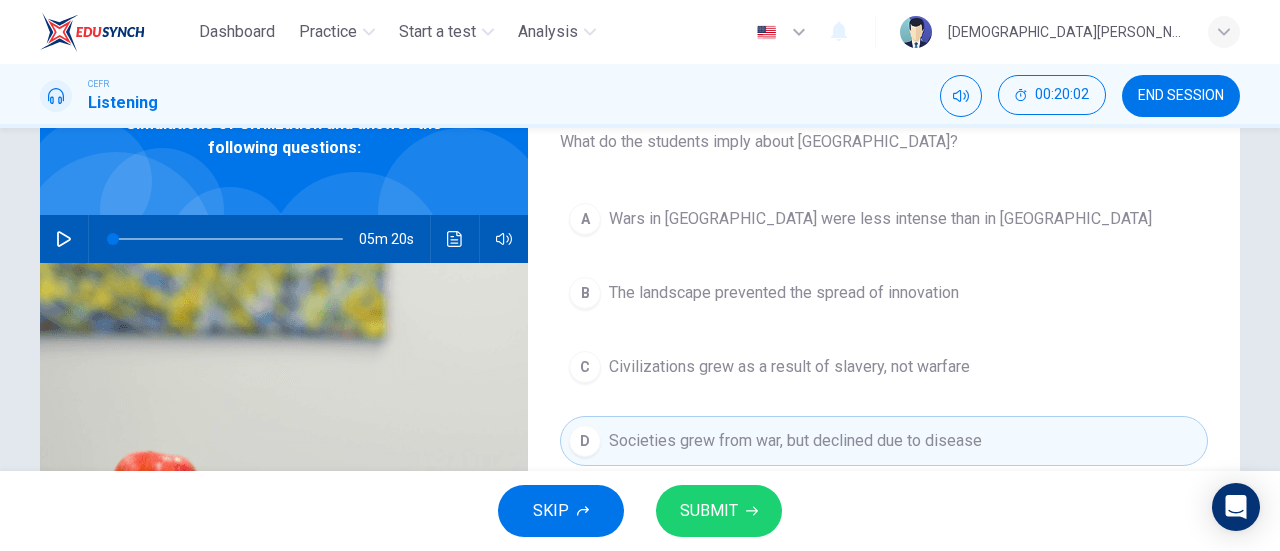 click on "SUBMIT" at bounding box center (709, 511) 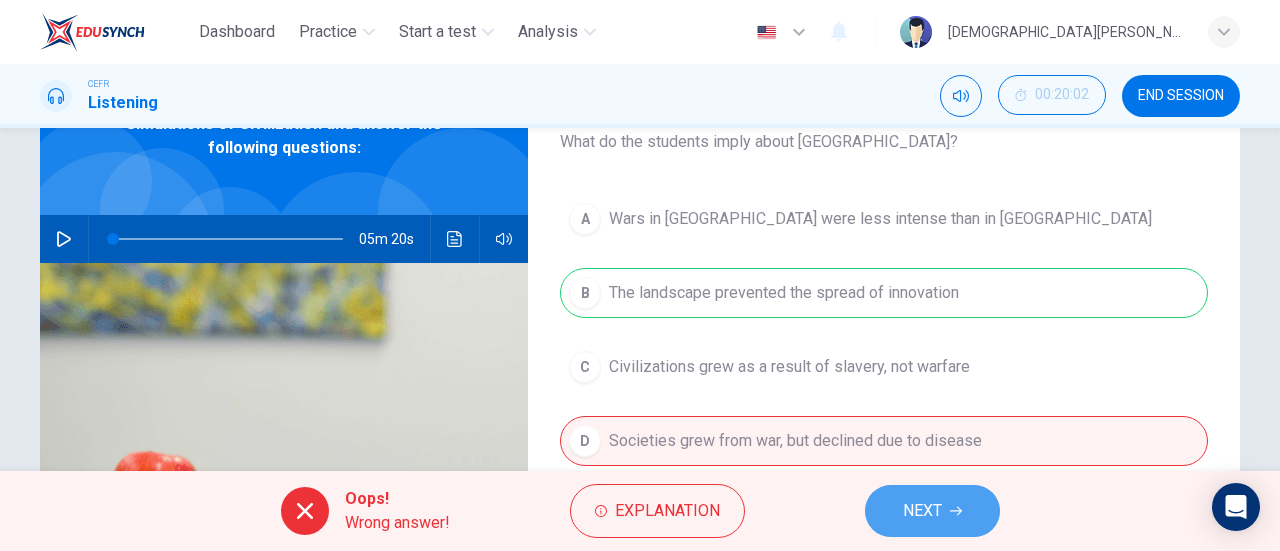 click on "NEXT" at bounding box center (932, 511) 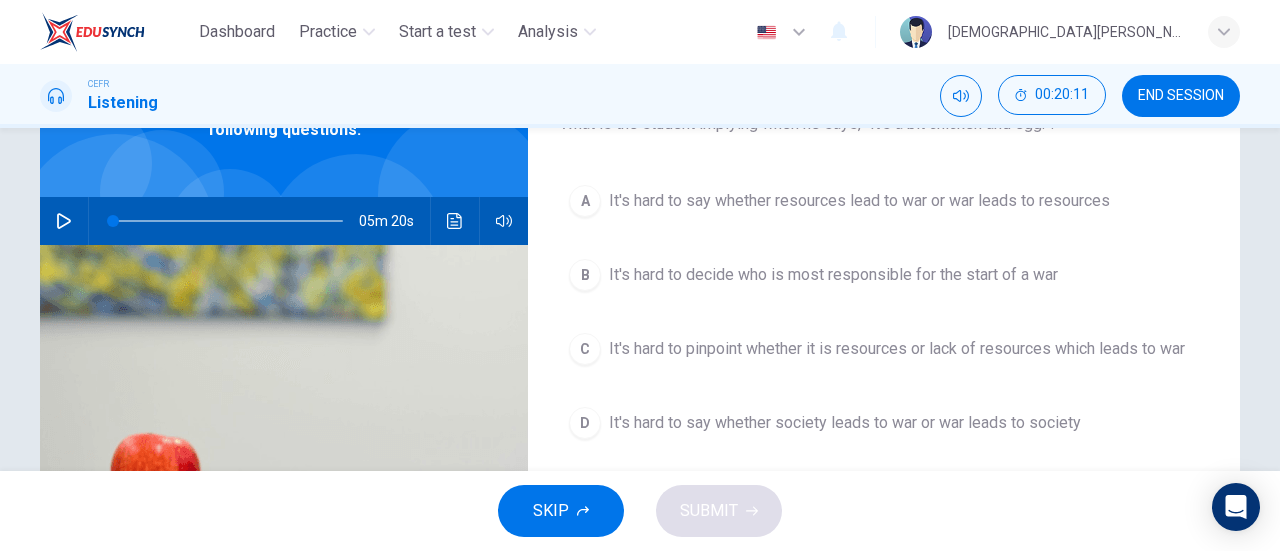 scroll, scrollTop: 153, scrollLeft: 0, axis: vertical 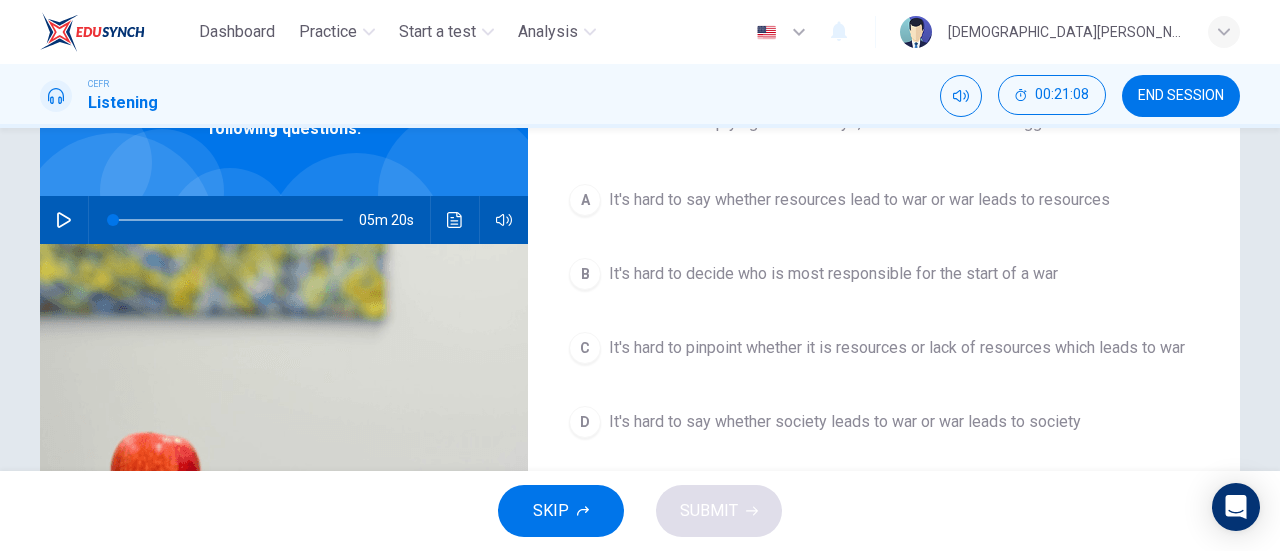 click on "It's hard to say whether resources lead to war or war leads to resources" at bounding box center [859, 200] 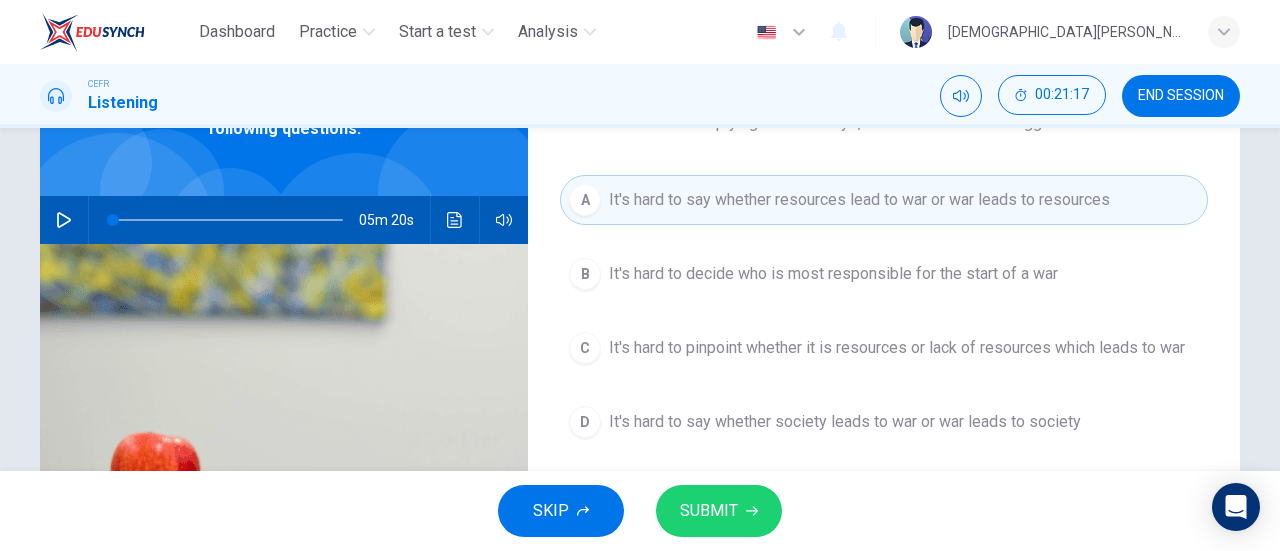click on "C It's hard to pinpoint whether it is resources or lack of resources which leads to war" at bounding box center [884, 348] 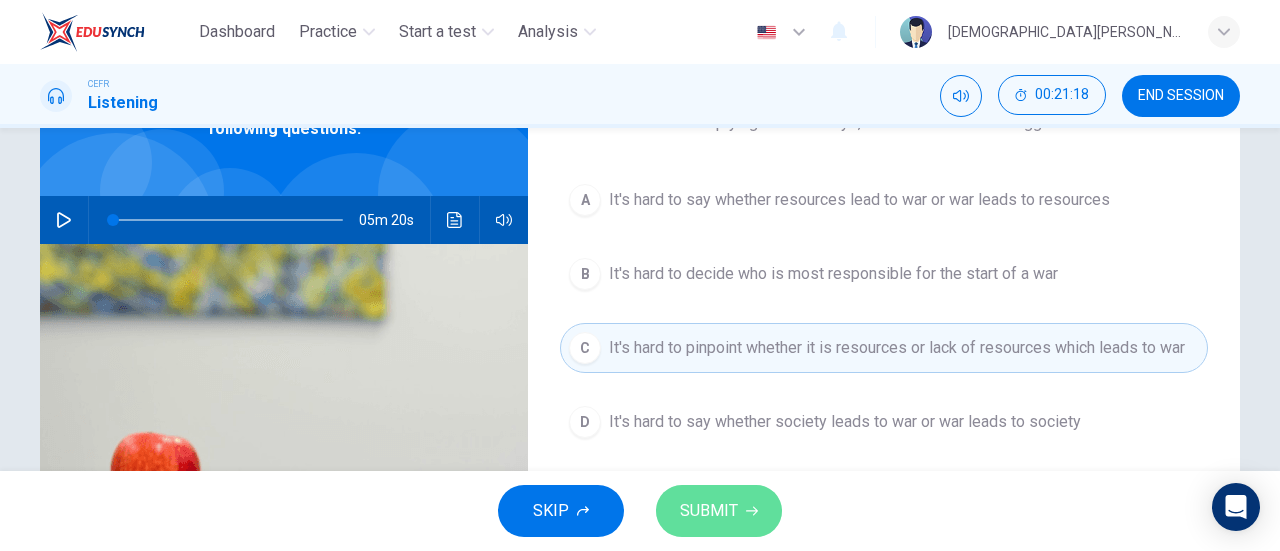 click on "SUBMIT" at bounding box center (709, 511) 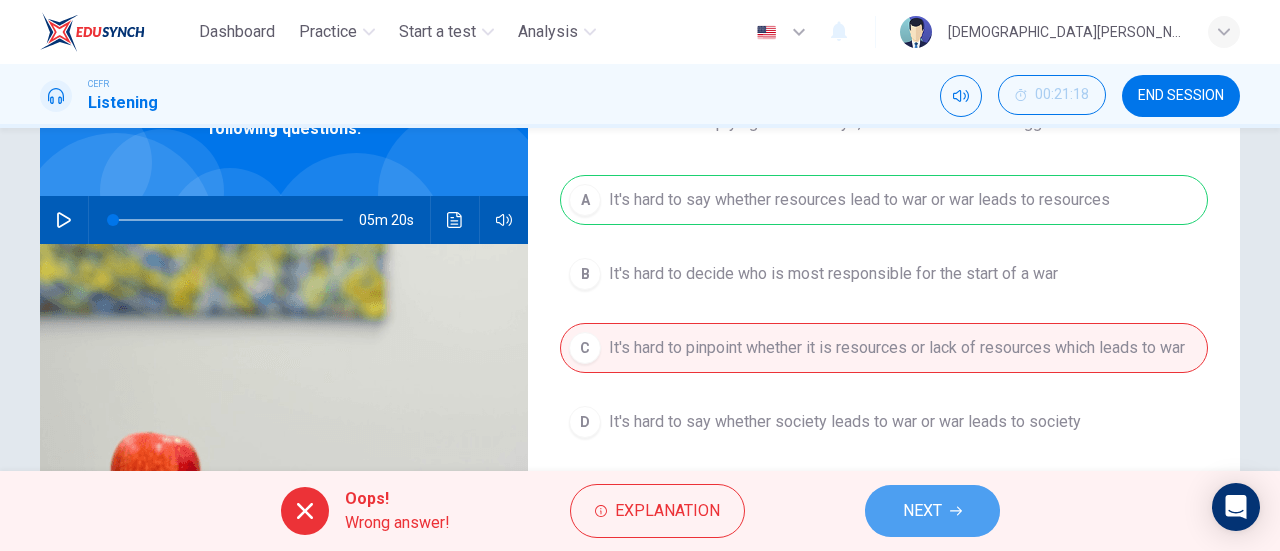 click on "NEXT" at bounding box center [922, 511] 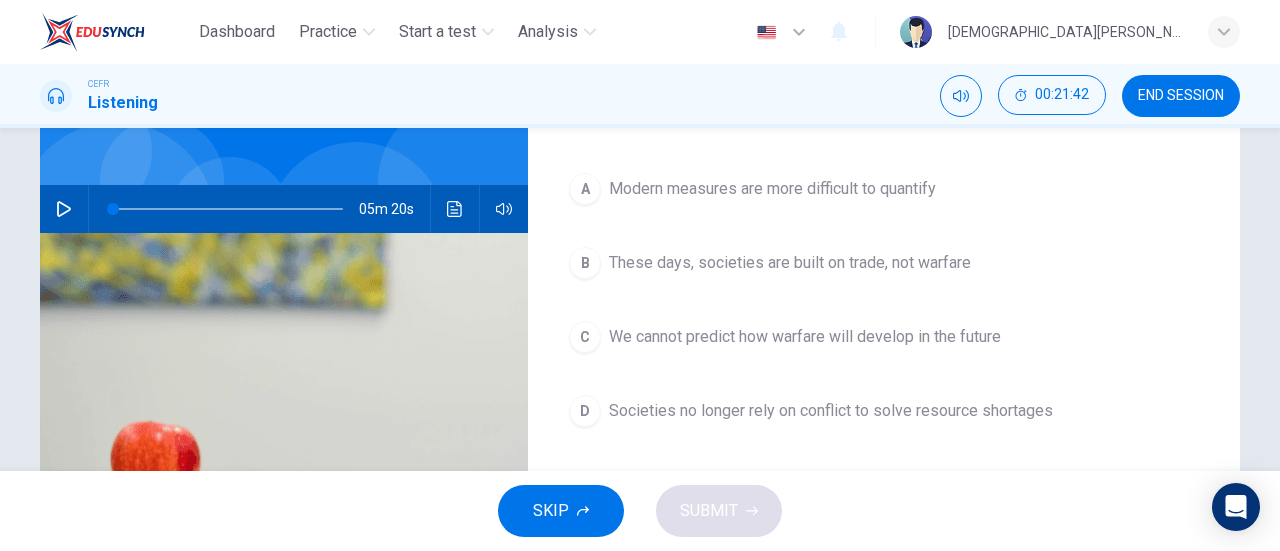 scroll, scrollTop: 165, scrollLeft: 0, axis: vertical 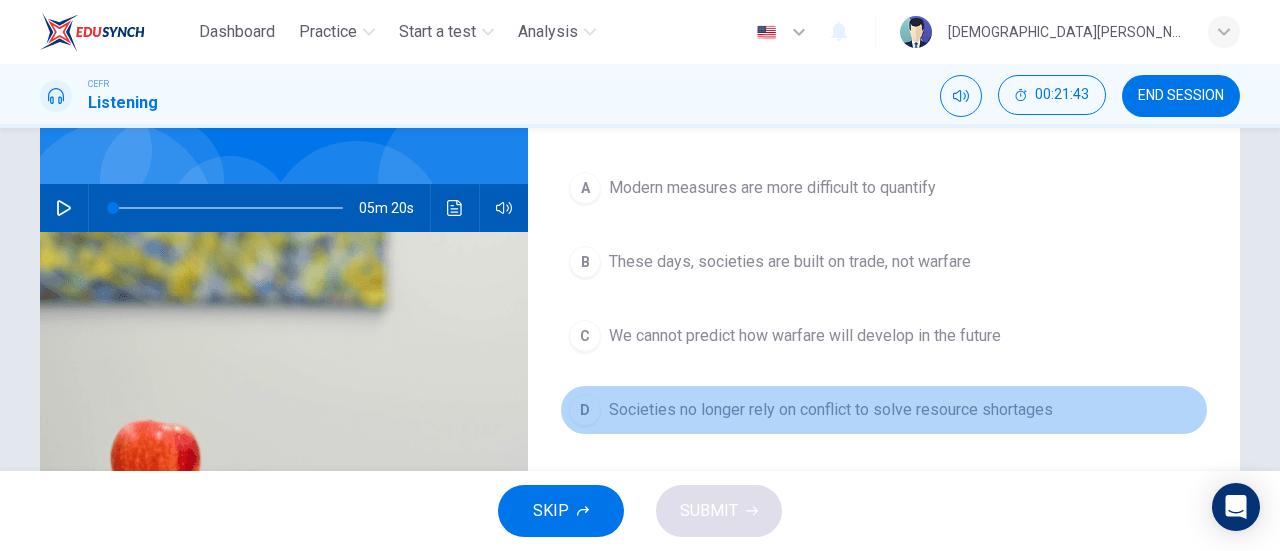 click on "D Societies no longer rely on conflict to solve resource shortages" at bounding box center (884, 410) 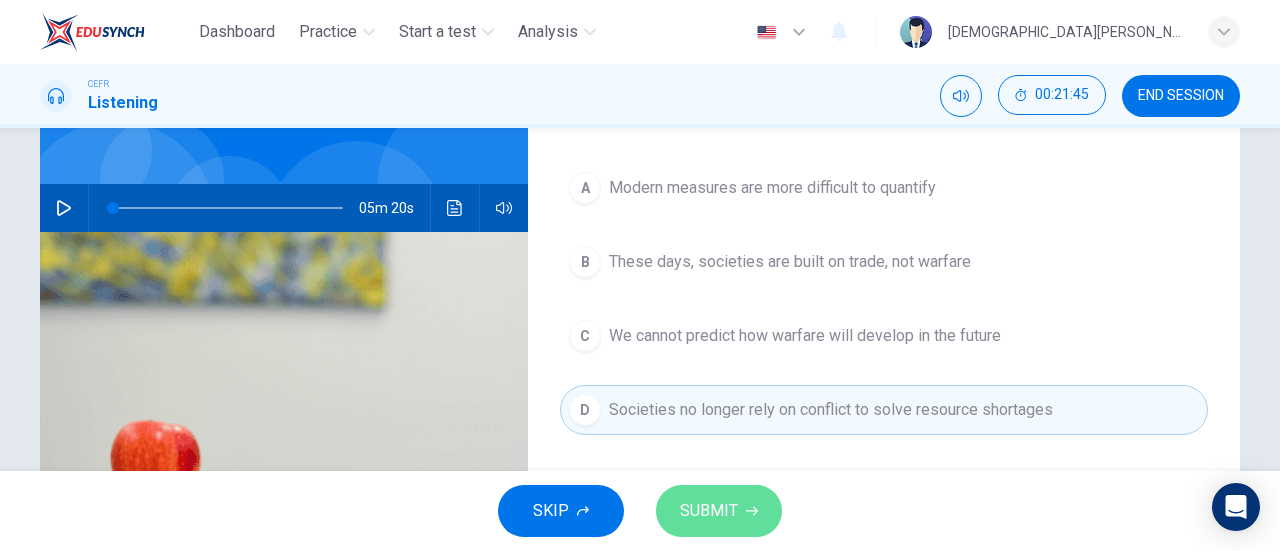 click on "SUBMIT" at bounding box center (709, 511) 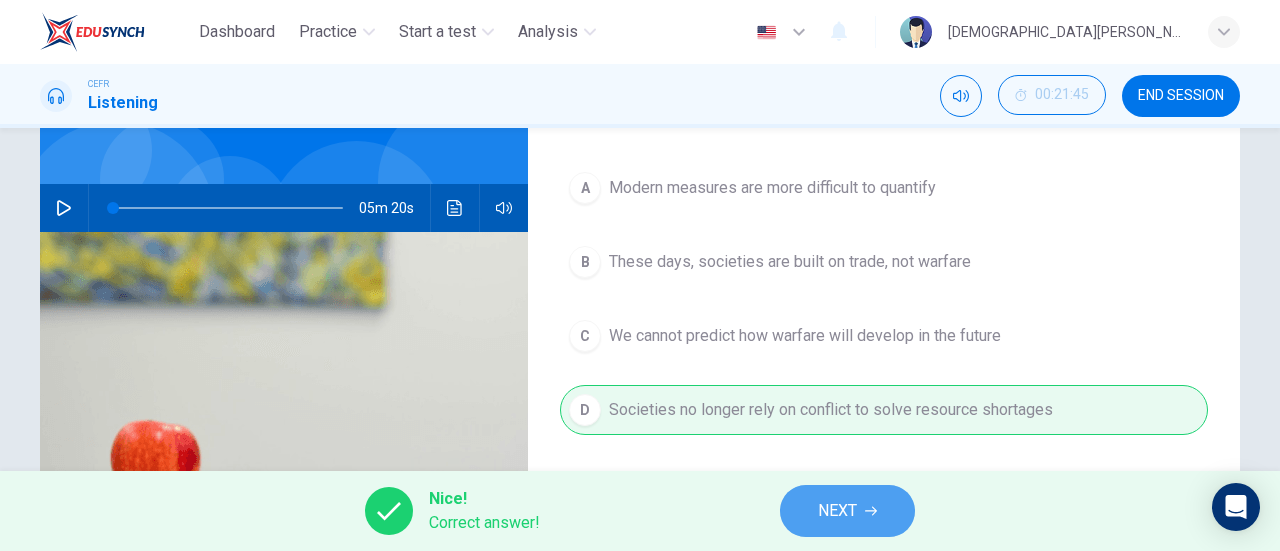 click on "NEXT" at bounding box center [837, 511] 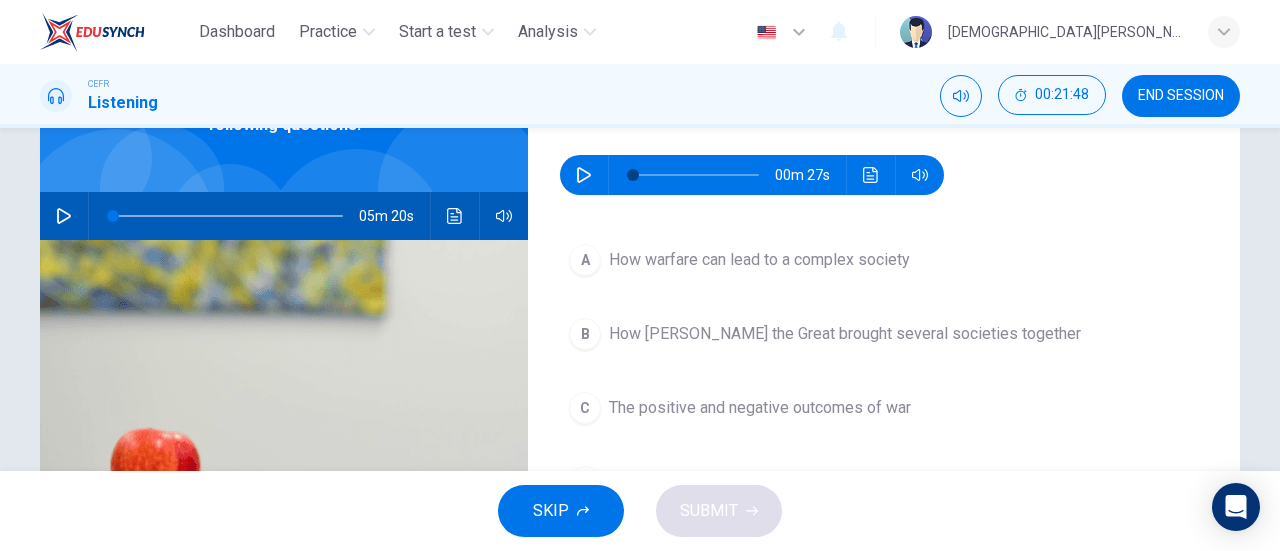 scroll, scrollTop: 157, scrollLeft: 0, axis: vertical 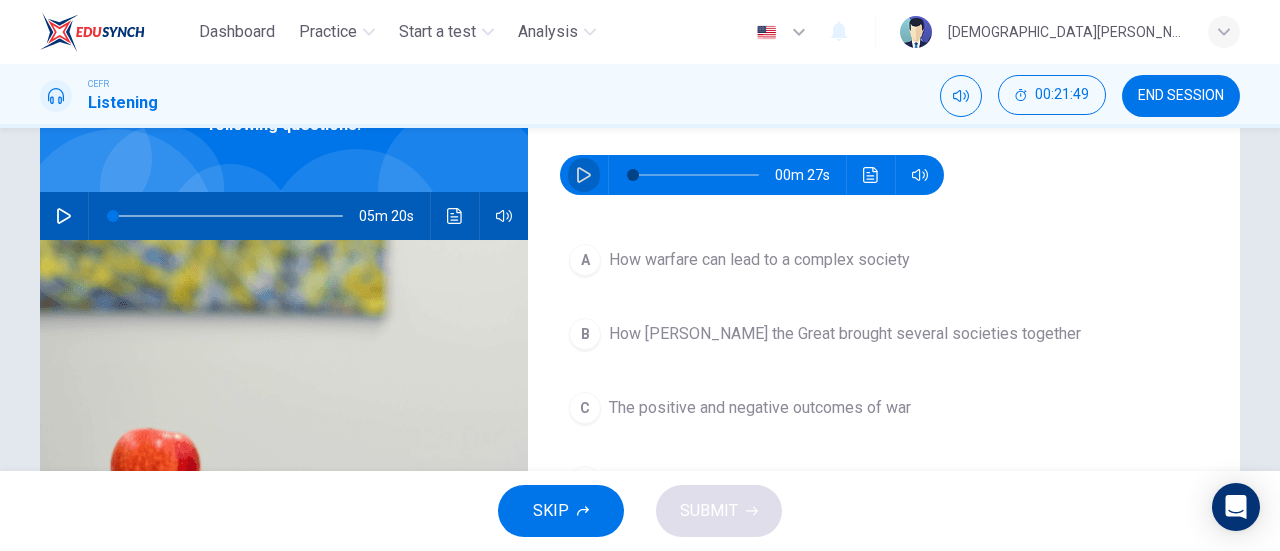 click 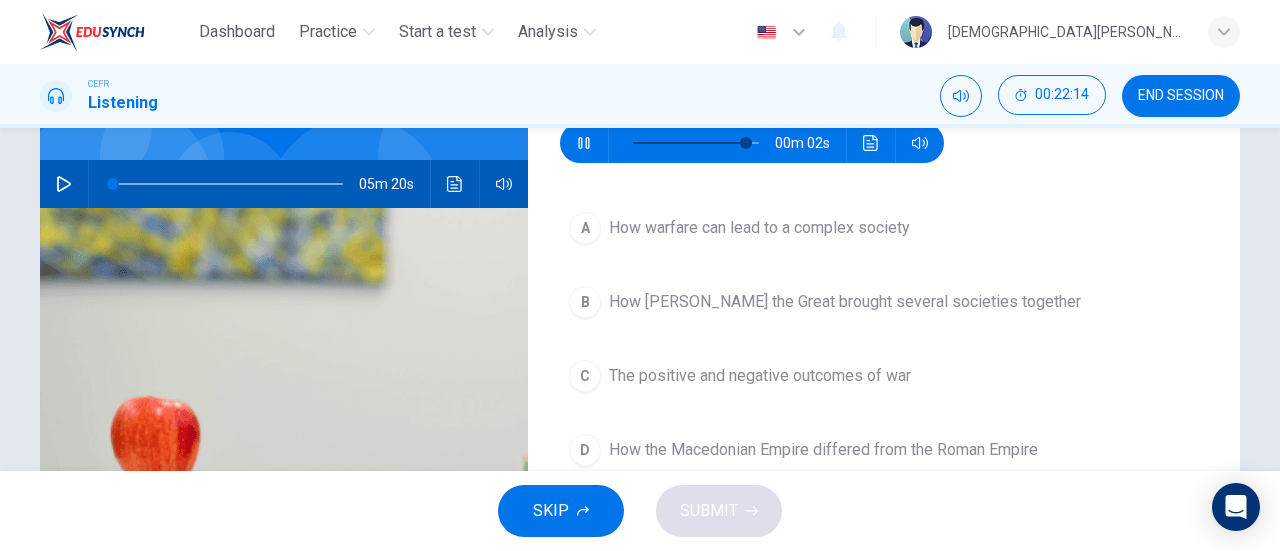 scroll, scrollTop: 188, scrollLeft: 0, axis: vertical 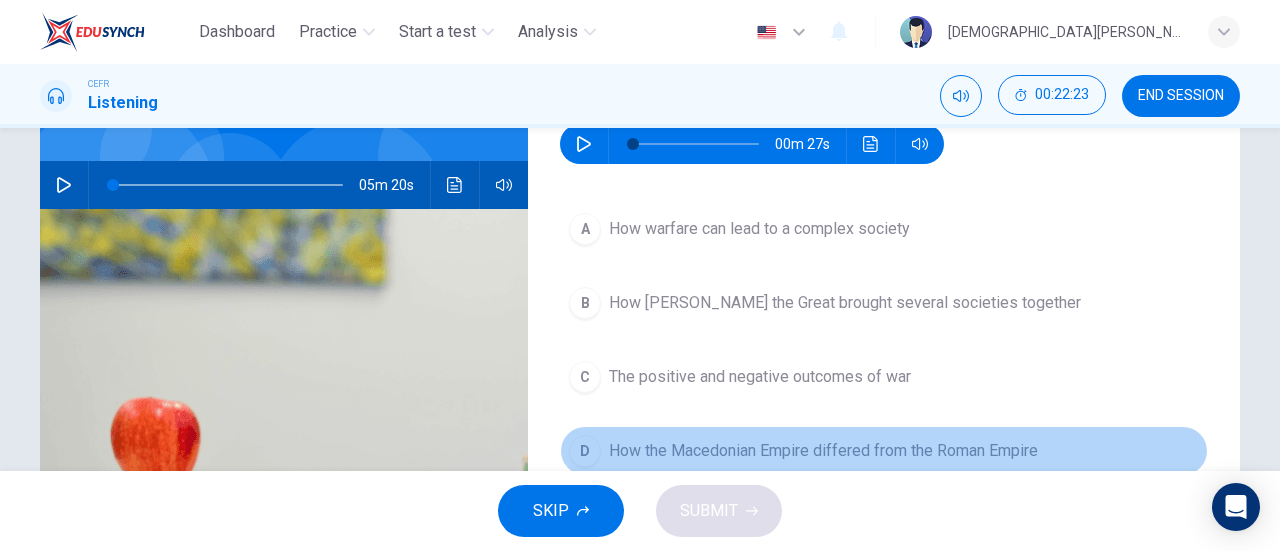 click on "How the Macedonian Empire differed from the Roman Empire" at bounding box center (823, 451) 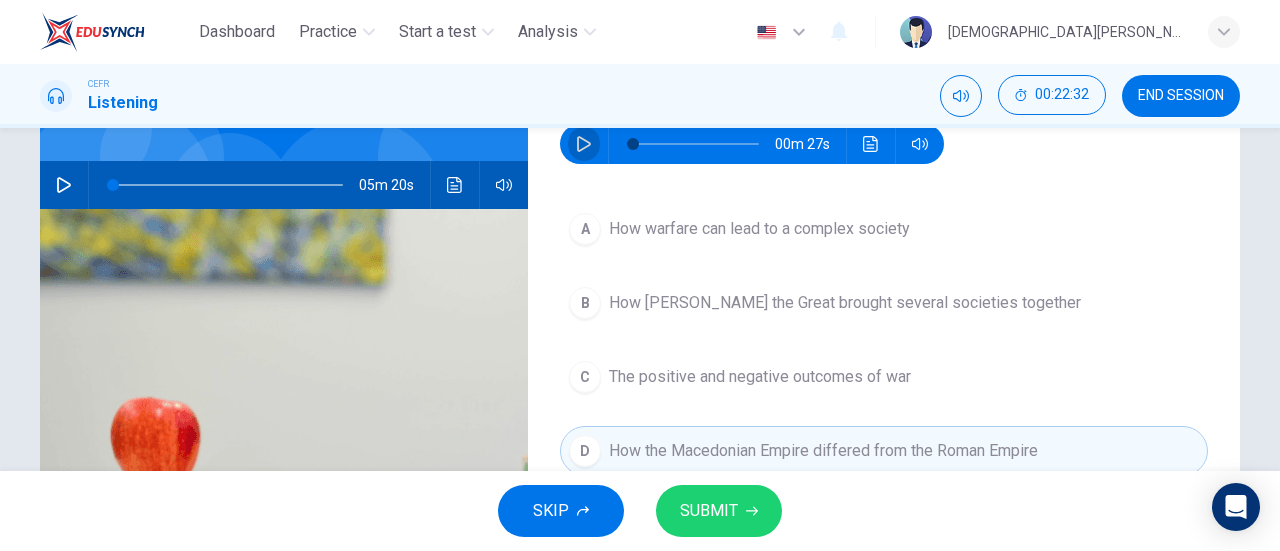 click 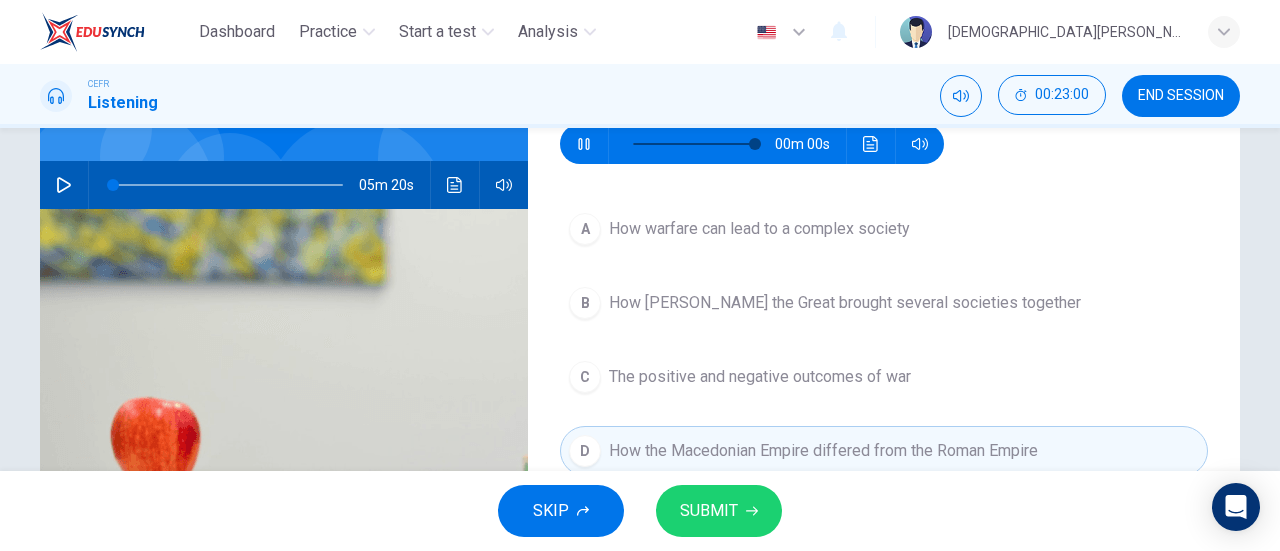 type on "0" 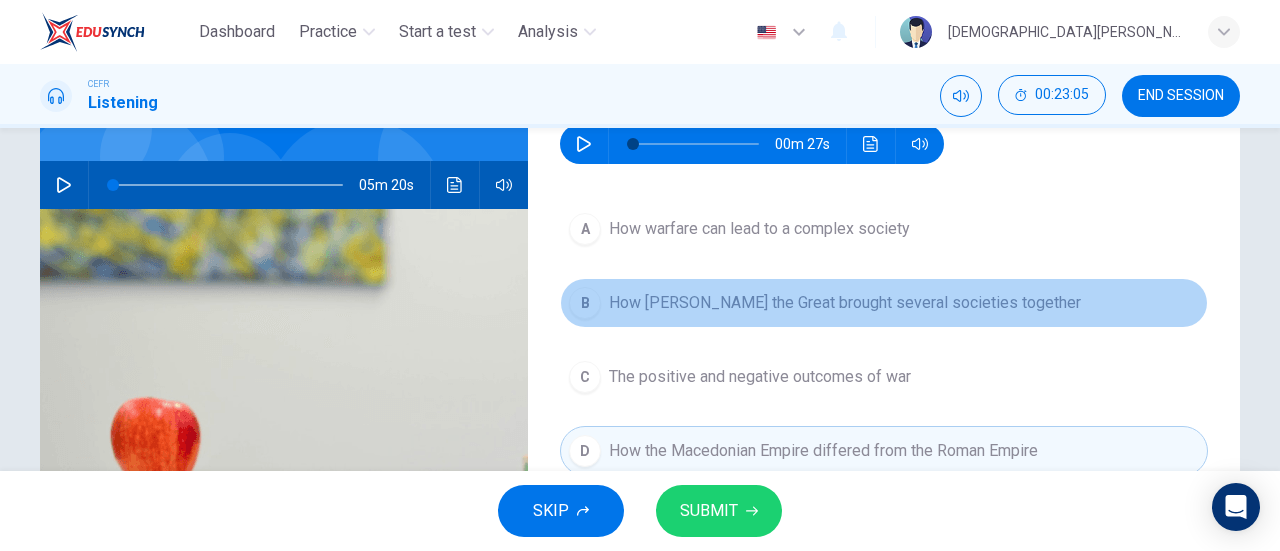 click on "How Alexander the Great brought several societies together" at bounding box center [845, 303] 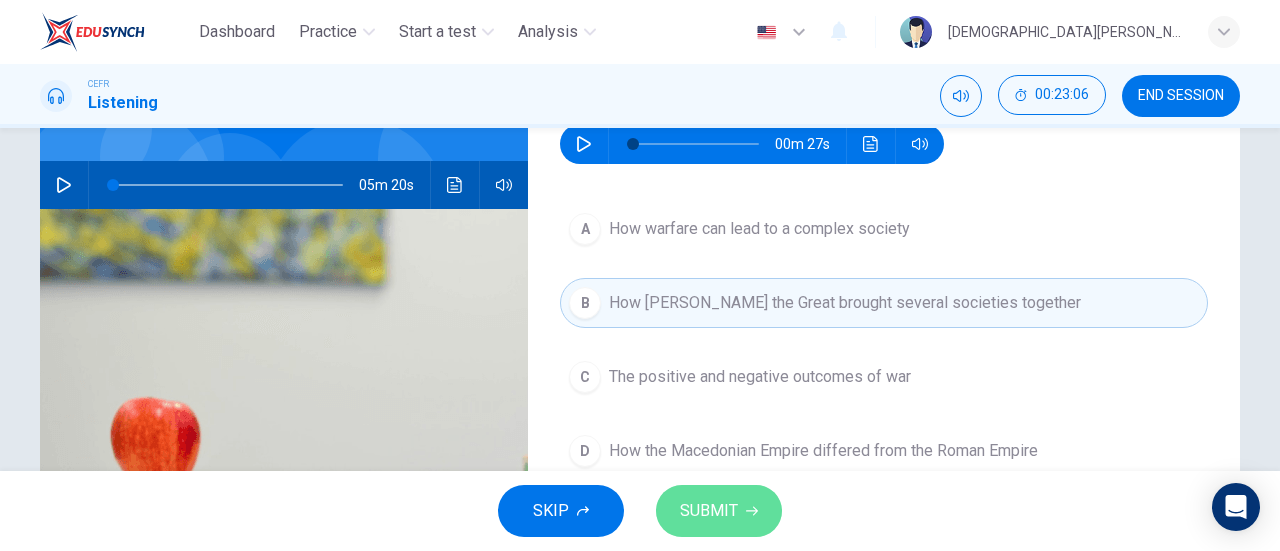 click on "SUBMIT" at bounding box center (709, 511) 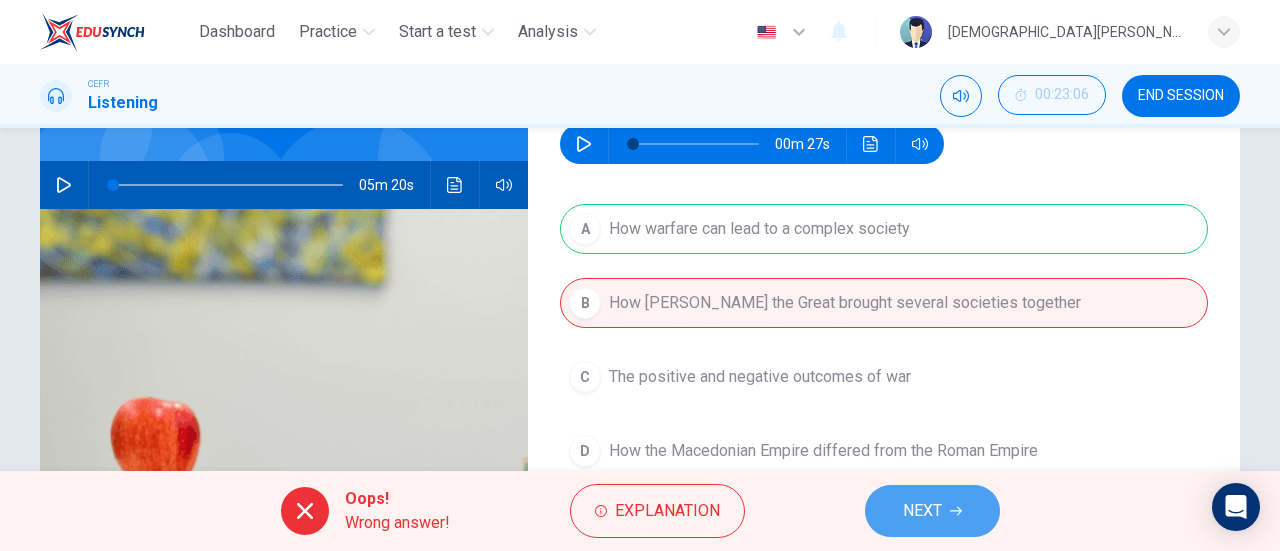 click on "NEXT" at bounding box center [922, 511] 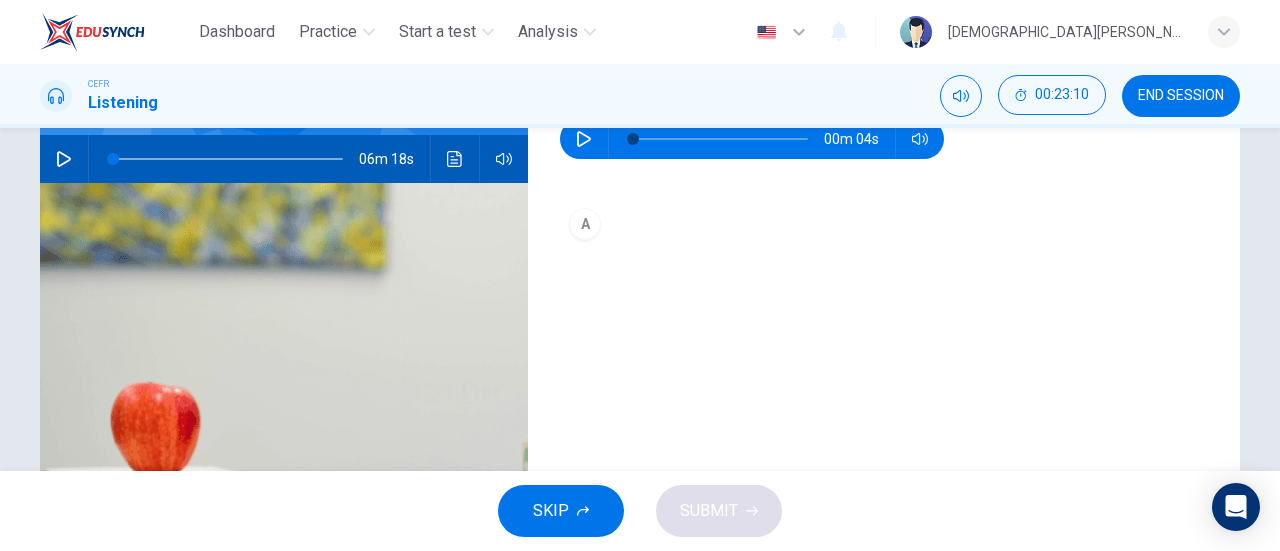 scroll, scrollTop: 106, scrollLeft: 0, axis: vertical 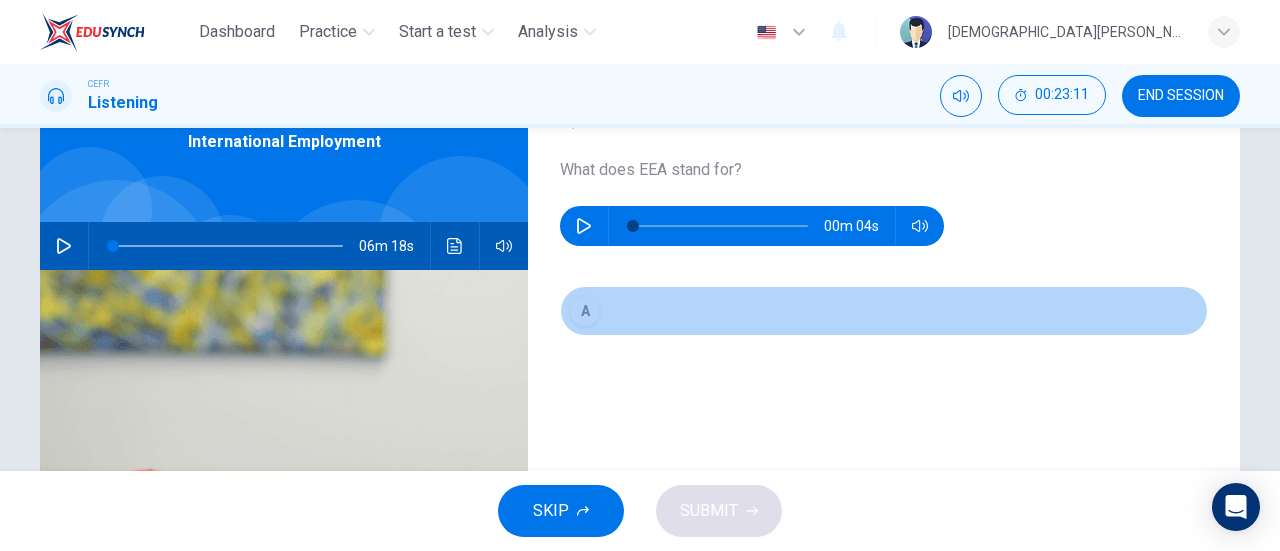 click on "A" at bounding box center (585, 311) 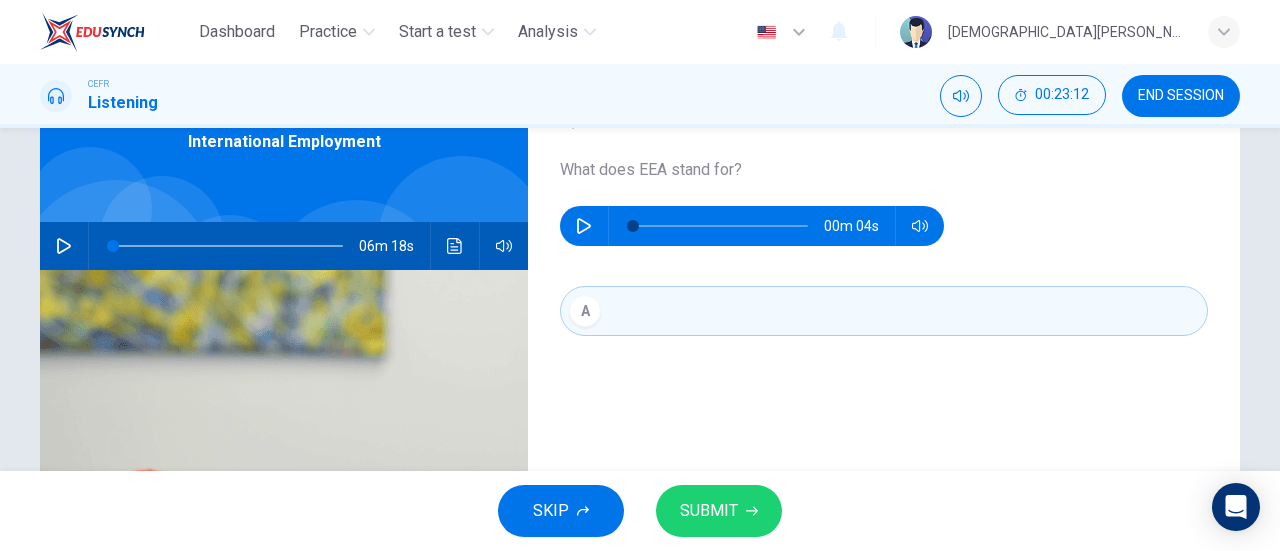 click on "A" at bounding box center (884, 331) 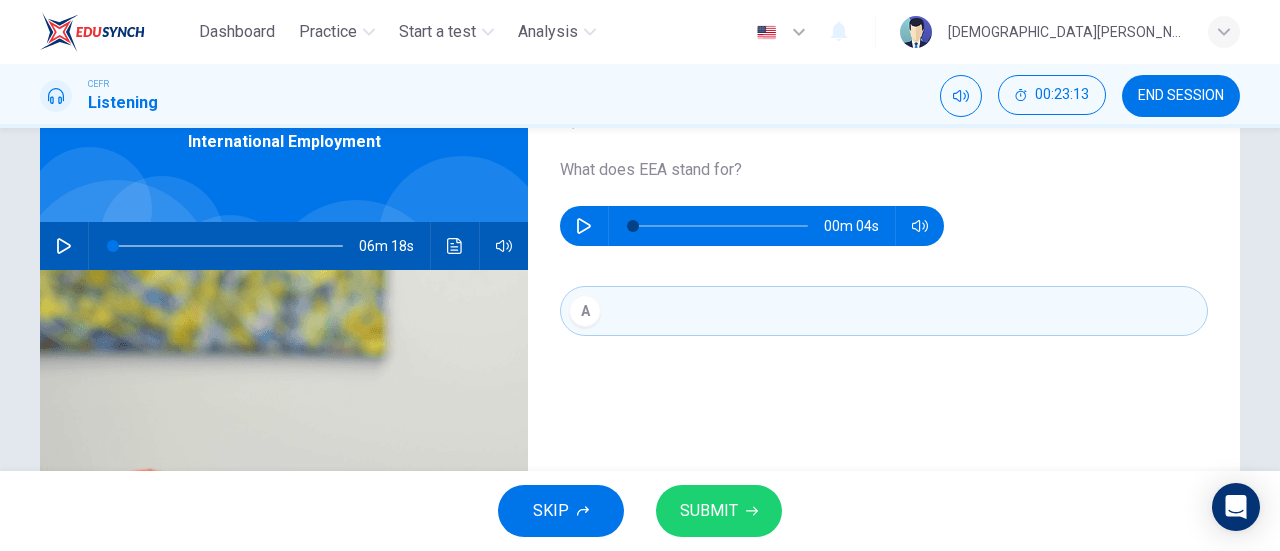 click on "A" at bounding box center [884, 331] 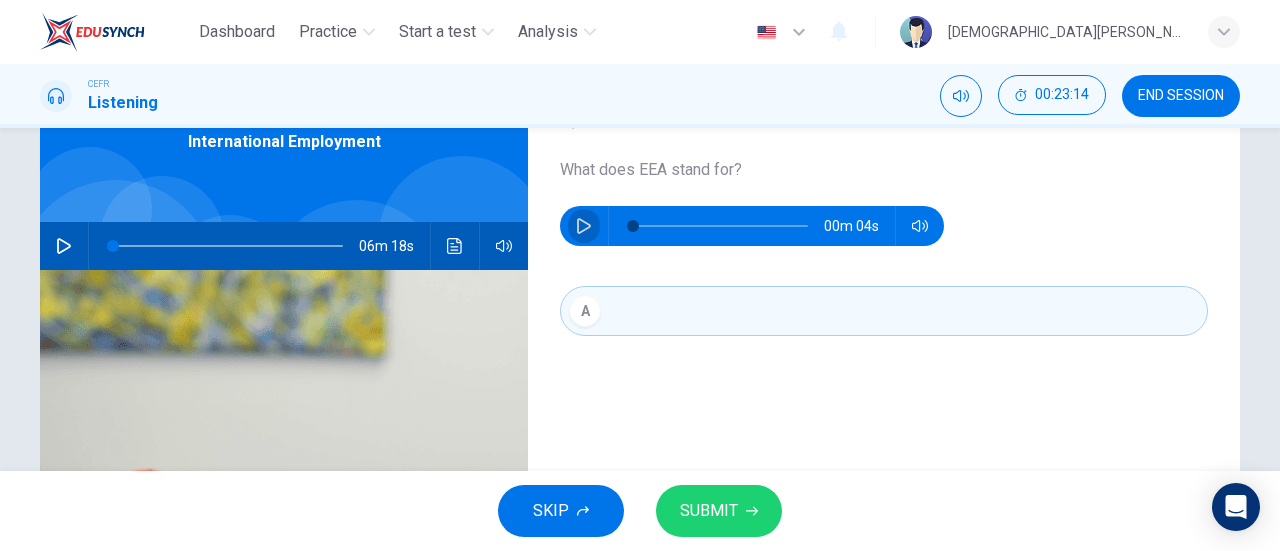 click 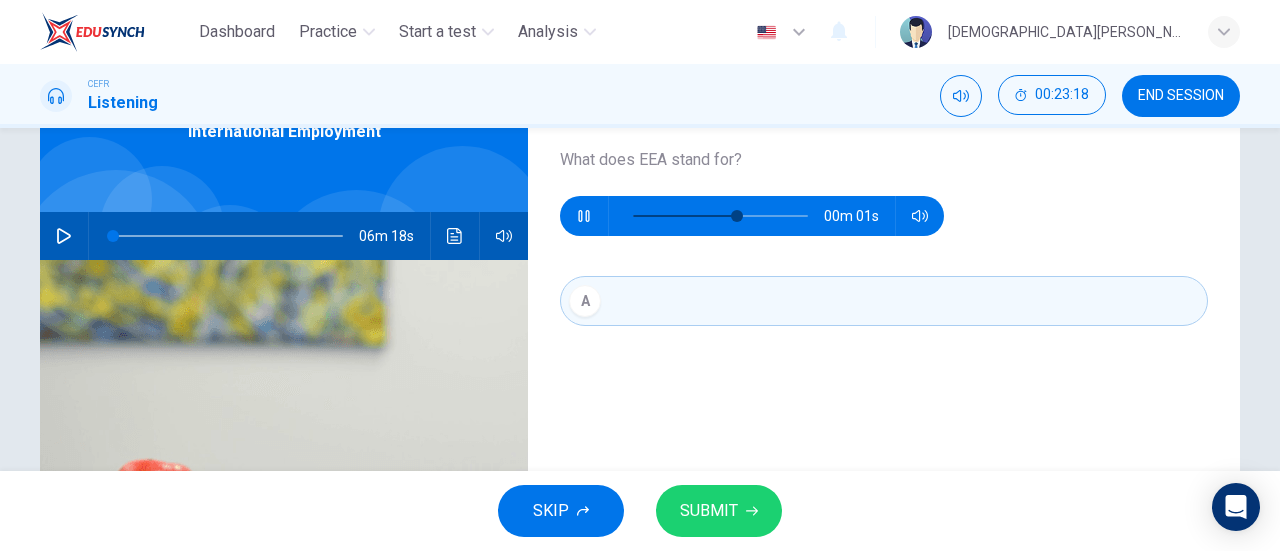 scroll, scrollTop: 129, scrollLeft: 0, axis: vertical 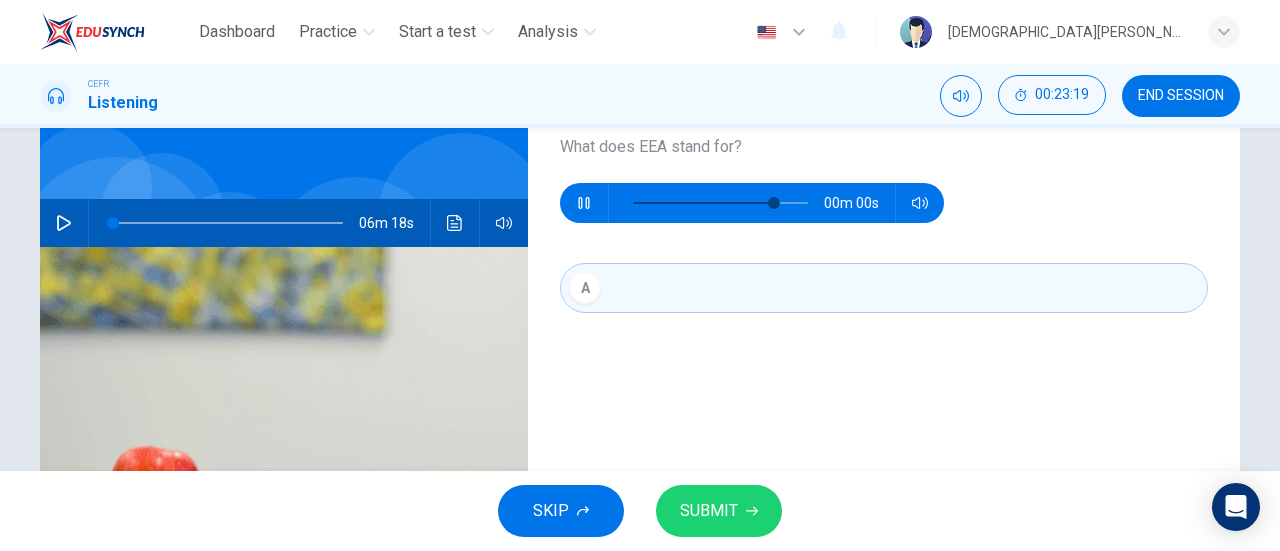 type on "0" 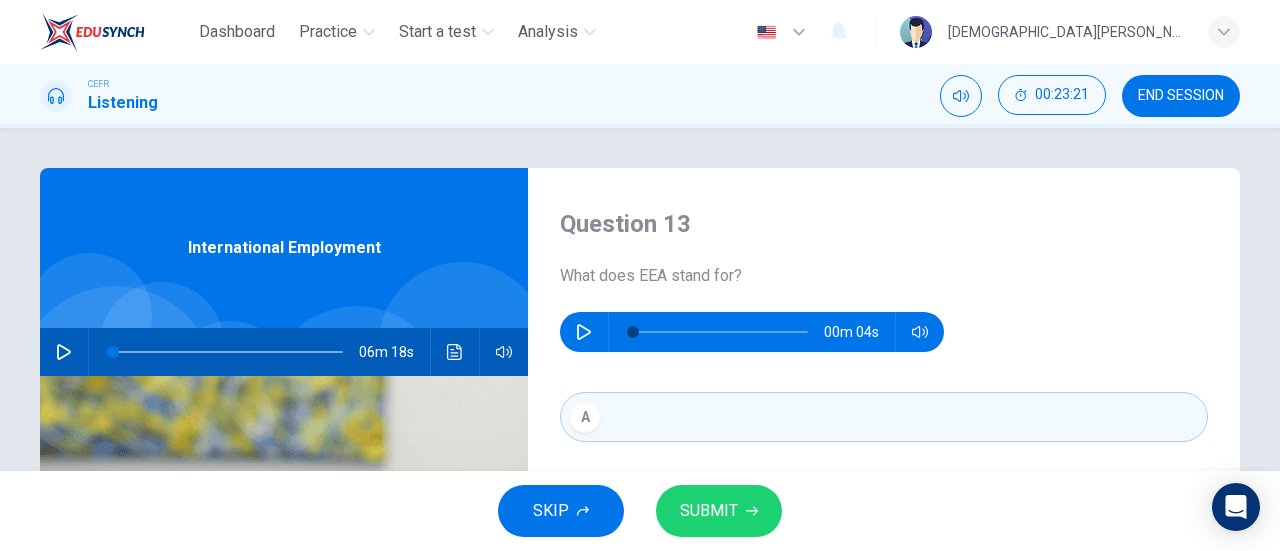 scroll, scrollTop: 1, scrollLeft: 0, axis: vertical 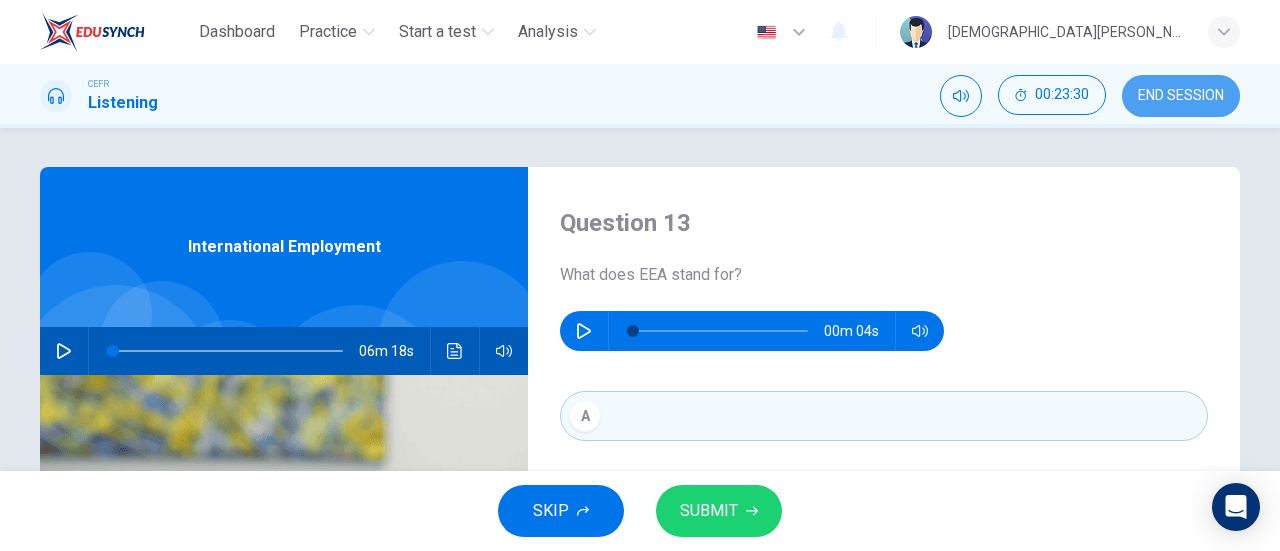 click on "END SESSION" at bounding box center (1181, 96) 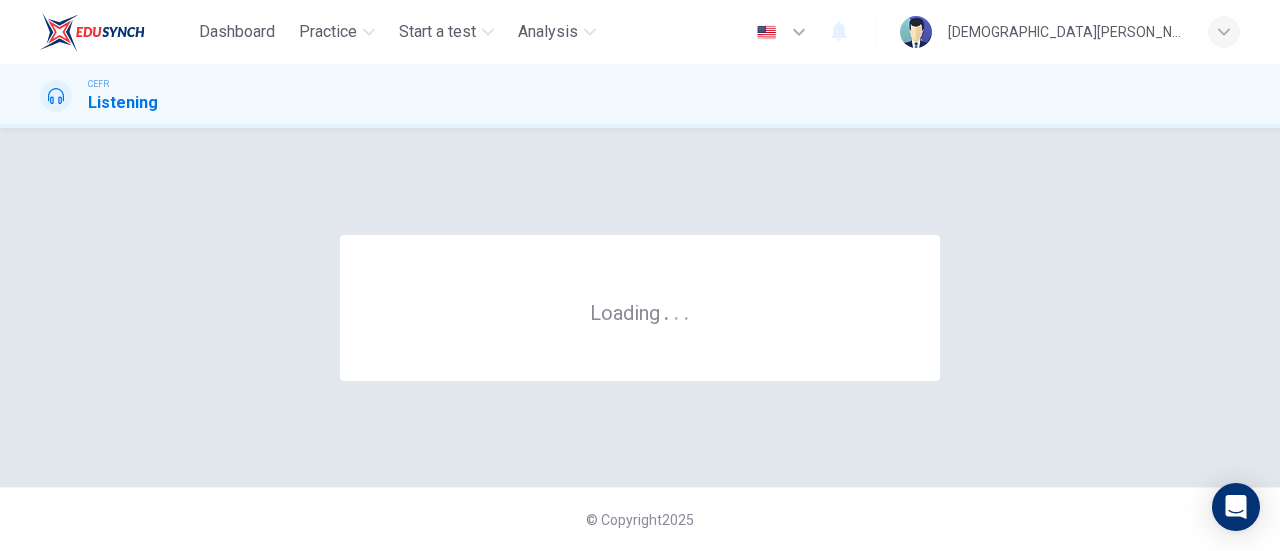 scroll, scrollTop: 0, scrollLeft: 0, axis: both 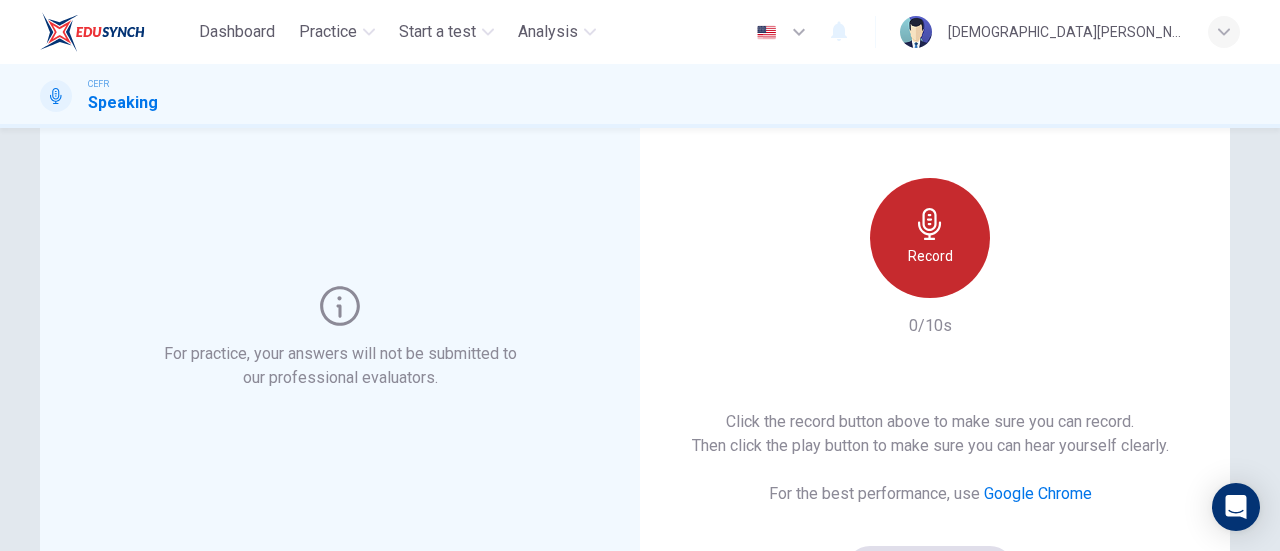 click on "Record" at bounding box center [930, 256] 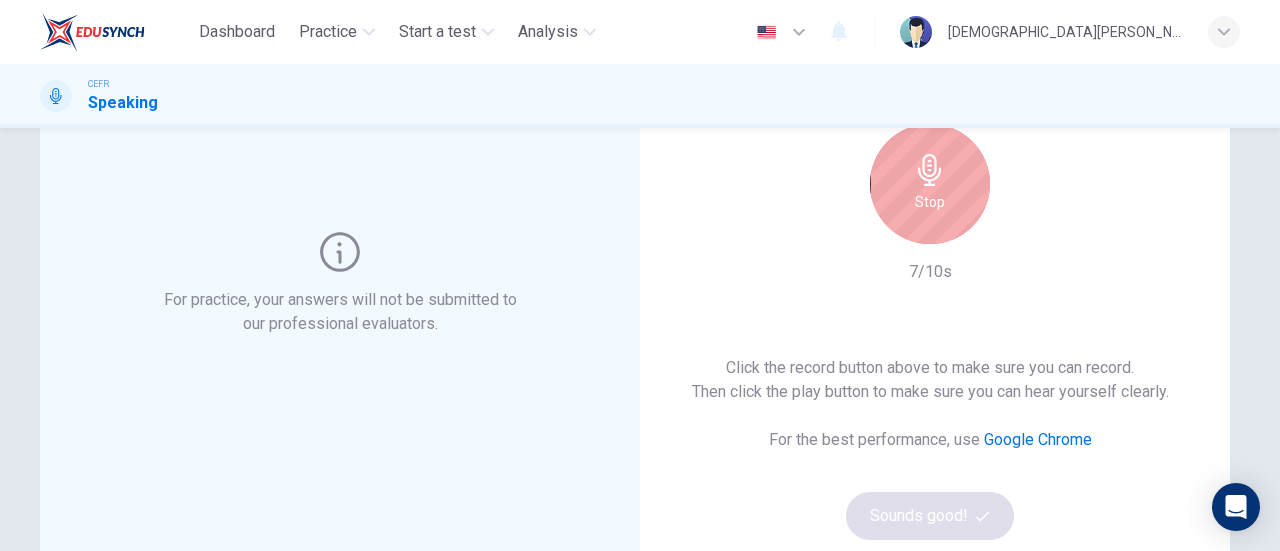 scroll, scrollTop: 179, scrollLeft: 0, axis: vertical 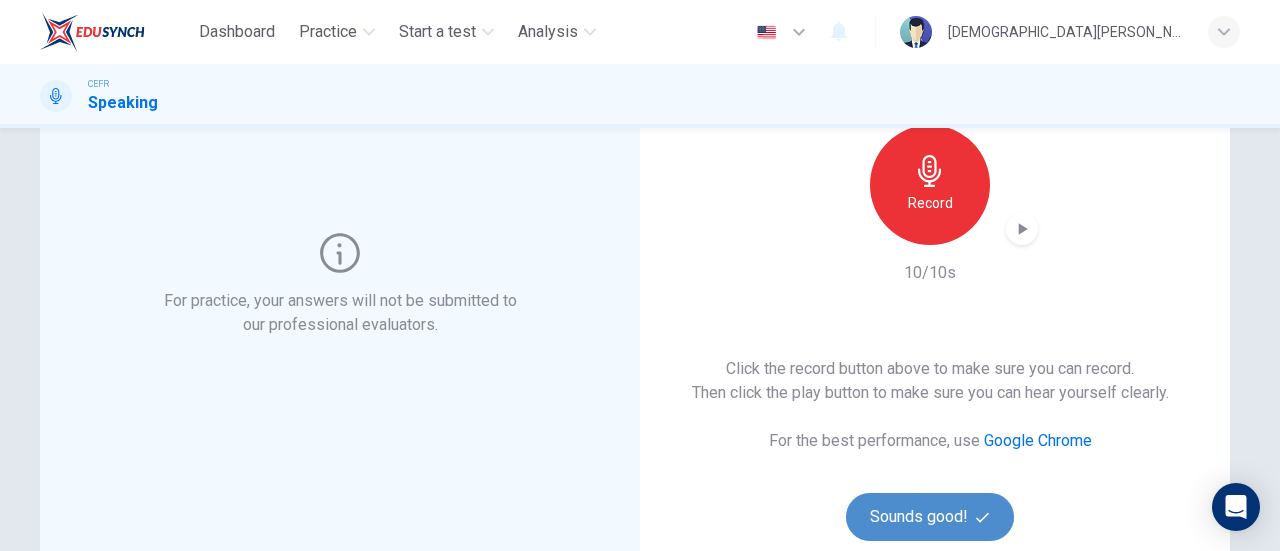 click on "Sounds good!" at bounding box center [930, 517] 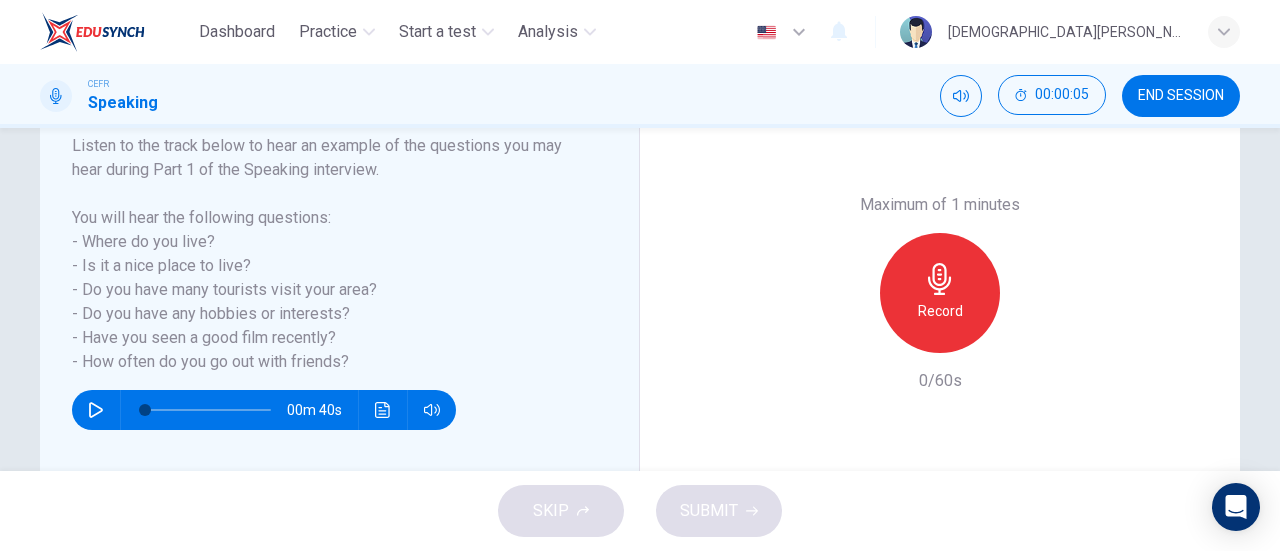 scroll, scrollTop: 286, scrollLeft: 0, axis: vertical 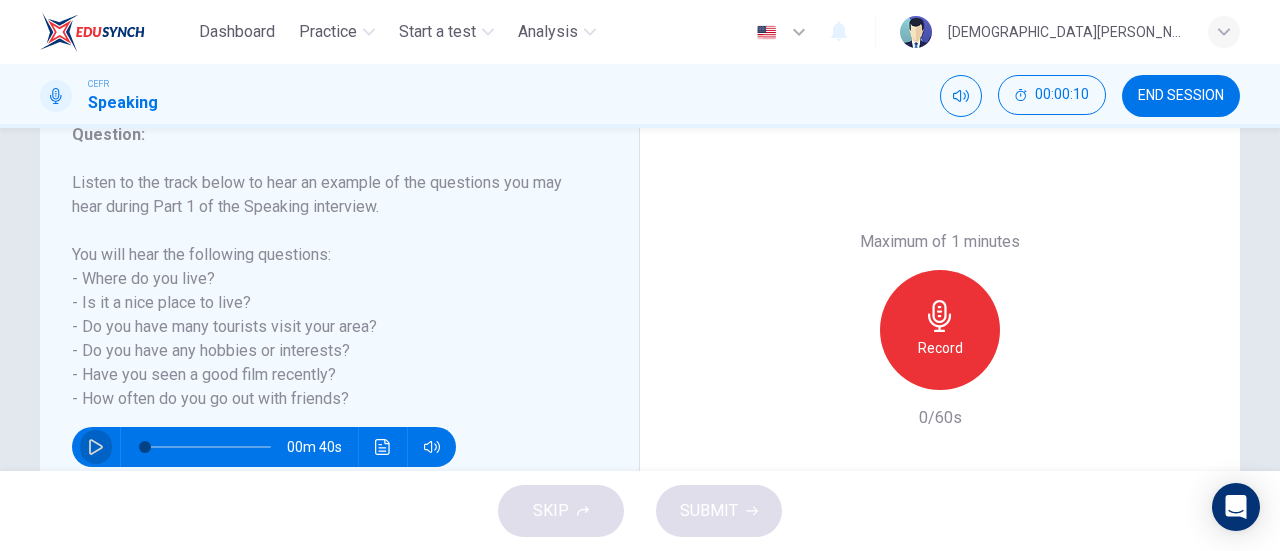 click at bounding box center (96, 447) 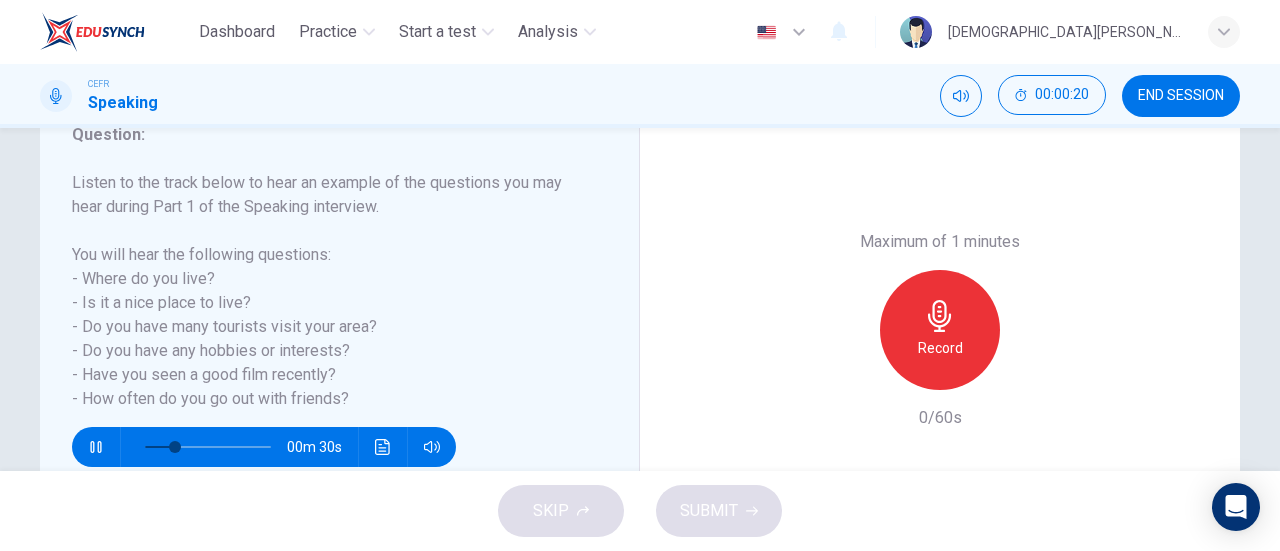 click on "Question : Listen to the track below to hear an example of the questions you may hear during Part 1 of the Speaking interview.  You will hear the following questions: - Where do you live? - Is it a nice place to live? - Do you have many tourists visit your area? - Do you have any hobbies or interests? - Have you seen a good film recently? - How often do you go out with friends? 00m 30s" at bounding box center [347, 330] 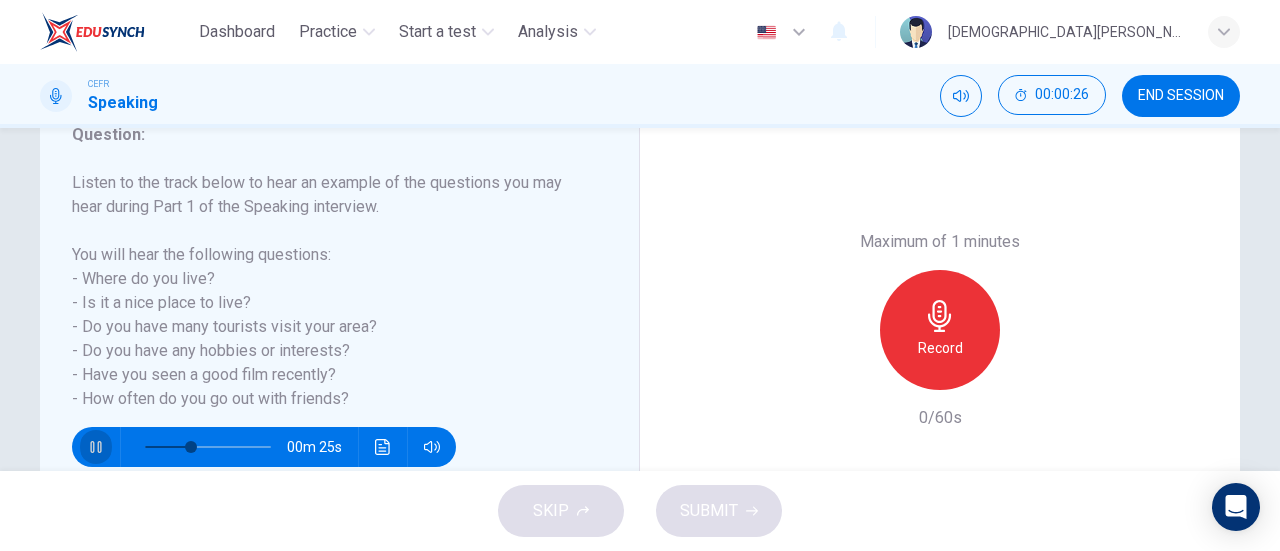 click 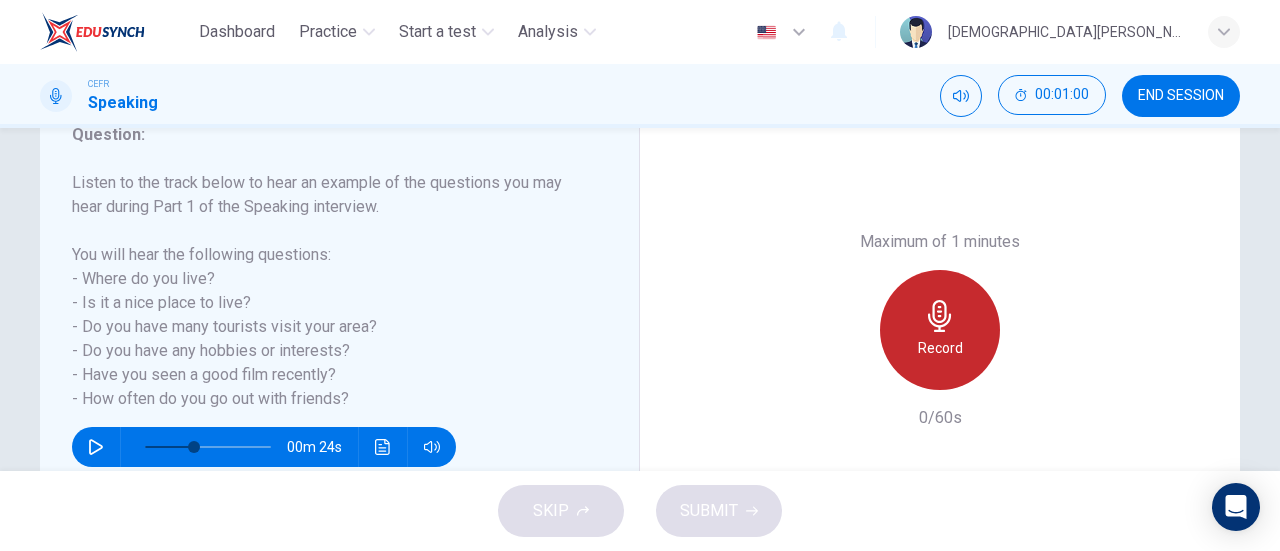 click on "Record" at bounding box center (940, 348) 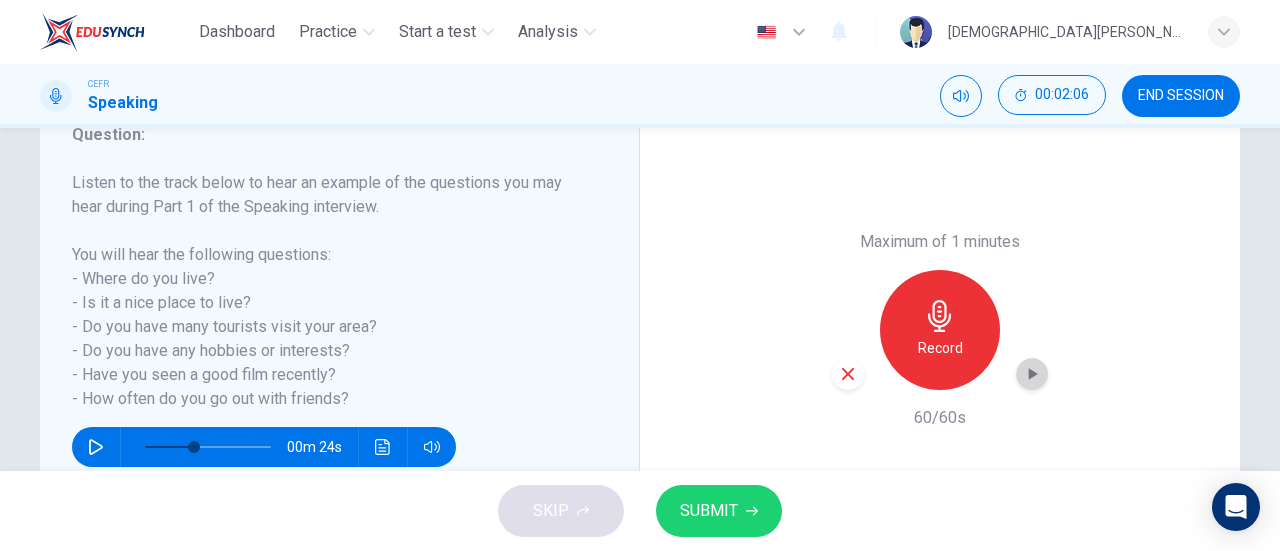 click at bounding box center (1032, 374) 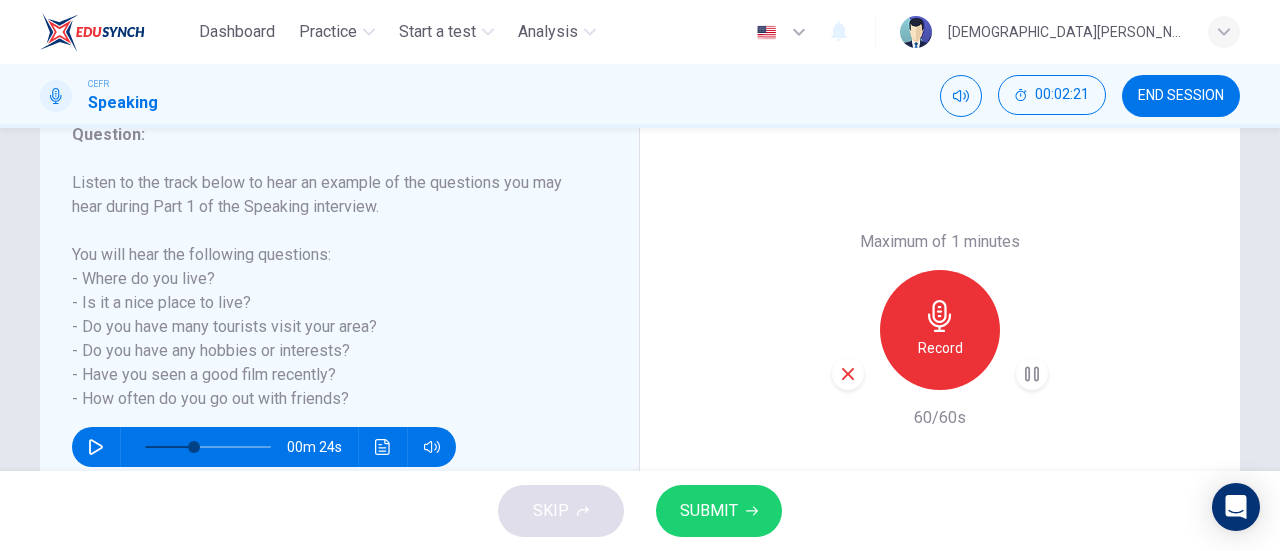scroll, scrollTop: 432, scrollLeft: 0, axis: vertical 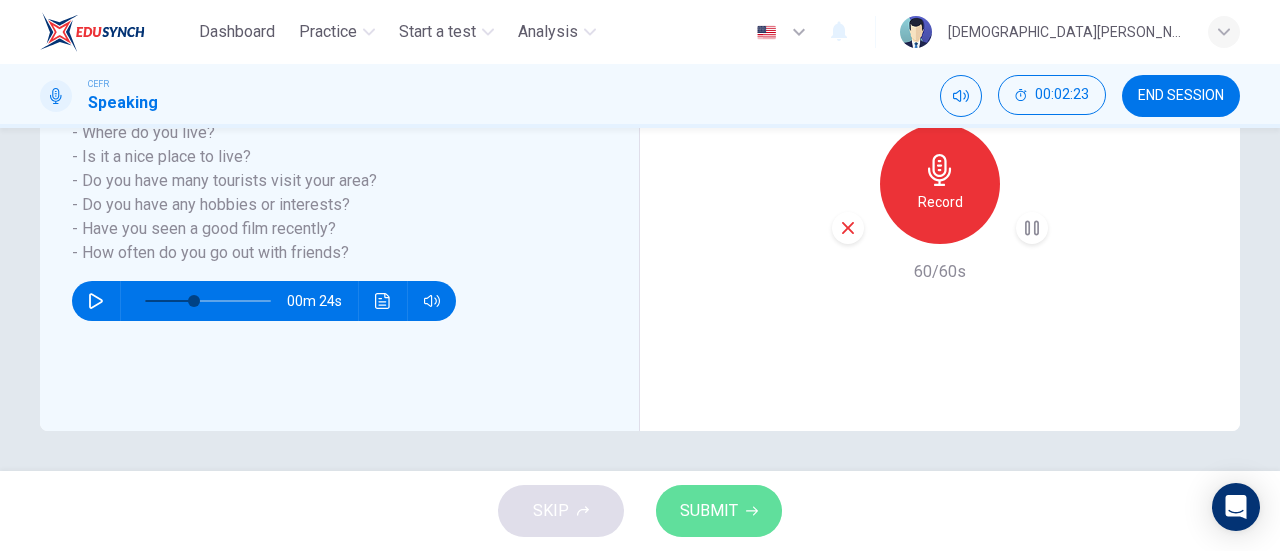 click on "SUBMIT" at bounding box center (719, 511) 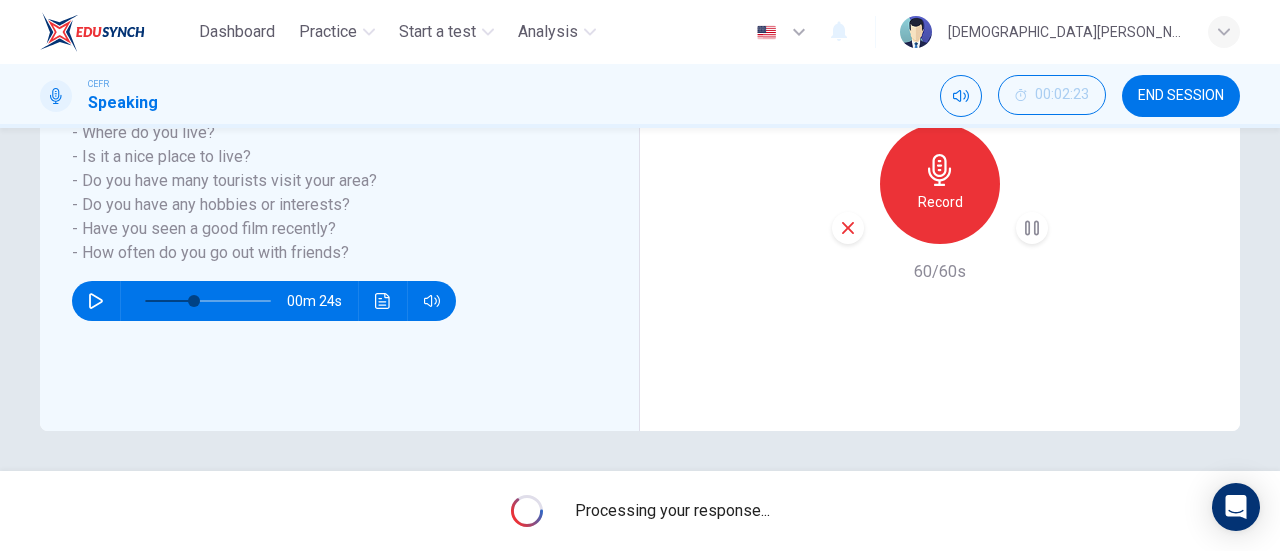 type on "0" 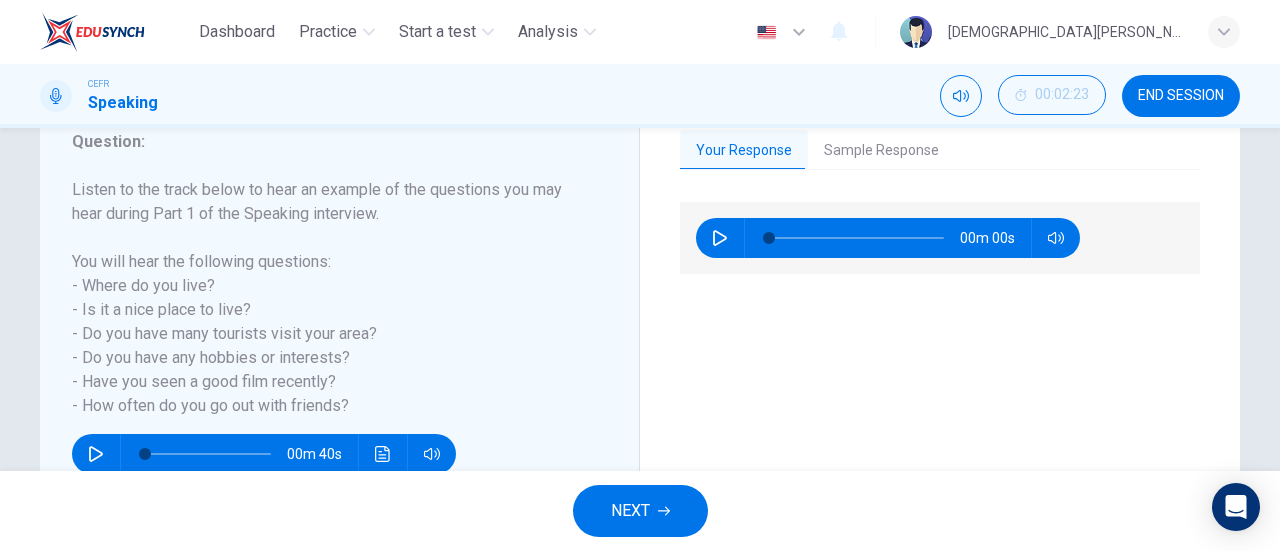 scroll, scrollTop: 284, scrollLeft: 0, axis: vertical 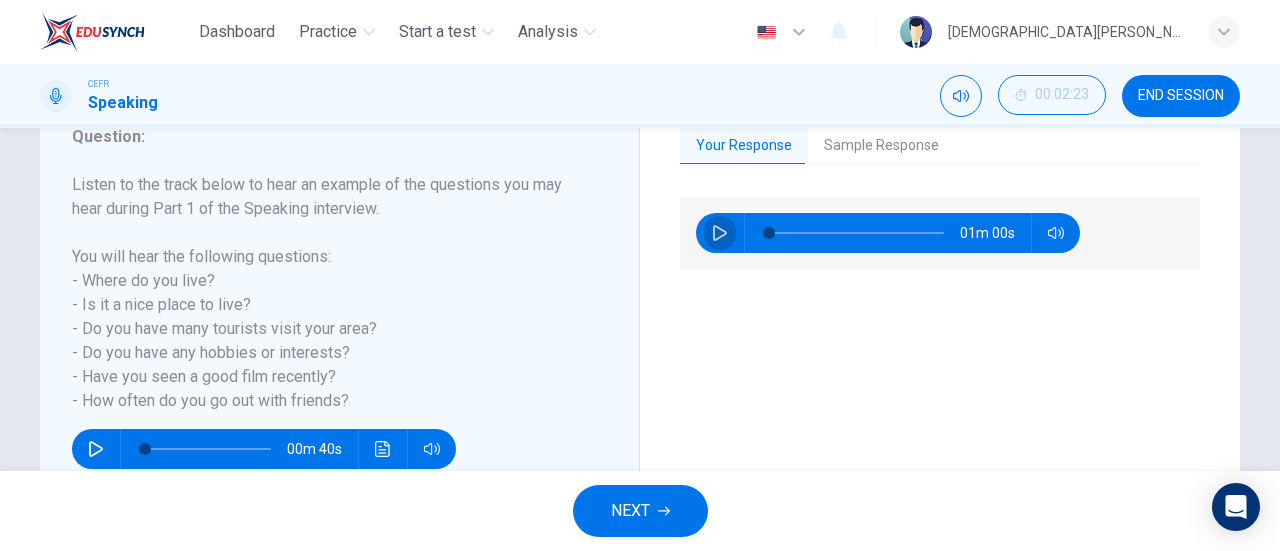 click 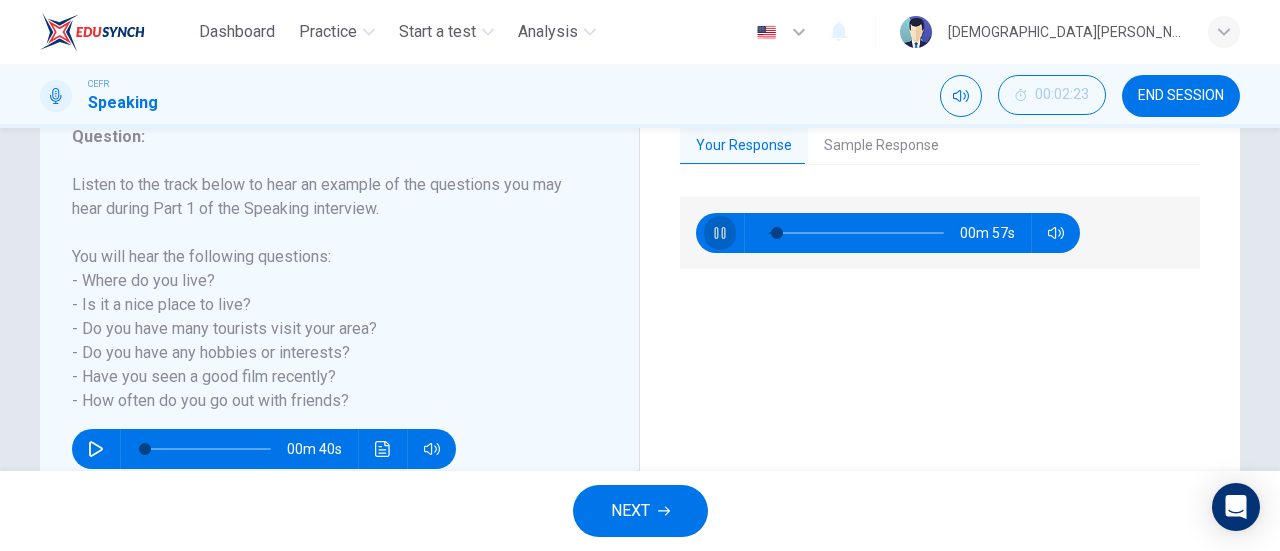 click 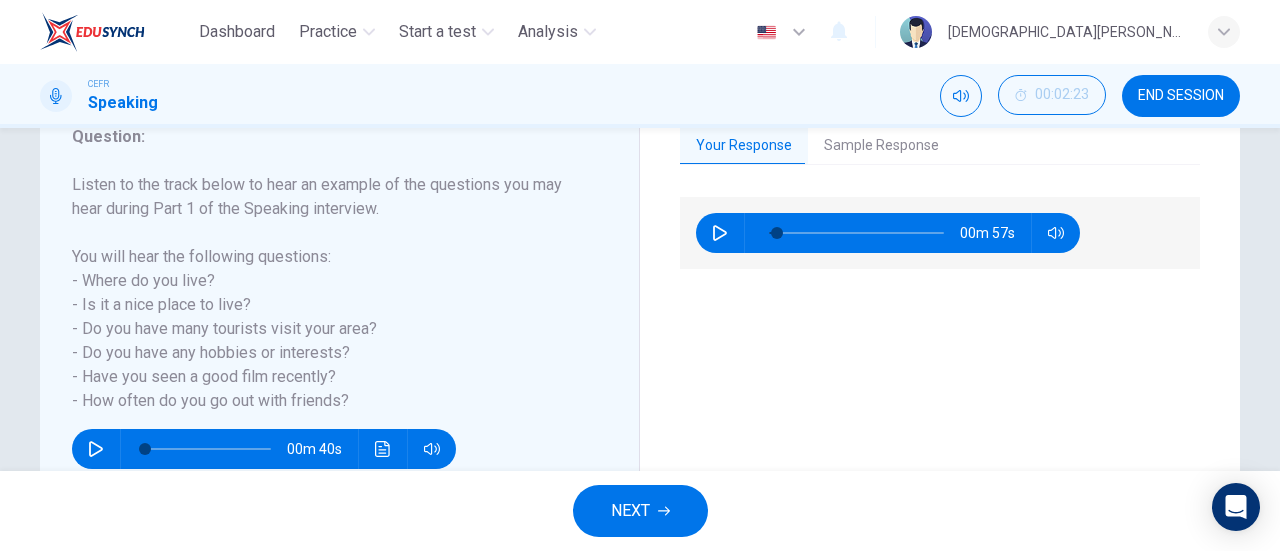 click on "Sample Response" at bounding box center (881, 146) 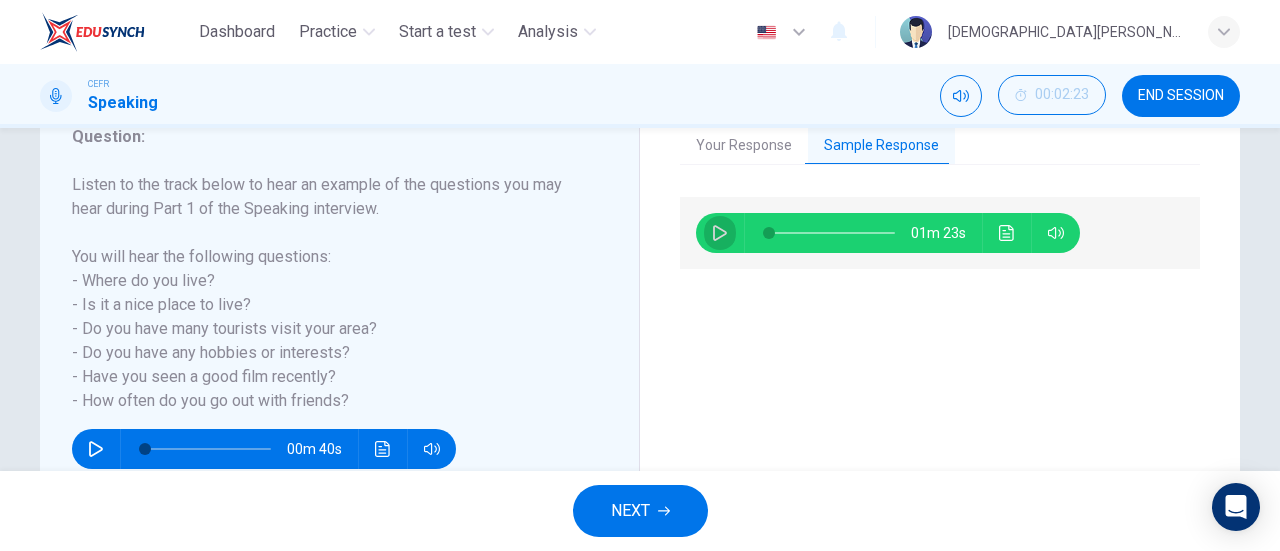 click 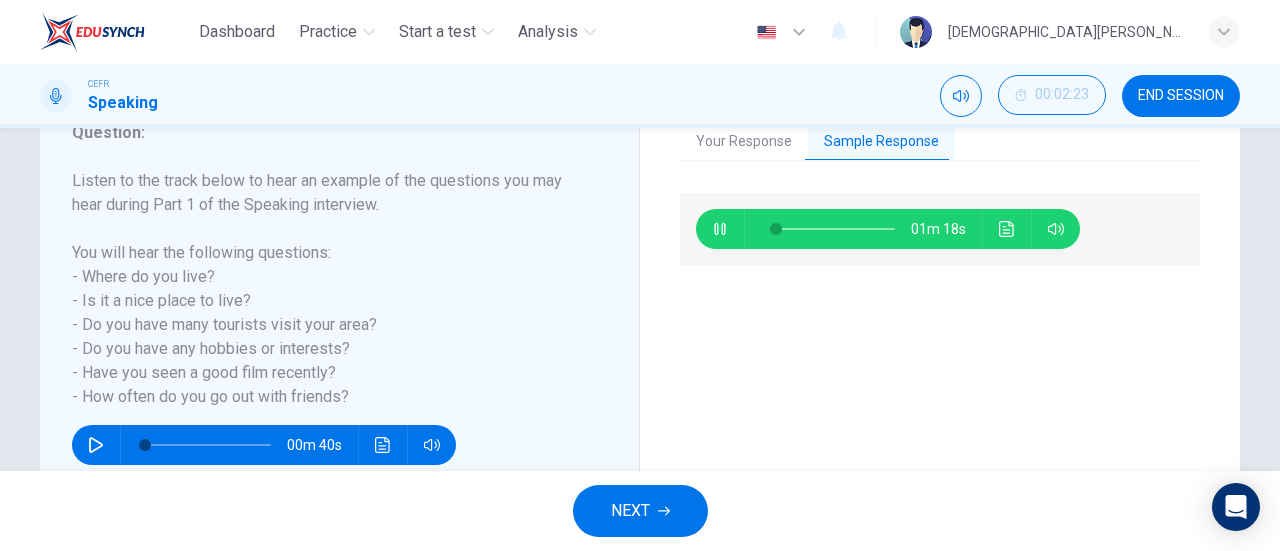 scroll, scrollTop: 289, scrollLeft: 0, axis: vertical 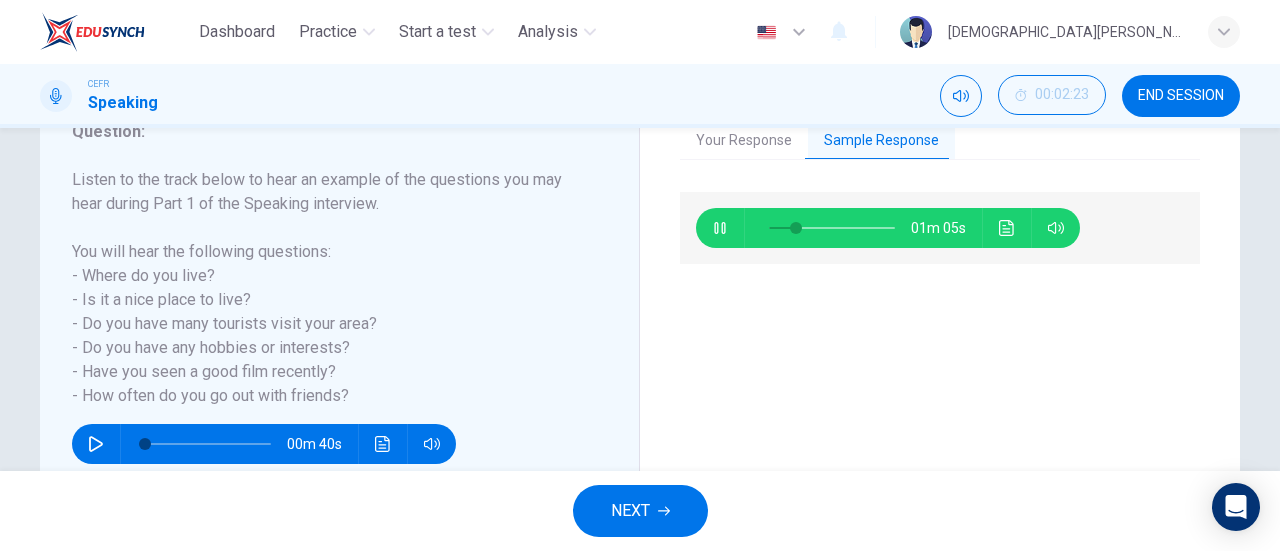 type on "23" 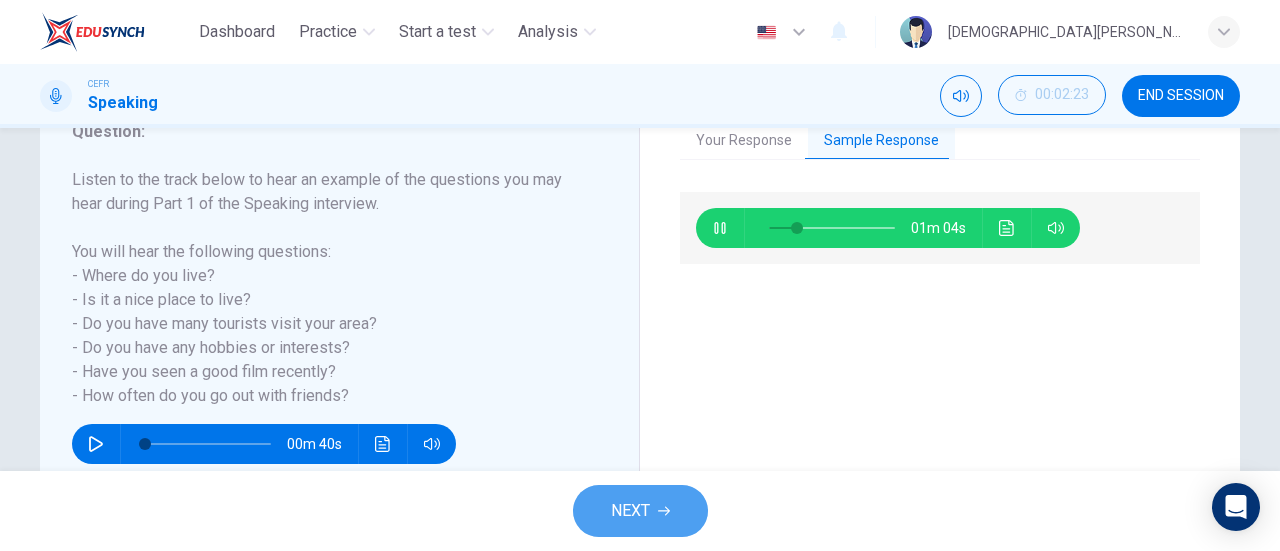 click on "NEXT" at bounding box center [640, 511] 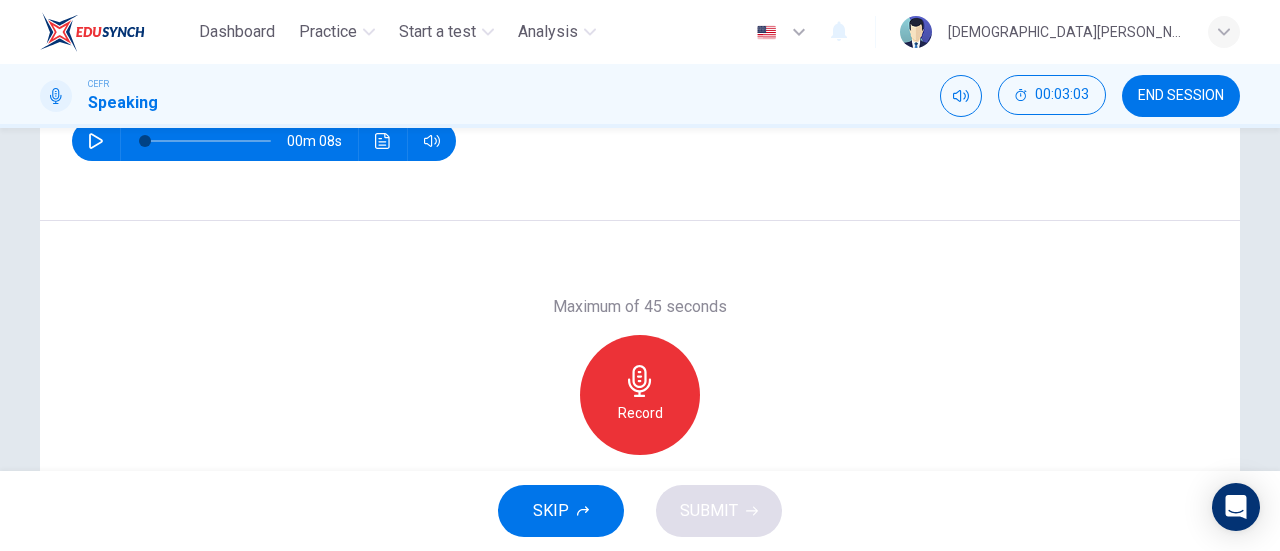 scroll, scrollTop: 328, scrollLeft: 0, axis: vertical 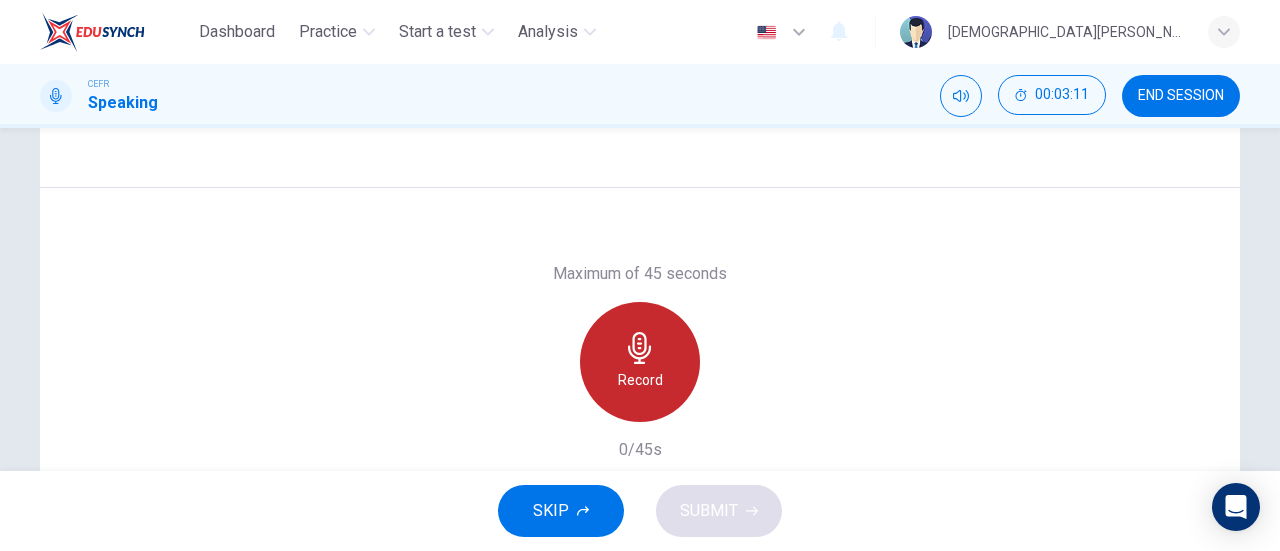 click on "Record" at bounding box center (640, 380) 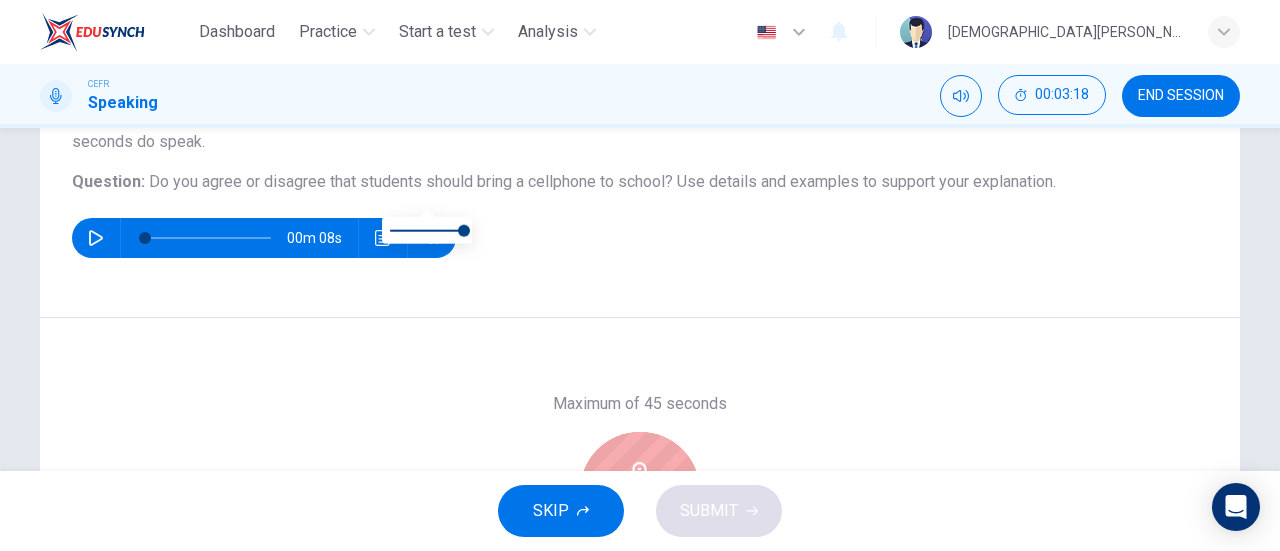 scroll, scrollTop: 335, scrollLeft: 0, axis: vertical 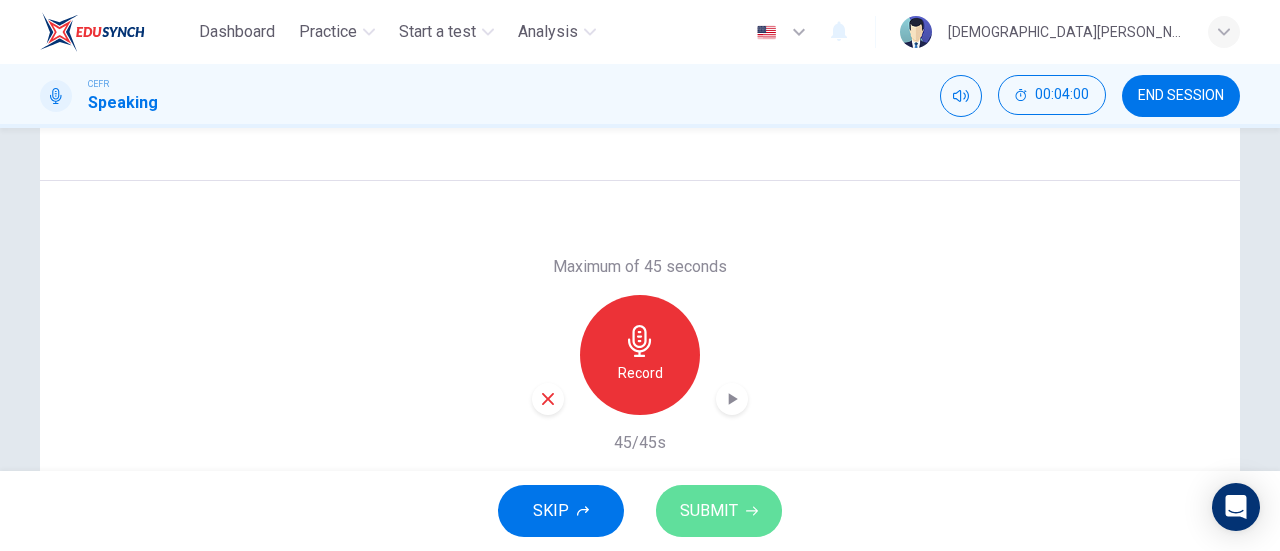 click on "SUBMIT" at bounding box center (719, 511) 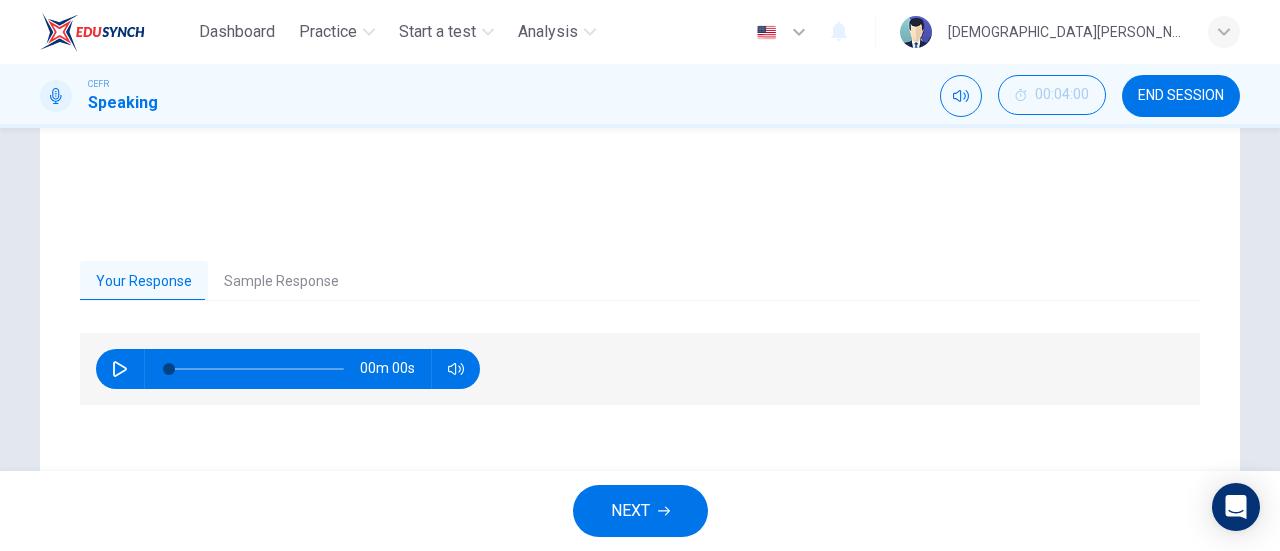click on "Sample Response" at bounding box center (281, 282) 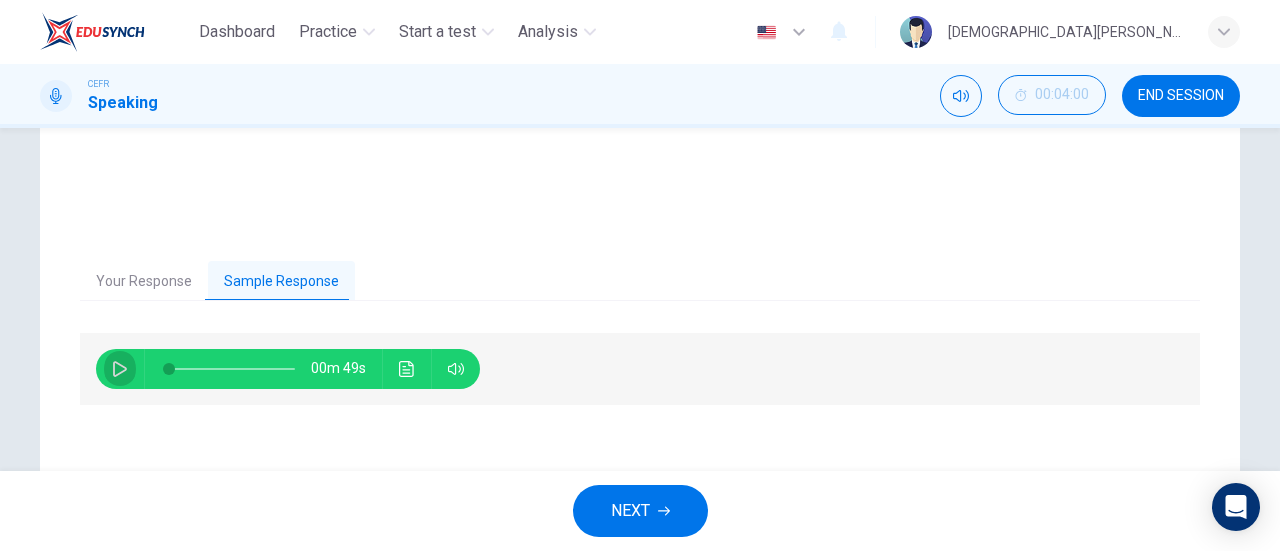 click 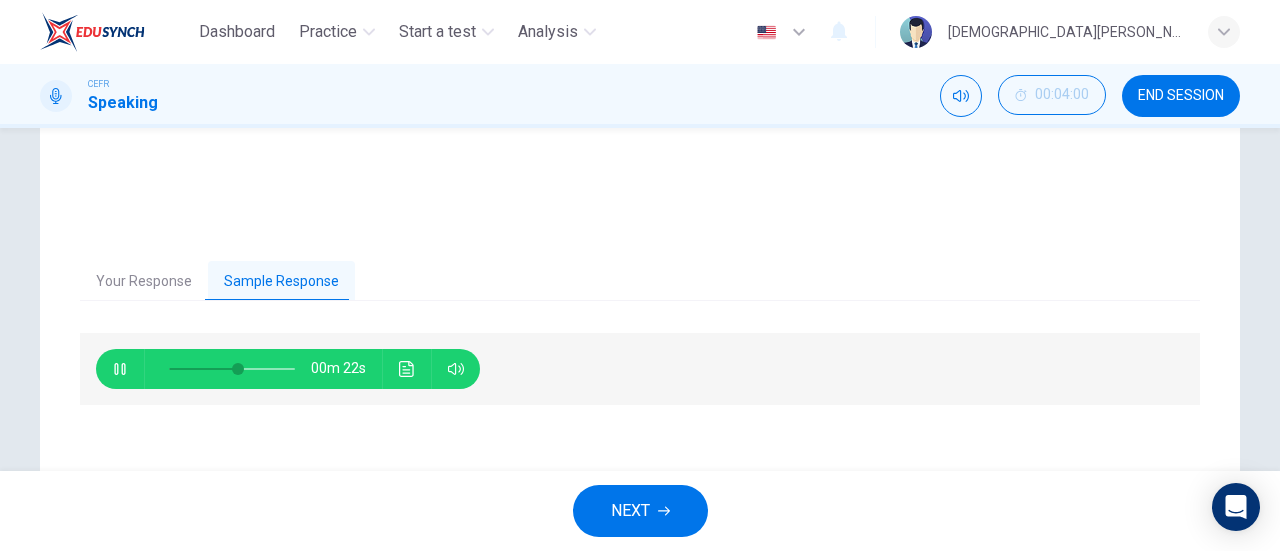 type on "57" 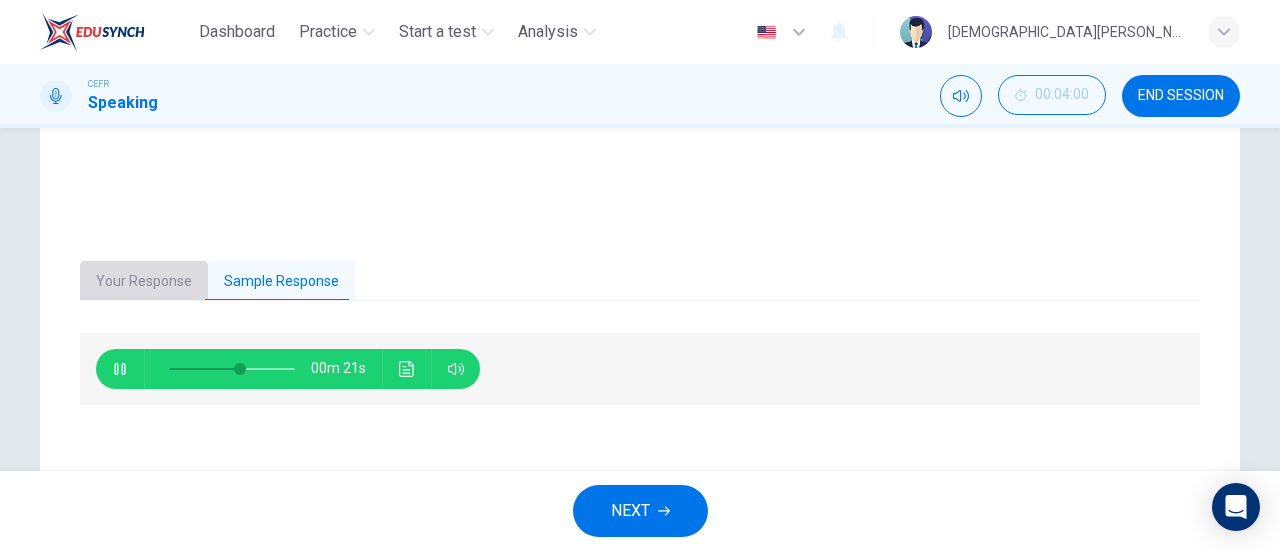 click on "Your Response" at bounding box center (144, 282) 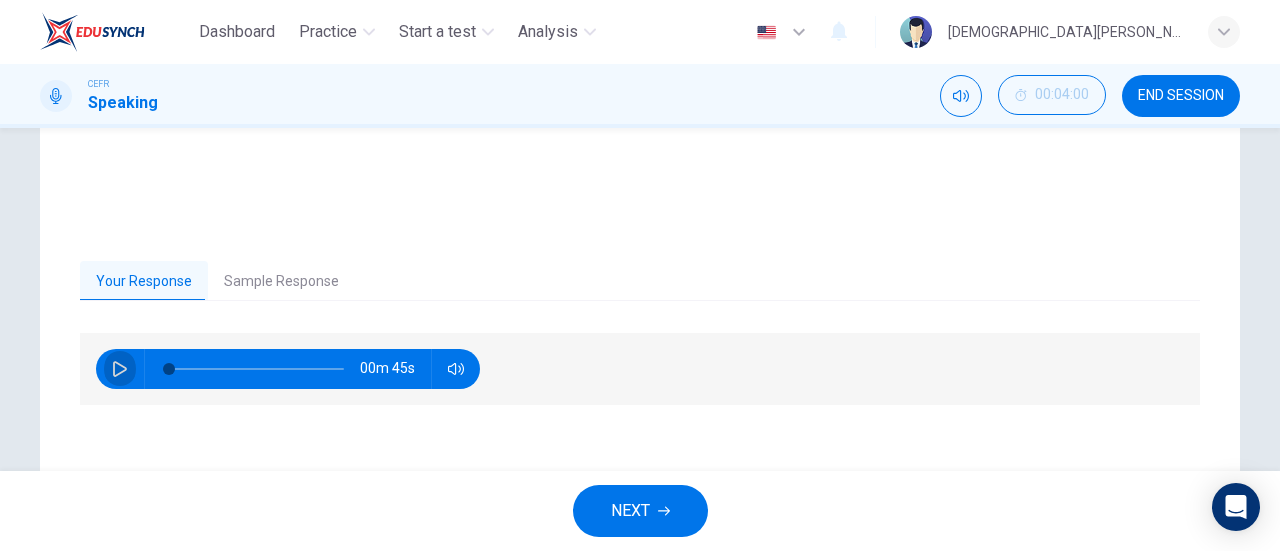 click 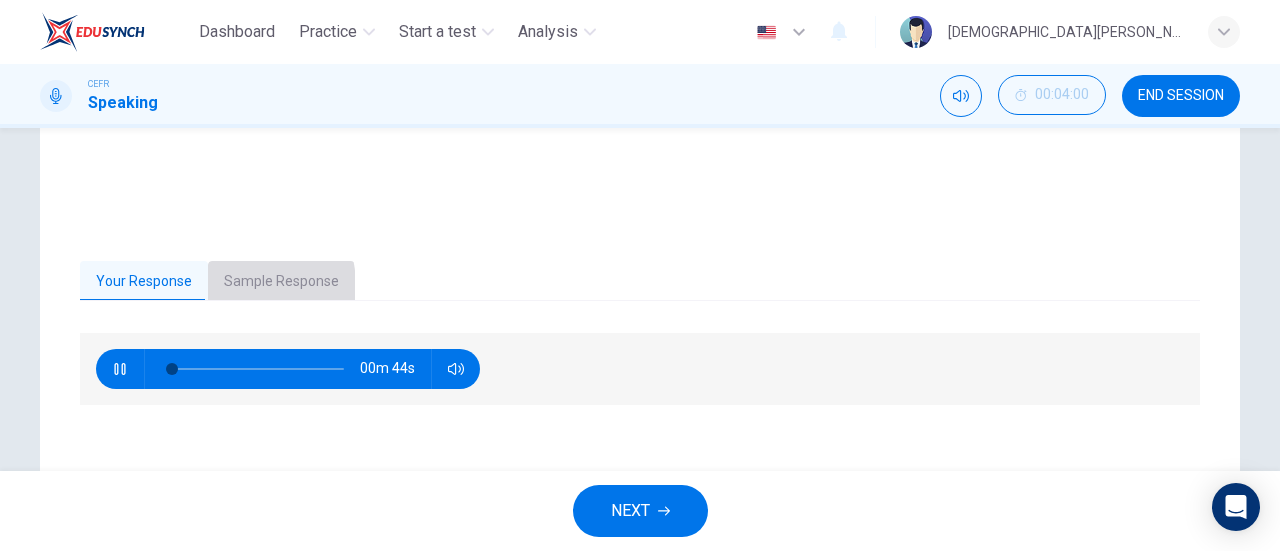 click on "Sample Response" at bounding box center (281, 282) 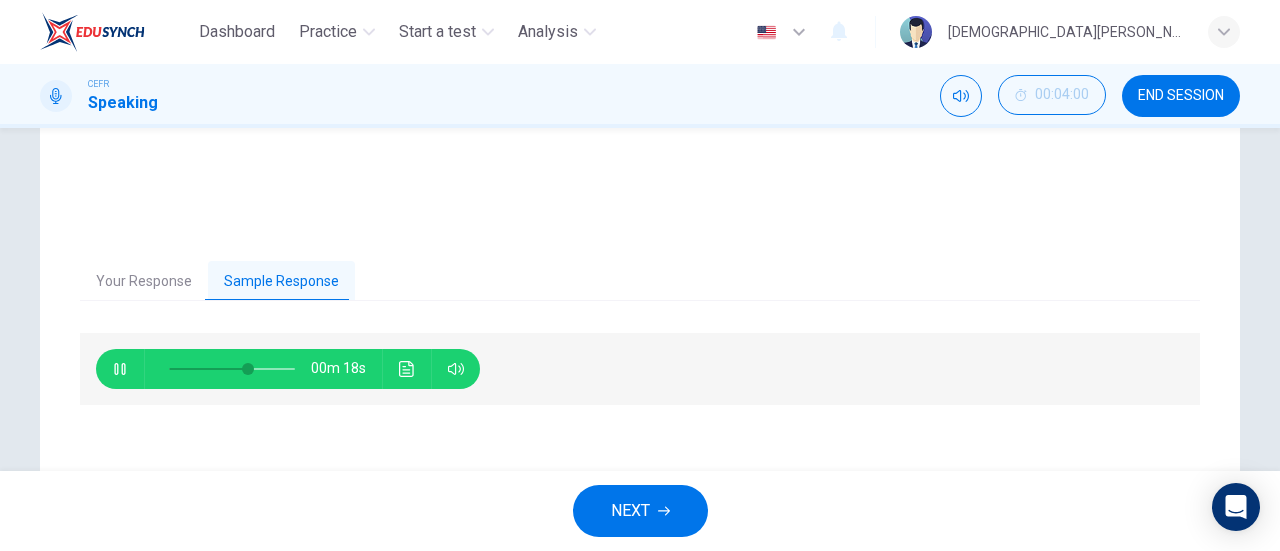 type on "4" 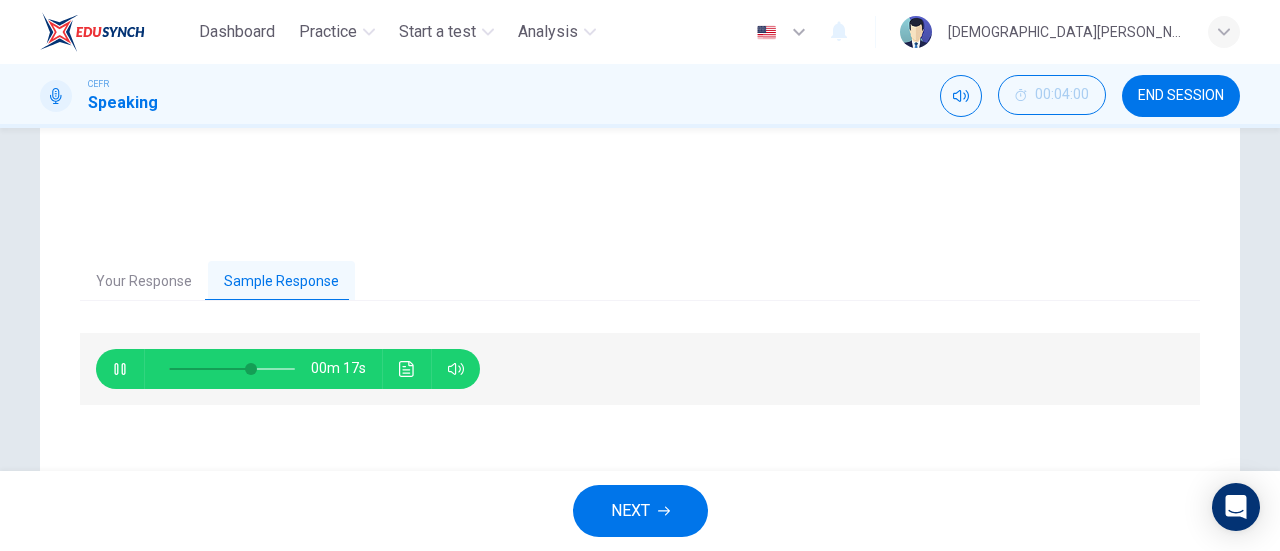 type on "65" 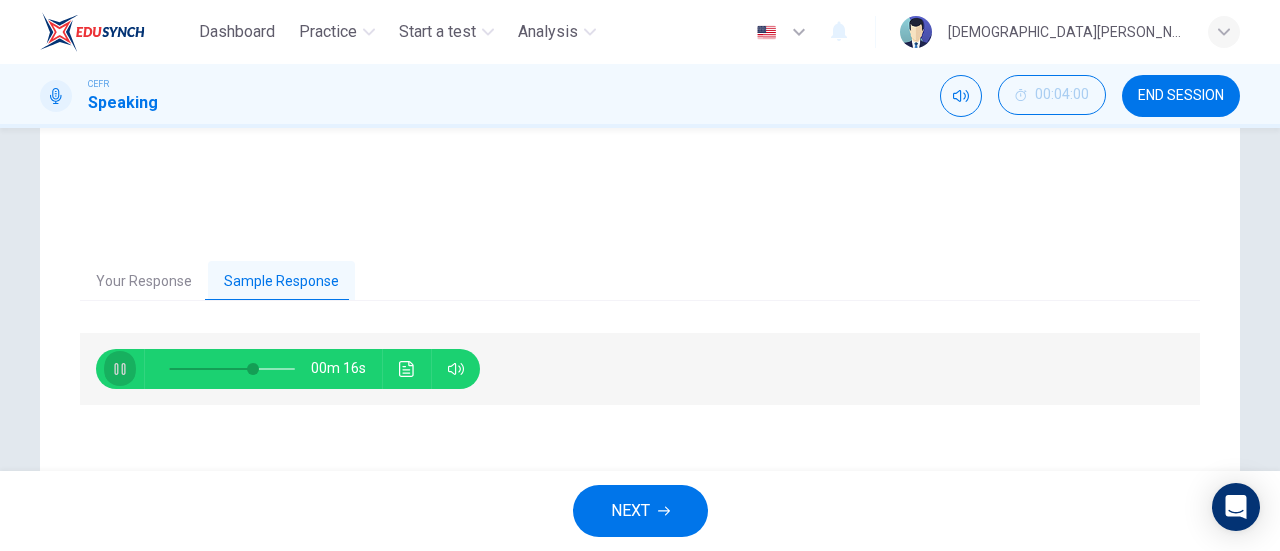 click at bounding box center (120, 369) 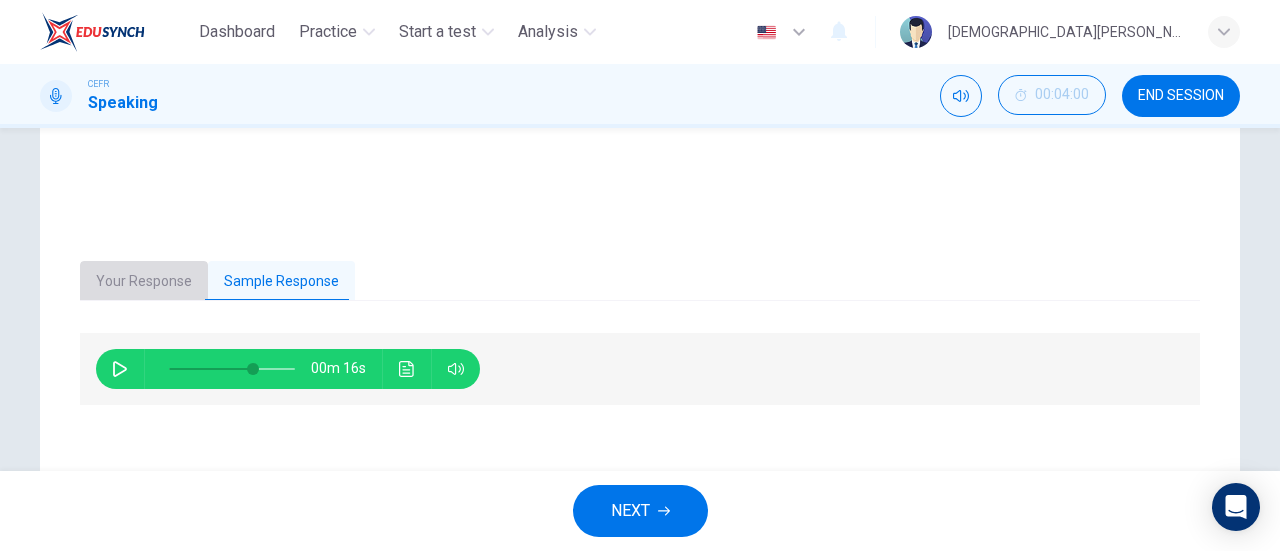 click on "Your Response" at bounding box center (144, 282) 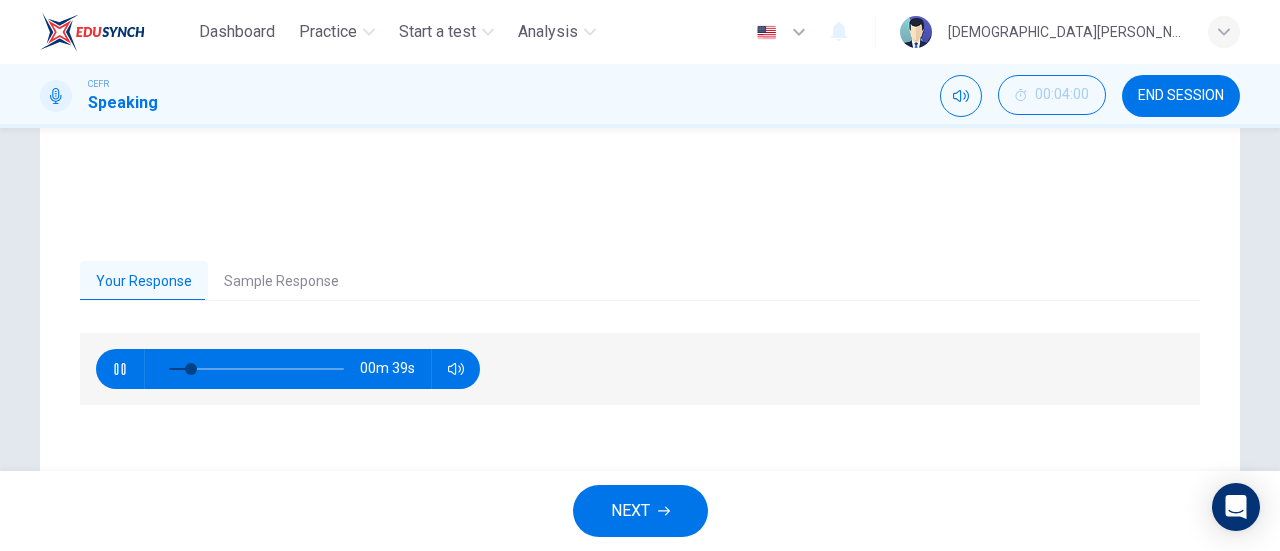 type on "15" 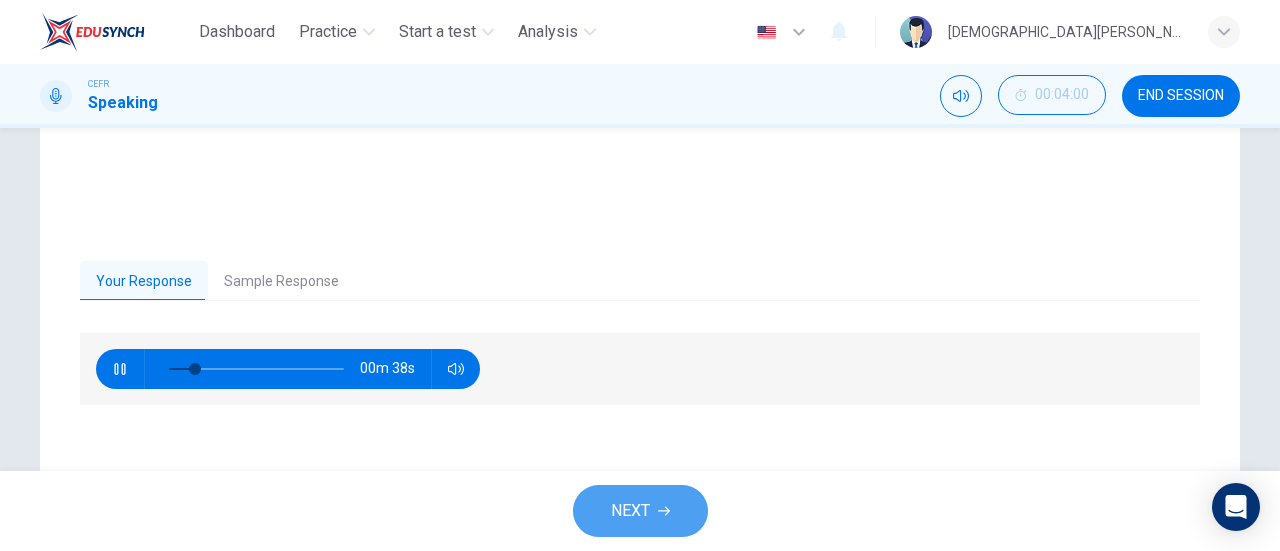 click on "NEXT" at bounding box center (630, 511) 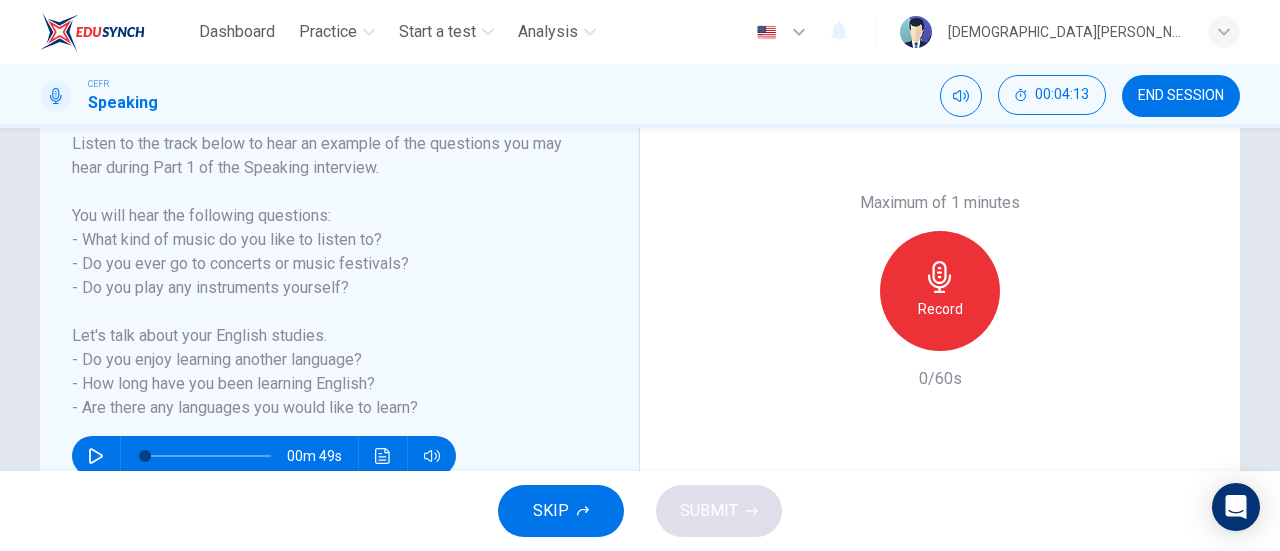 scroll, scrollTop: 324, scrollLeft: 0, axis: vertical 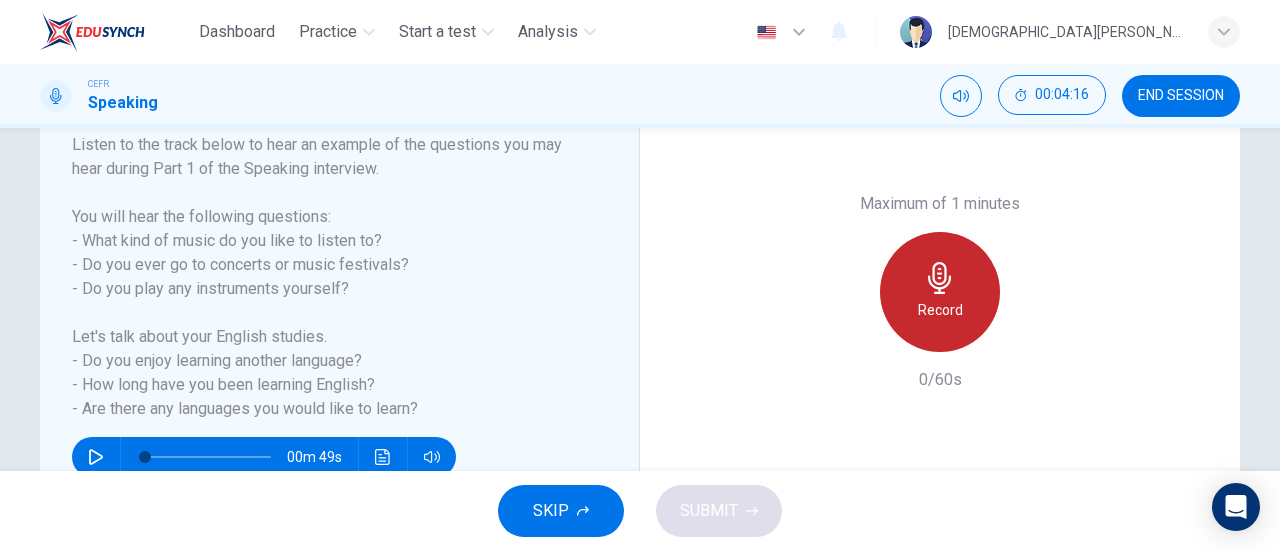 click 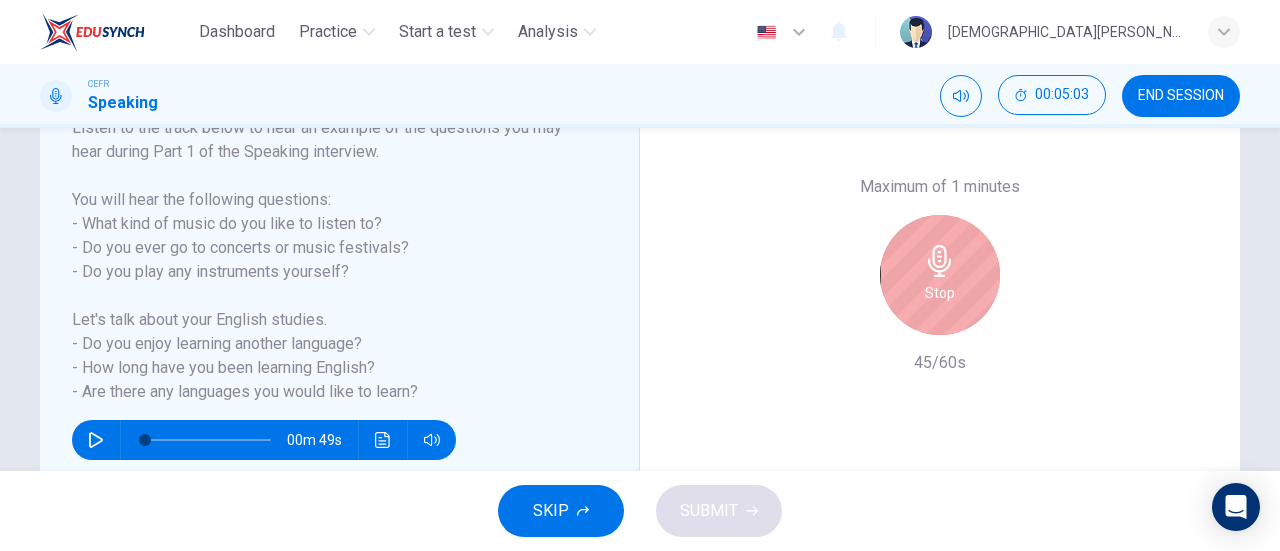 scroll, scrollTop: 342, scrollLeft: 0, axis: vertical 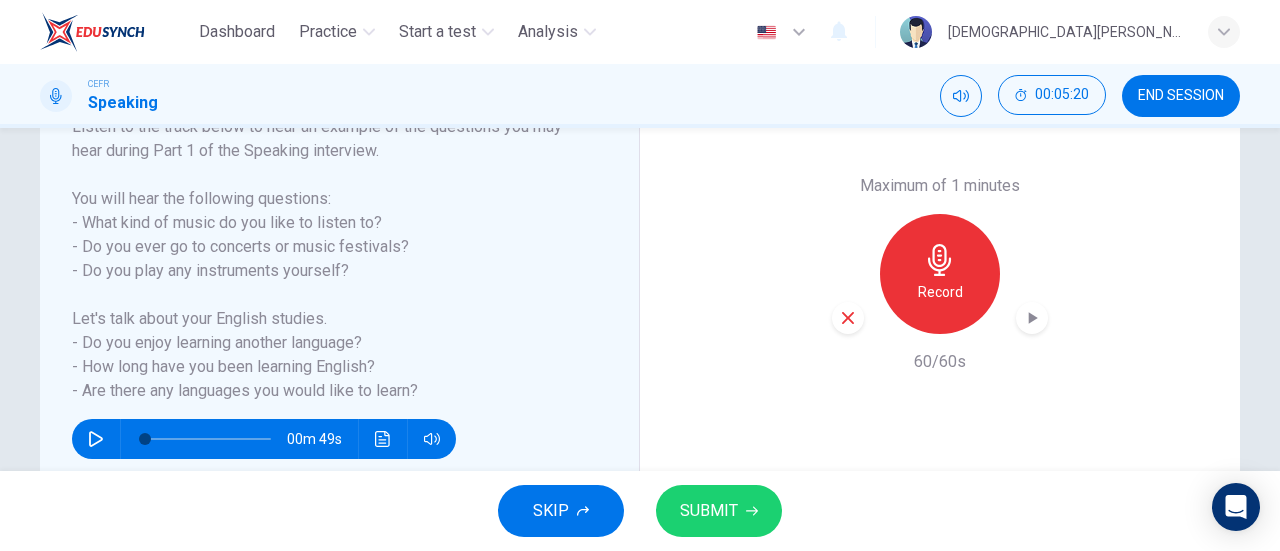 click on "SUBMIT" at bounding box center [719, 511] 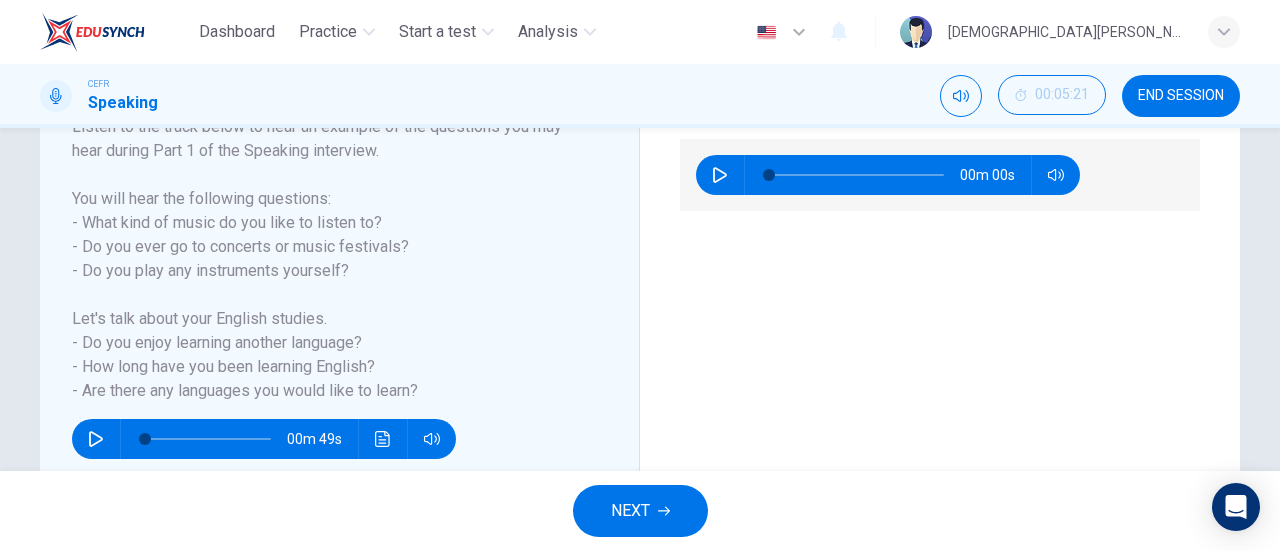 scroll, scrollTop: 286, scrollLeft: 0, axis: vertical 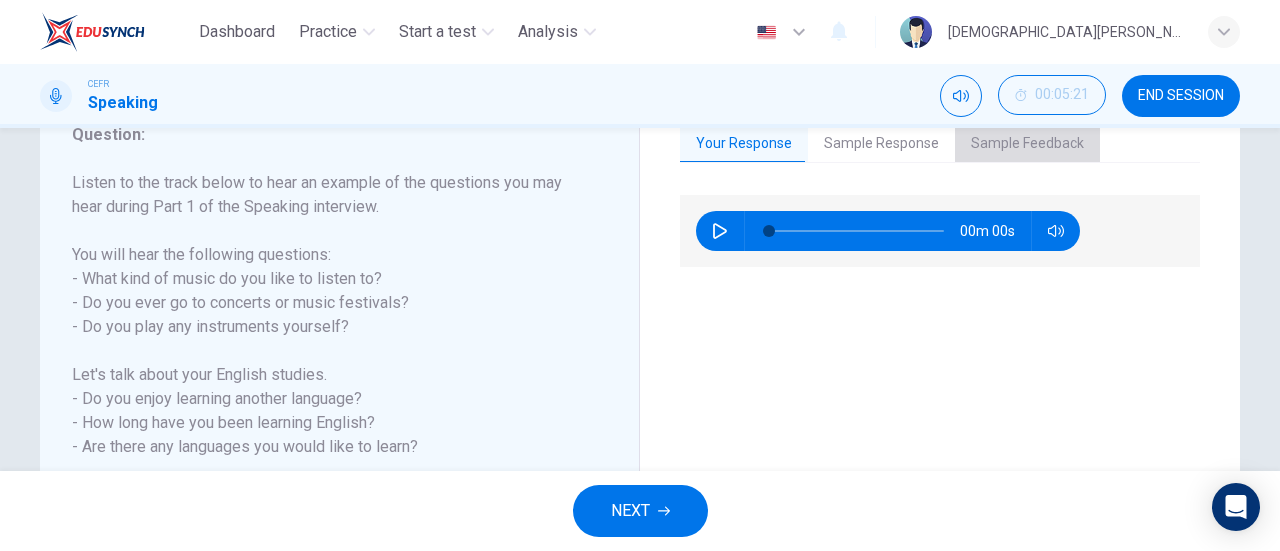 click on "Sample Feedback" at bounding box center [1027, 144] 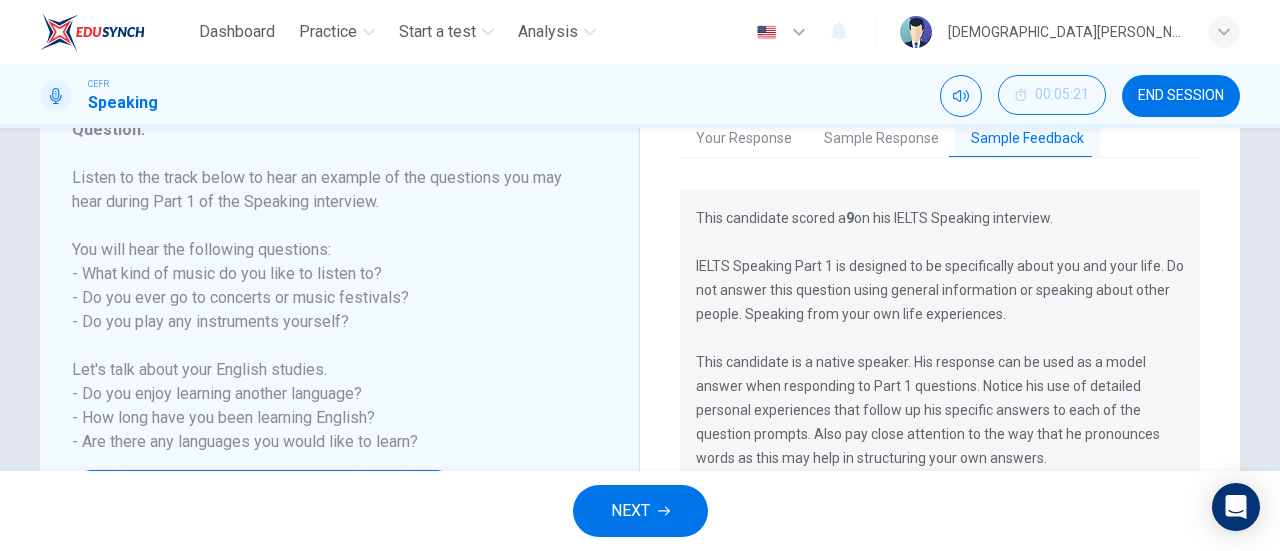 scroll, scrollTop: 290, scrollLeft: 0, axis: vertical 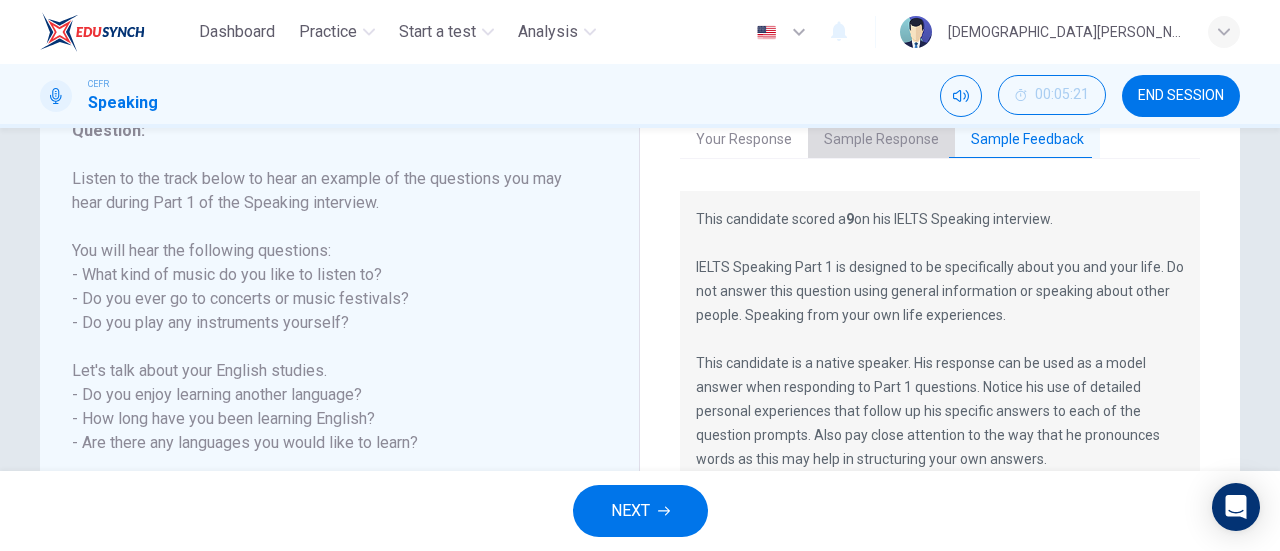 click on "Sample Response" at bounding box center [881, 140] 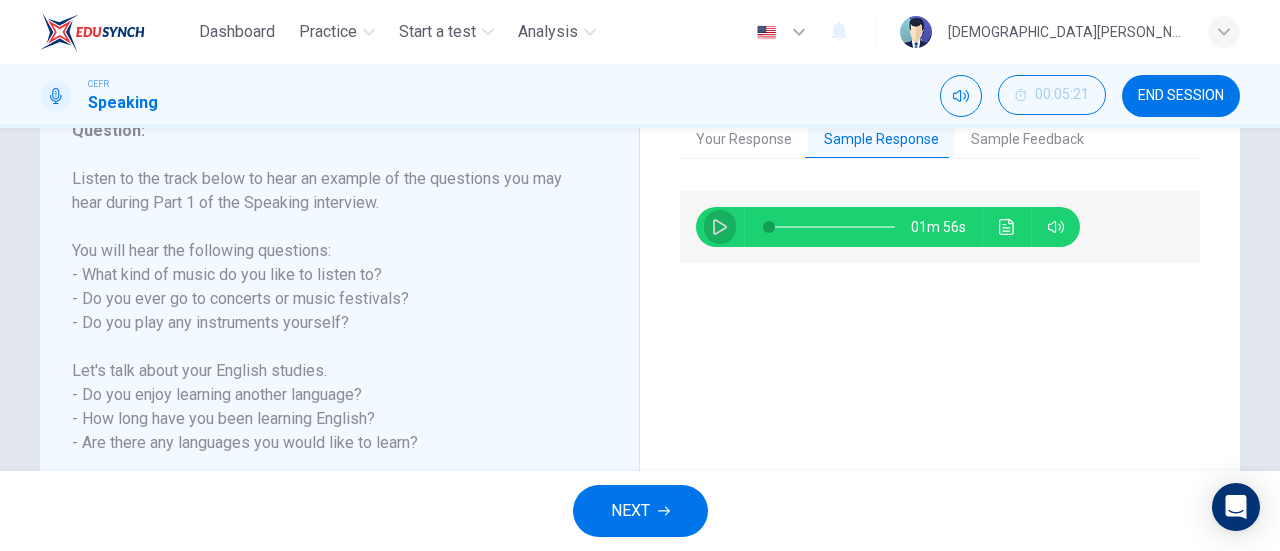 click 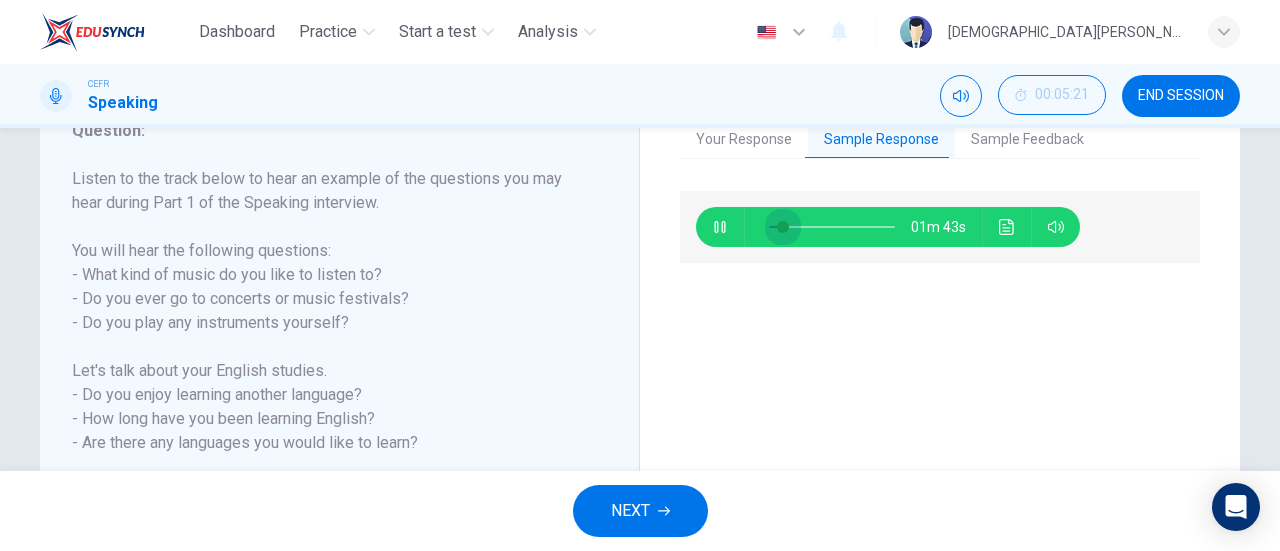 click at bounding box center (783, 227) 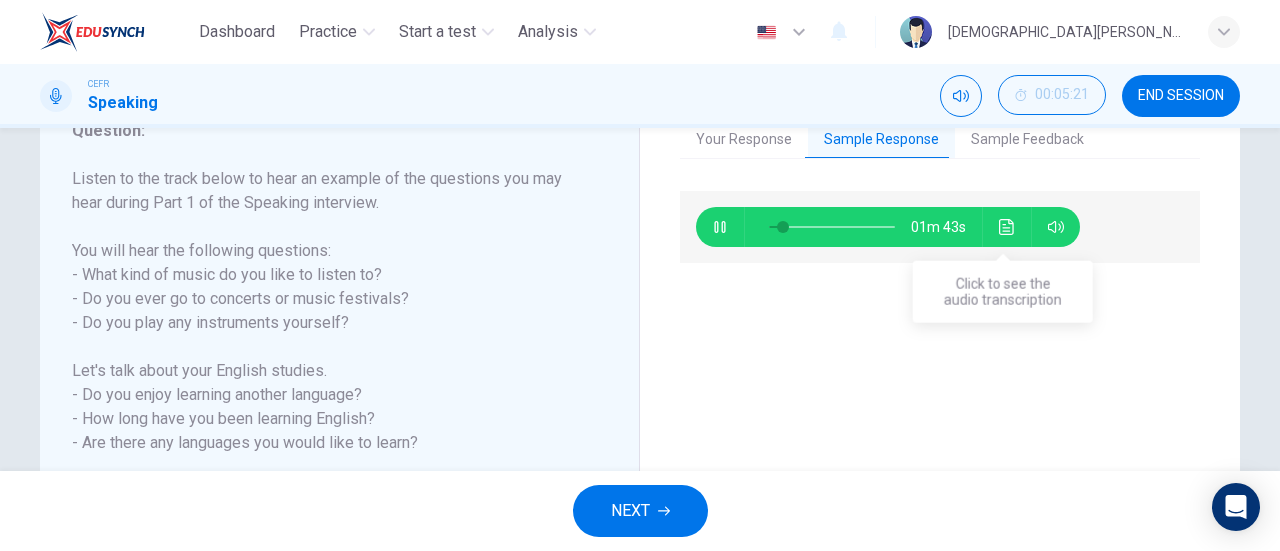 click 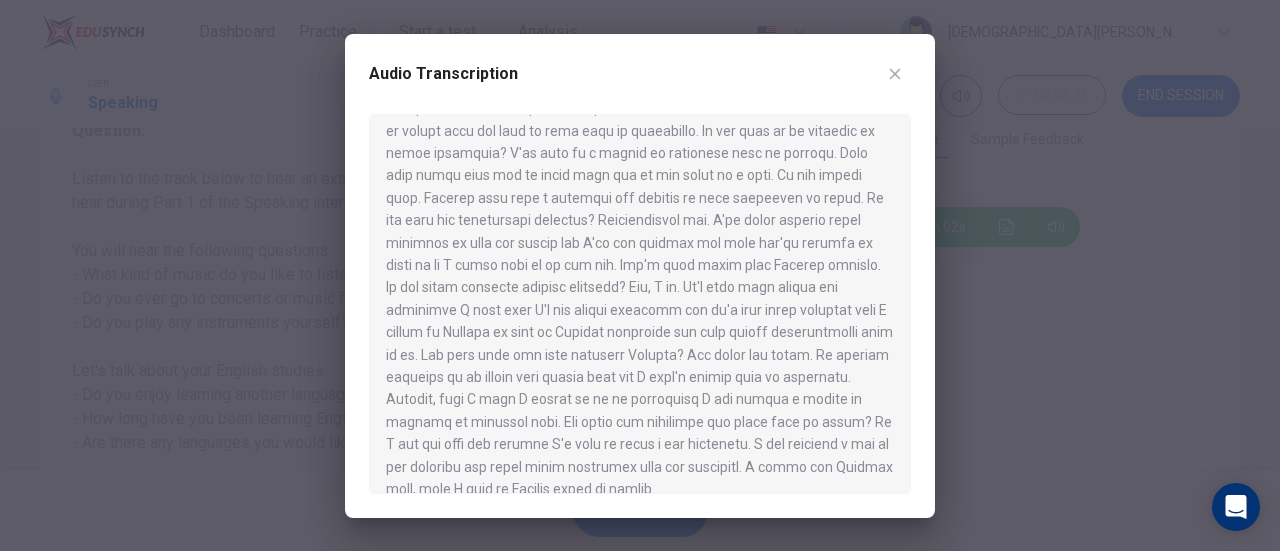 scroll, scrollTop: 100, scrollLeft: 0, axis: vertical 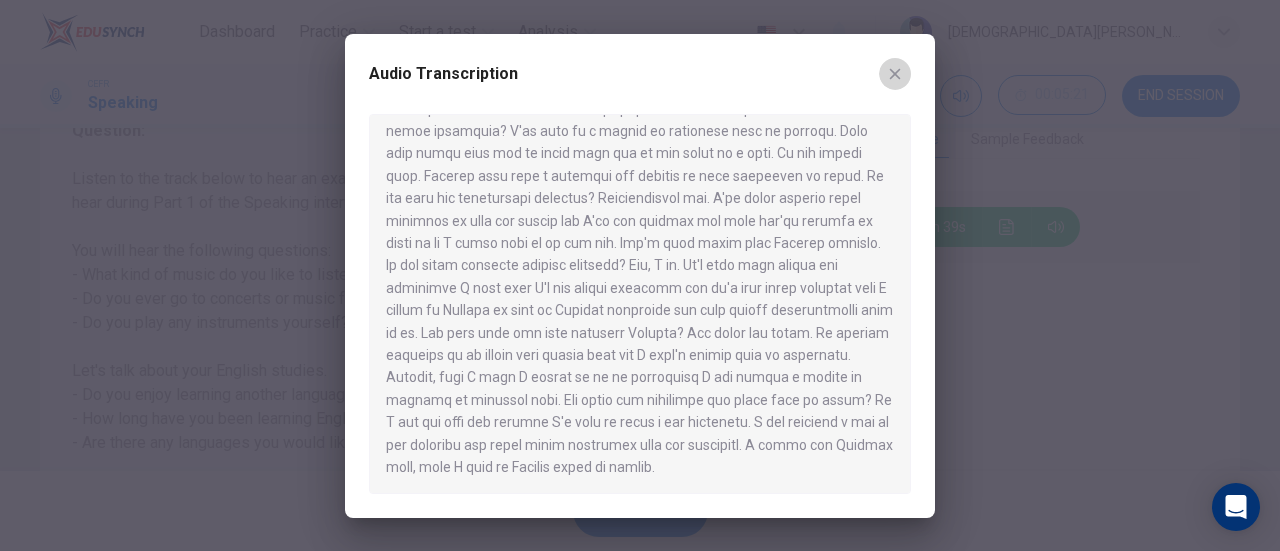 click at bounding box center (895, 74) 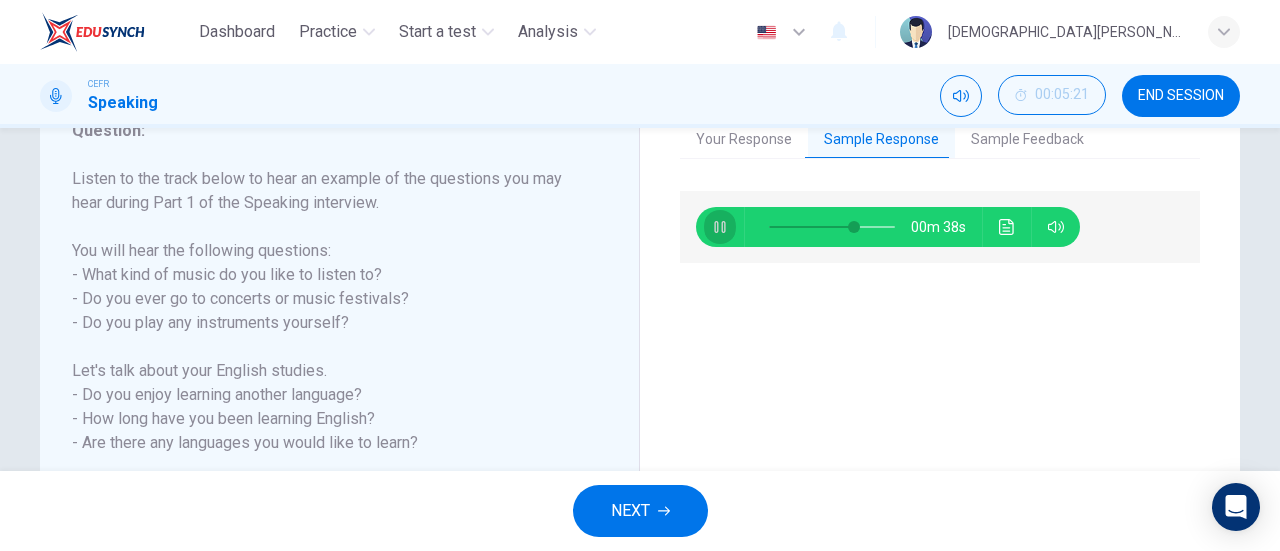 click at bounding box center [720, 227] 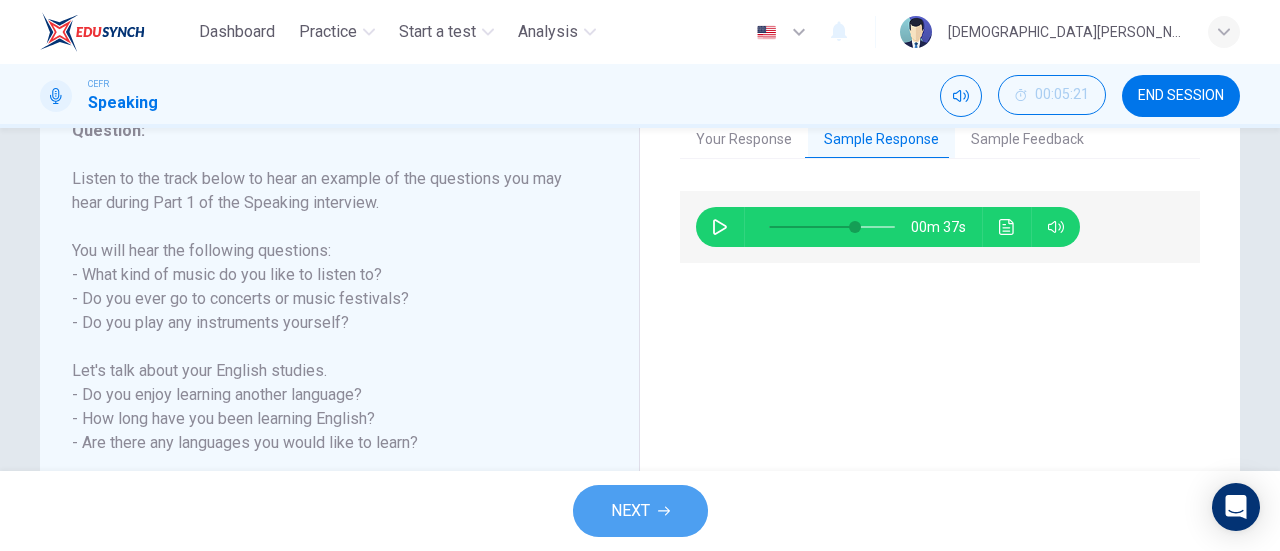 click on "NEXT" at bounding box center [630, 511] 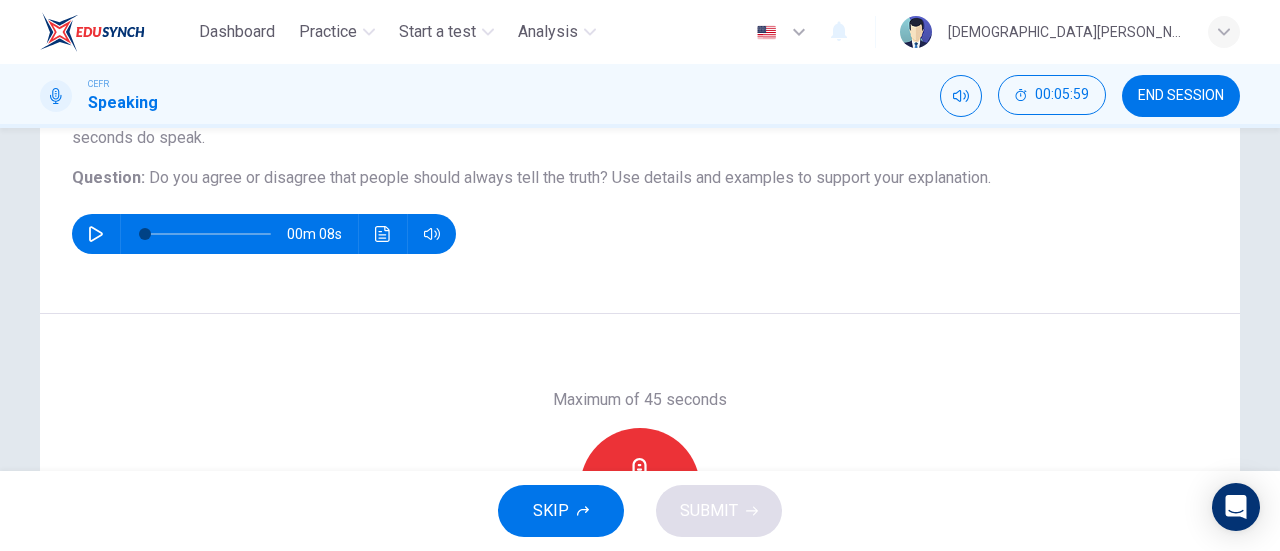 scroll, scrollTop: 255, scrollLeft: 0, axis: vertical 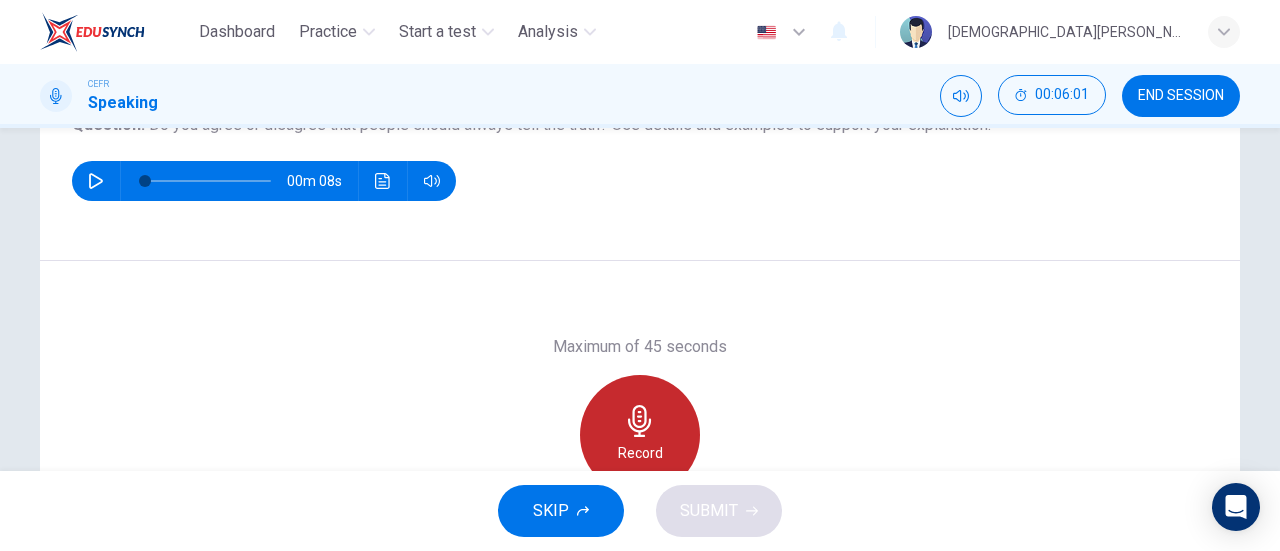 drag, startPoint x: 638, startPoint y: 411, endPoint x: 432, endPoint y: 350, distance: 214.8418 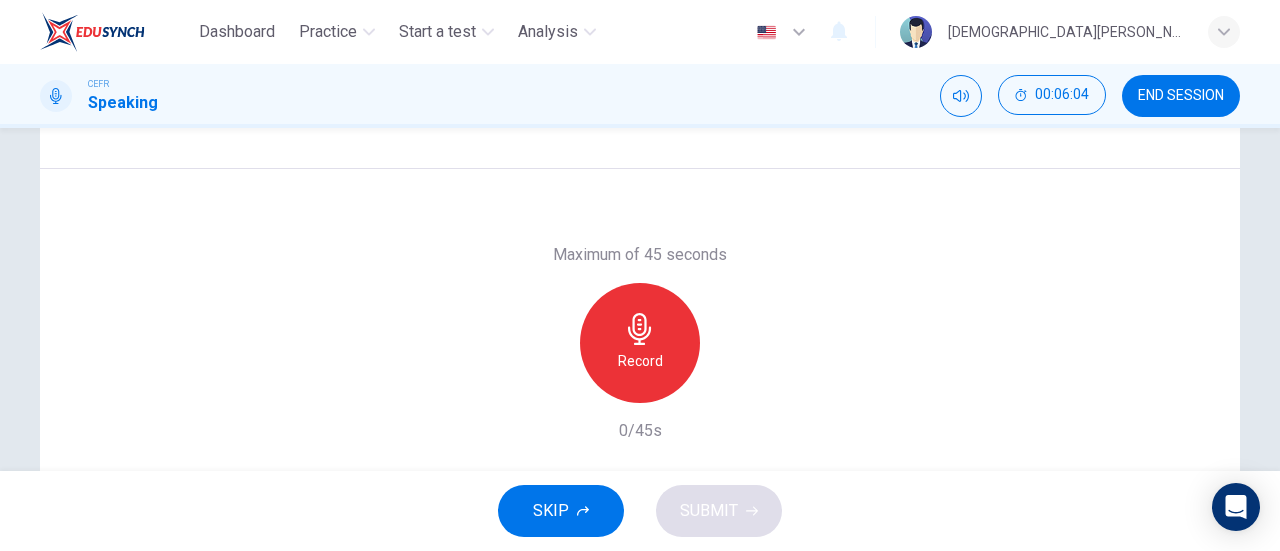scroll, scrollTop: 346, scrollLeft: 0, axis: vertical 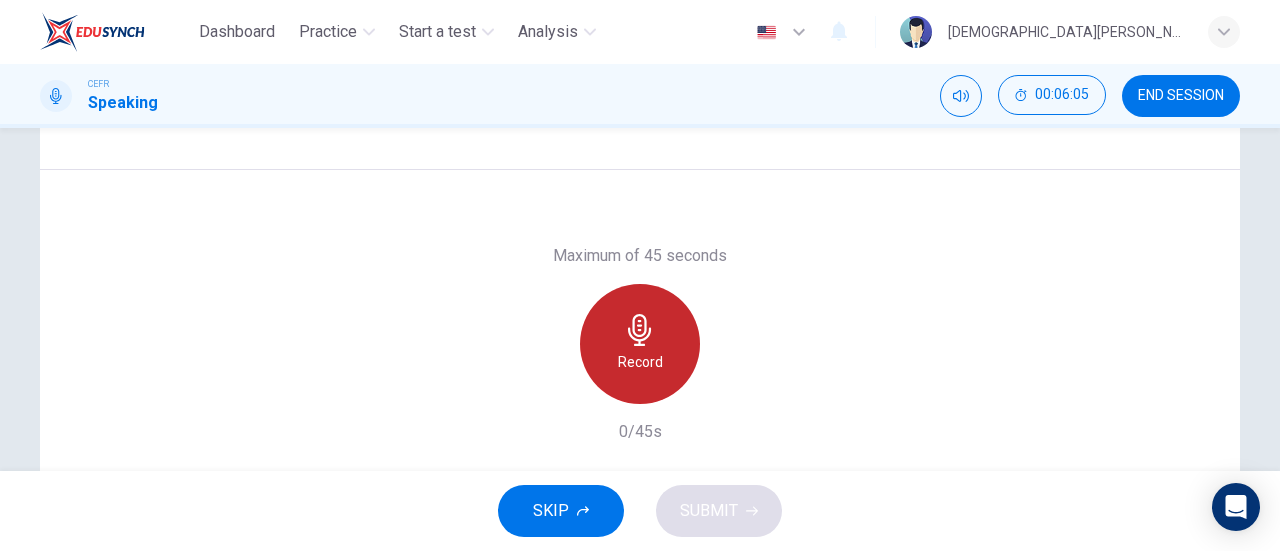 click on "Record" at bounding box center (640, 344) 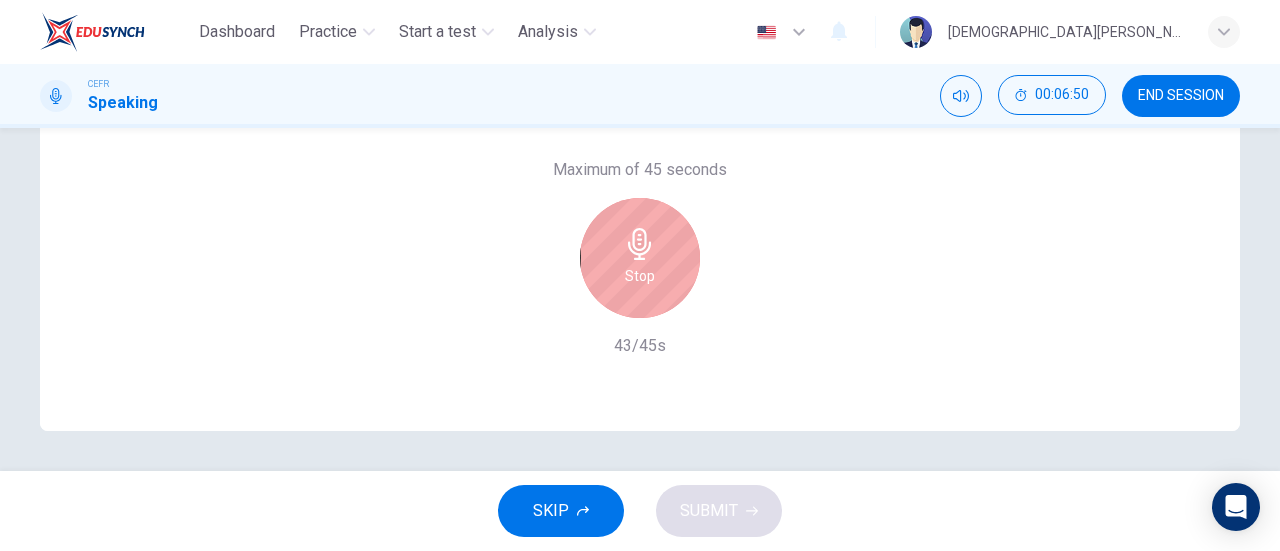 scroll, scrollTop: 431, scrollLeft: 0, axis: vertical 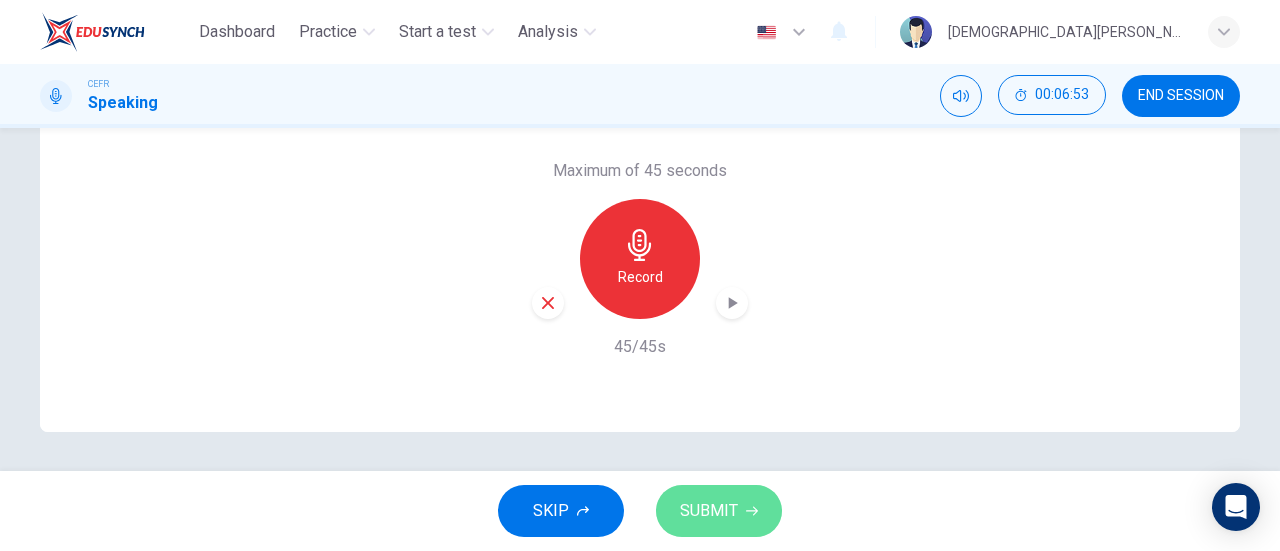 click on "SUBMIT" at bounding box center (709, 511) 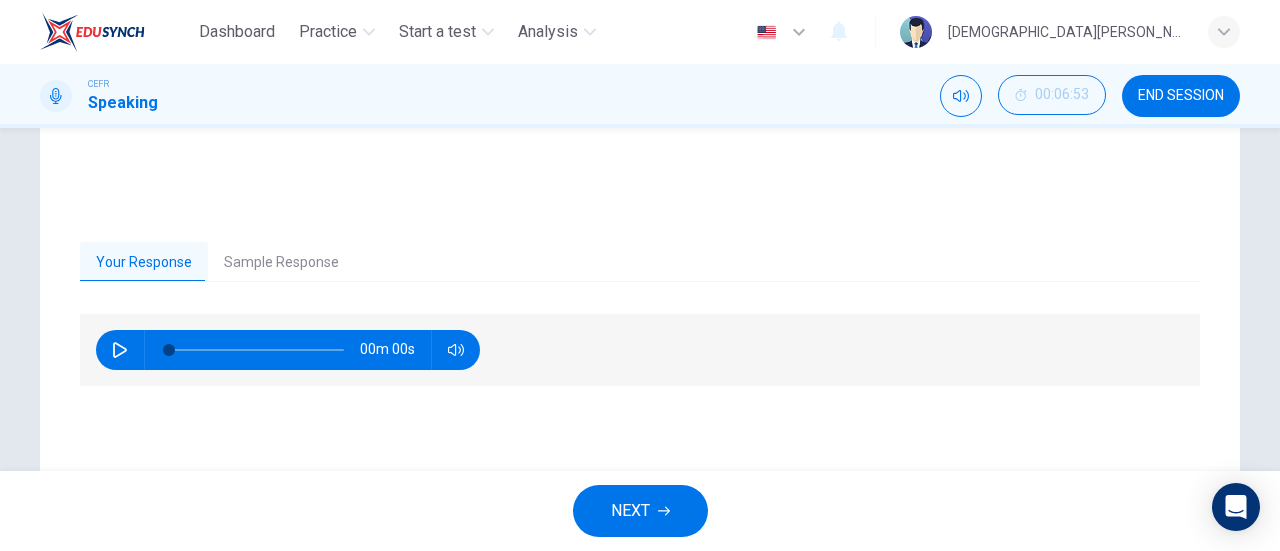 scroll, scrollTop: 353, scrollLeft: 0, axis: vertical 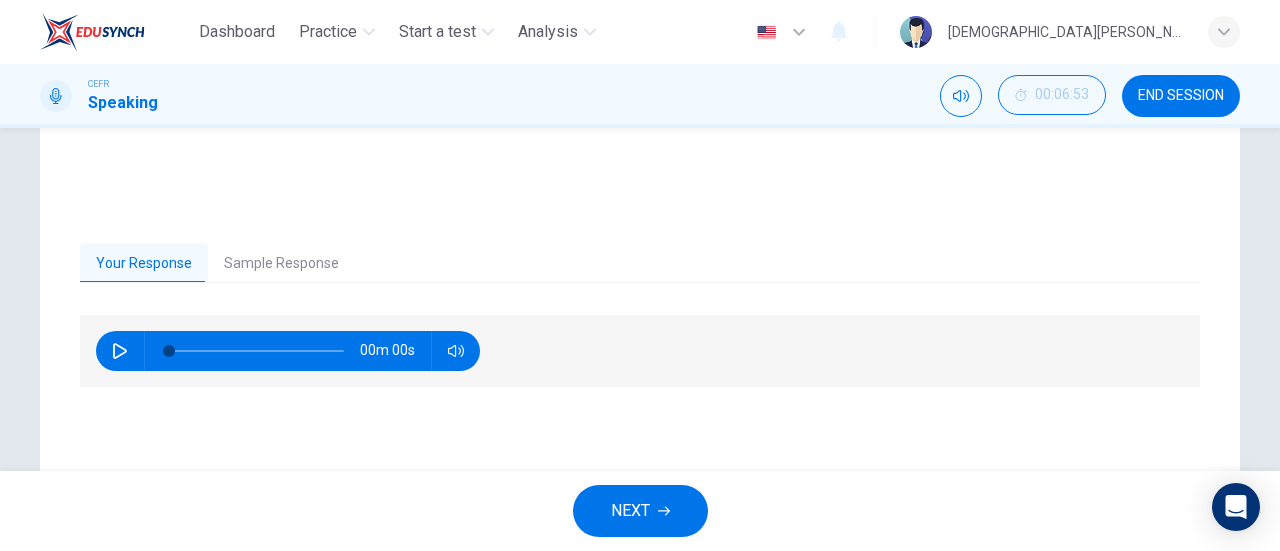 click on "Sample Response" at bounding box center (281, 264) 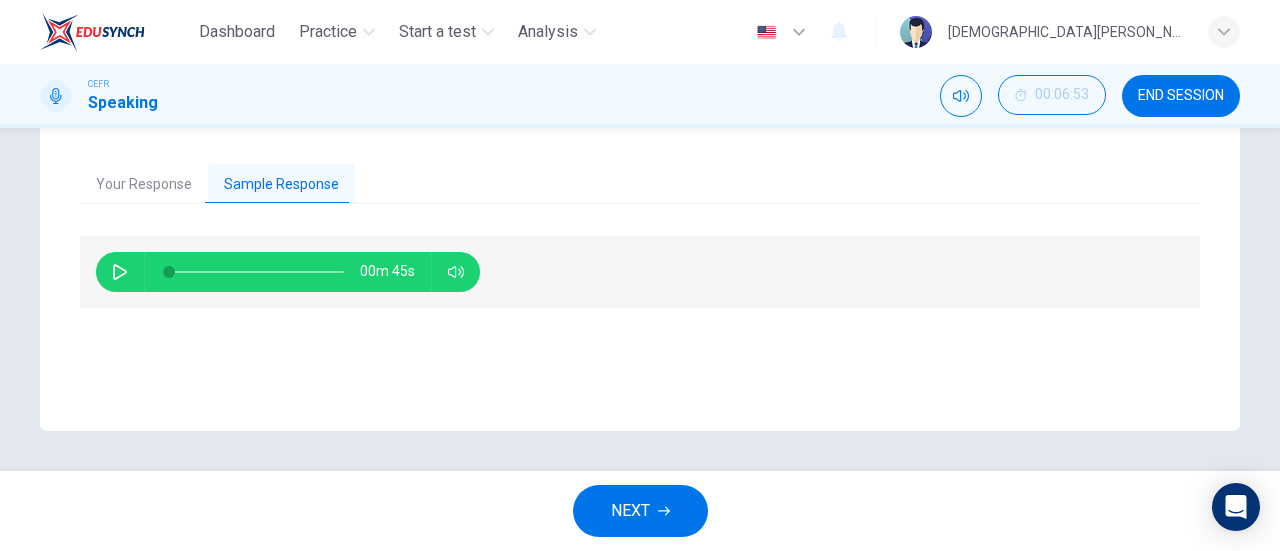 scroll, scrollTop: 432, scrollLeft: 0, axis: vertical 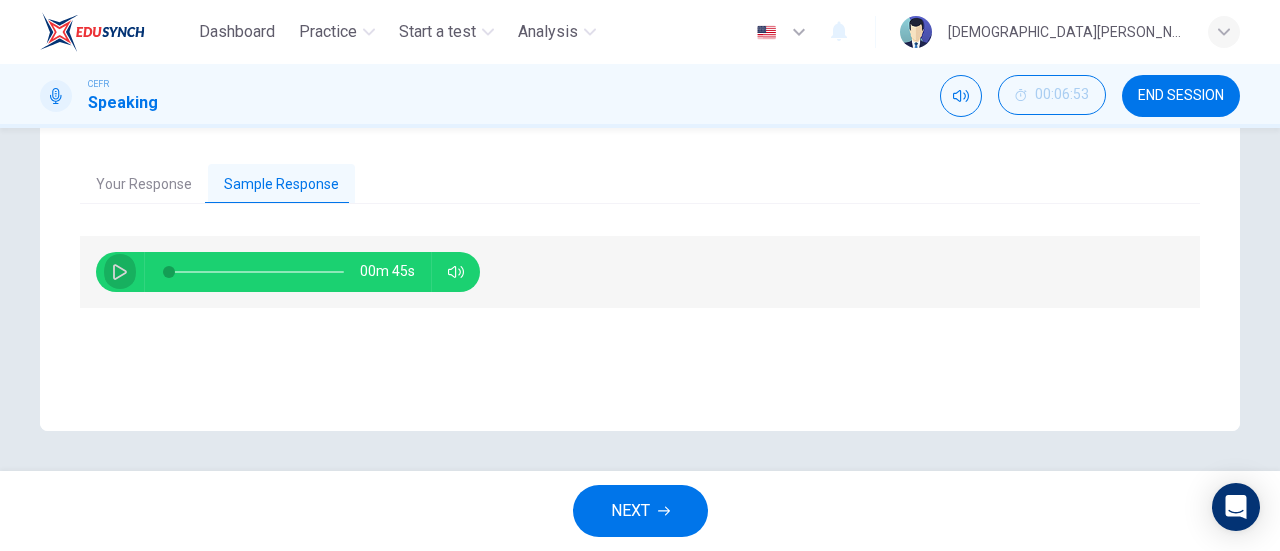 click 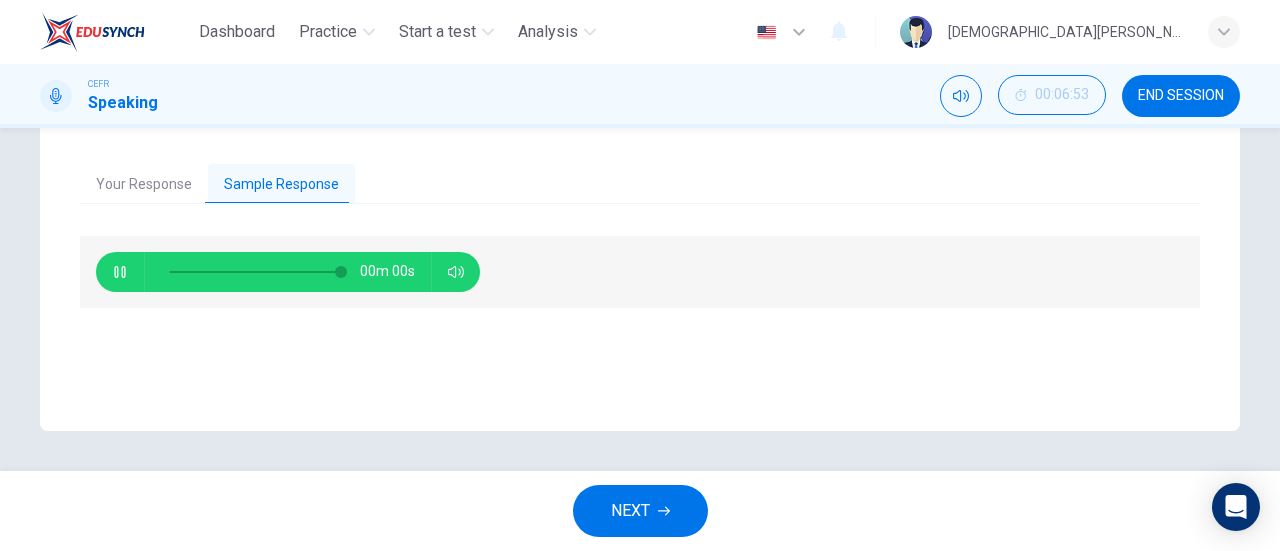 type on "0" 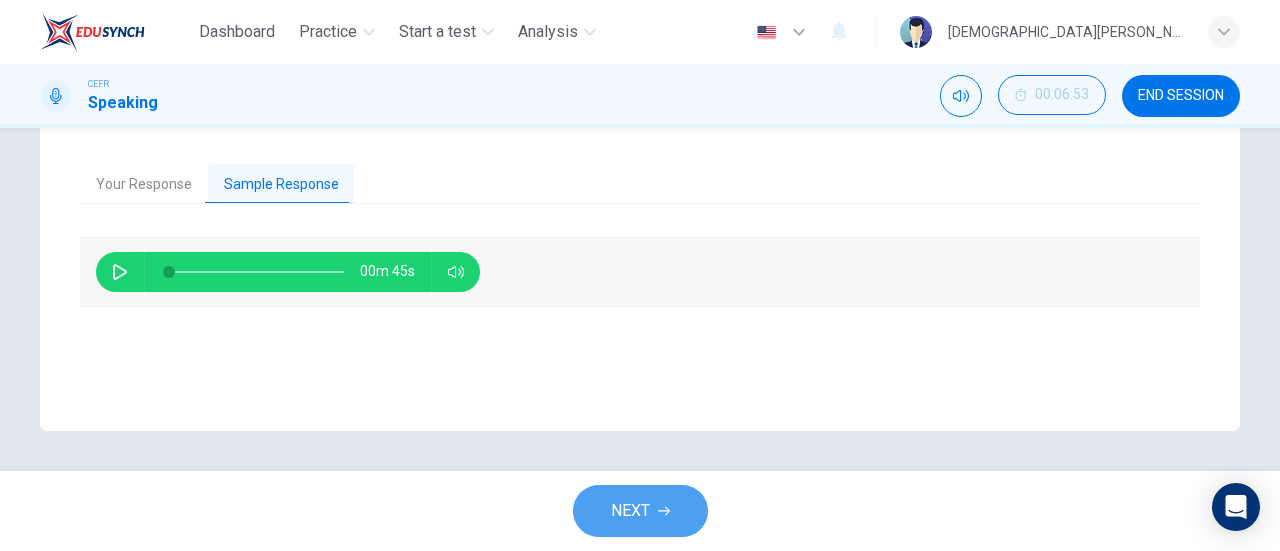 click on "NEXT" at bounding box center [630, 511] 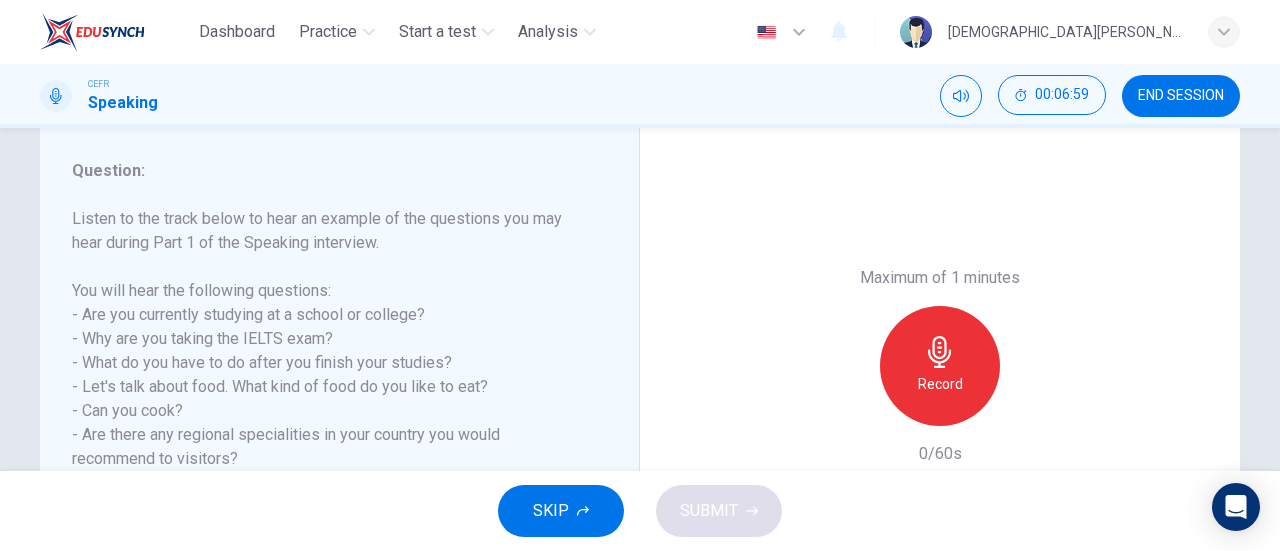 scroll, scrollTop: 247, scrollLeft: 0, axis: vertical 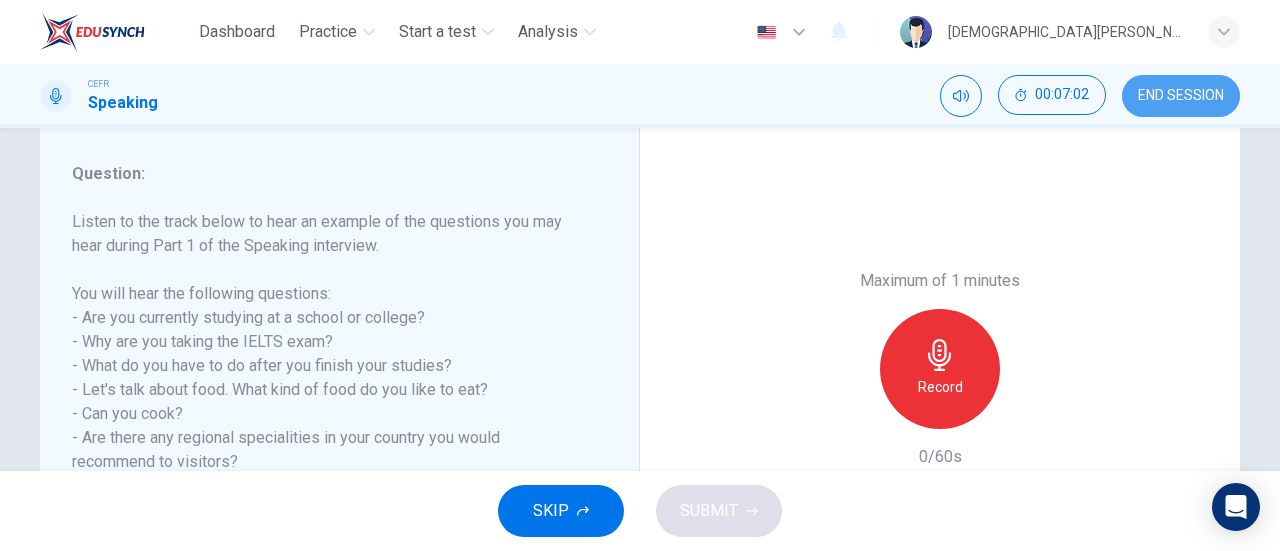 click on "END SESSION" at bounding box center (1181, 96) 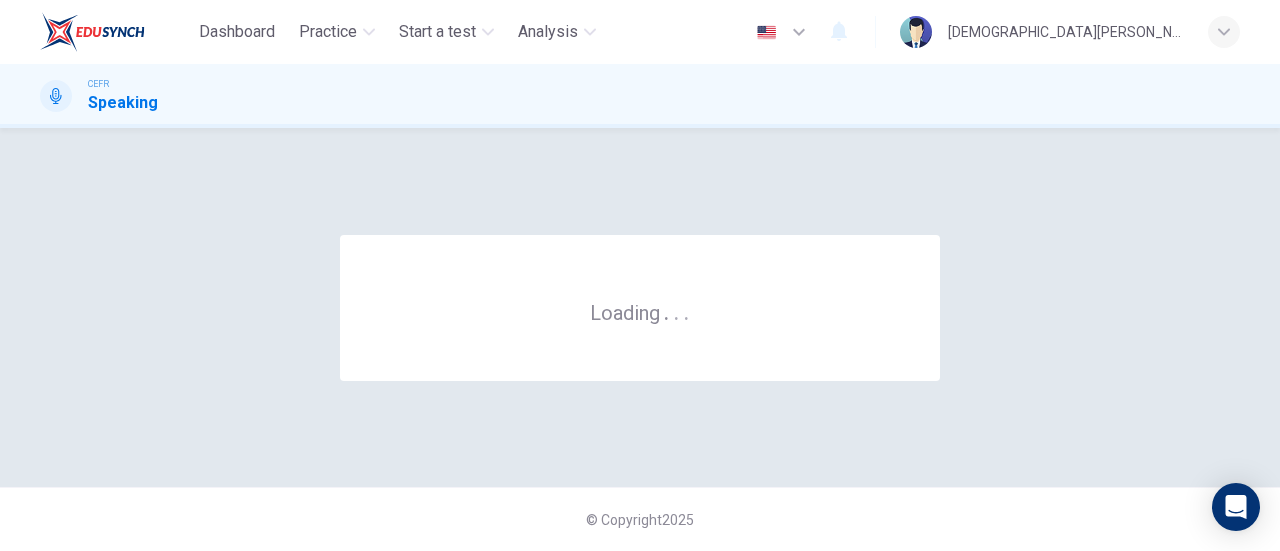 scroll, scrollTop: 0, scrollLeft: 0, axis: both 